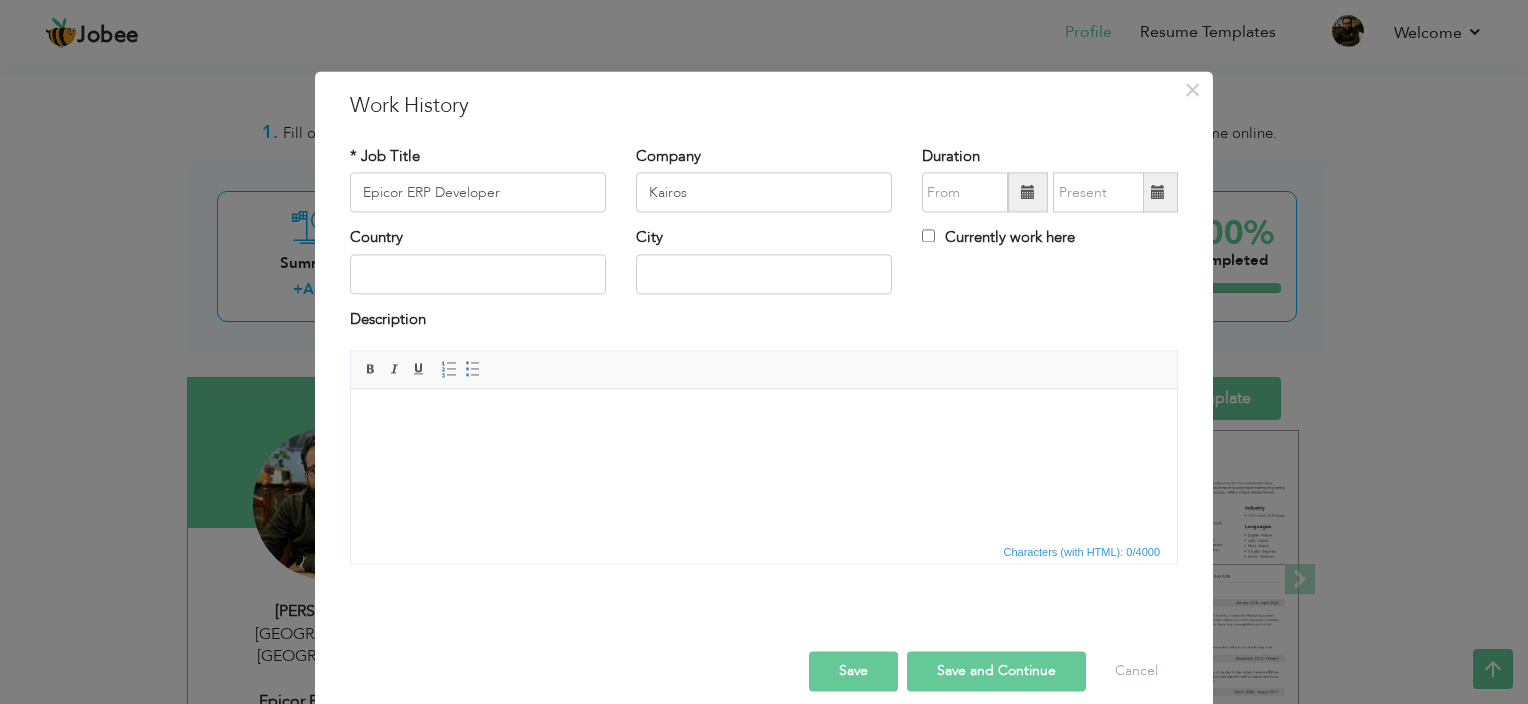 scroll, scrollTop: 400, scrollLeft: 0, axis: vertical 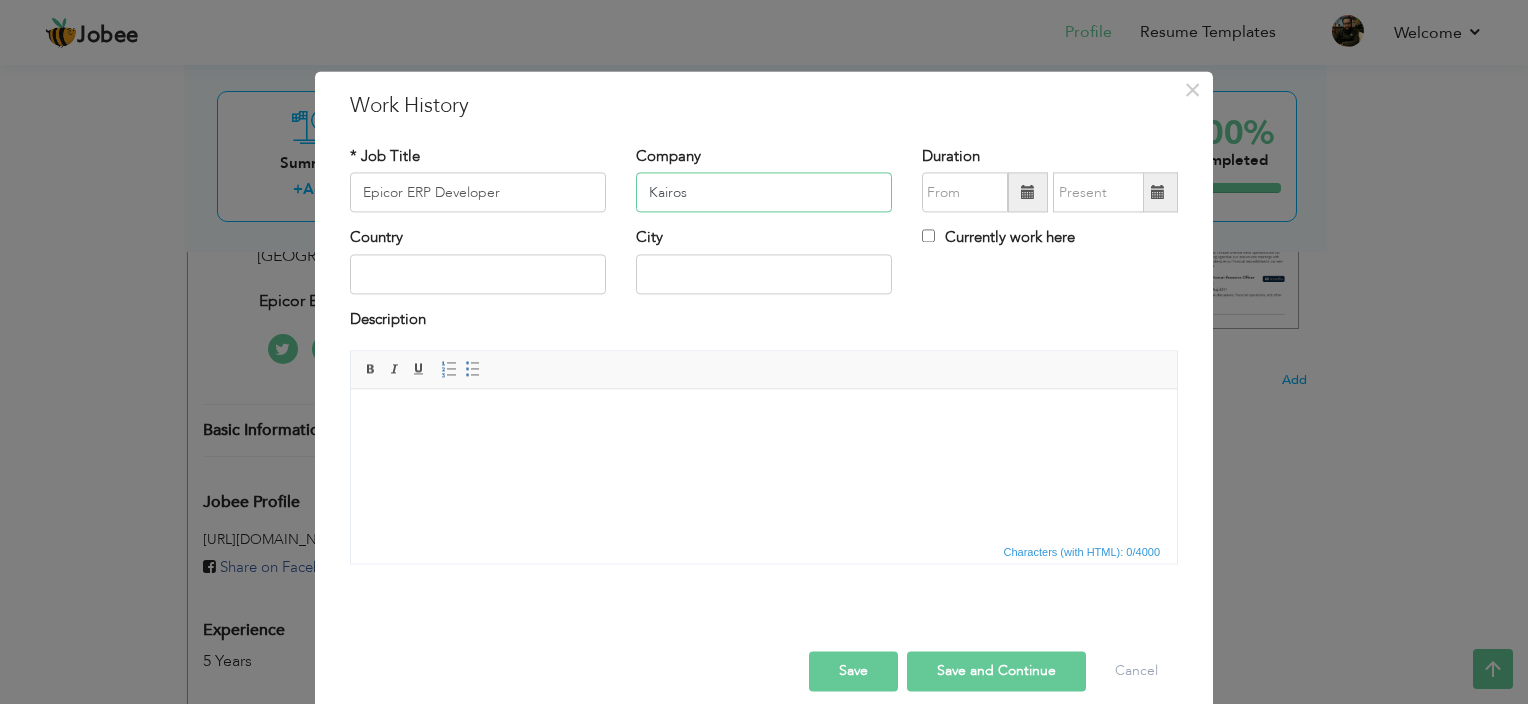 click on "Kairos" at bounding box center [764, 193] 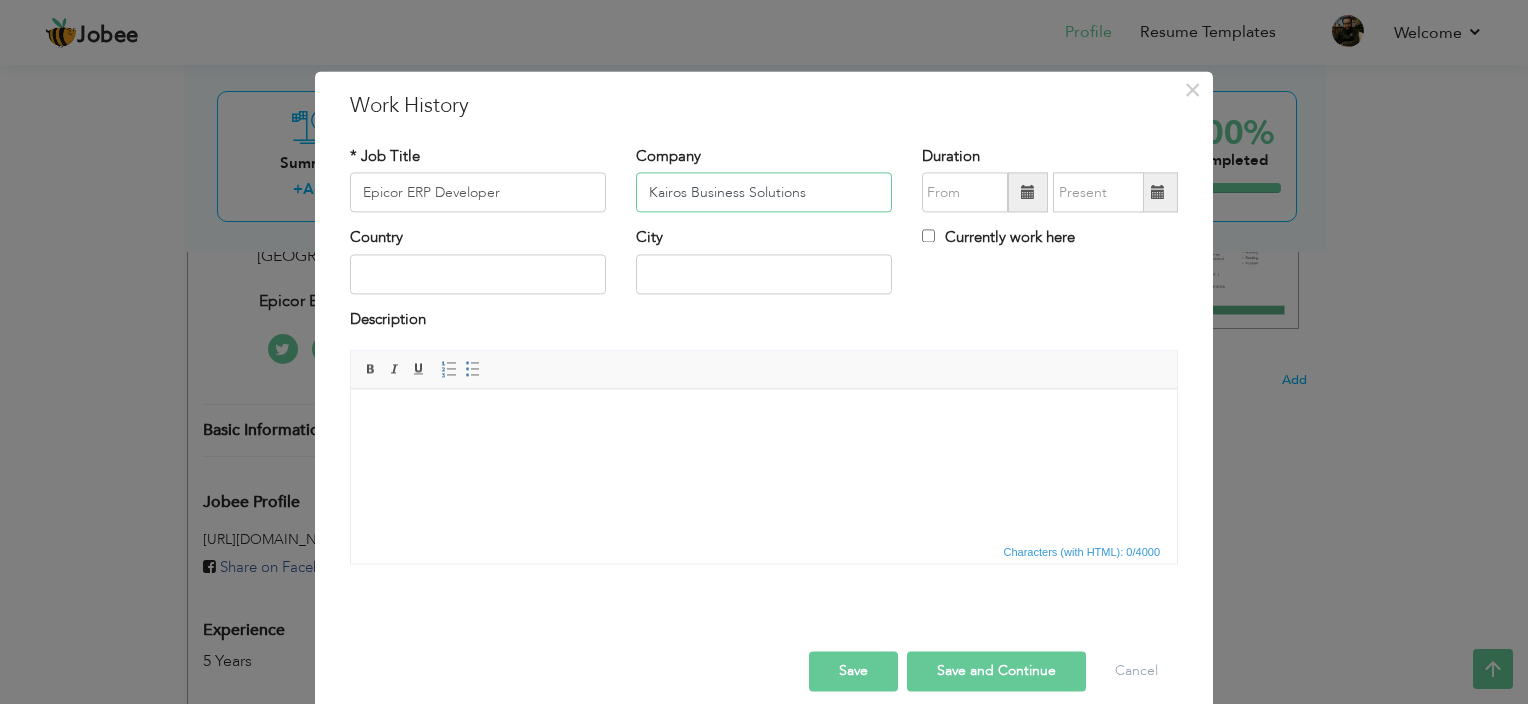 type on "Kairos Business Solutions" 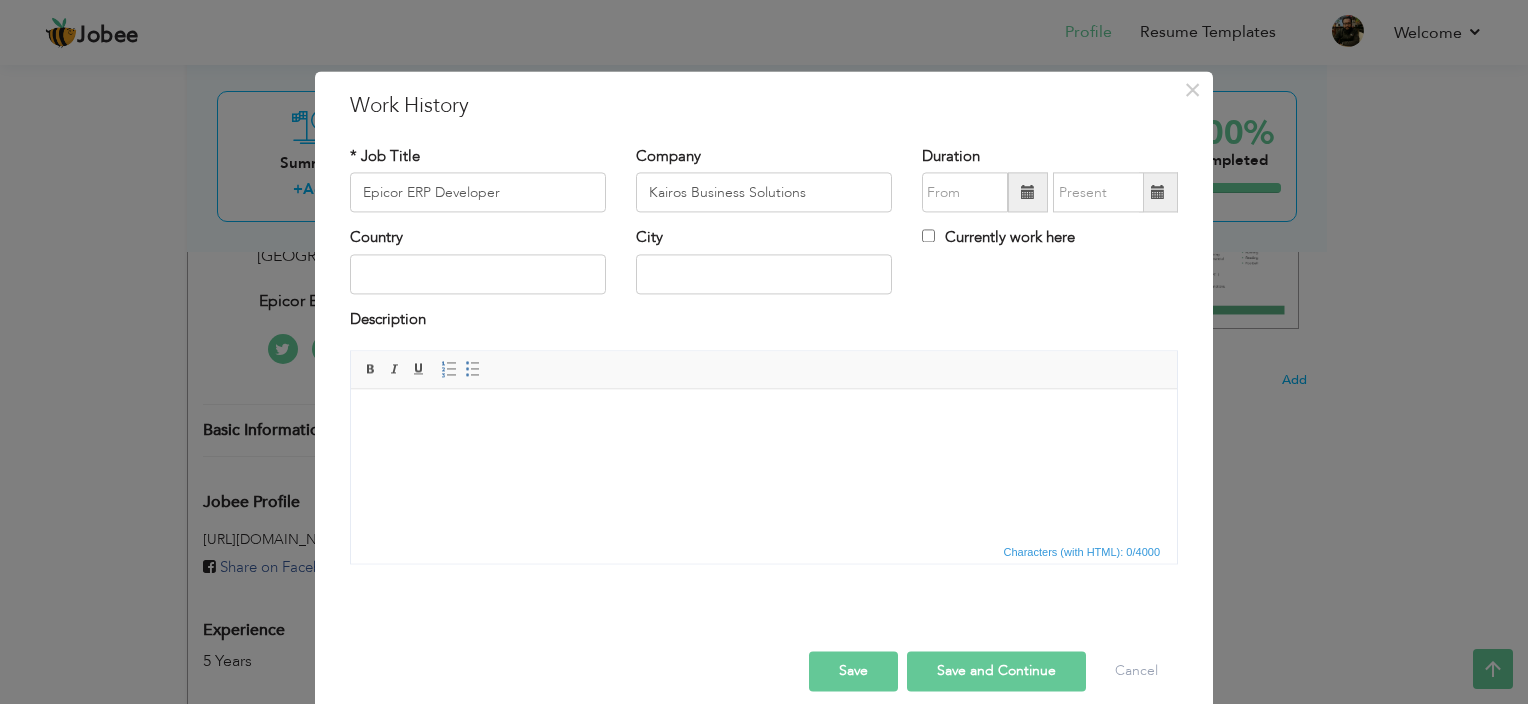 click at bounding box center (1028, 193) 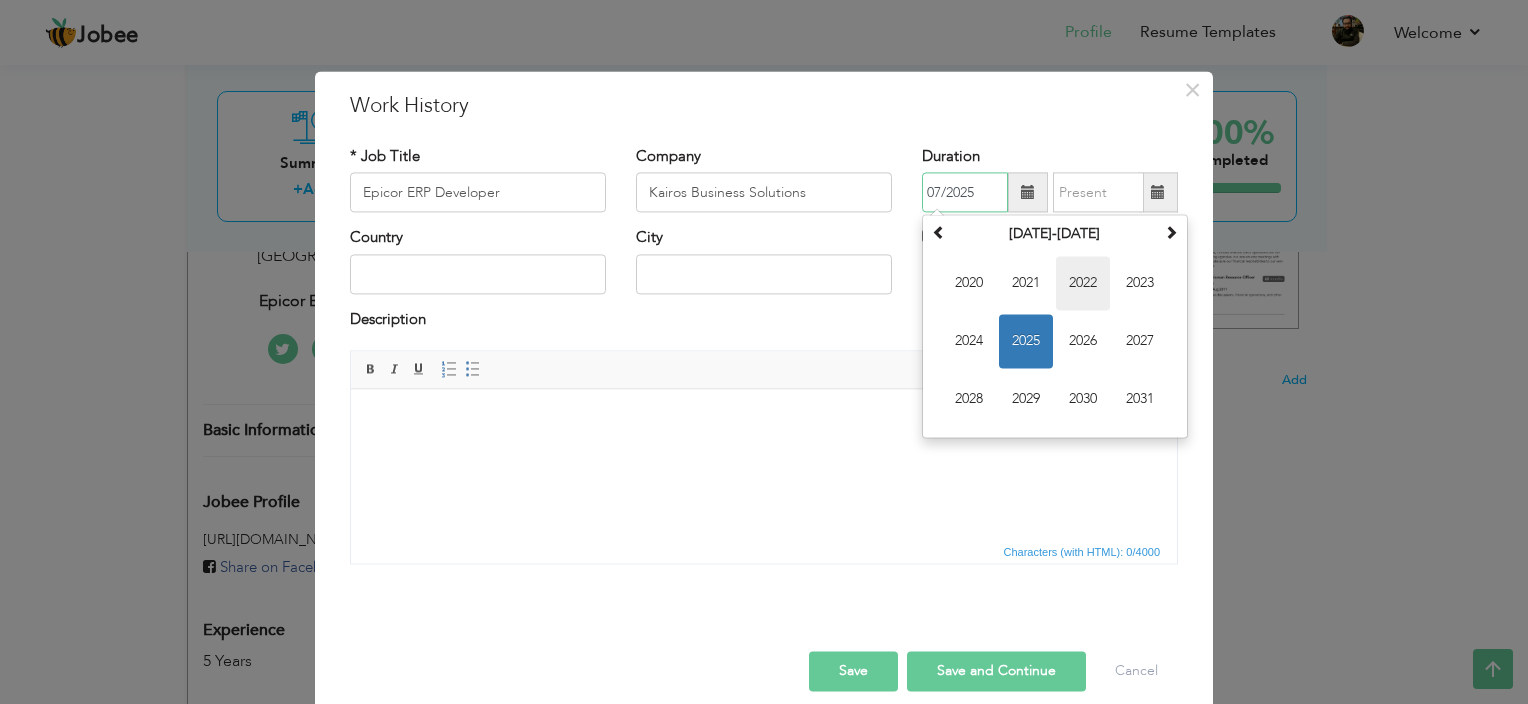 click on "2022" at bounding box center (1083, 284) 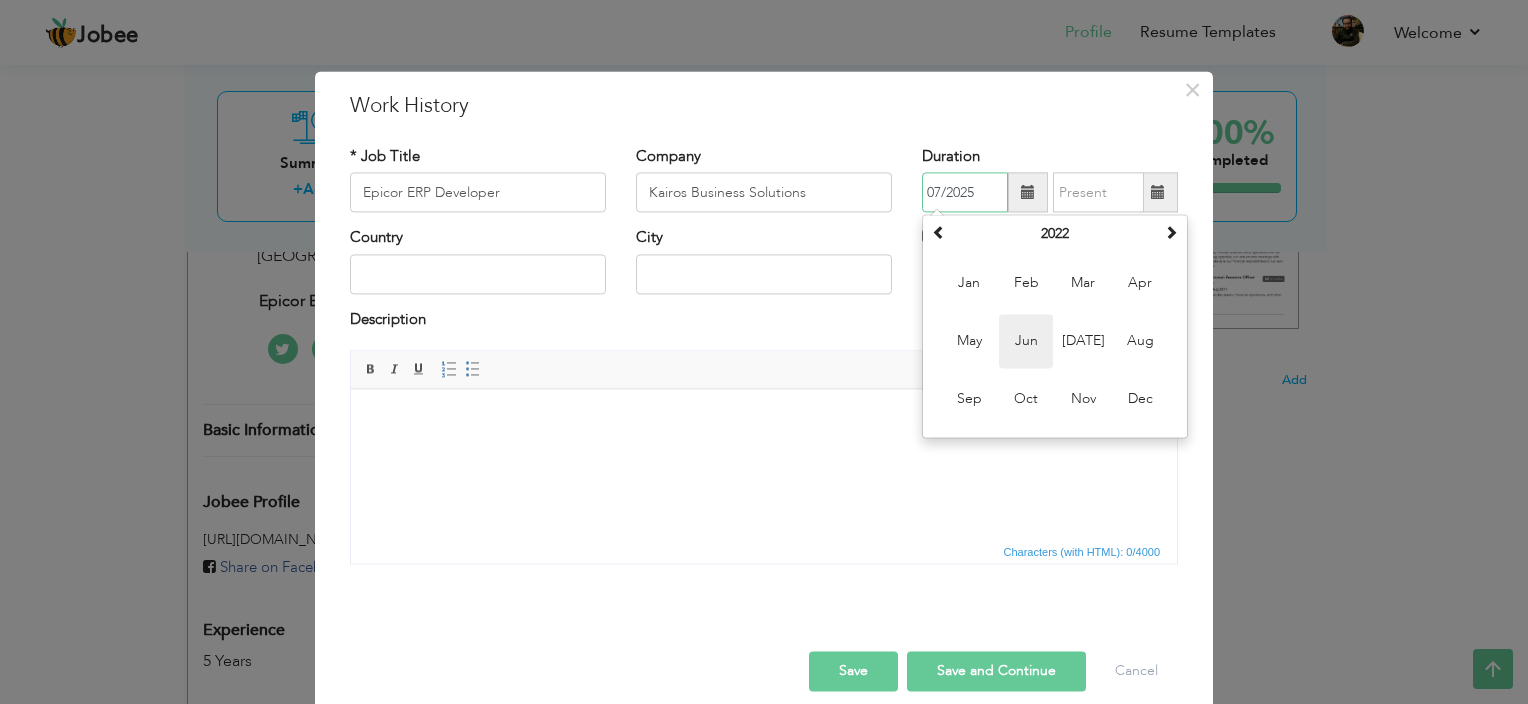 click on "Jun" at bounding box center (1026, 342) 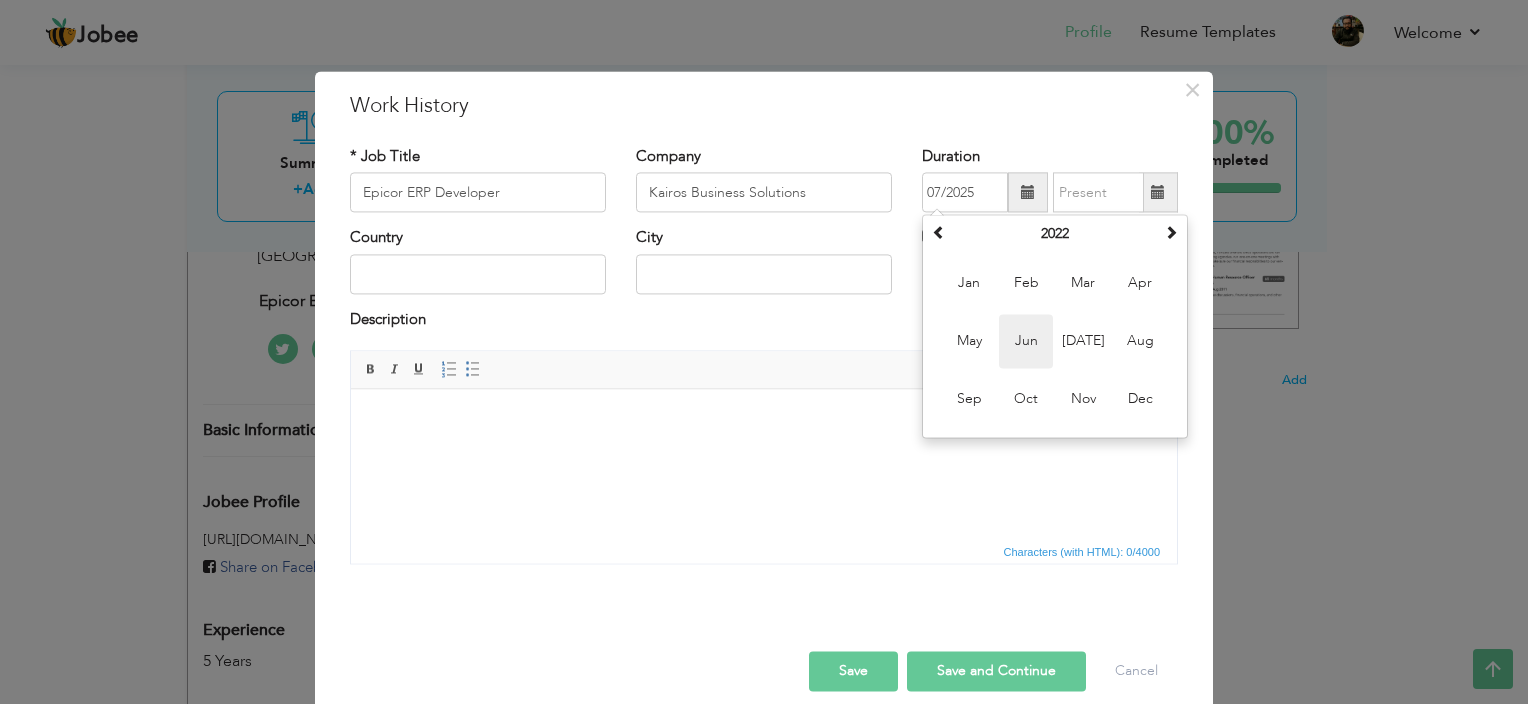 type on "06/2022" 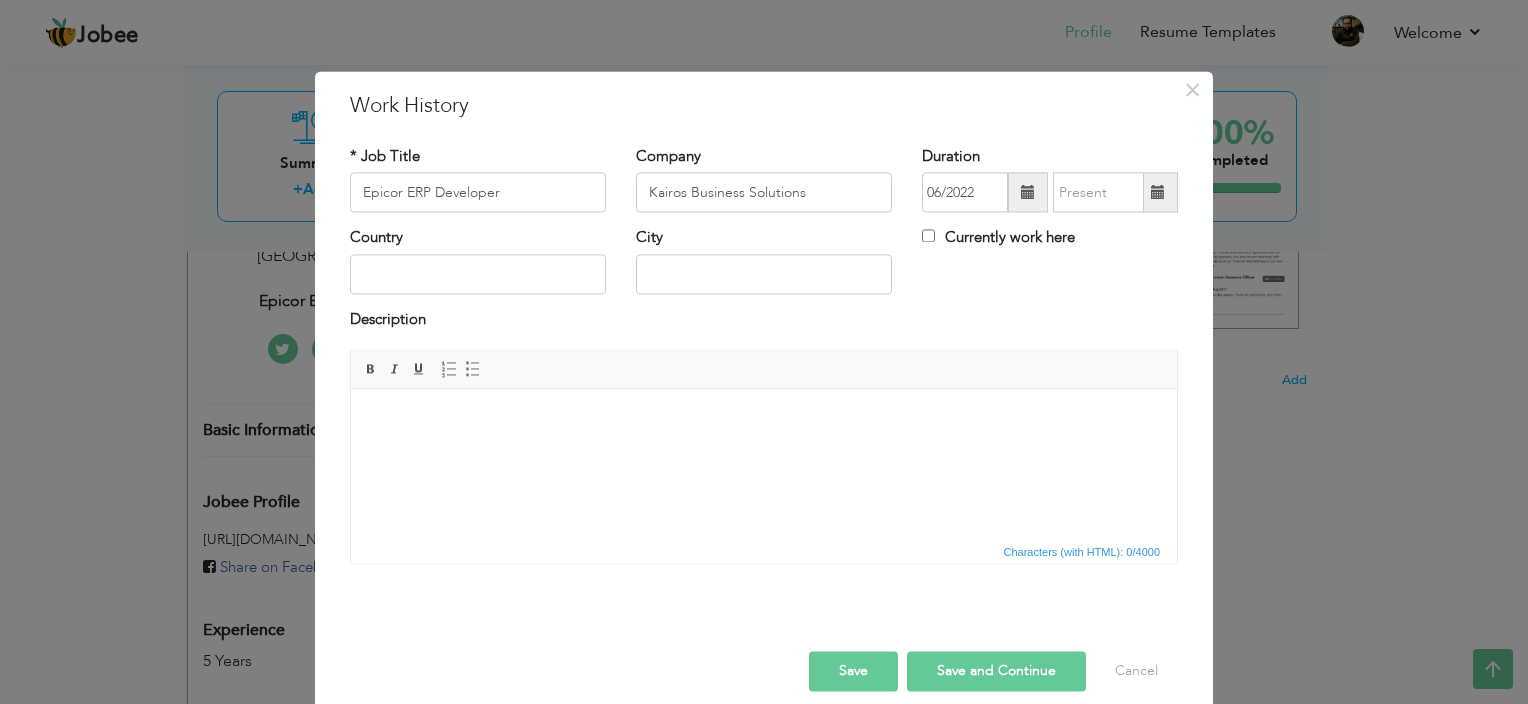 click at bounding box center [1158, 192] 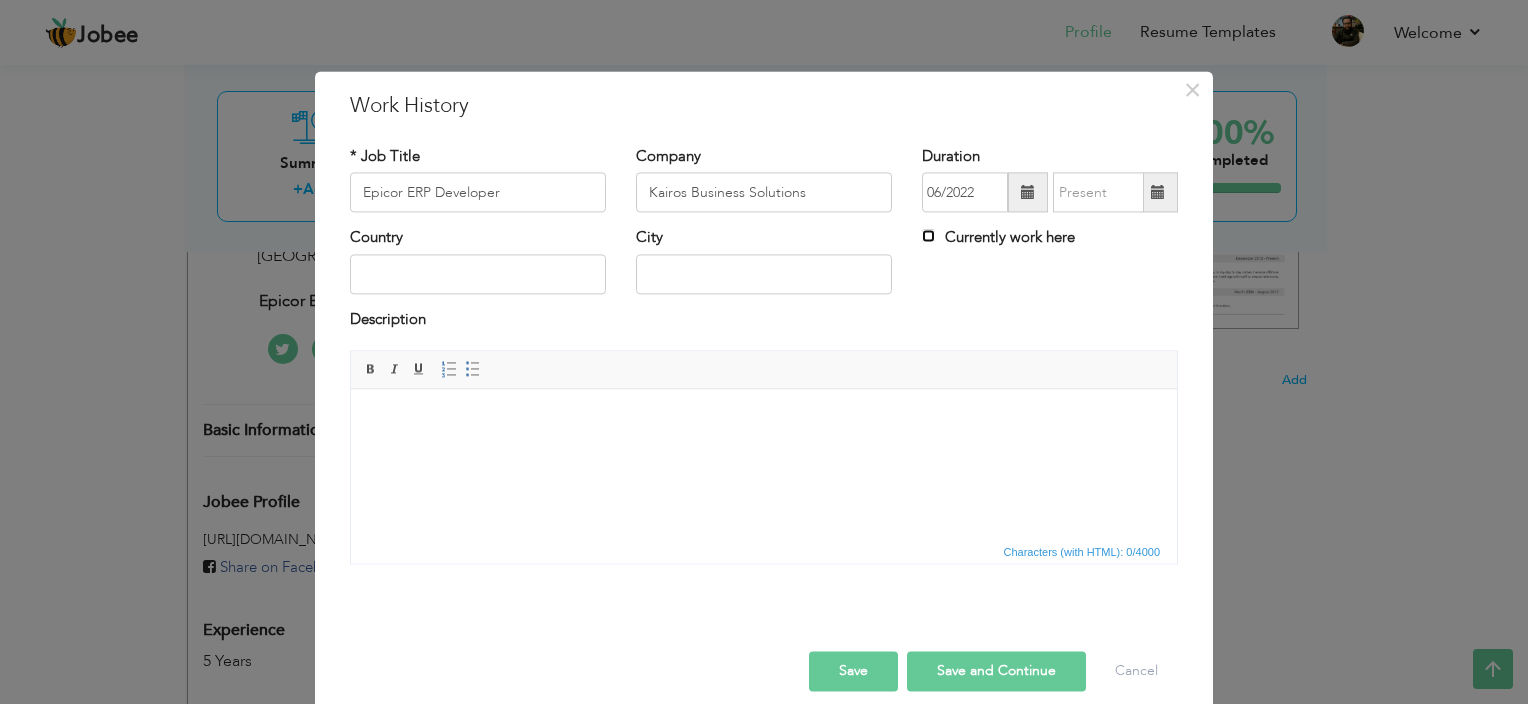 click on "Currently work here" at bounding box center [928, 236] 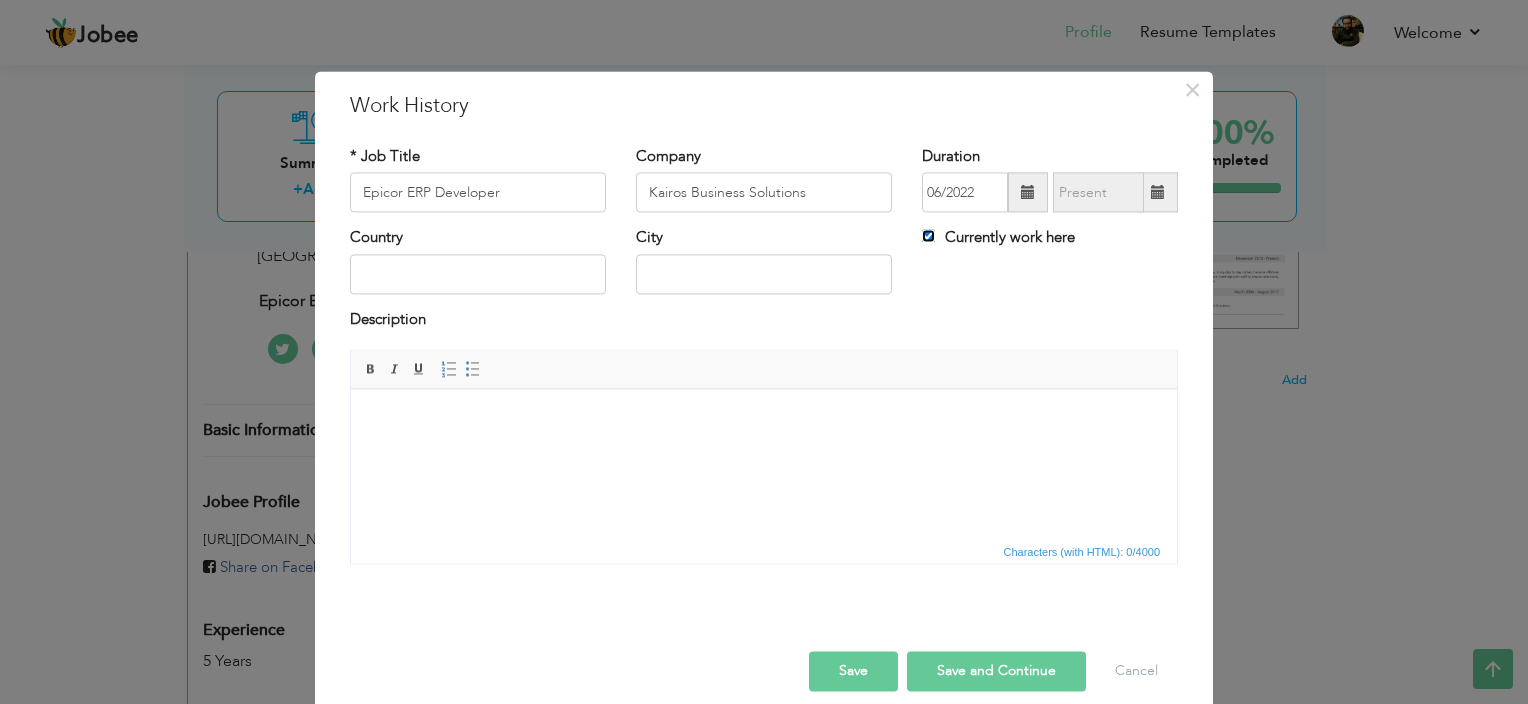scroll, scrollTop: 21, scrollLeft: 0, axis: vertical 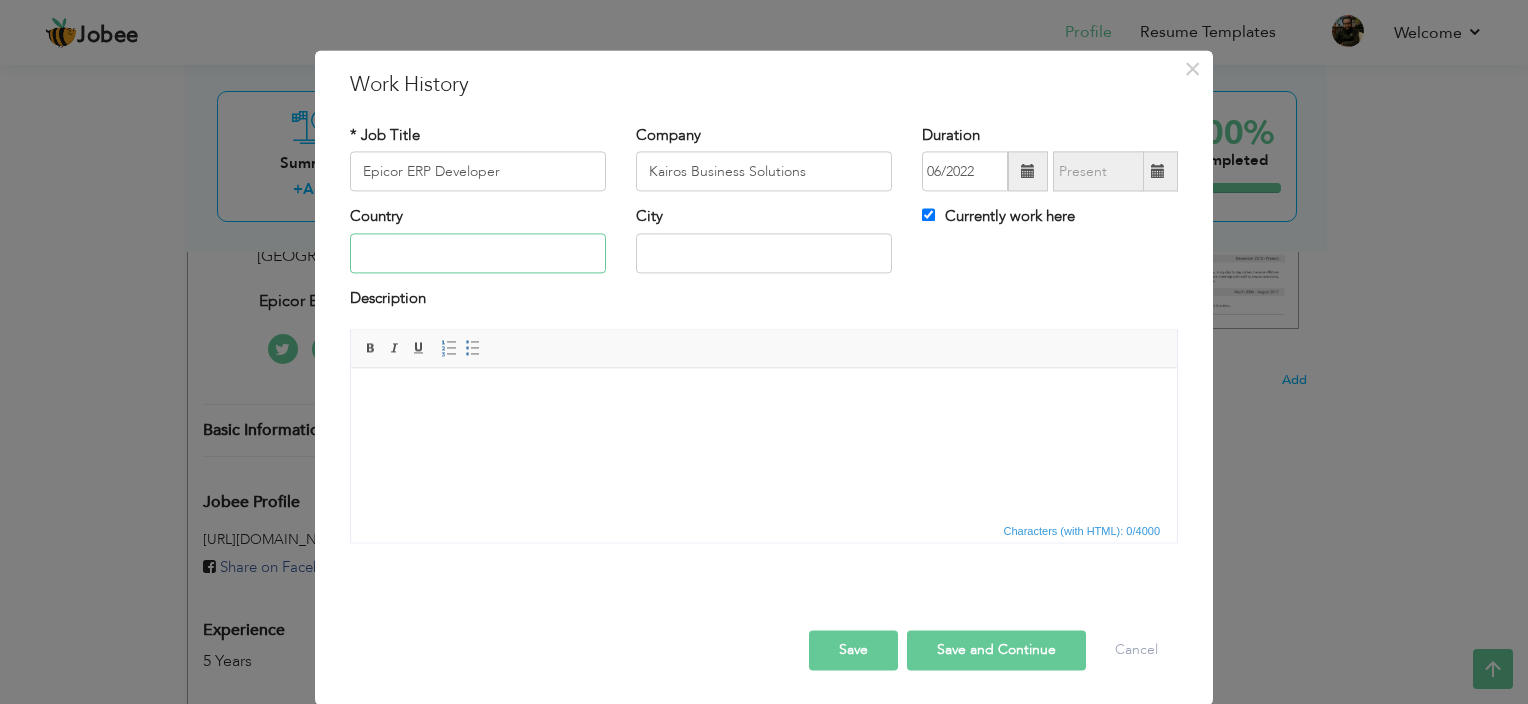 click at bounding box center (478, 253) 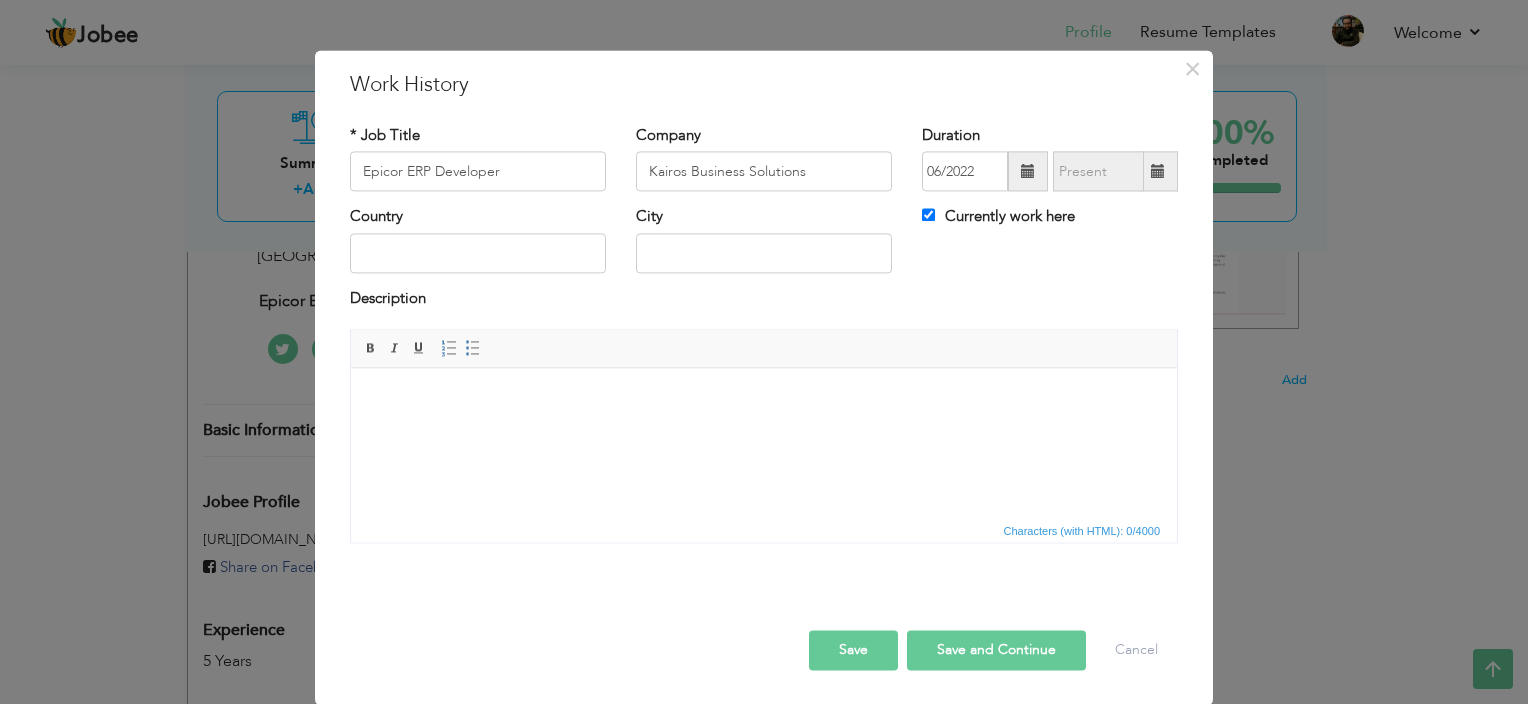 click on "Country
City
Currently work here" at bounding box center (764, 247) 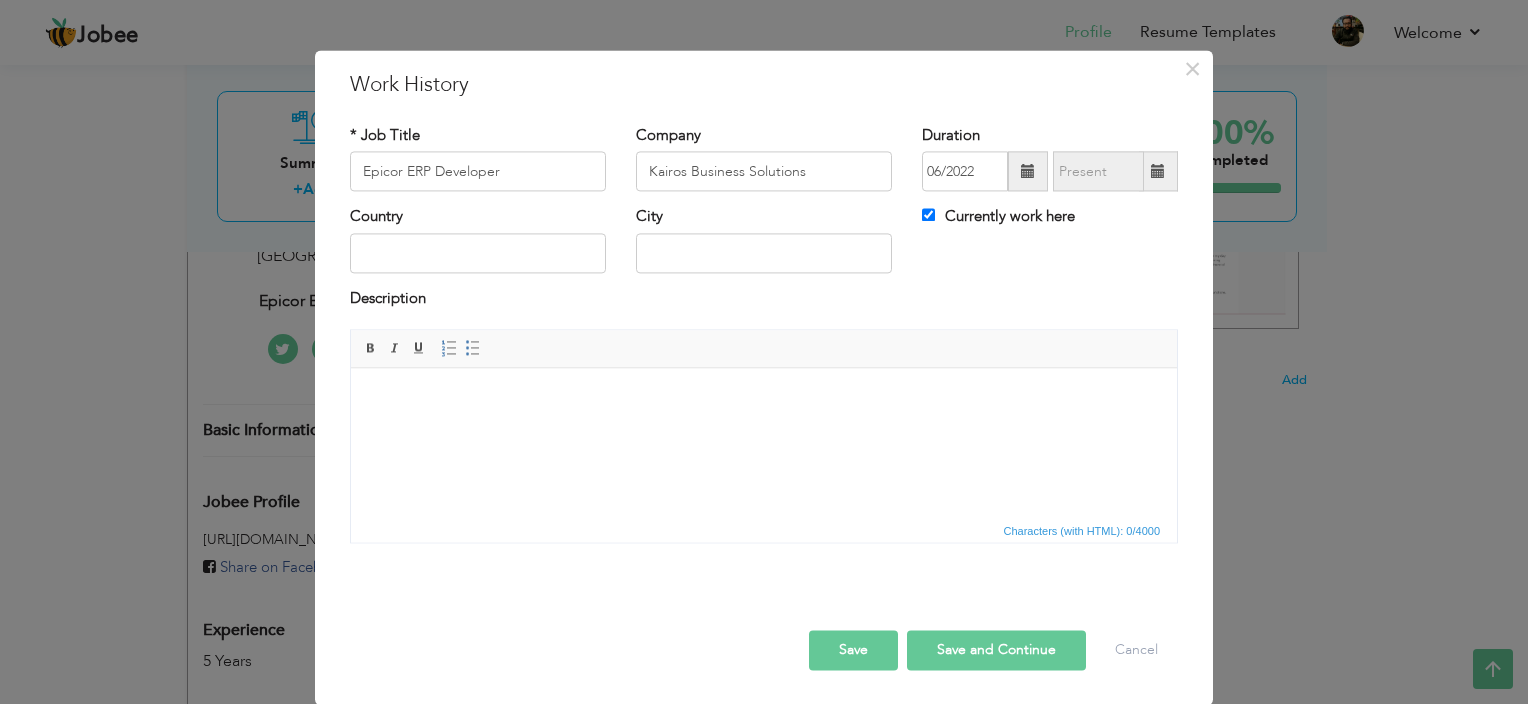 click at bounding box center (764, 398) 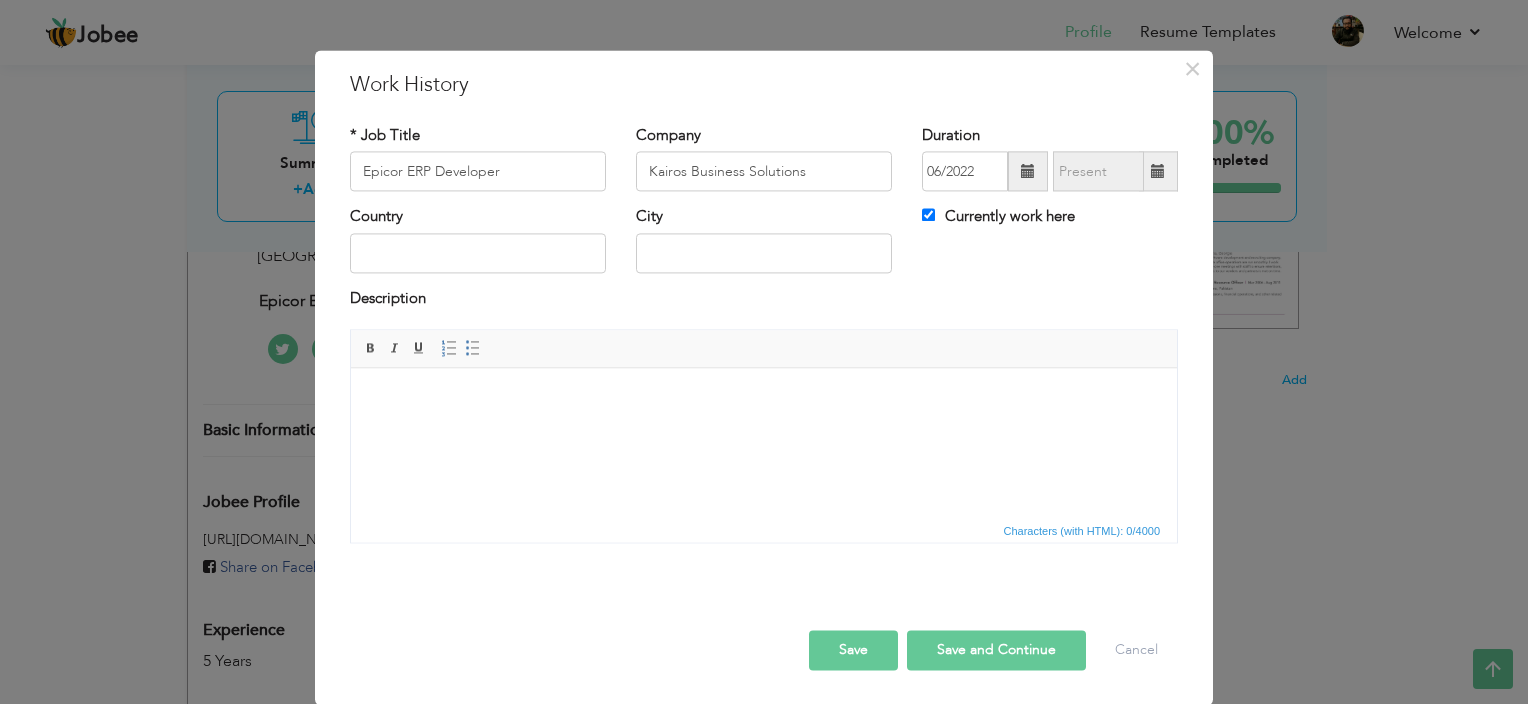 click at bounding box center (764, 398) 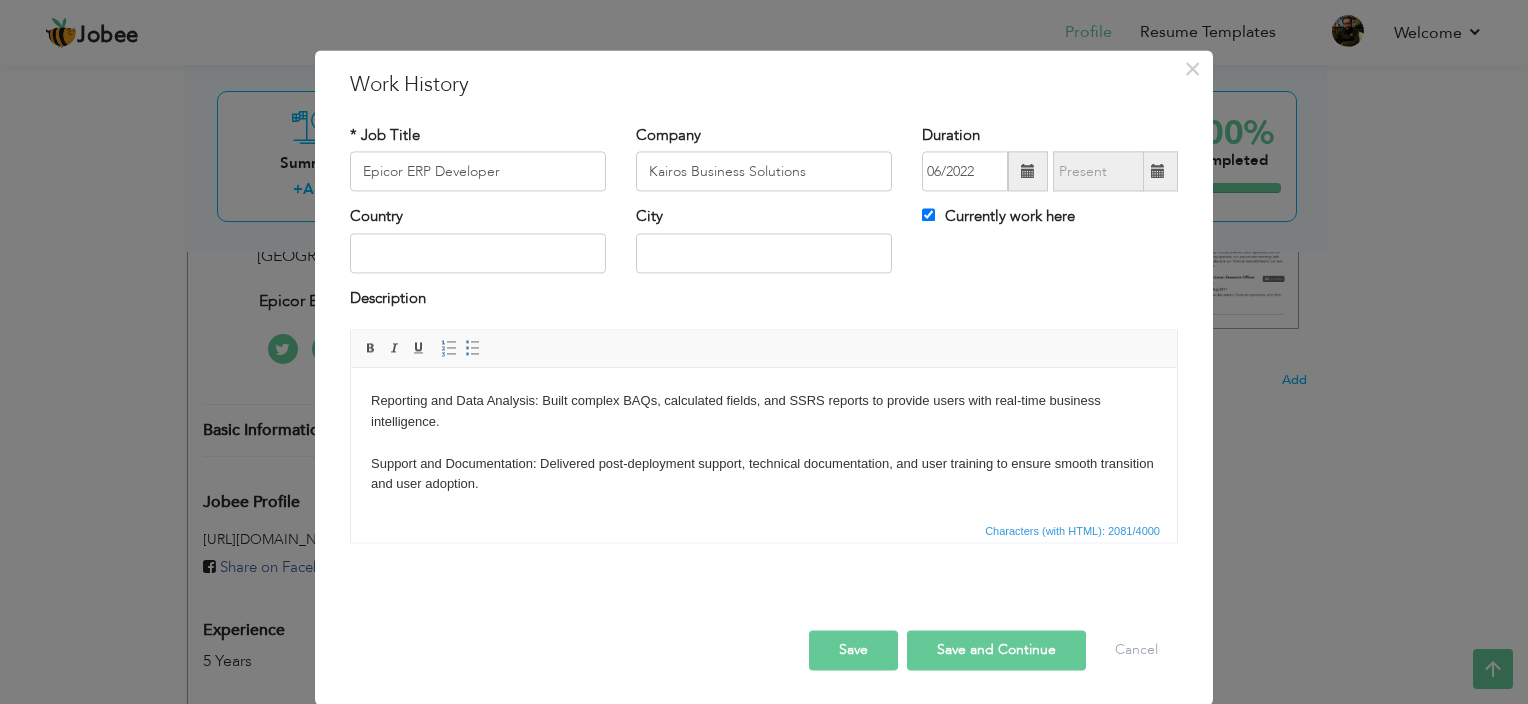 scroll, scrollTop: 555, scrollLeft: 0, axis: vertical 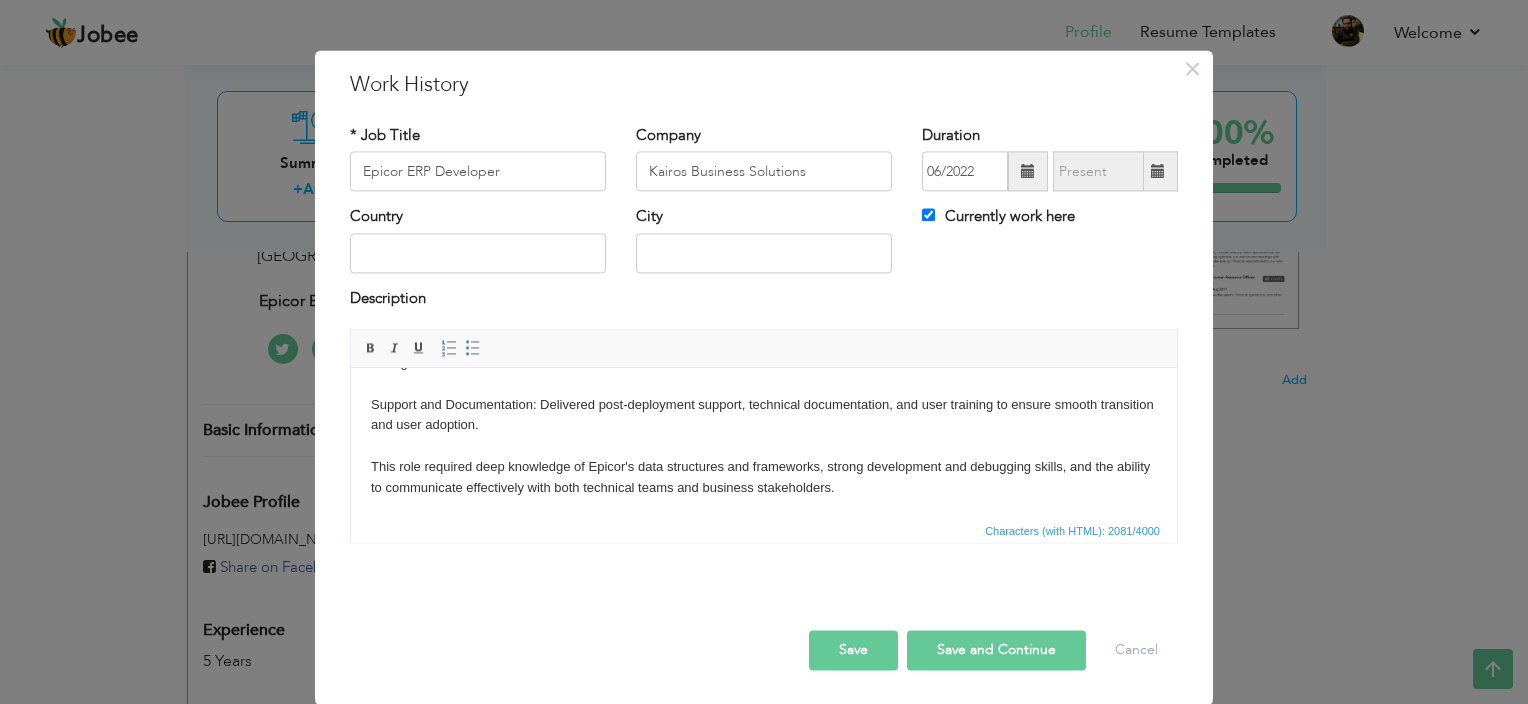 click on "Save" at bounding box center [853, 651] 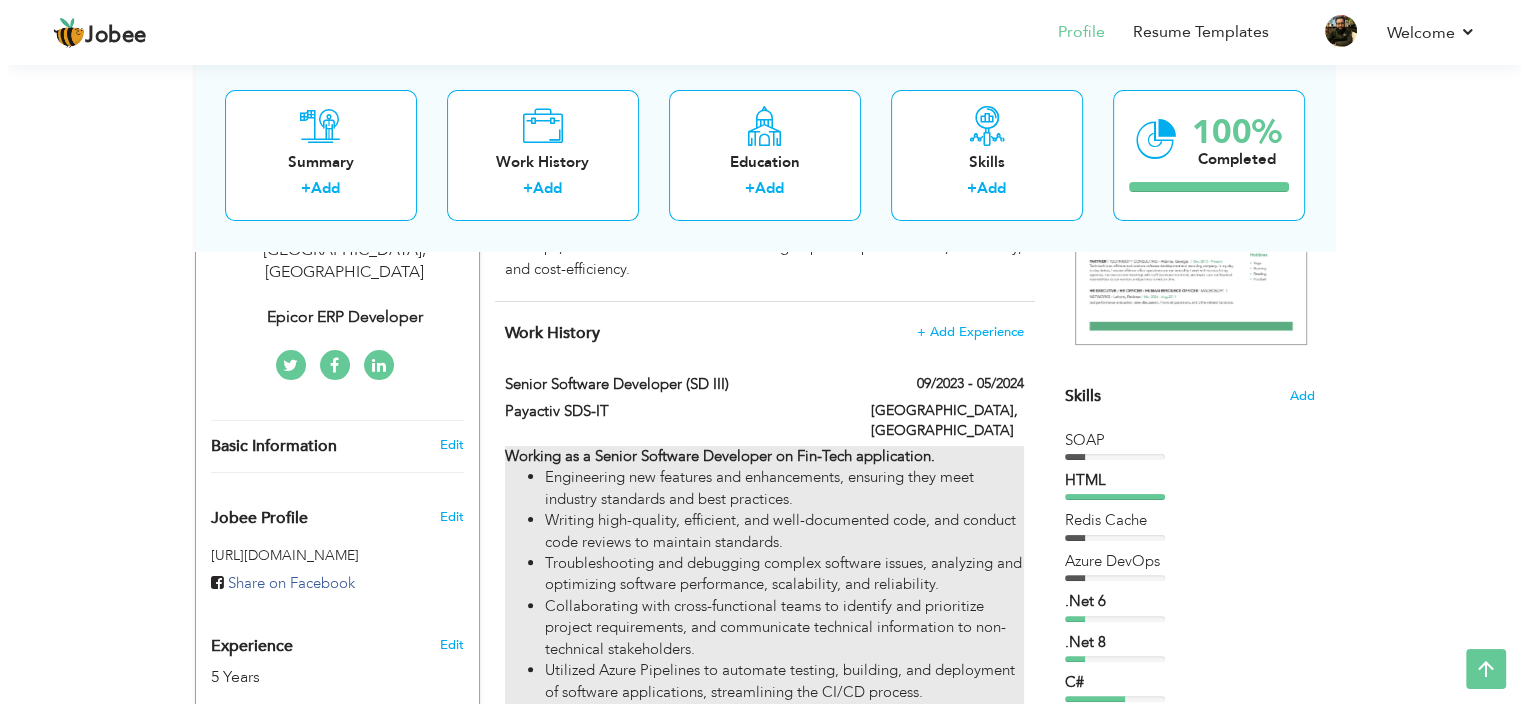 scroll, scrollTop: 357, scrollLeft: 0, axis: vertical 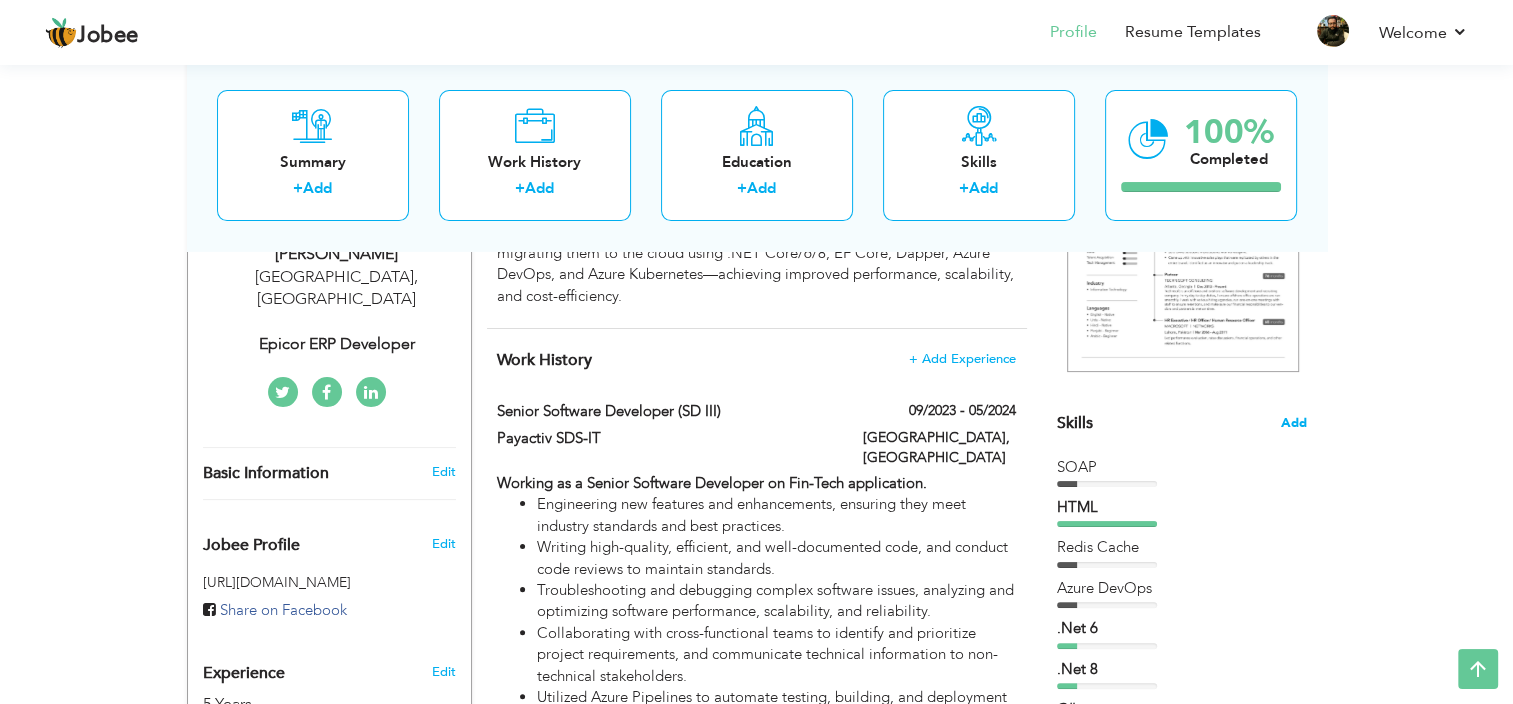 click on "Add" at bounding box center (1294, 423) 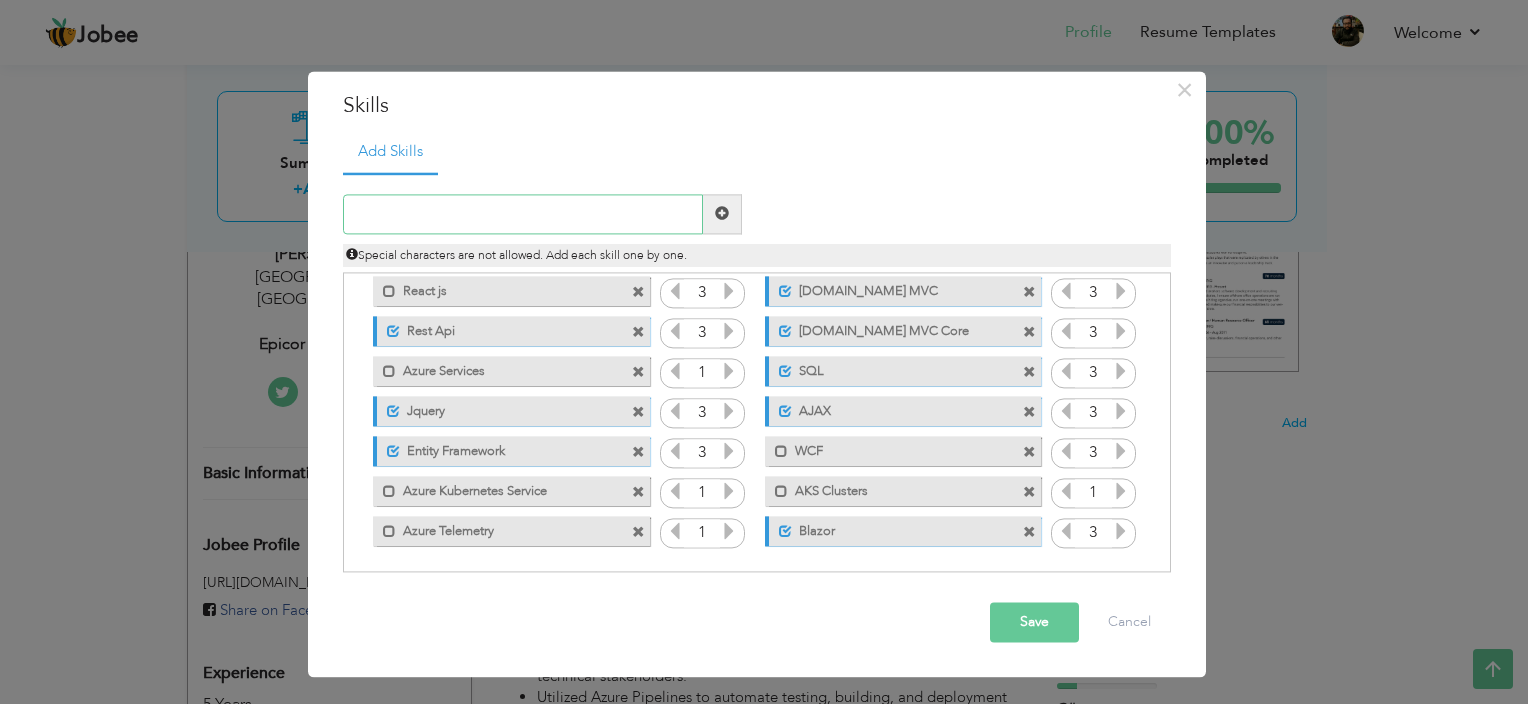 scroll, scrollTop: 244, scrollLeft: 0, axis: vertical 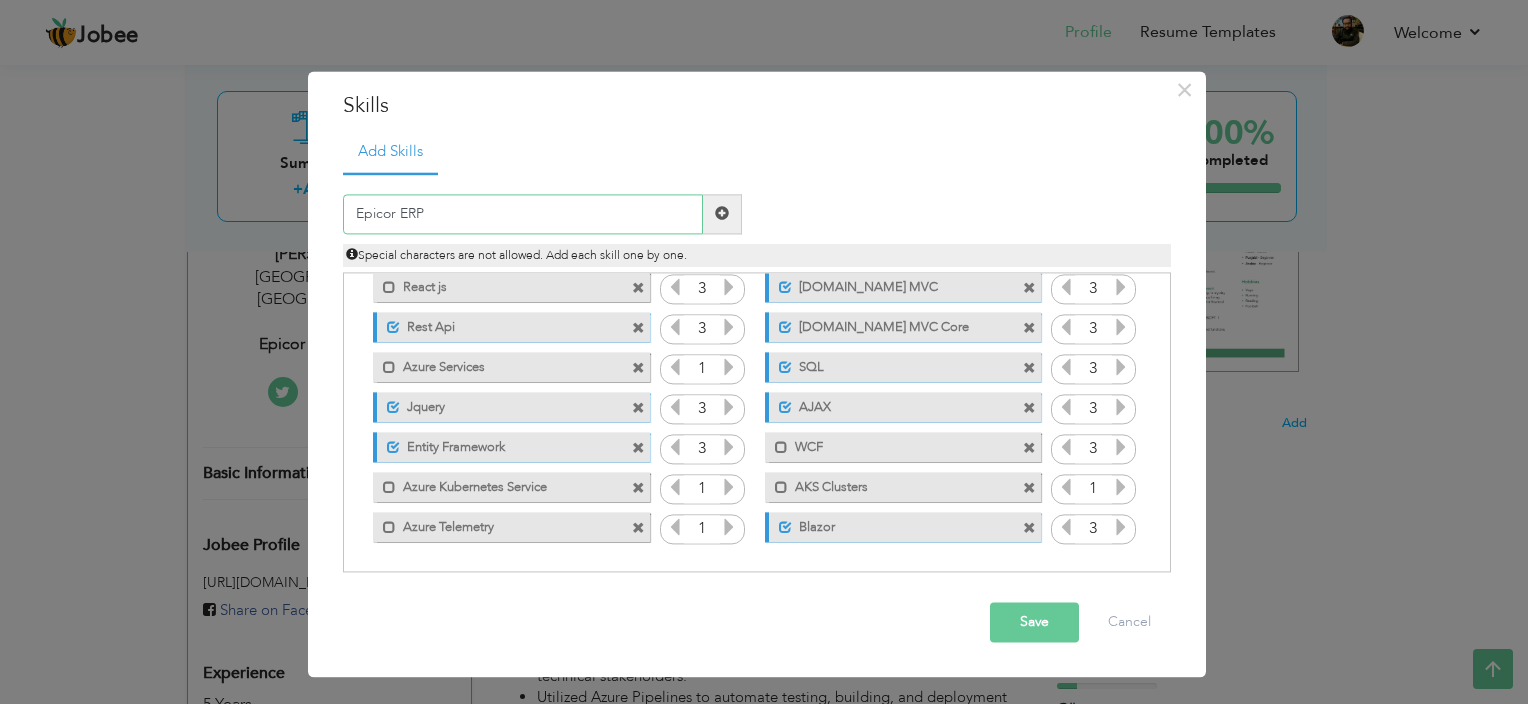 type on "Epicor ERP" 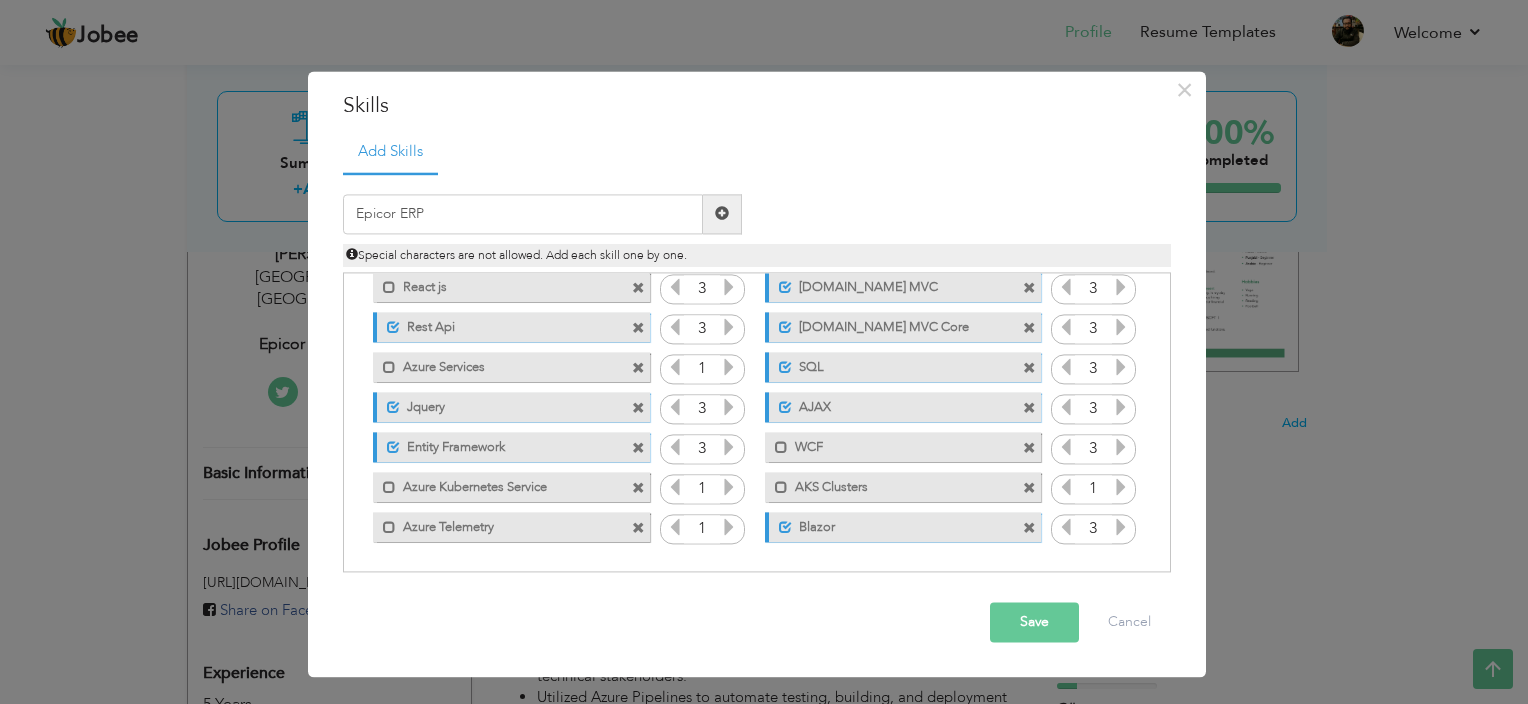 click at bounding box center [722, 214] 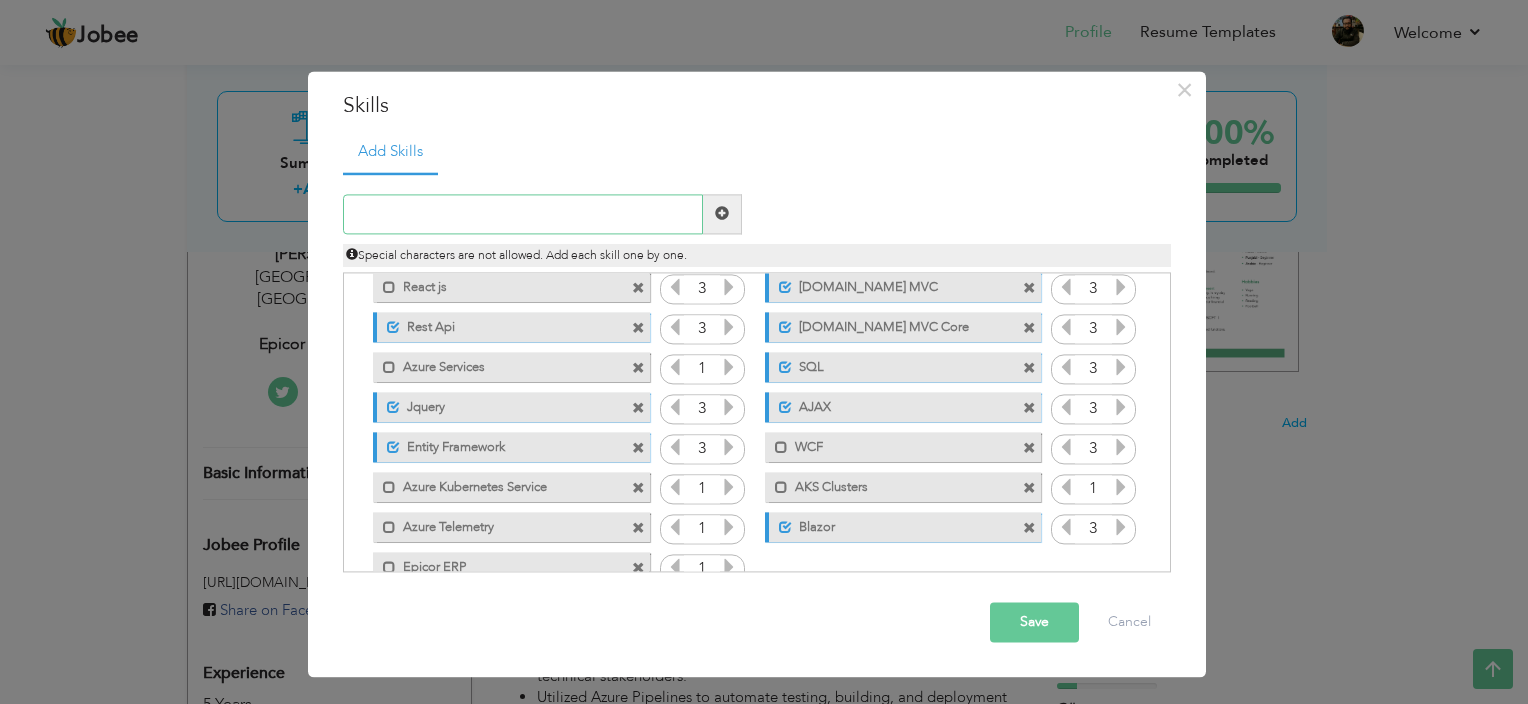 click at bounding box center (523, 214) 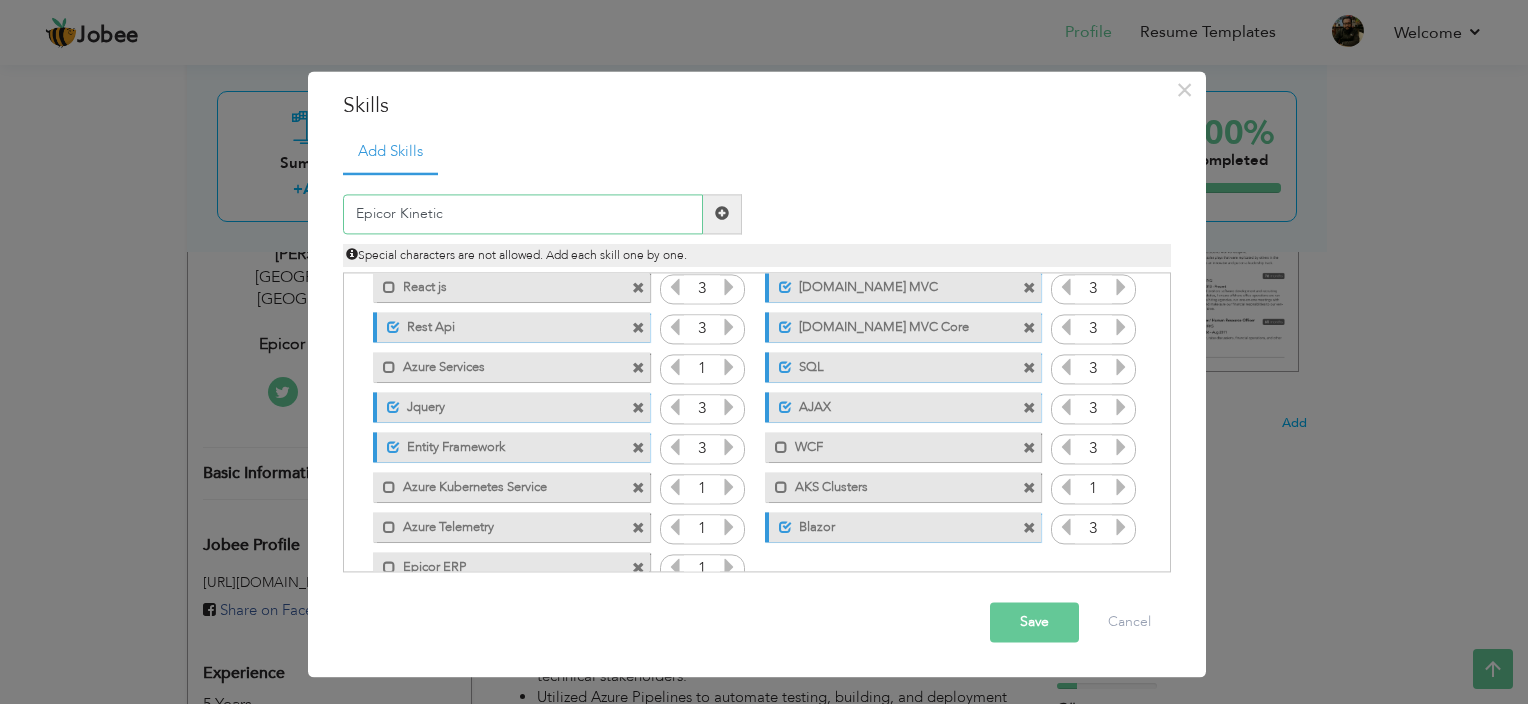 type on "Epicor Kinetic" 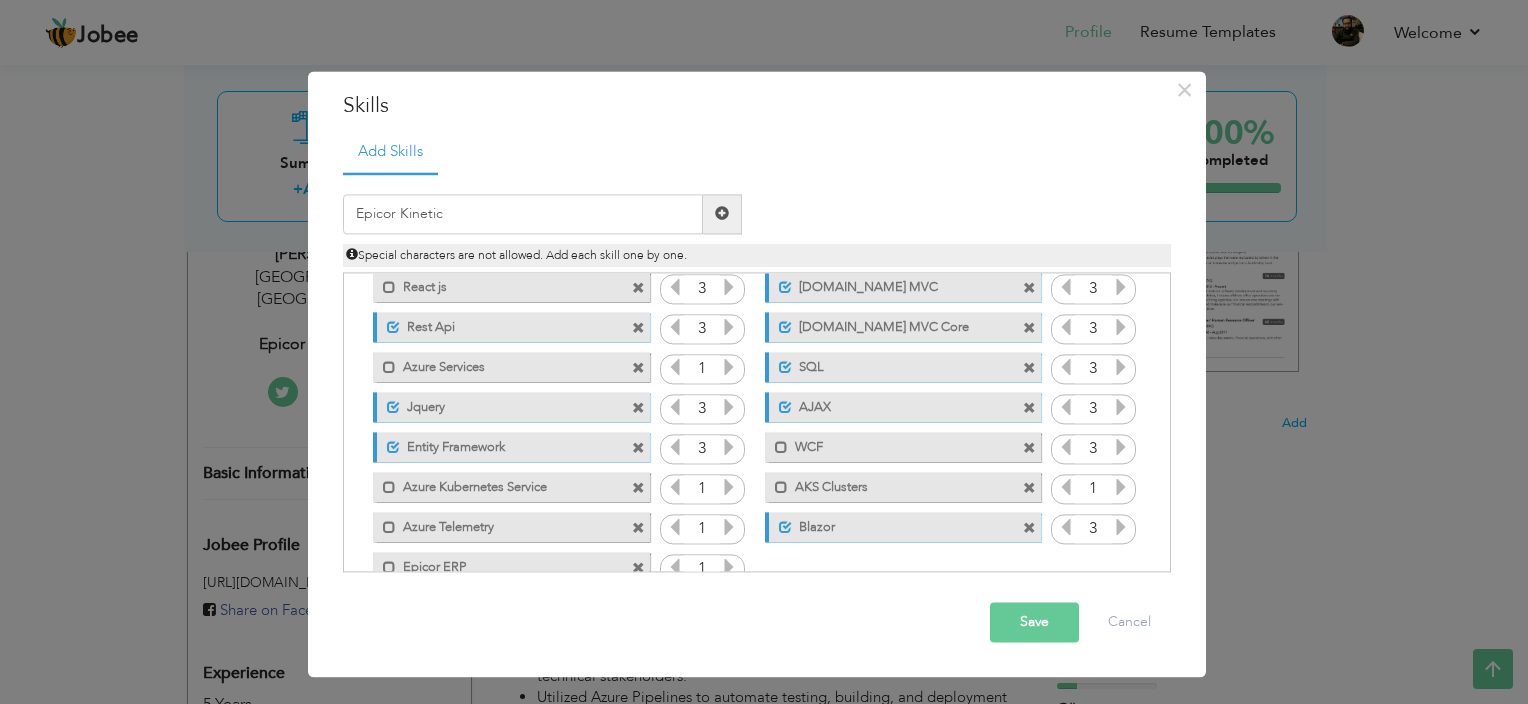 click at bounding box center (722, 214) 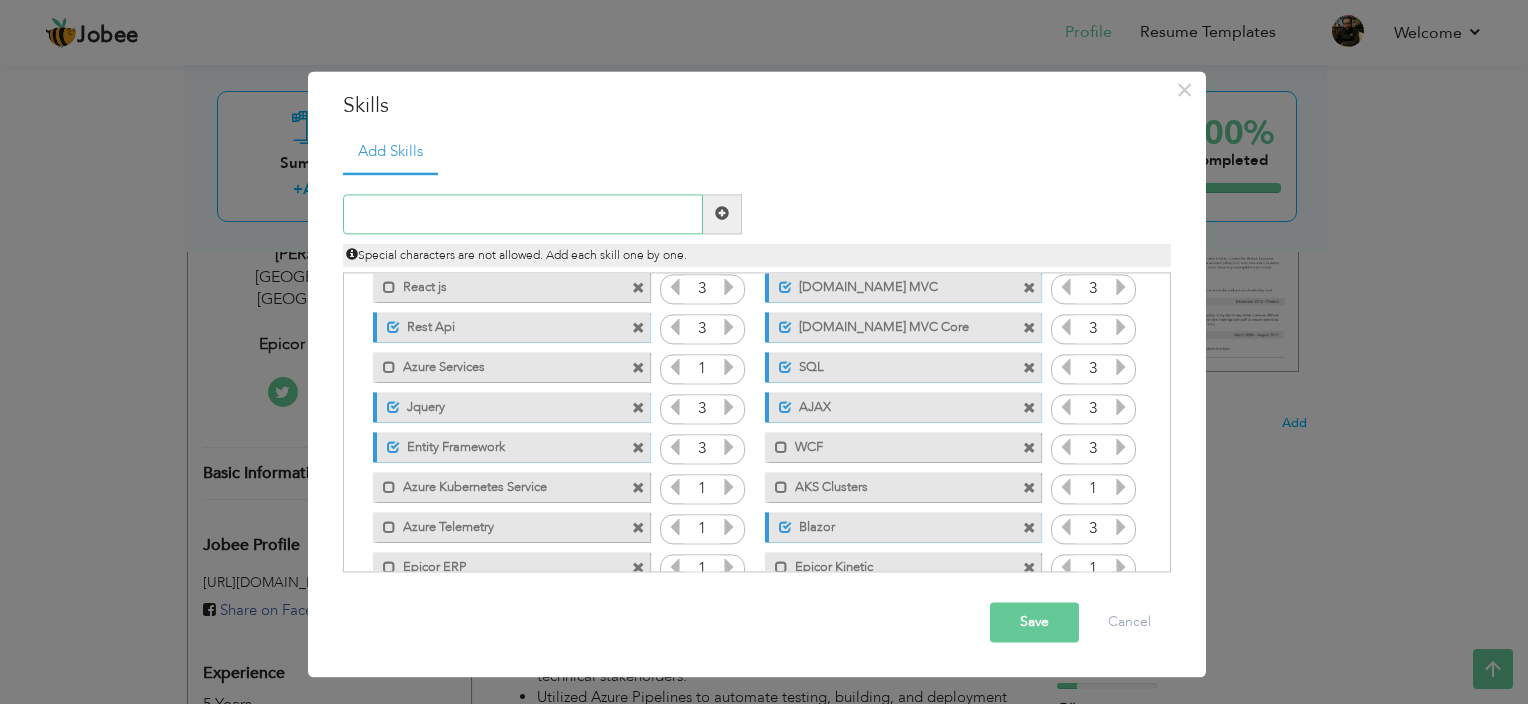 click at bounding box center [523, 214] 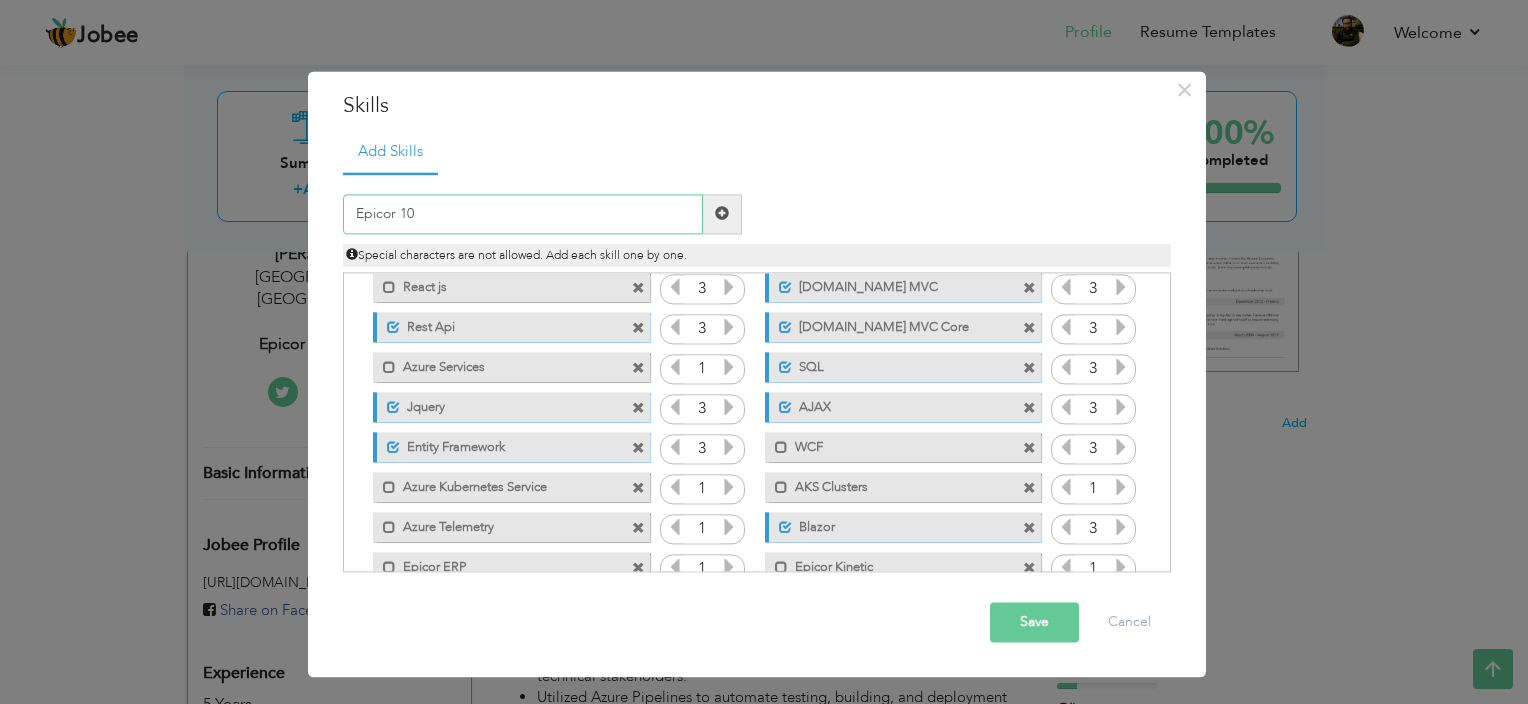 type on "Epicor 10" 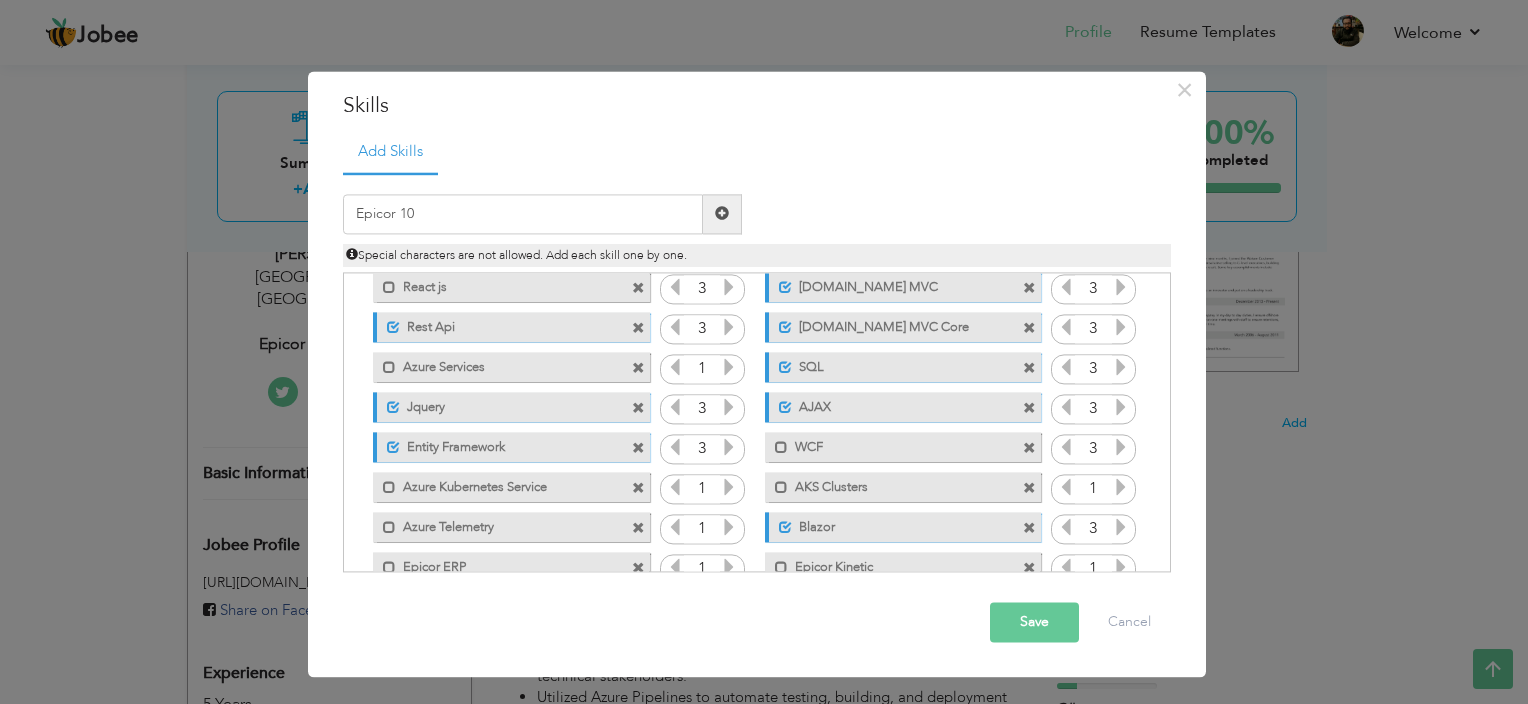 click at bounding box center (722, 214) 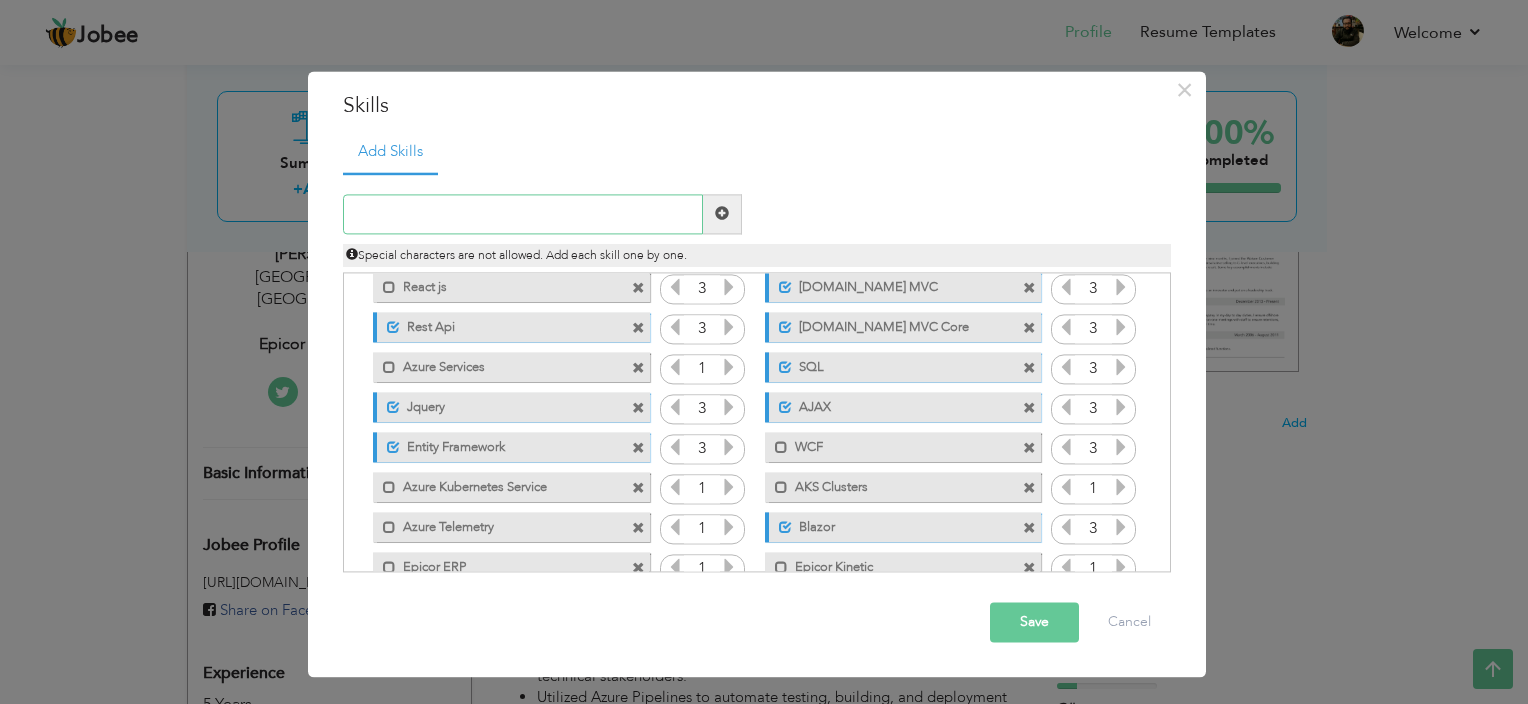 click at bounding box center [523, 214] 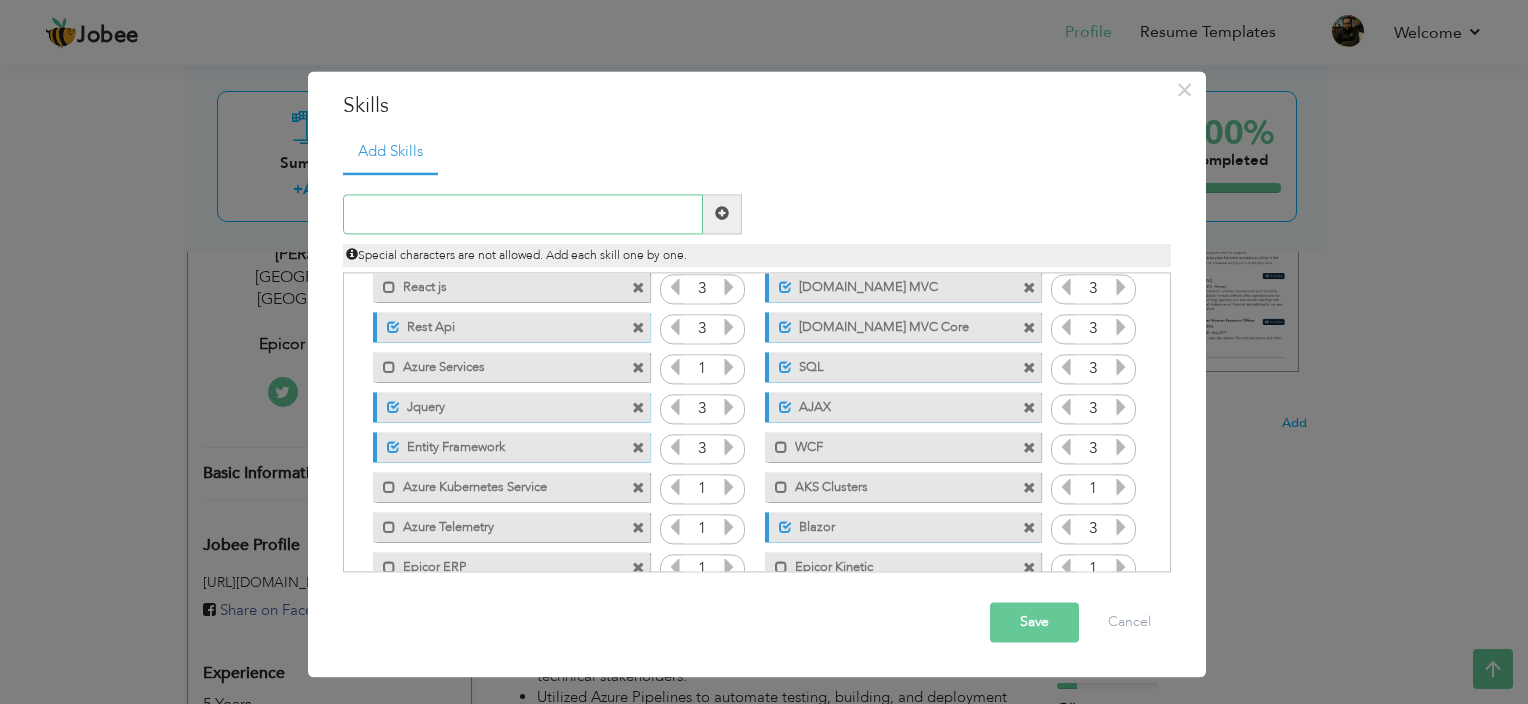 type on "E" 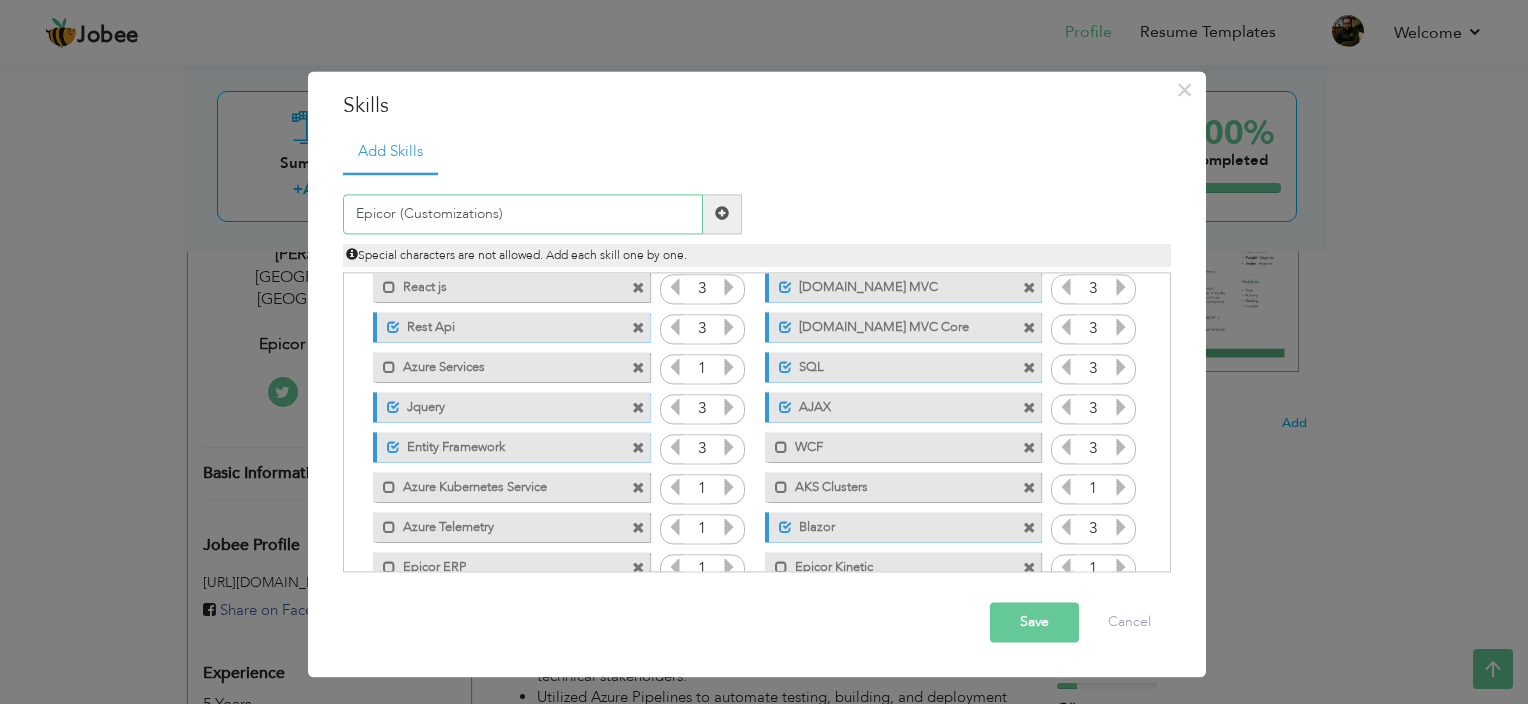 type on "Epicor (Customizations)" 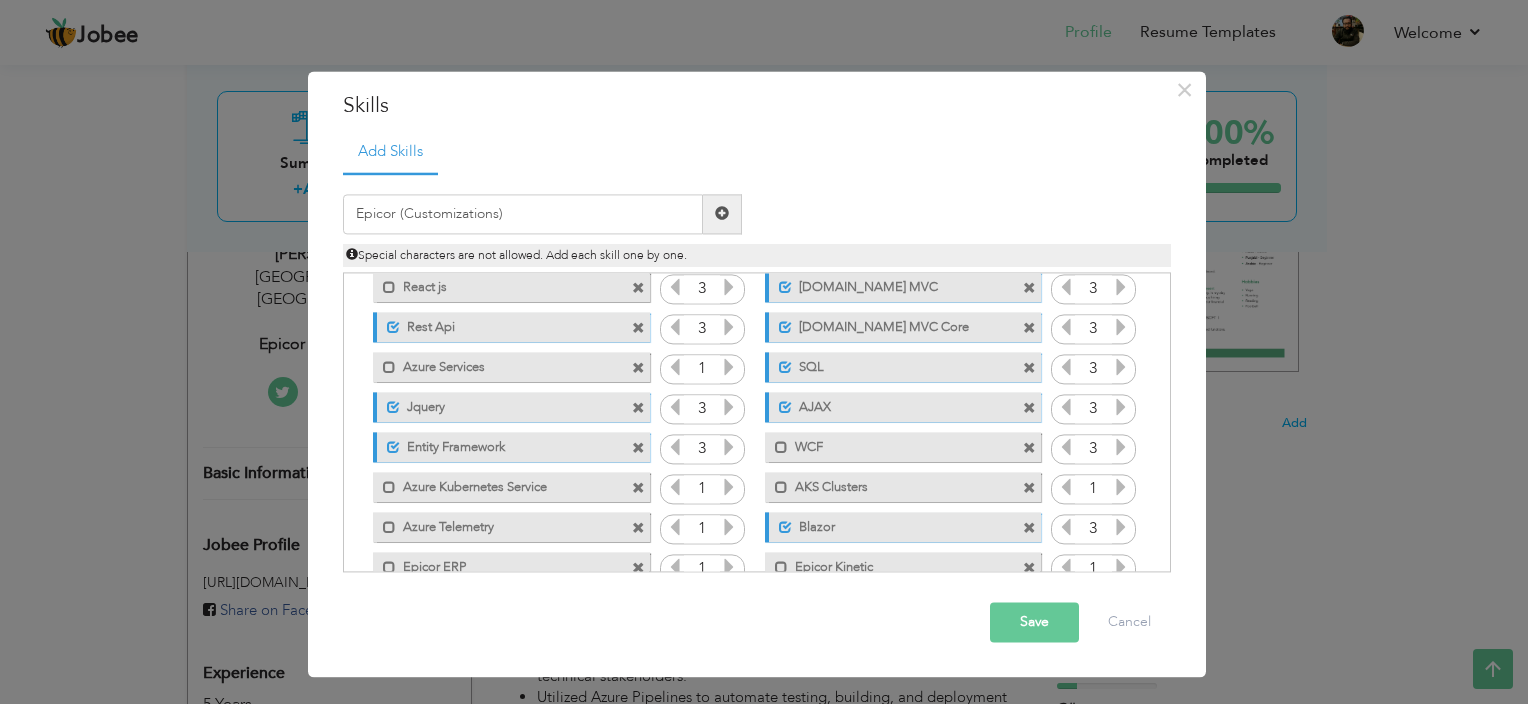 click at bounding box center (722, 214) 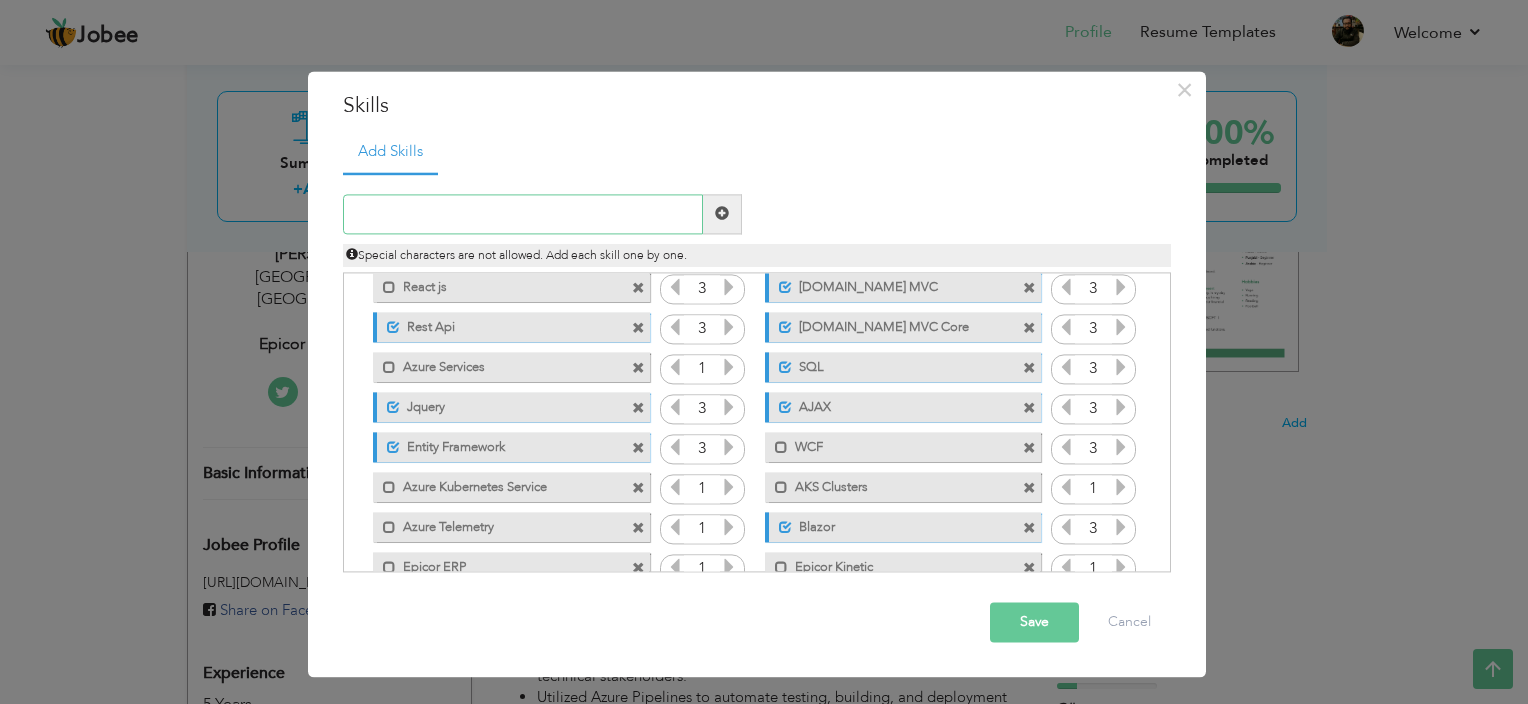 click at bounding box center (523, 214) 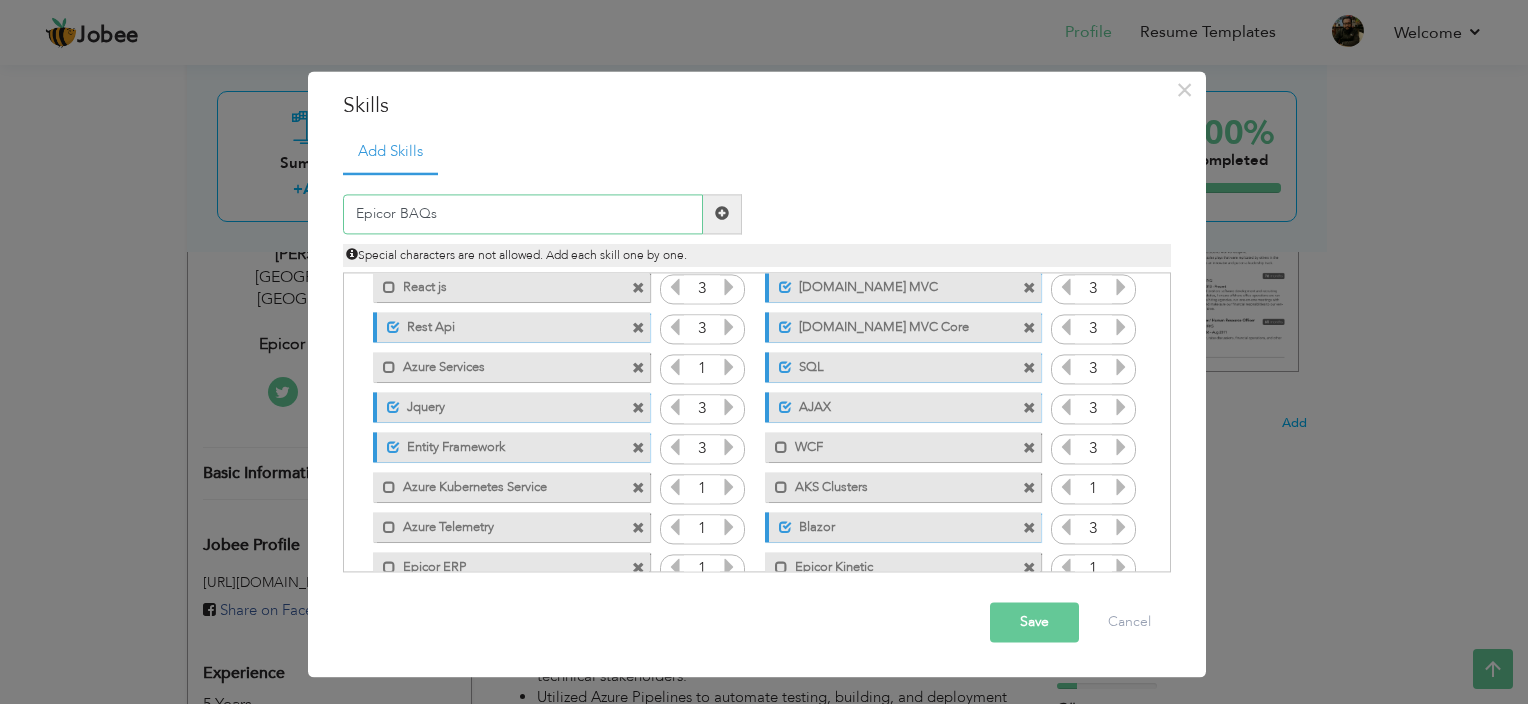 type on "Epicor BAQs" 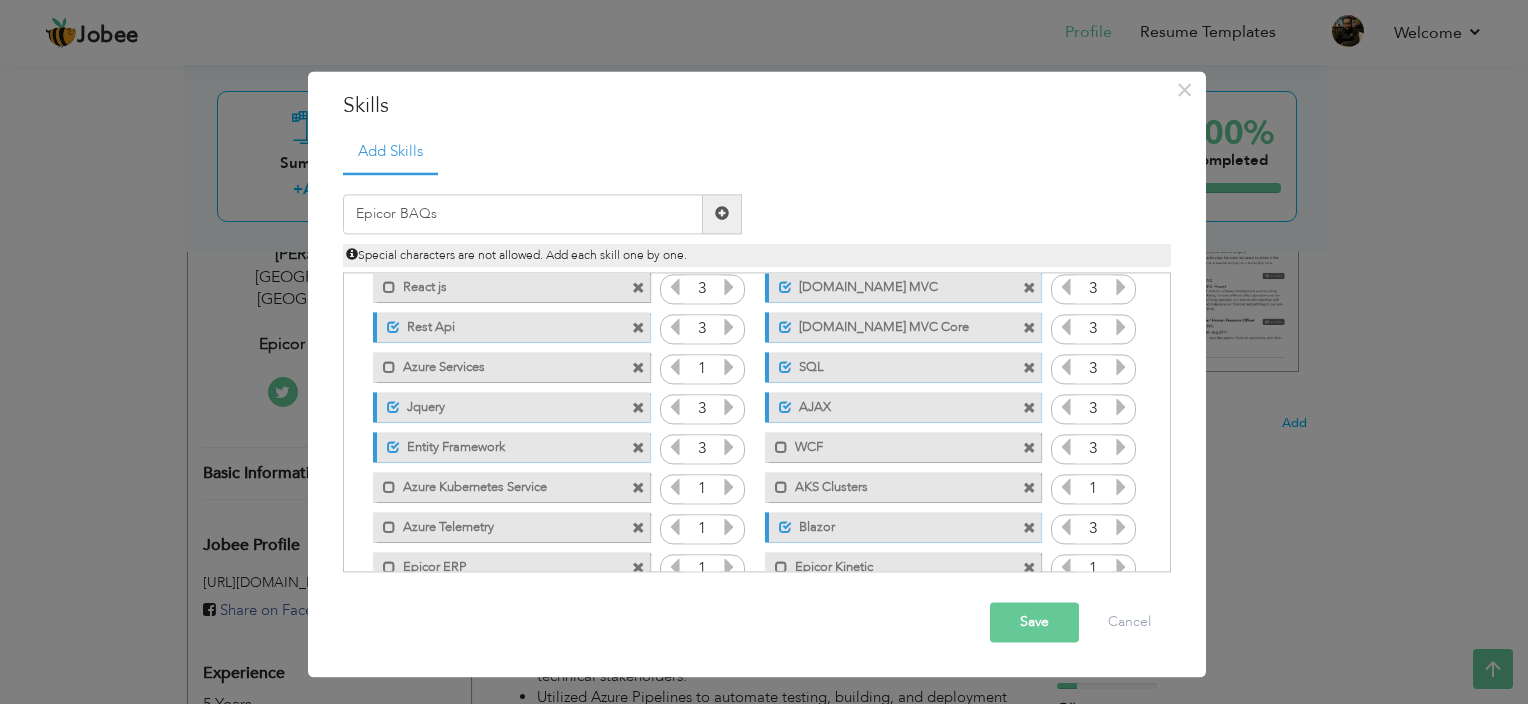 click at bounding box center (722, 214) 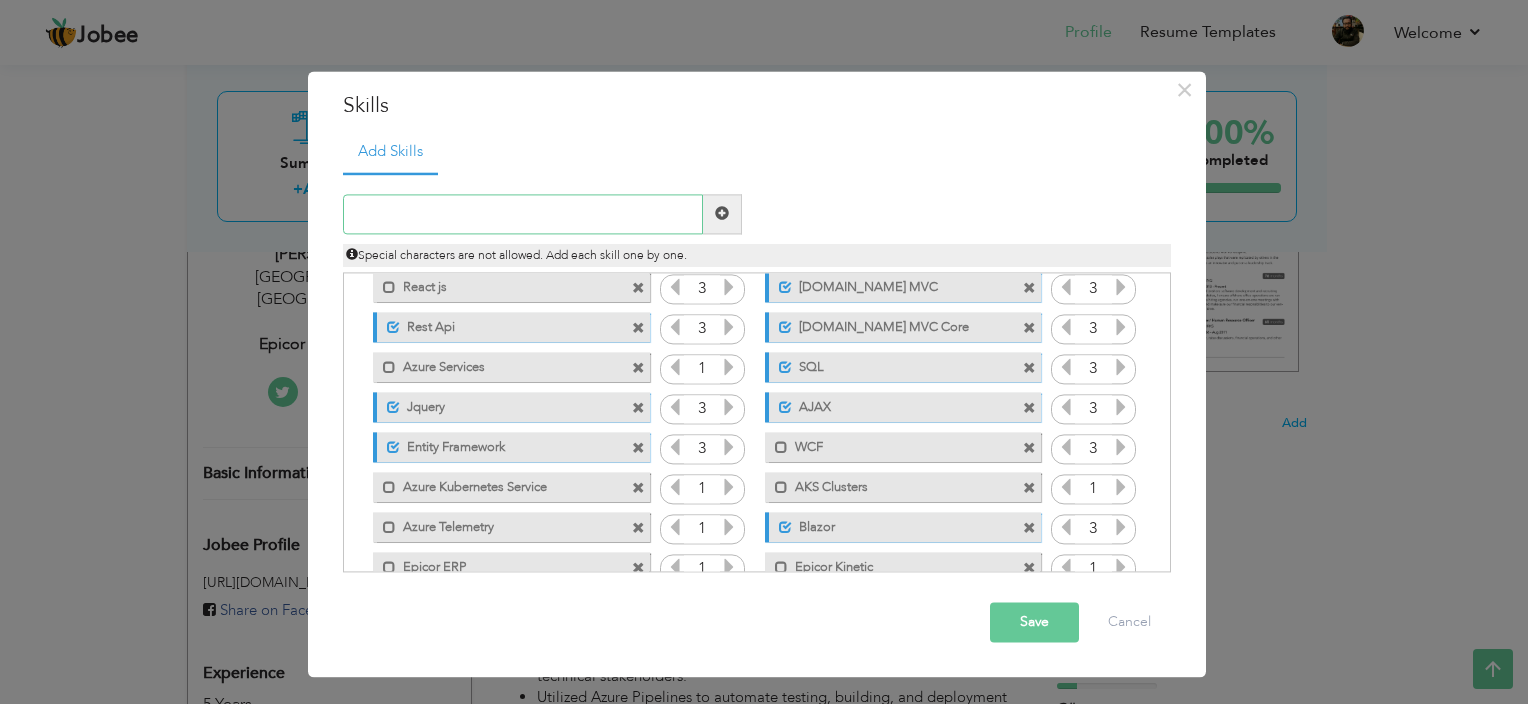 click at bounding box center [523, 214] 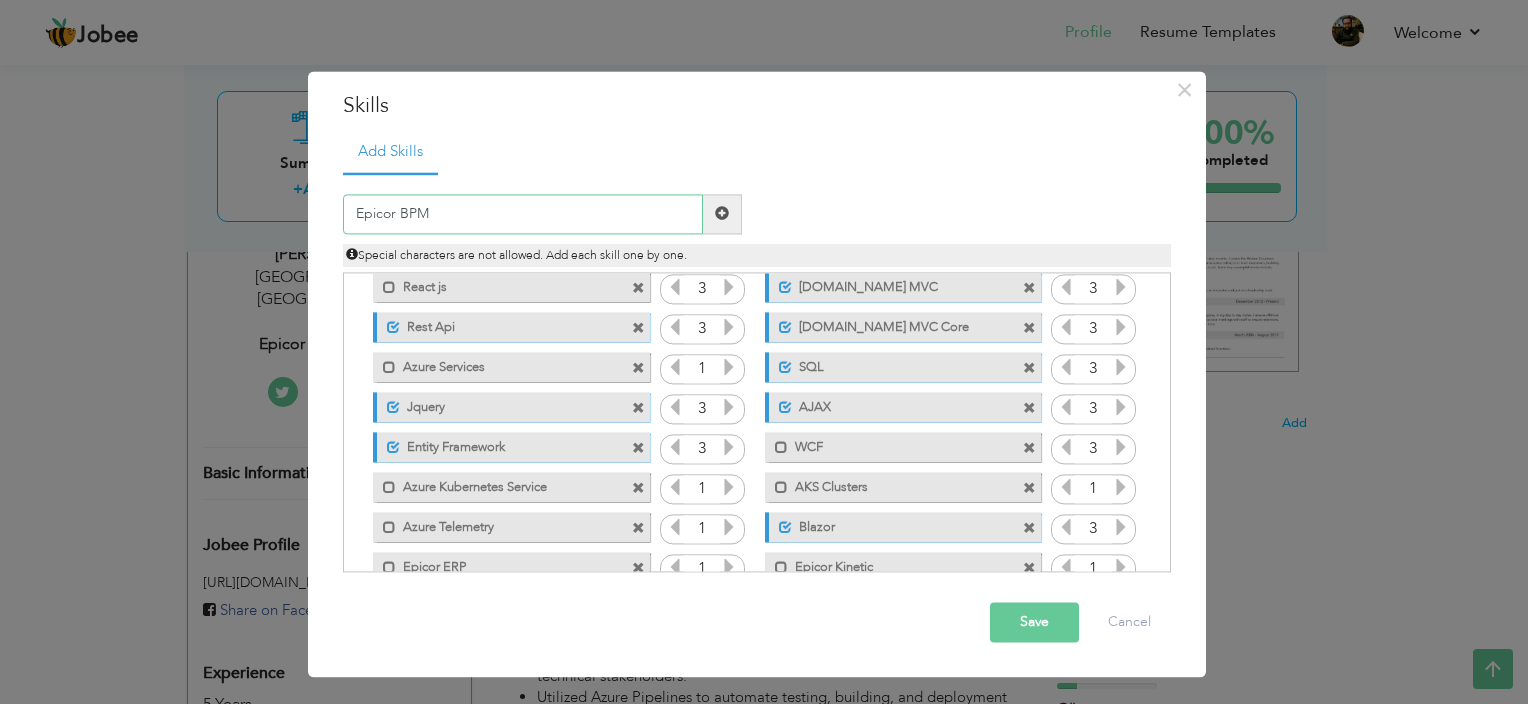 type on "Epicor BPMs" 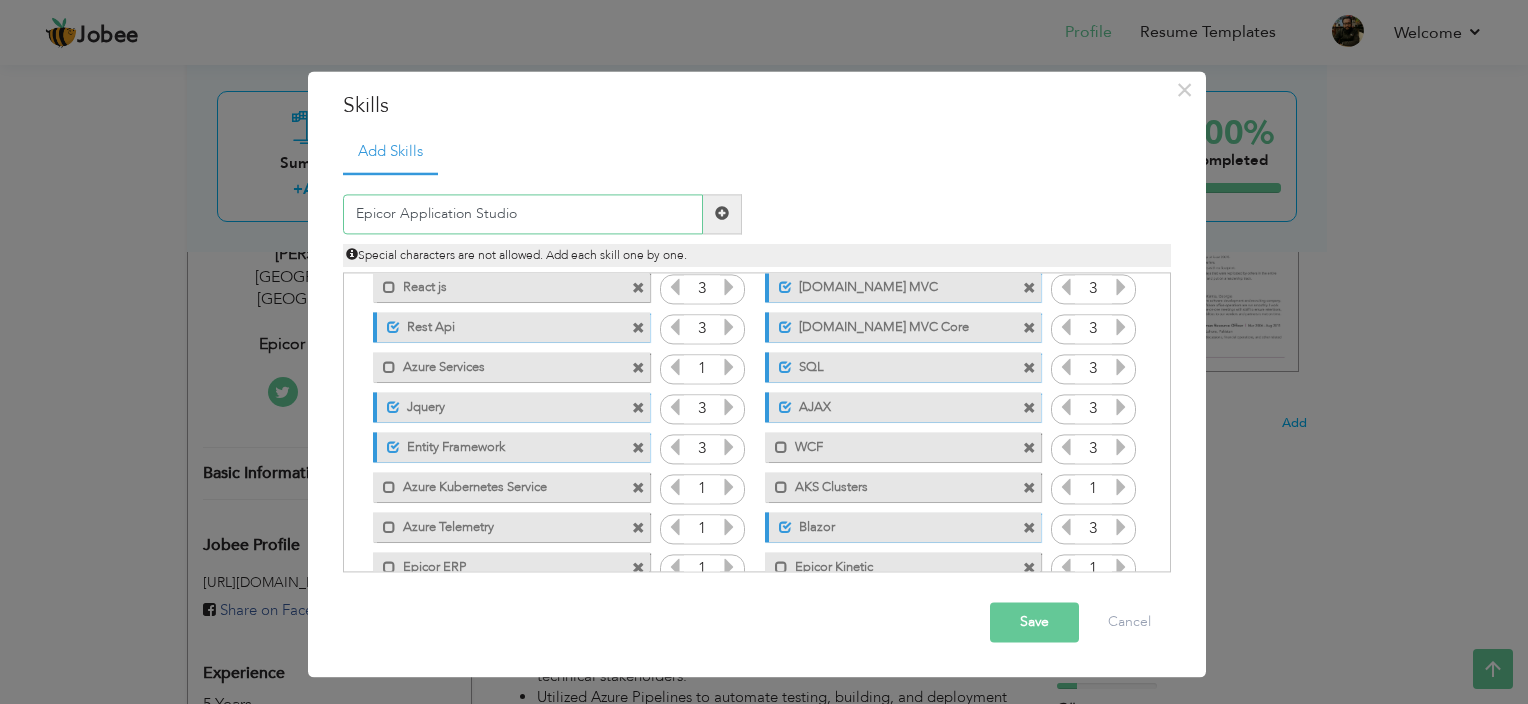 type on "Epicor Application Studio" 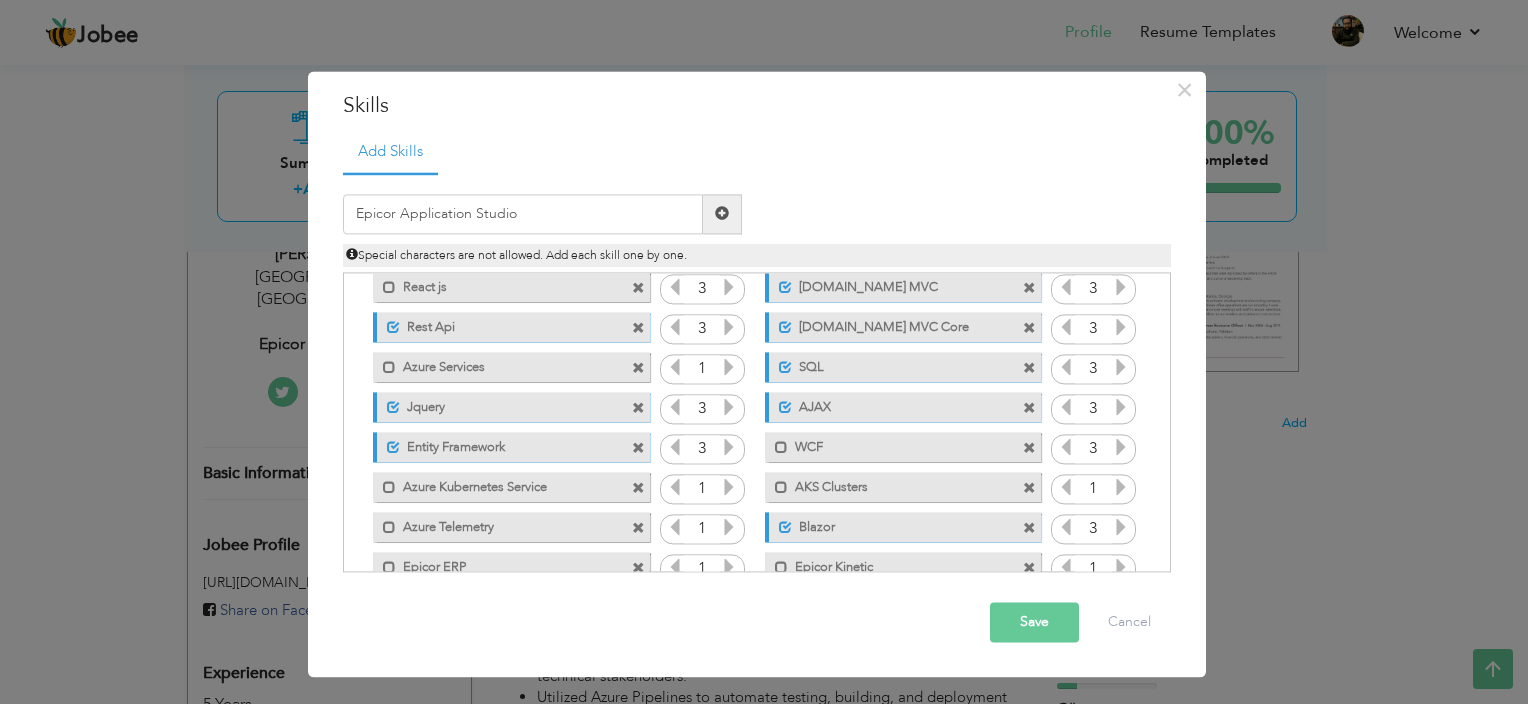 click at bounding box center [722, 214] 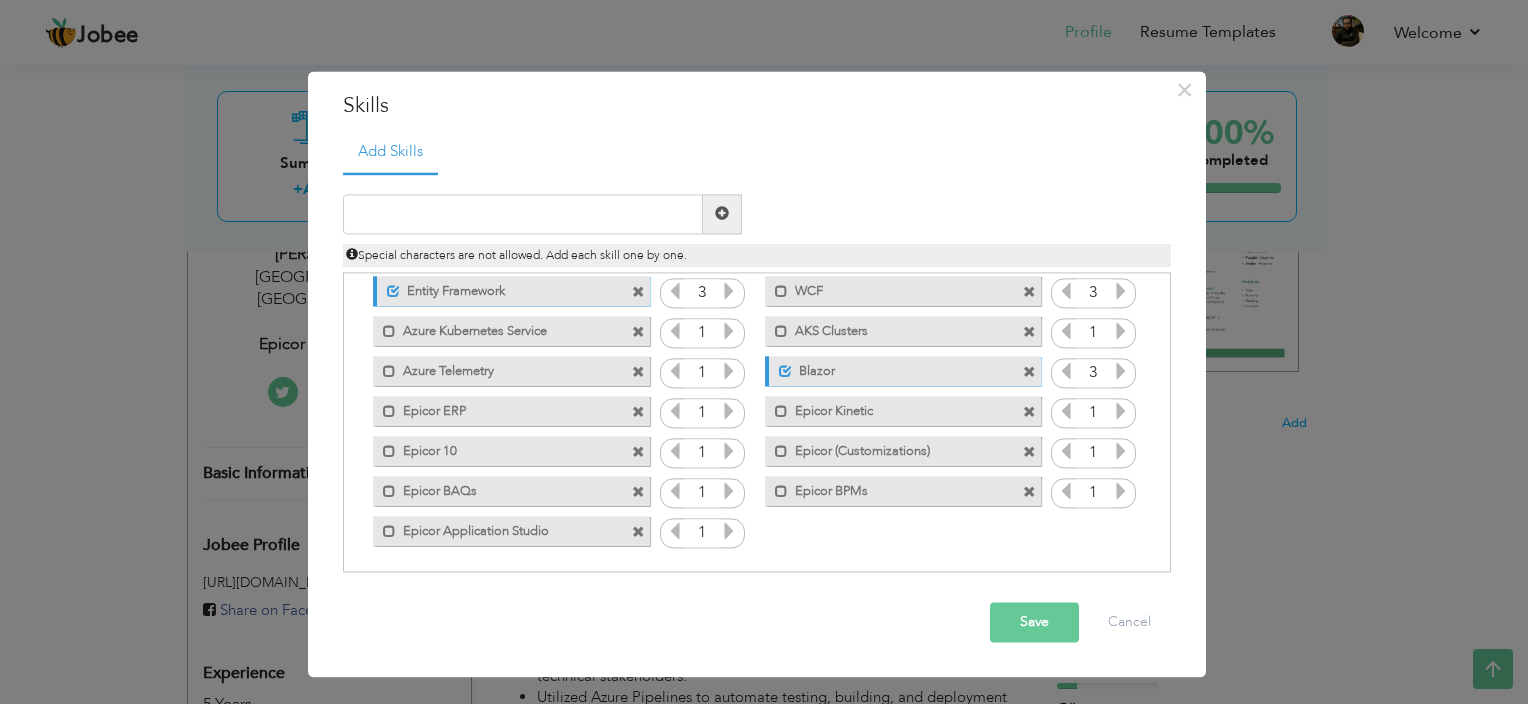 scroll, scrollTop: 399, scrollLeft: 0, axis: vertical 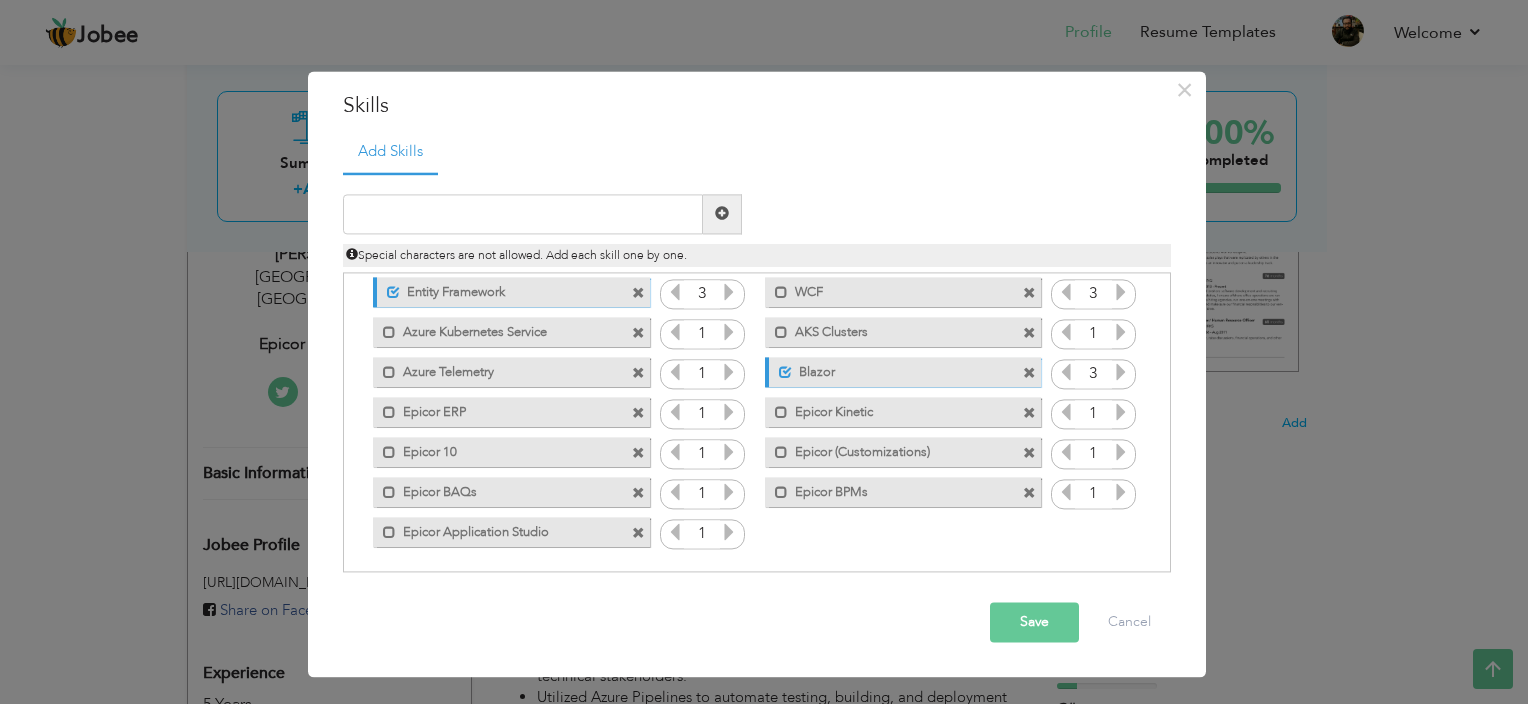 drag, startPoint x: 531, startPoint y: 416, endPoint x: 531, endPoint y: 344, distance: 72 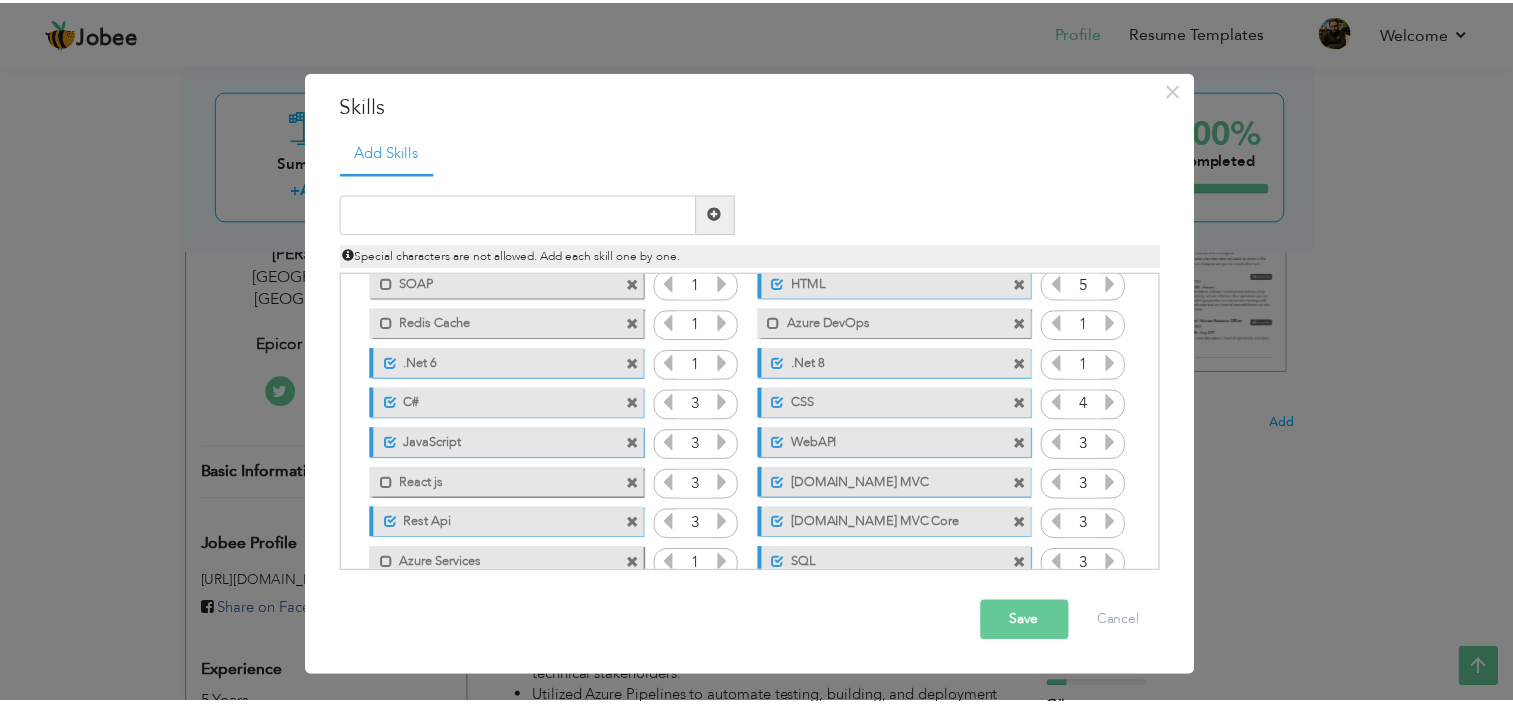 scroll, scrollTop: 0, scrollLeft: 0, axis: both 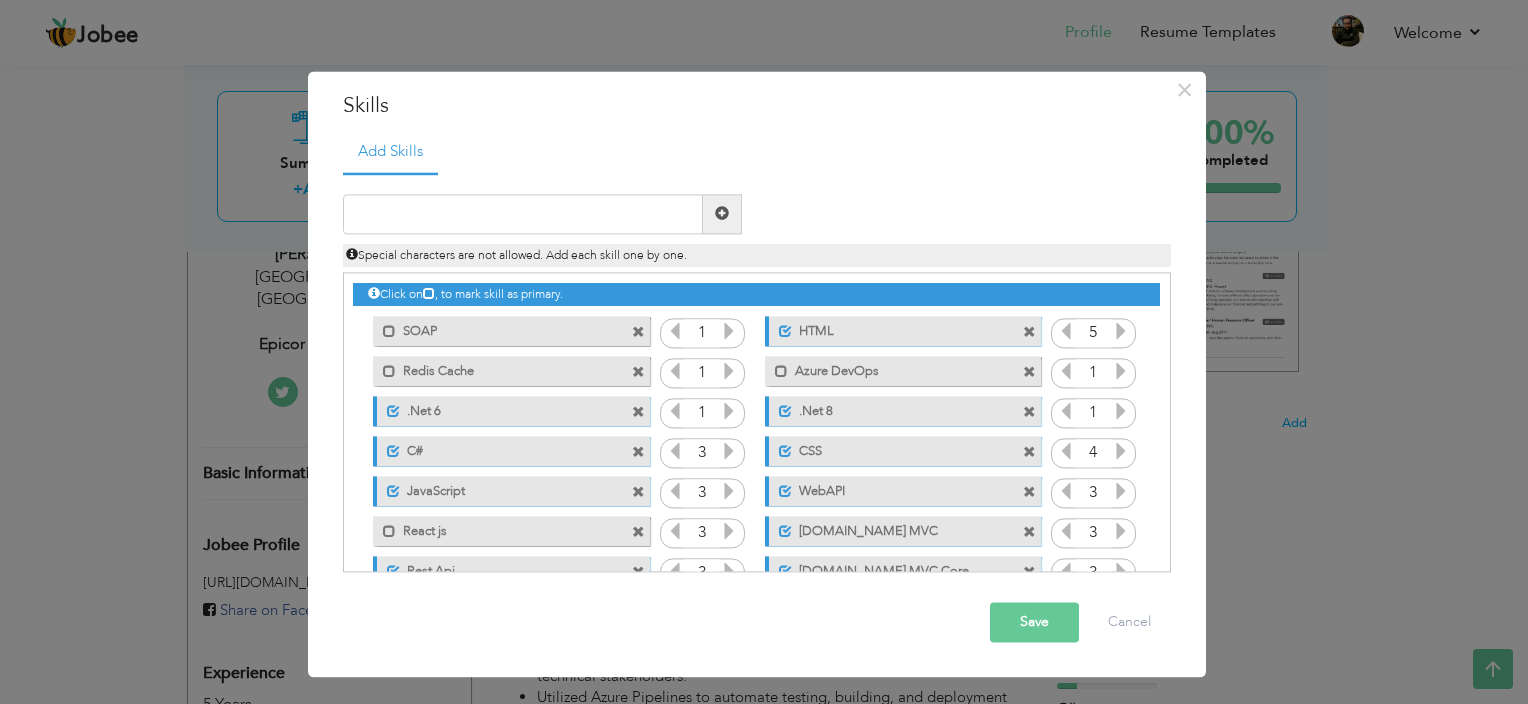 click on "Save" at bounding box center (1034, 622) 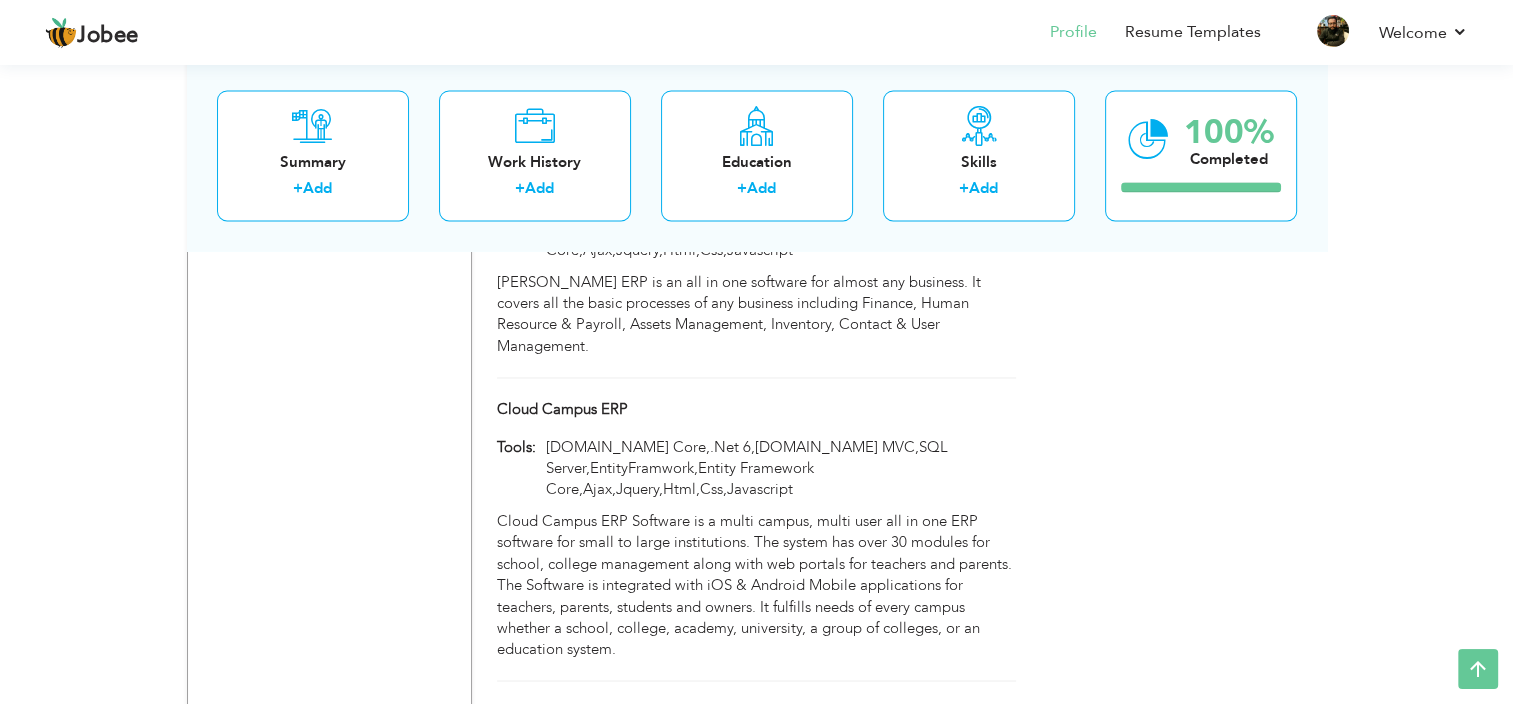 scroll, scrollTop: 3906, scrollLeft: 0, axis: vertical 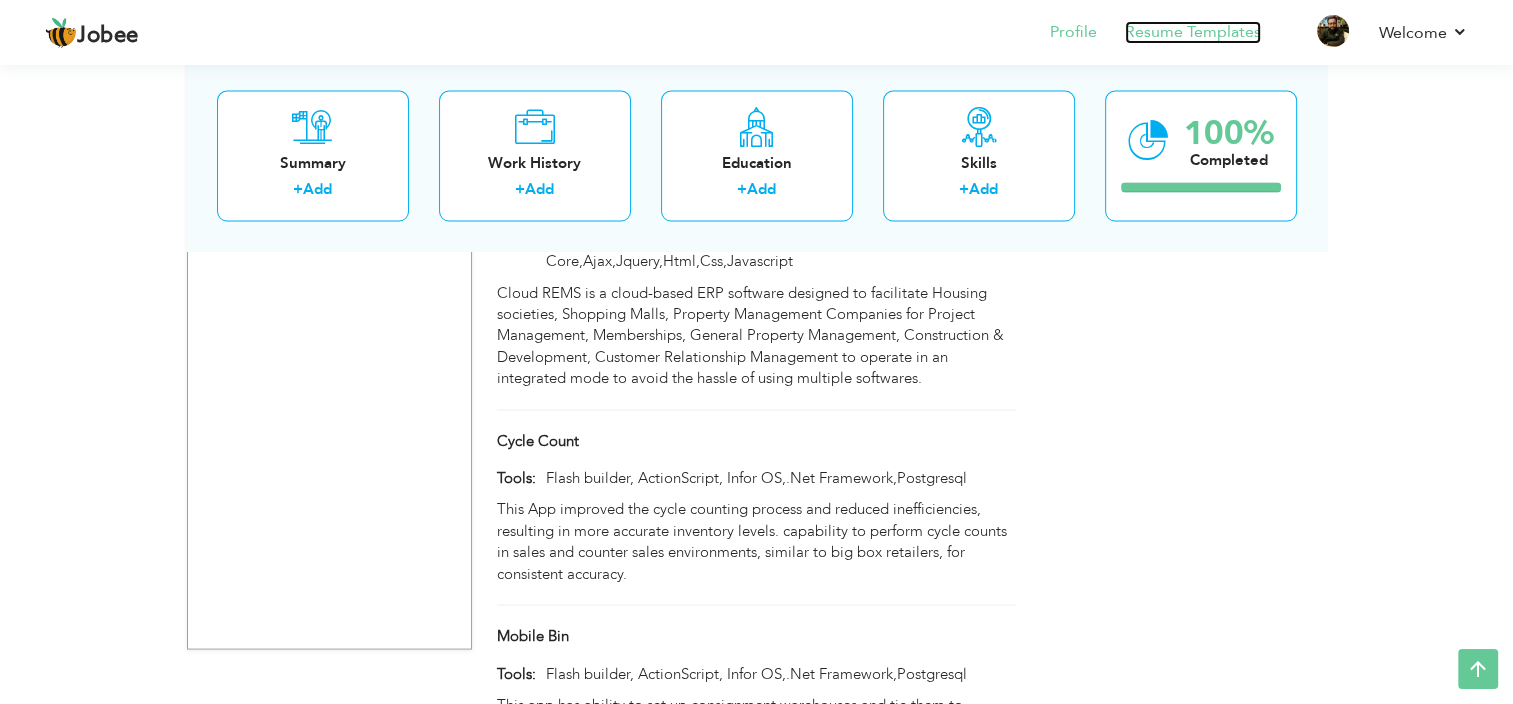 click on "Resume Templates" at bounding box center [1193, 32] 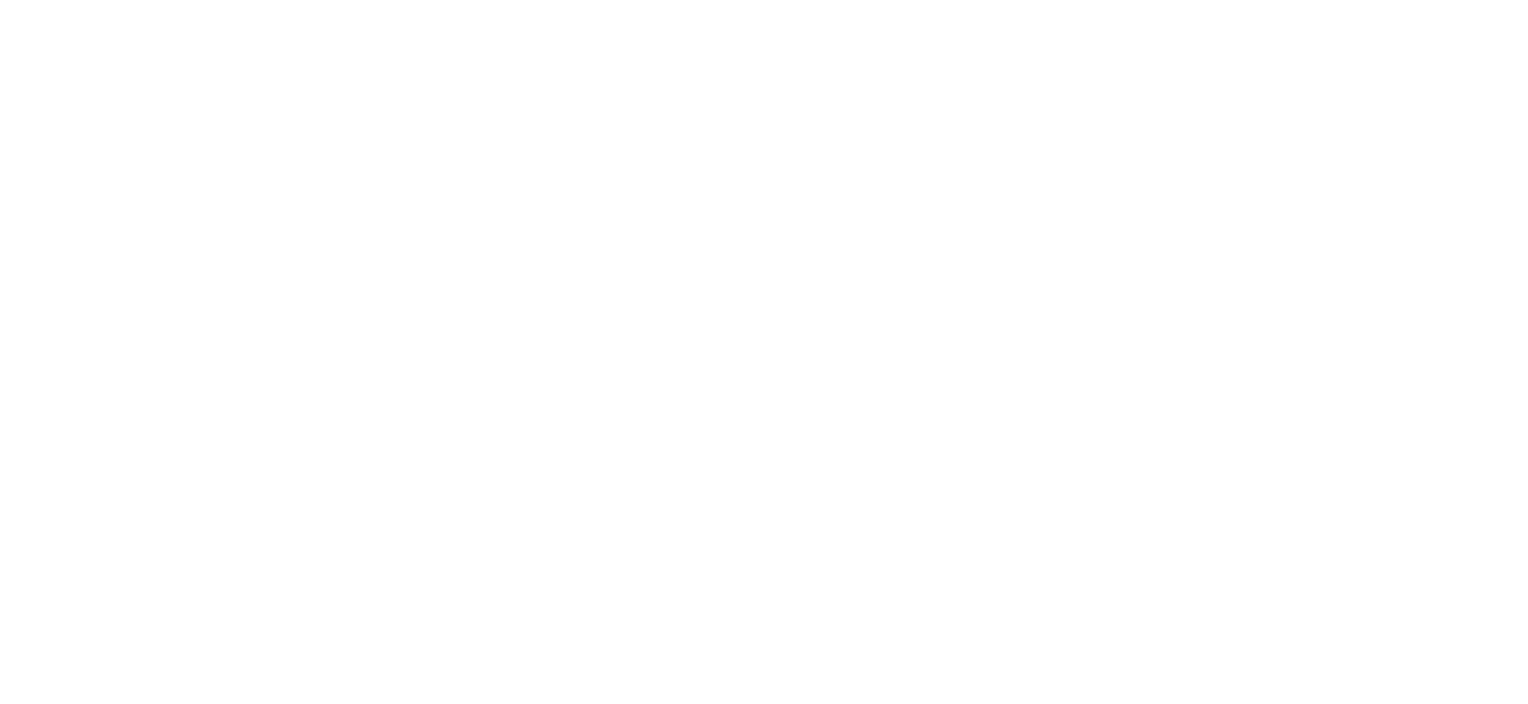 scroll, scrollTop: 0, scrollLeft: 0, axis: both 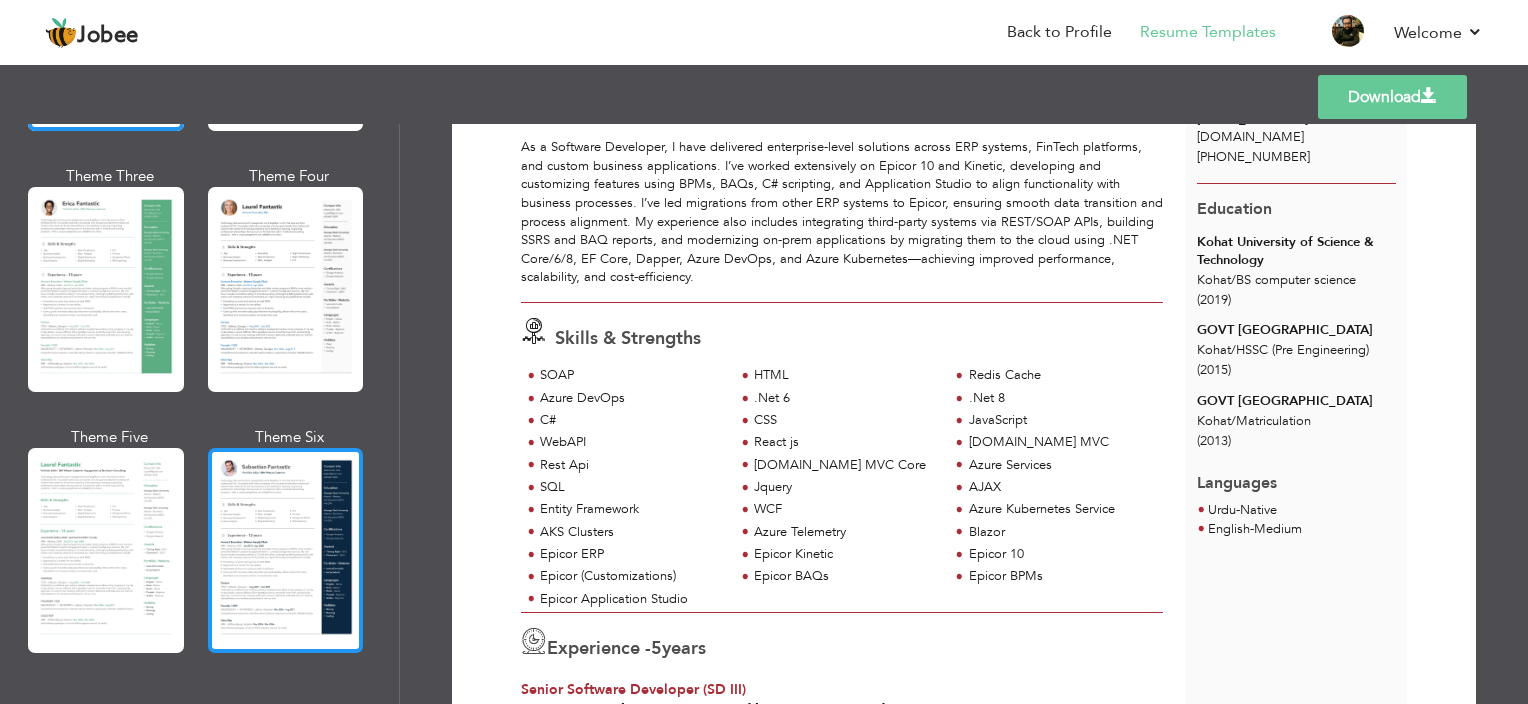 click at bounding box center (286, 550) 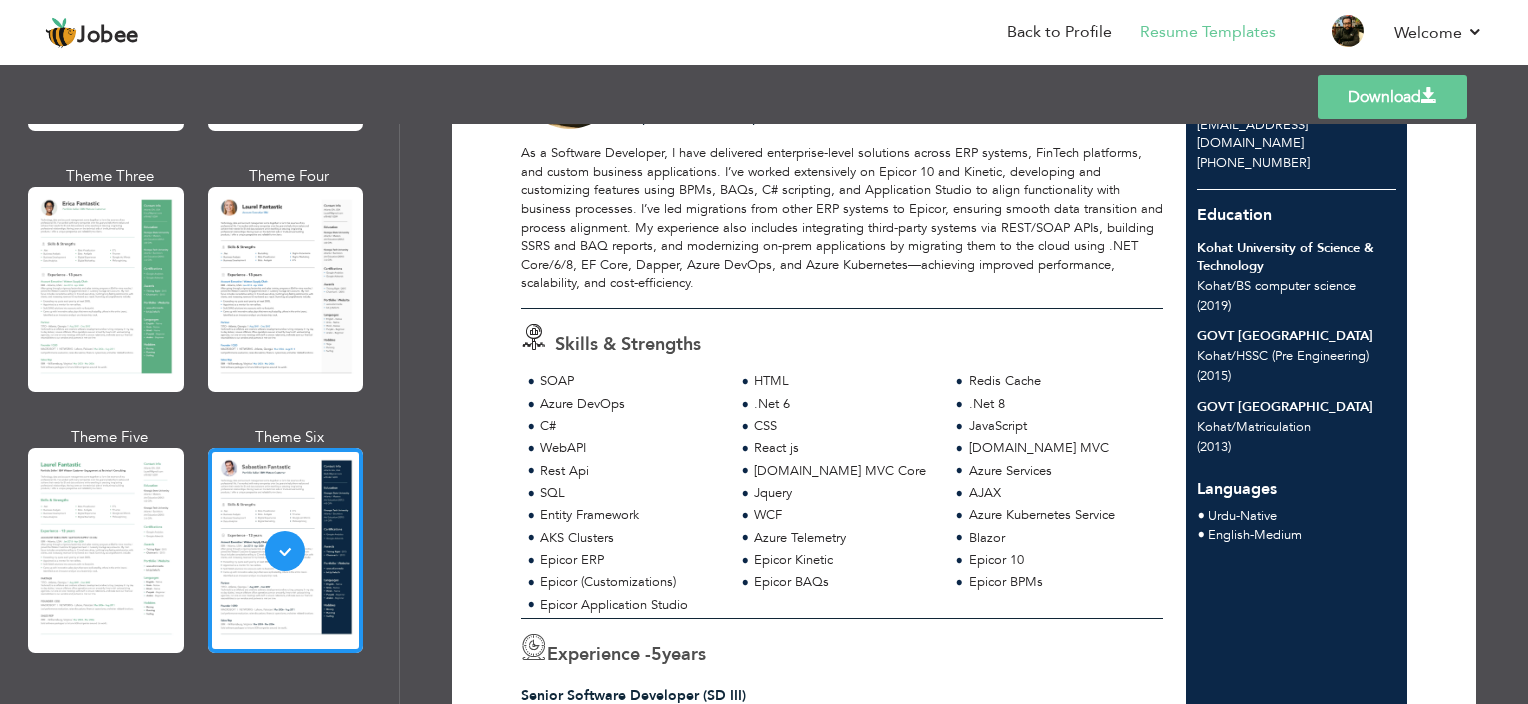 scroll, scrollTop: 135, scrollLeft: 0, axis: vertical 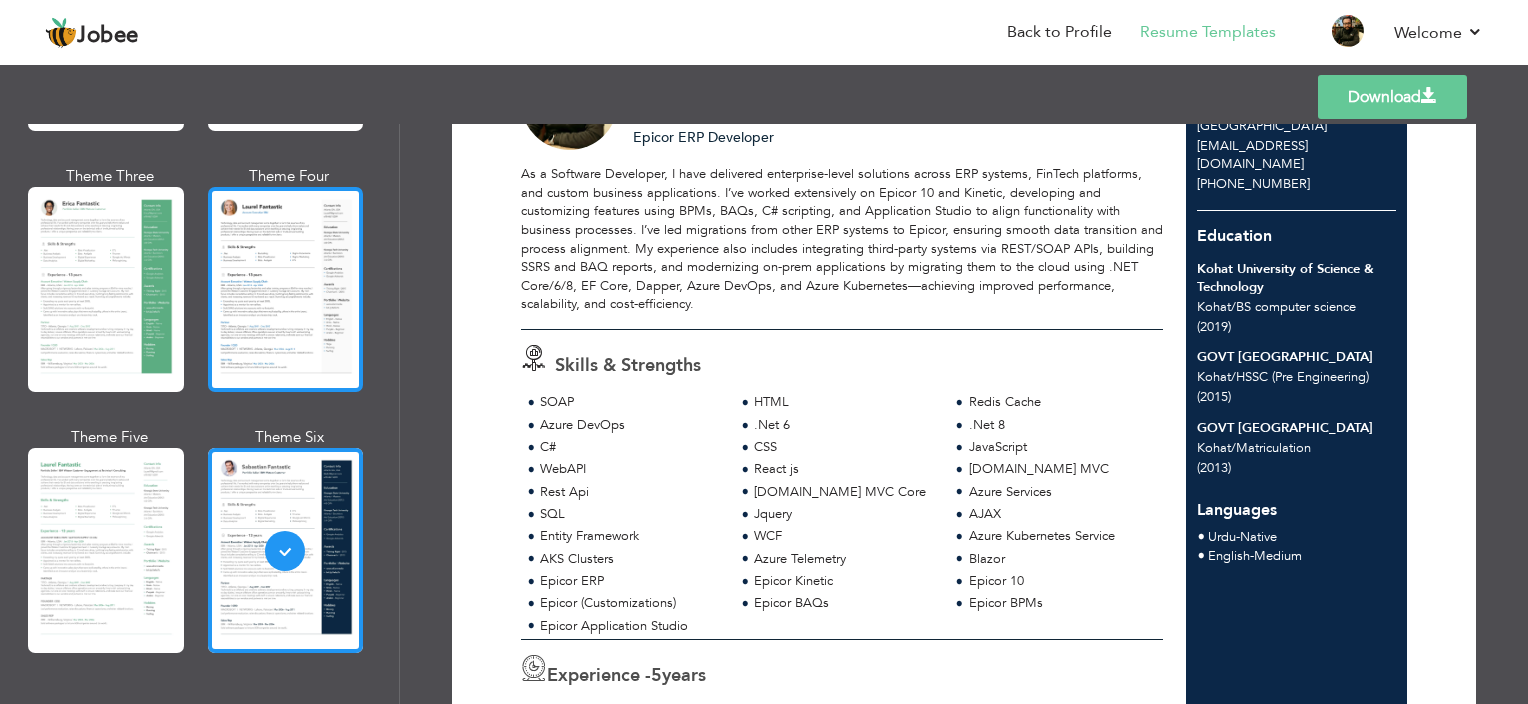 click at bounding box center (286, 289) 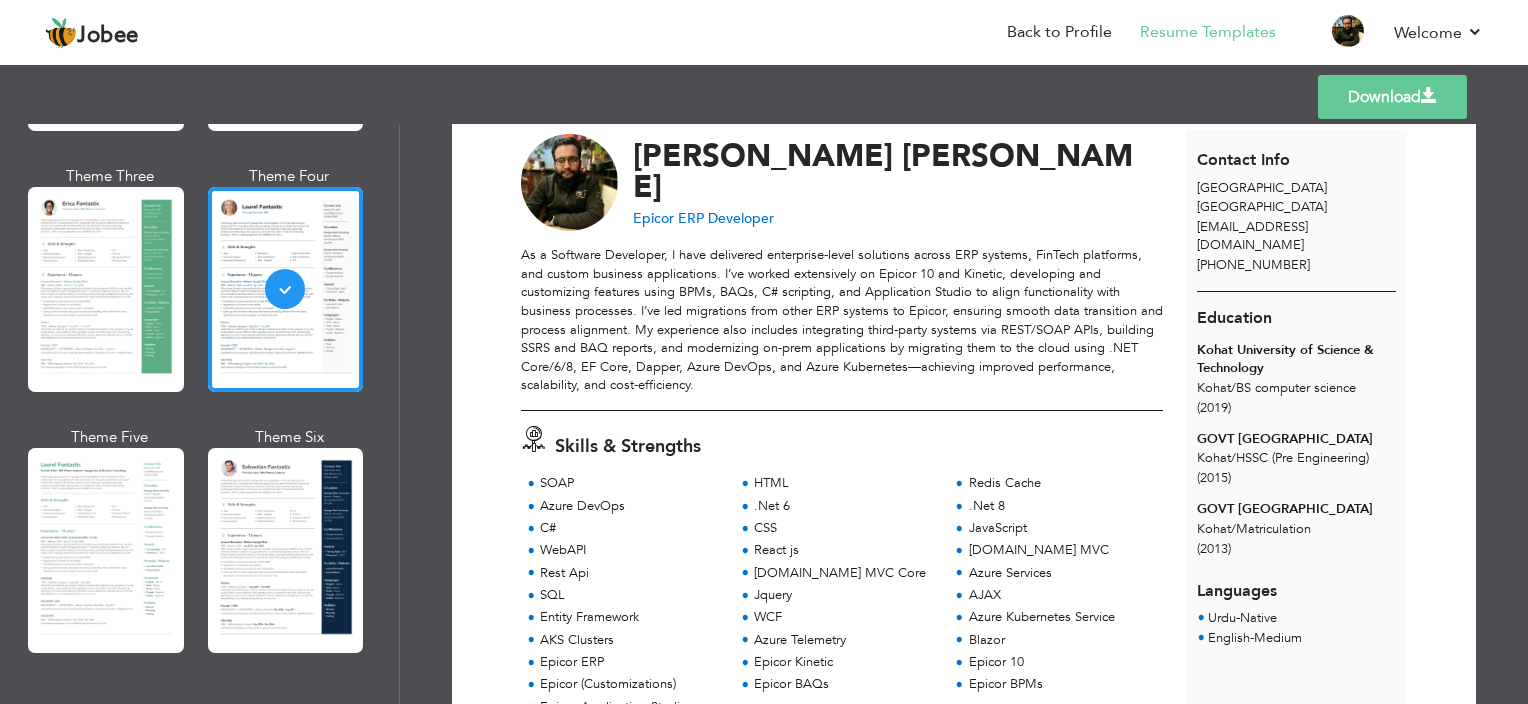 scroll, scrollTop: 27, scrollLeft: 0, axis: vertical 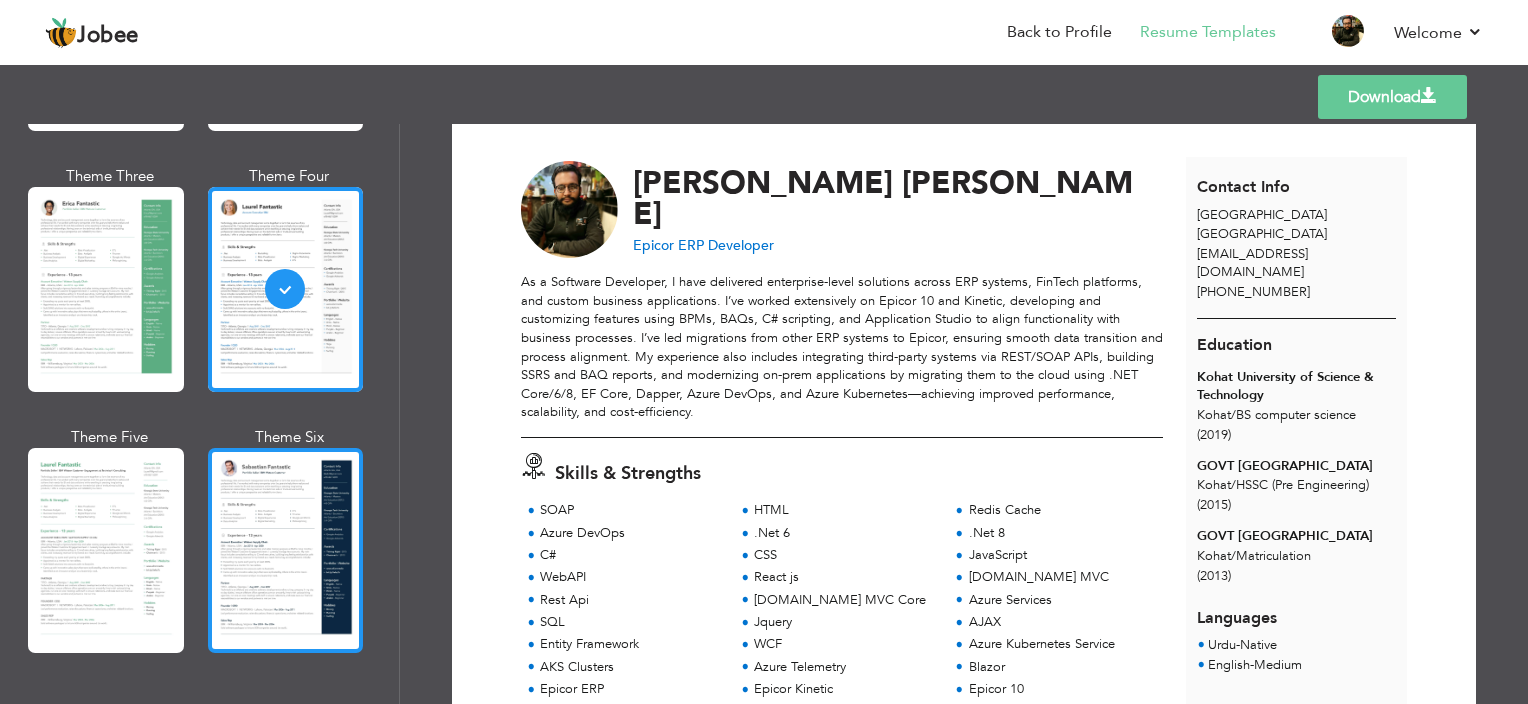 click at bounding box center [286, 550] 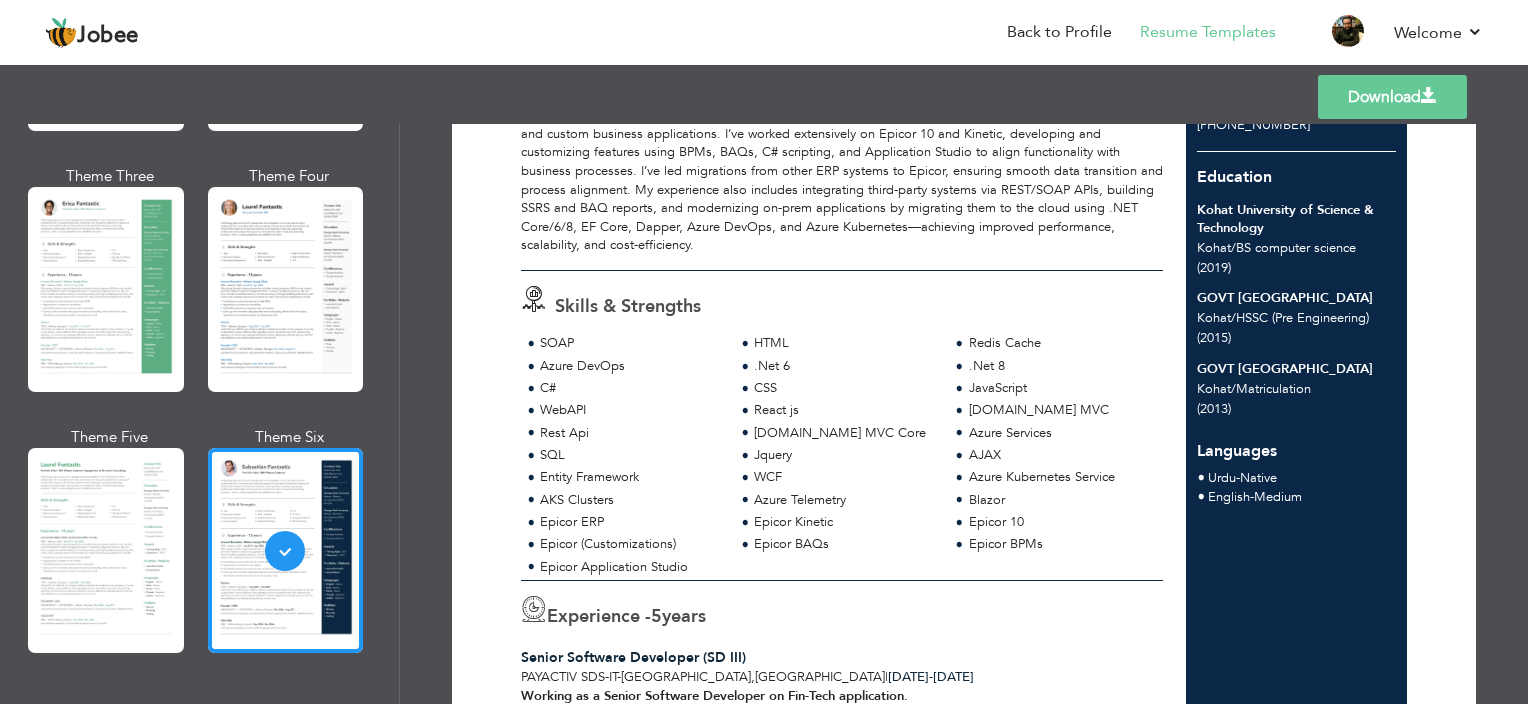 scroll, scrollTop: 0, scrollLeft: 0, axis: both 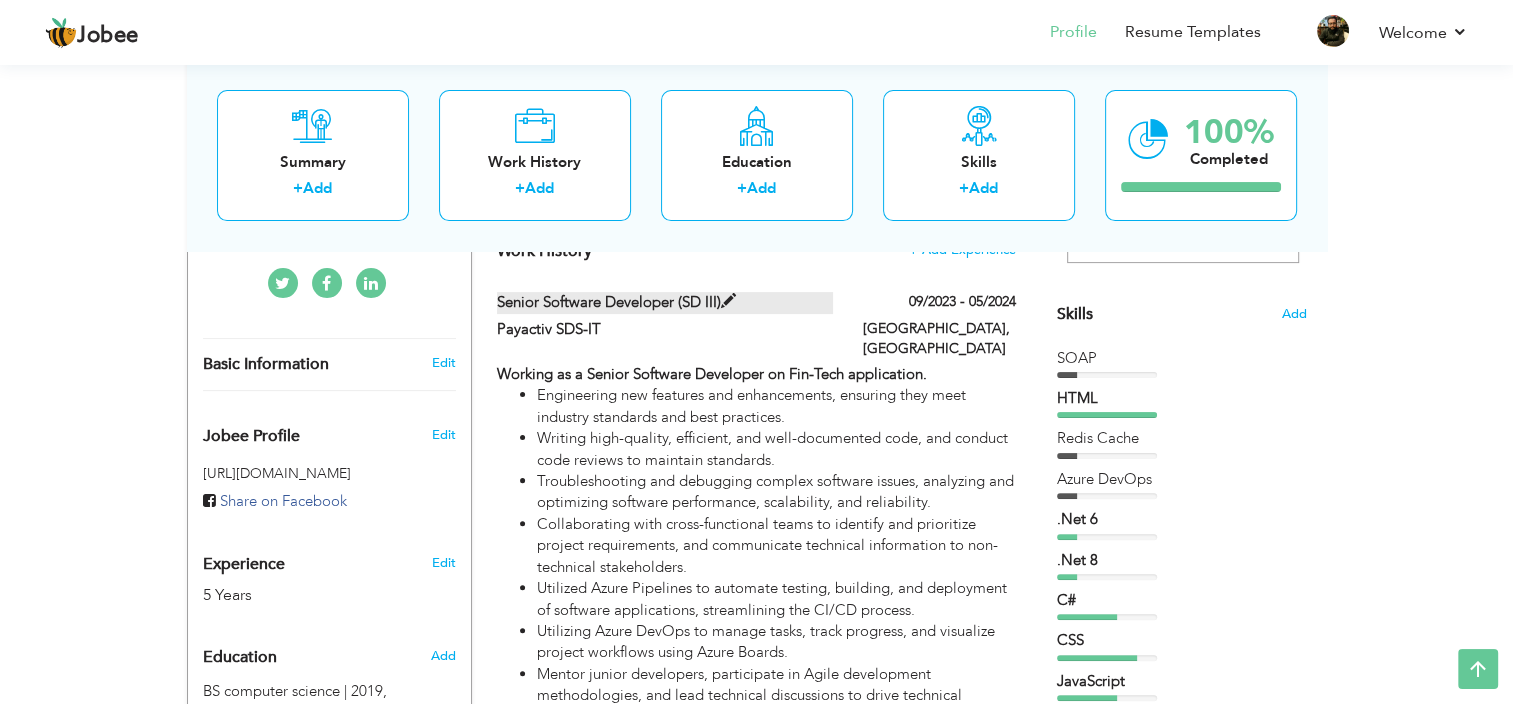 click at bounding box center (728, 301) 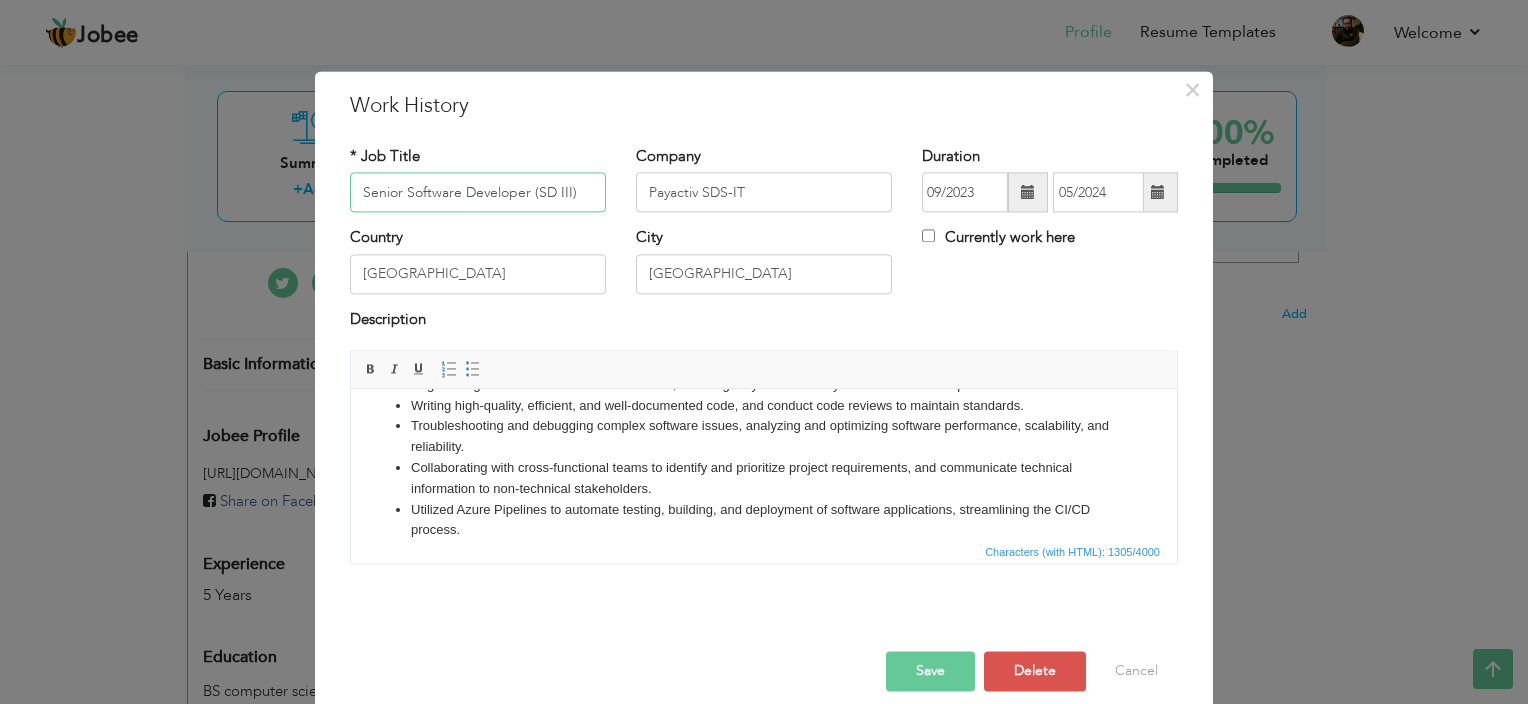 scroll, scrollTop: 68, scrollLeft: 0, axis: vertical 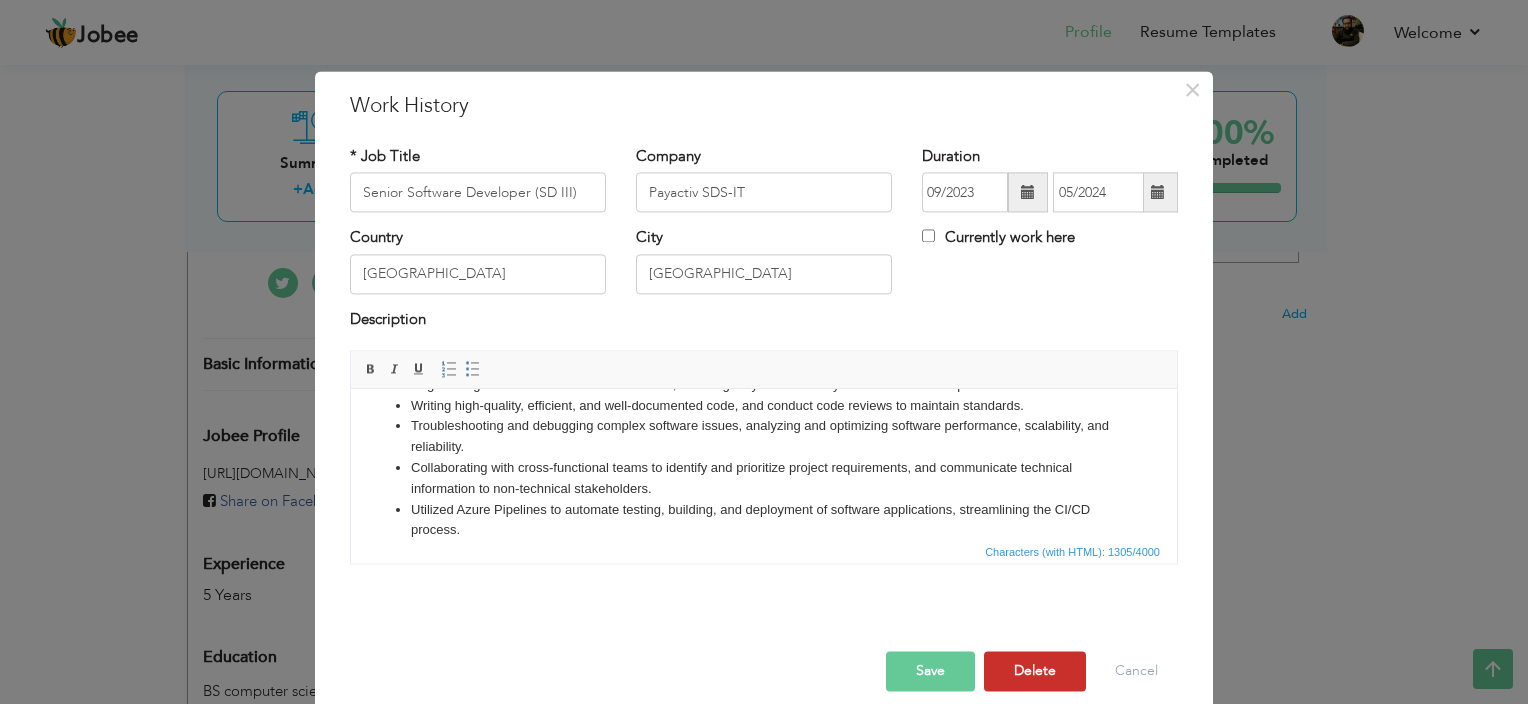 click on "Delete" at bounding box center [1035, 672] 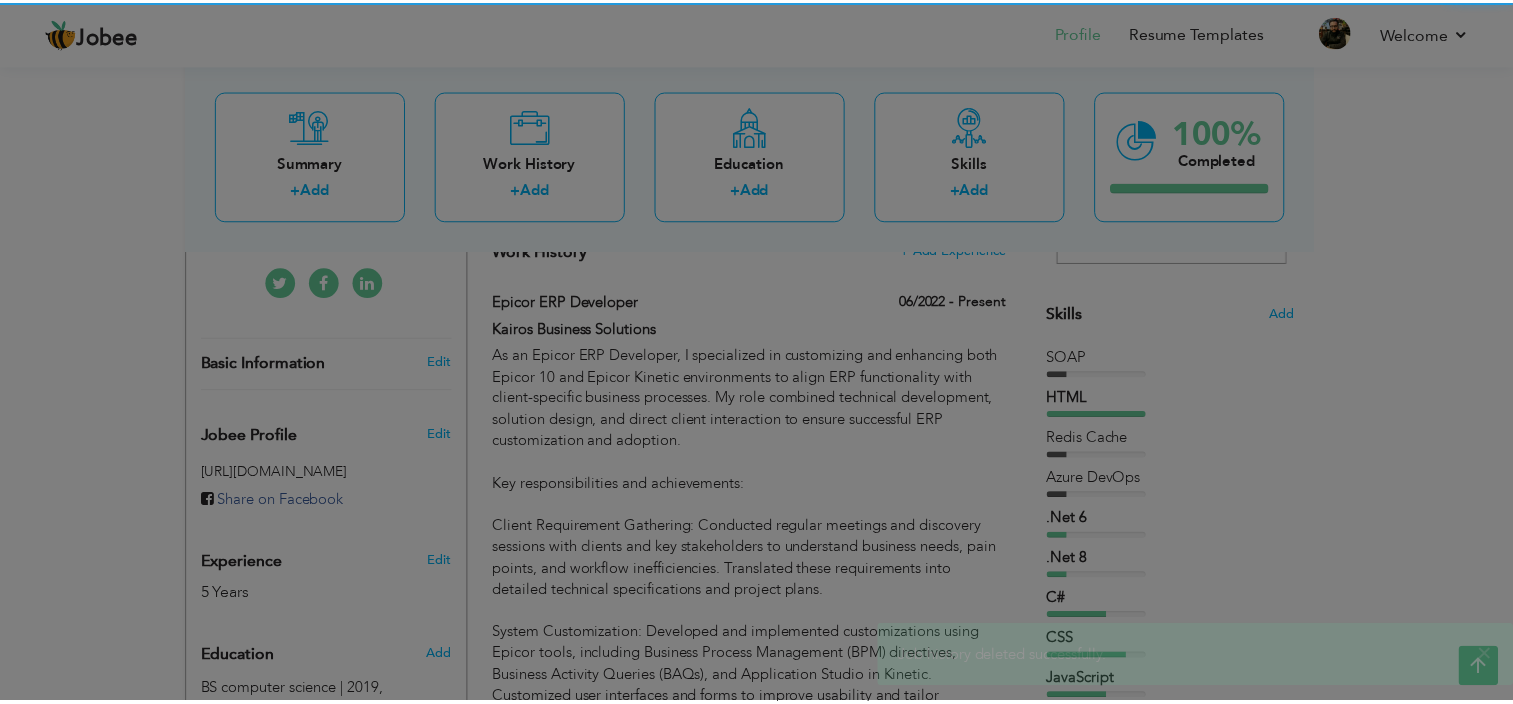 scroll, scrollTop: 0, scrollLeft: 0, axis: both 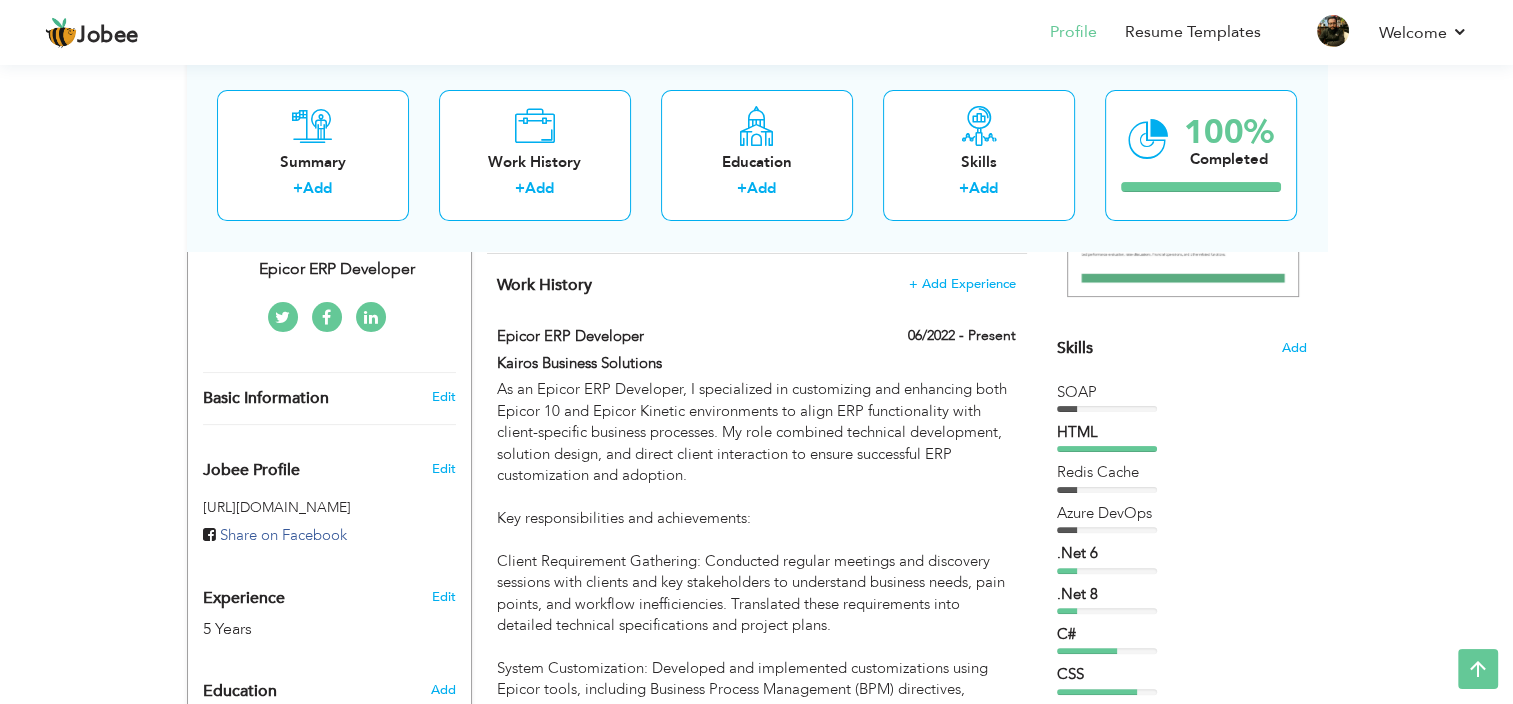click on "Choose a Template
‹" at bounding box center [1184, 2034] 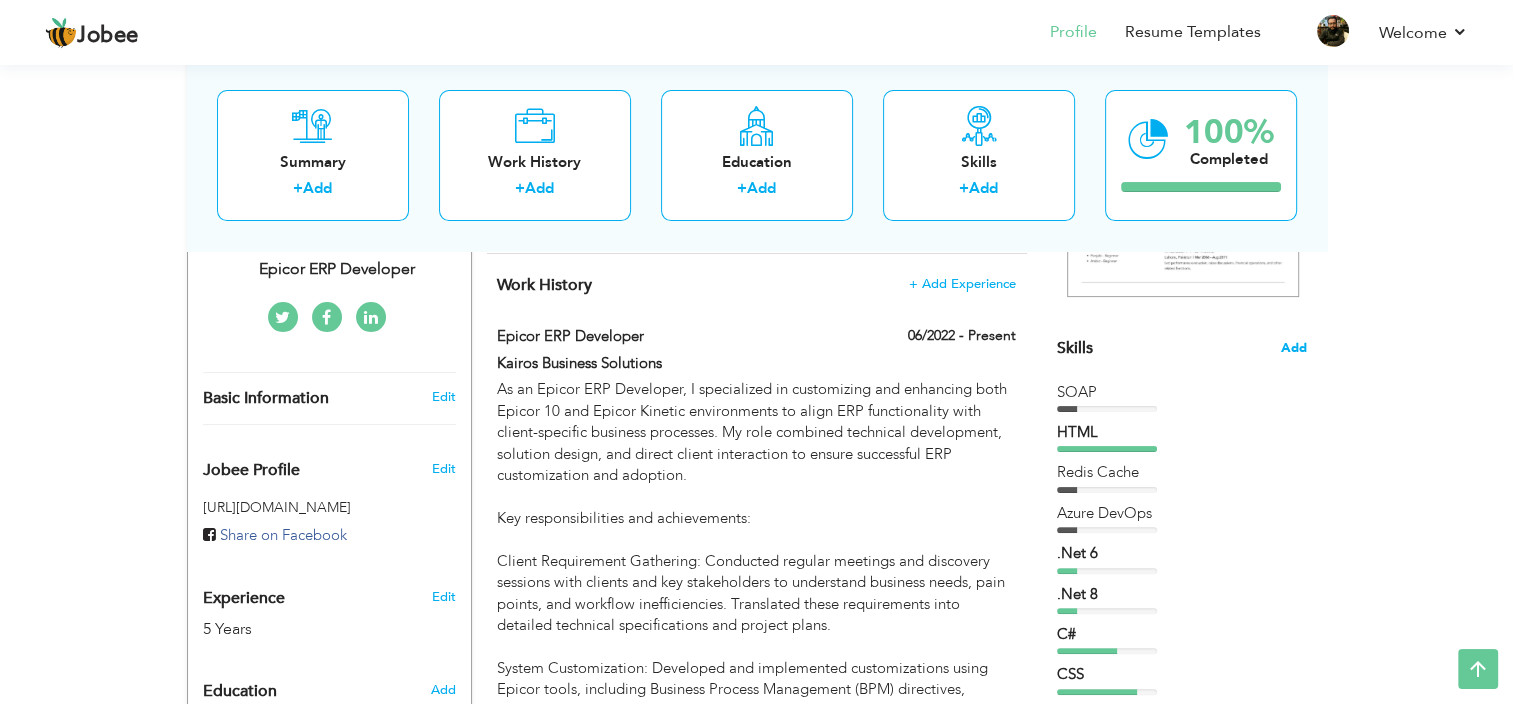 click on "Add" at bounding box center [1294, 348] 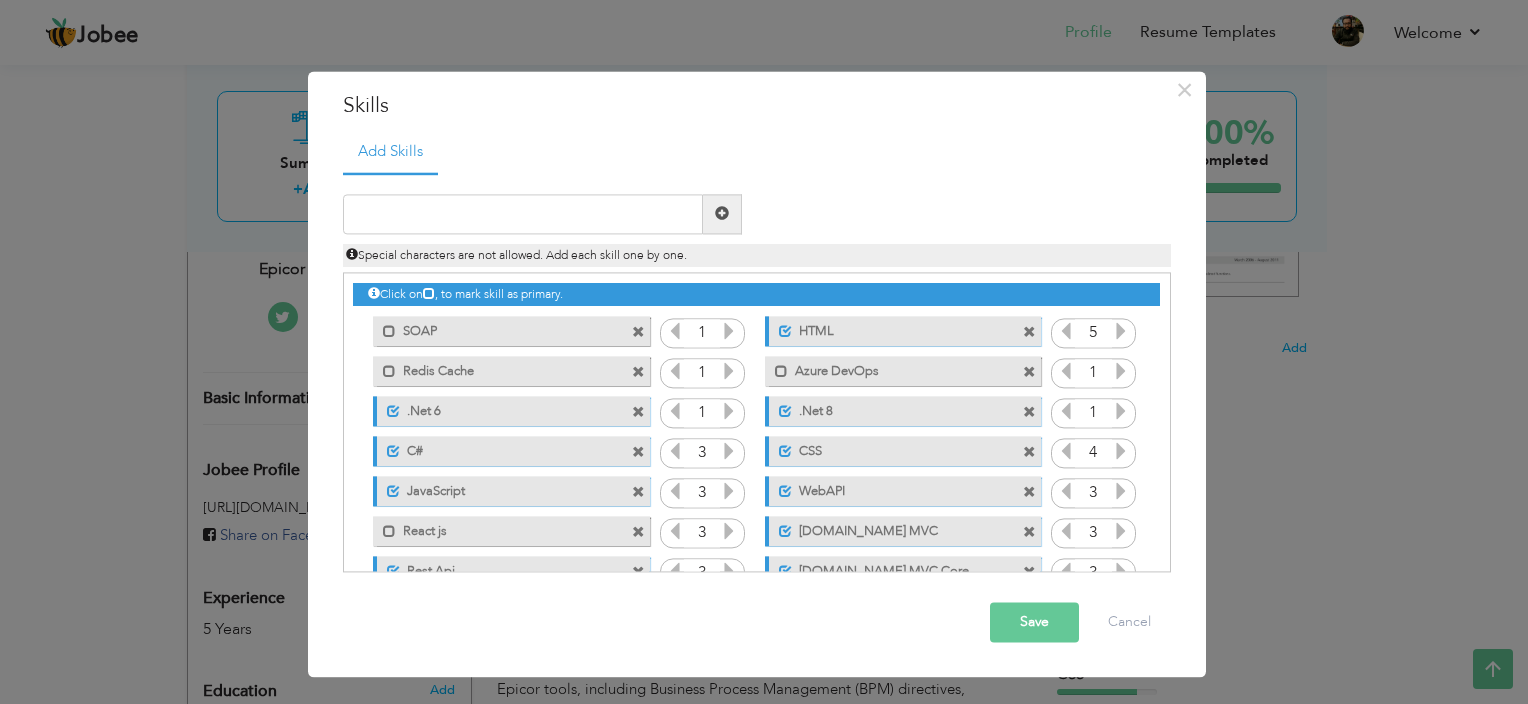 drag, startPoint x: 572, startPoint y: 331, endPoint x: 581, endPoint y: 352, distance: 22.847319 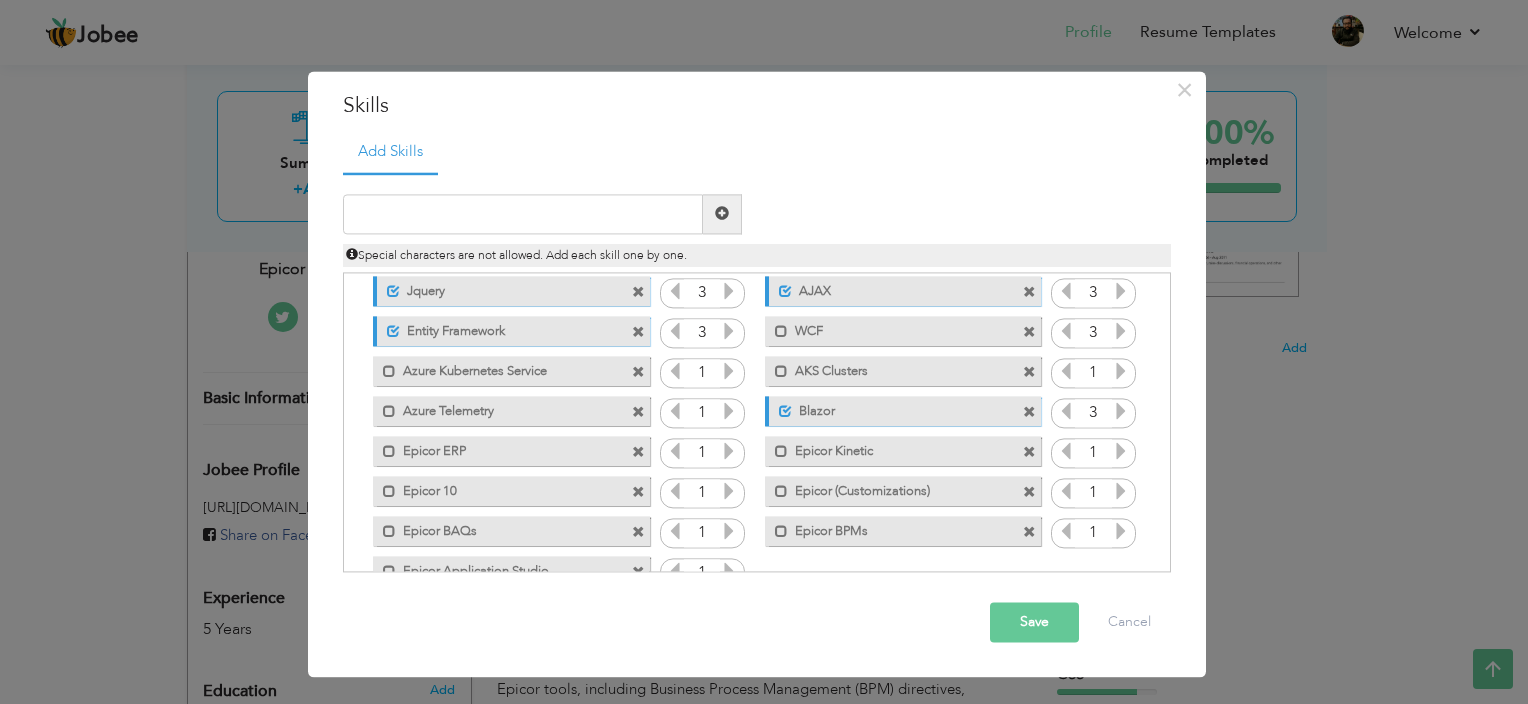 scroll, scrollTop: 404, scrollLeft: 0, axis: vertical 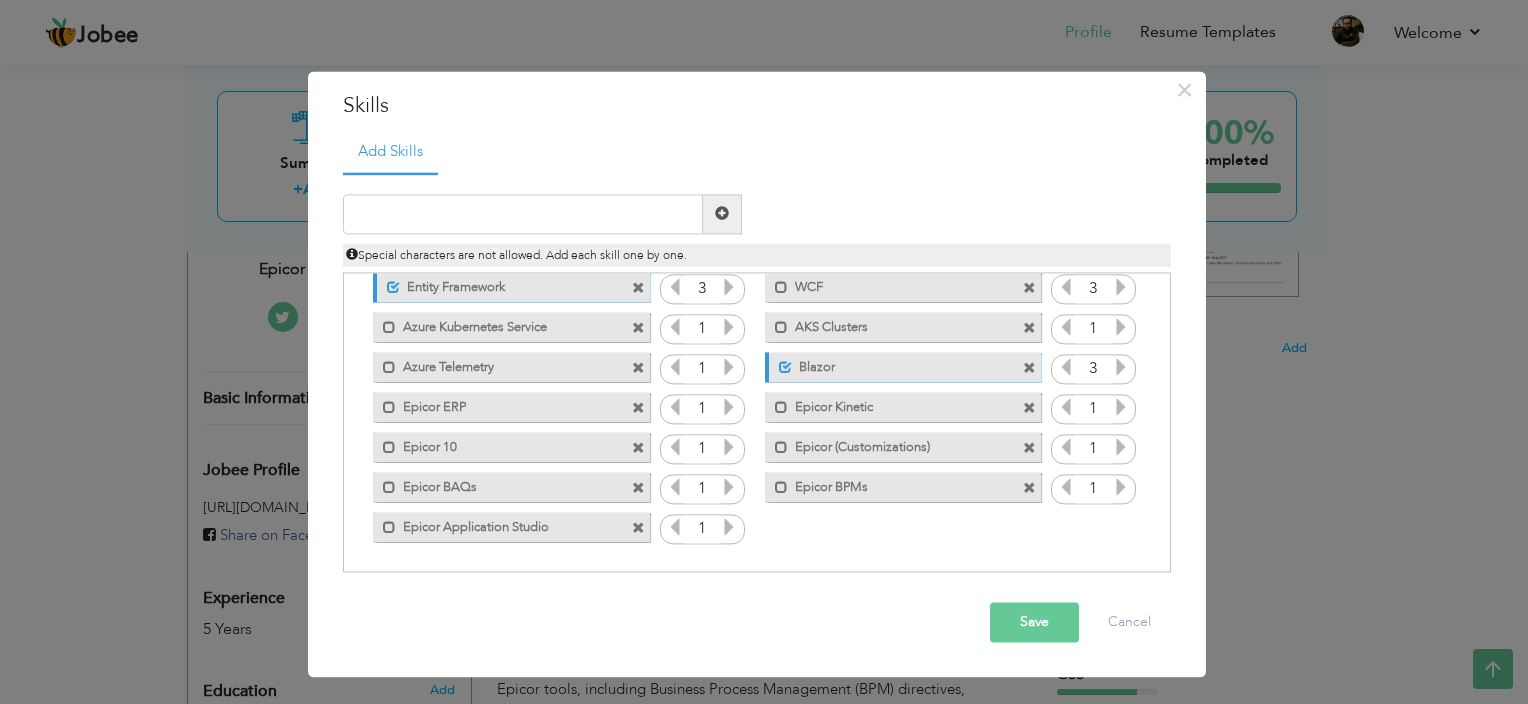 drag, startPoint x: 531, startPoint y: 411, endPoint x: 511, endPoint y: 348, distance: 66.09841 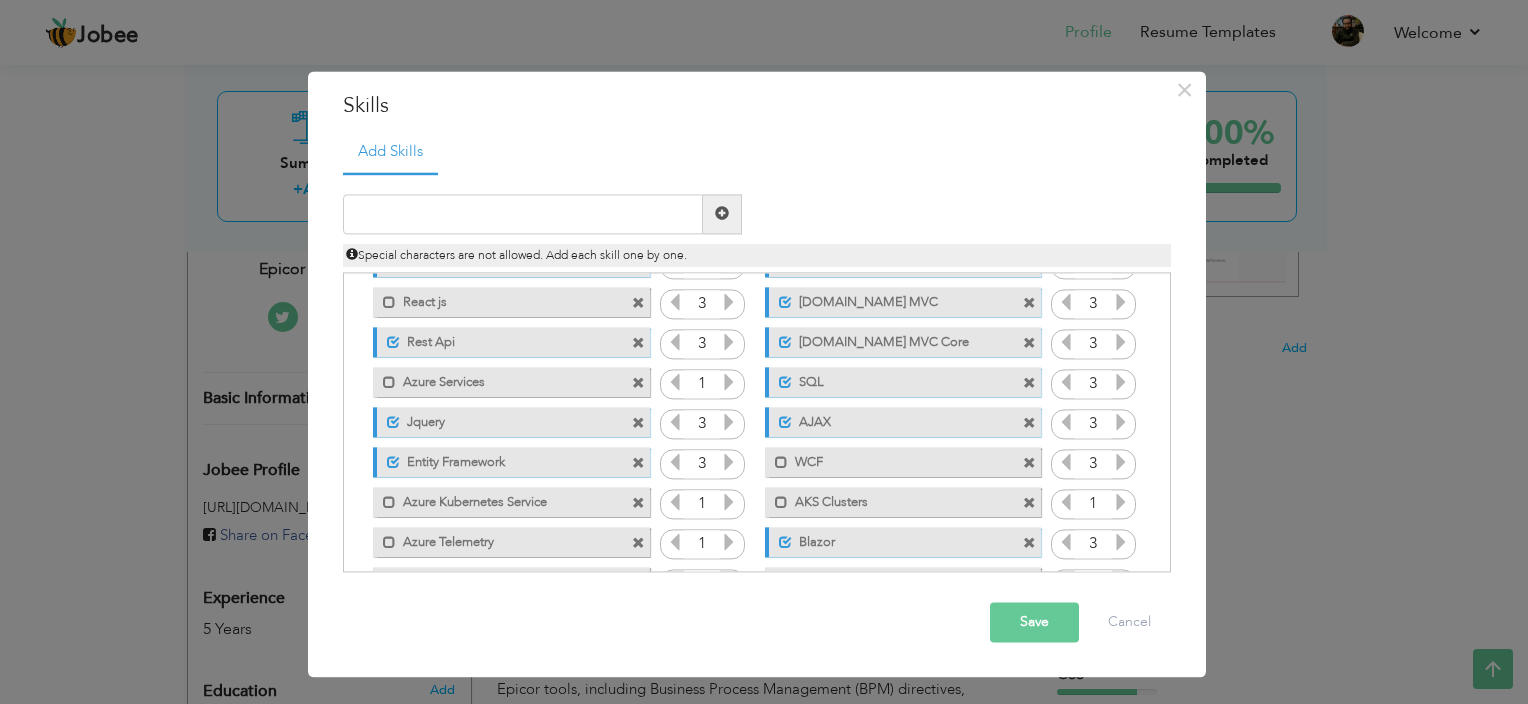 scroll, scrollTop: 400, scrollLeft: 0, axis: vertical 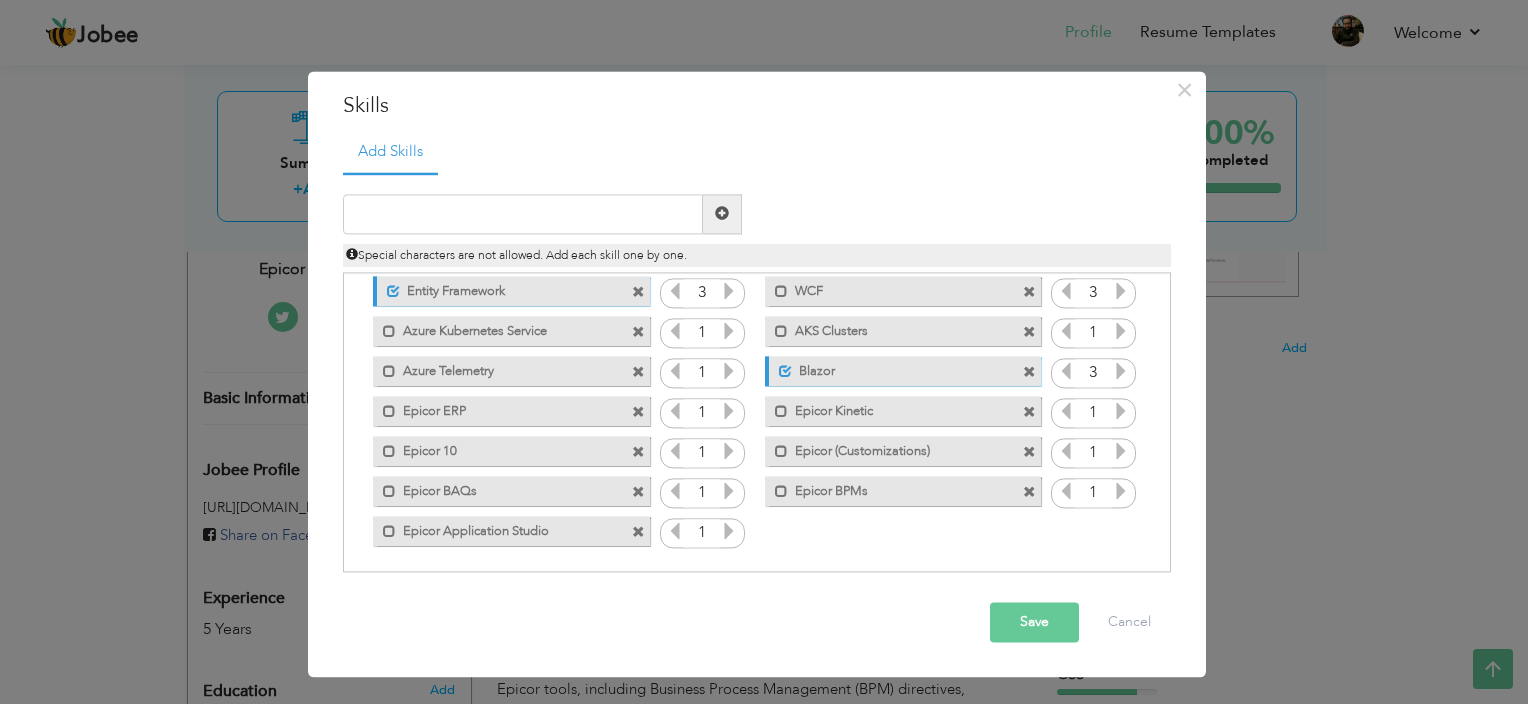 click at bounding box center [729, 411] 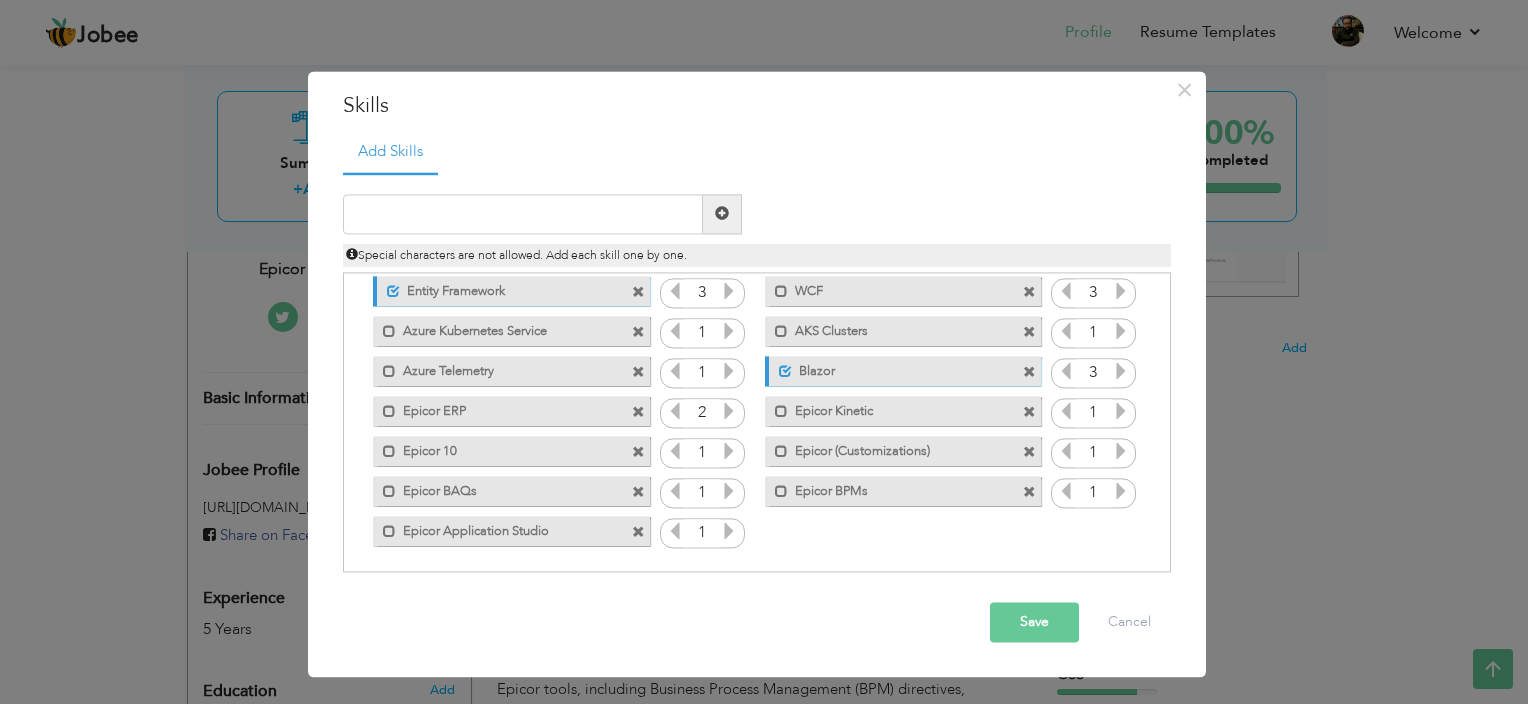 click at bounding box center [729, 411] 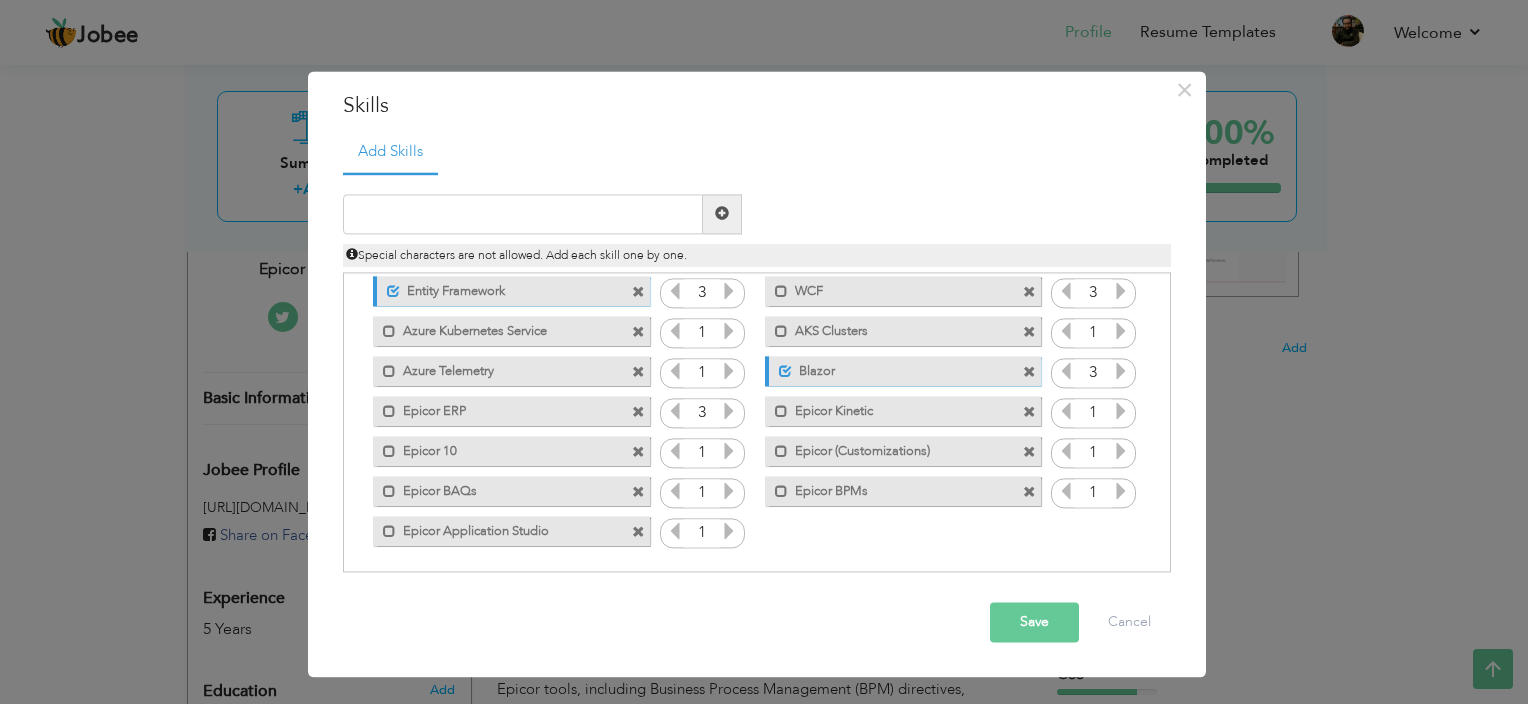 click at bounding box center (729, 411) 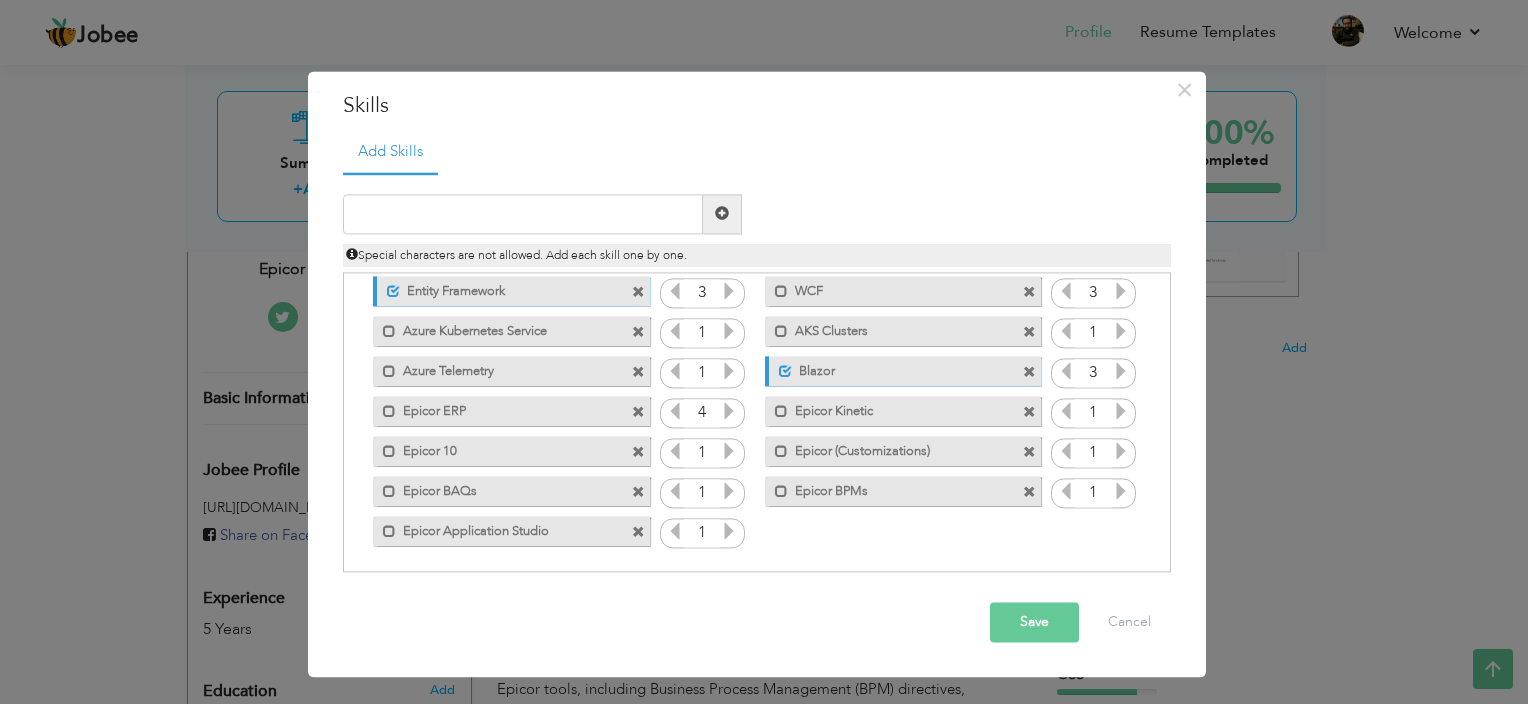 click at bounding box center [729, 411] 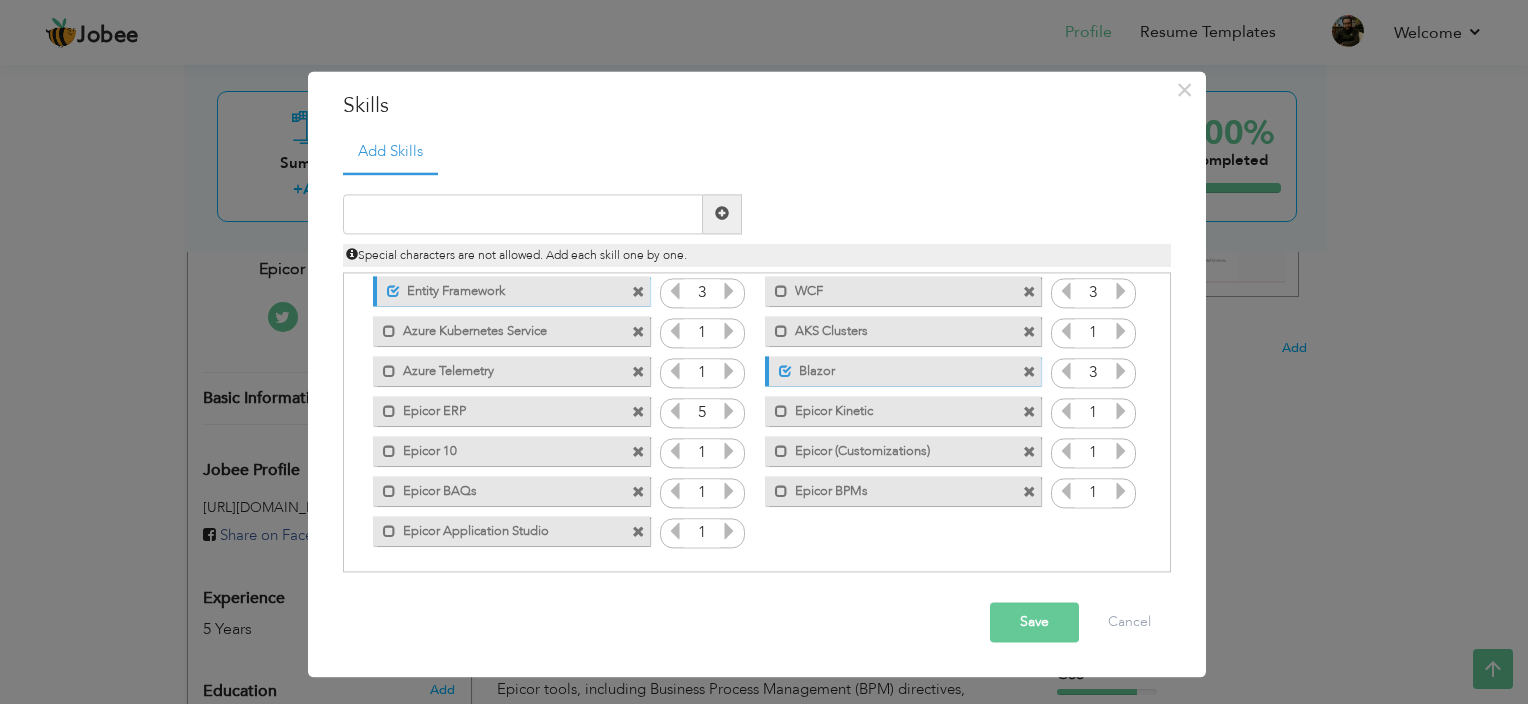 click at bounding box center (729, 411) 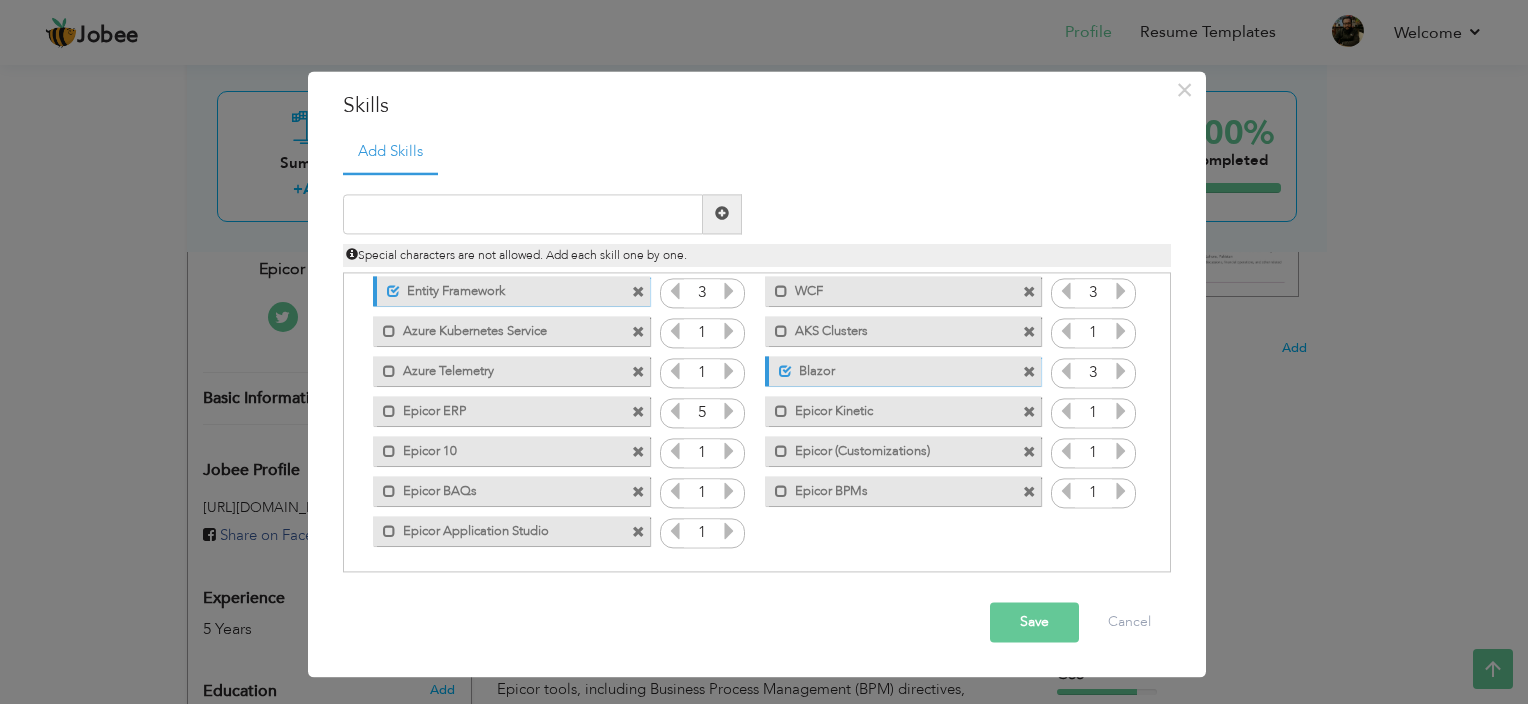 click at bounding box center [729, 451] 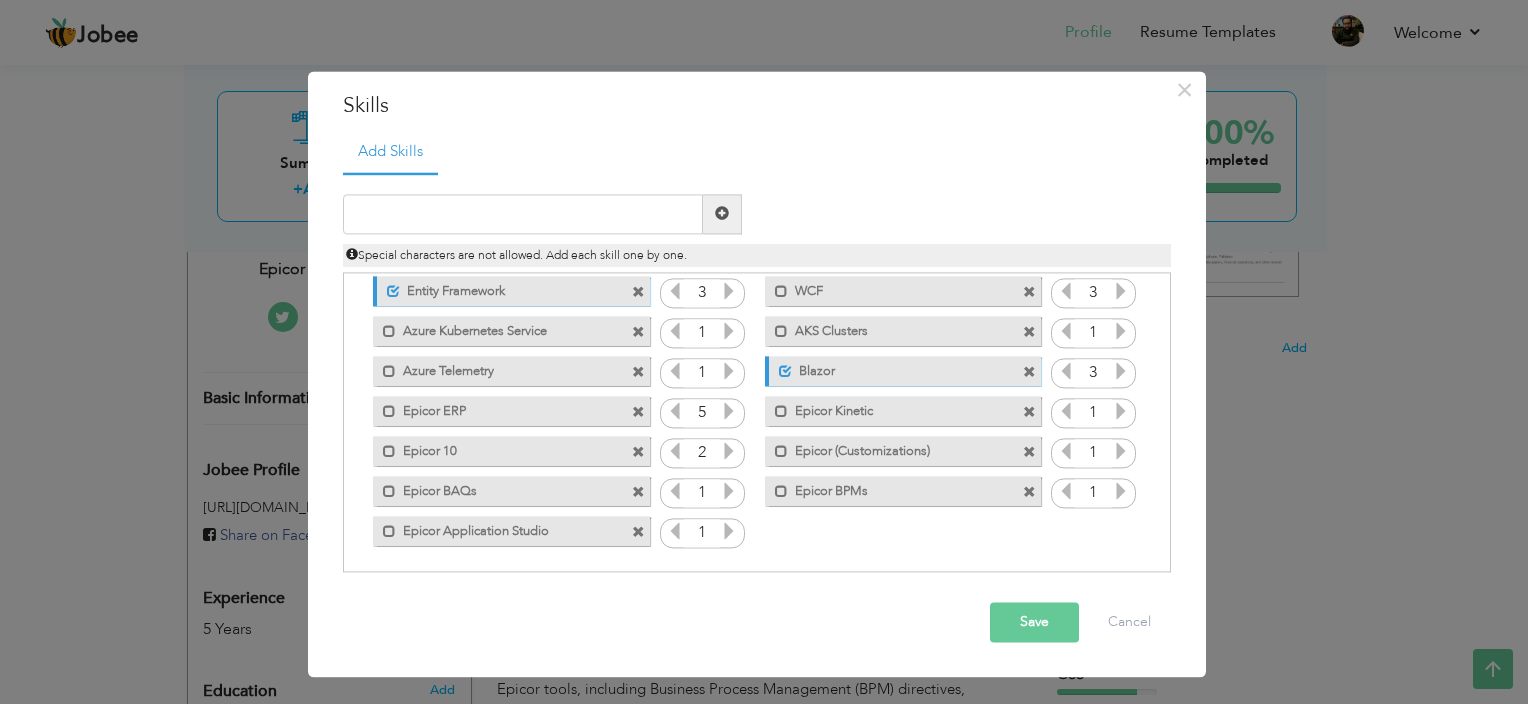 click at bounding box center [729, 451] 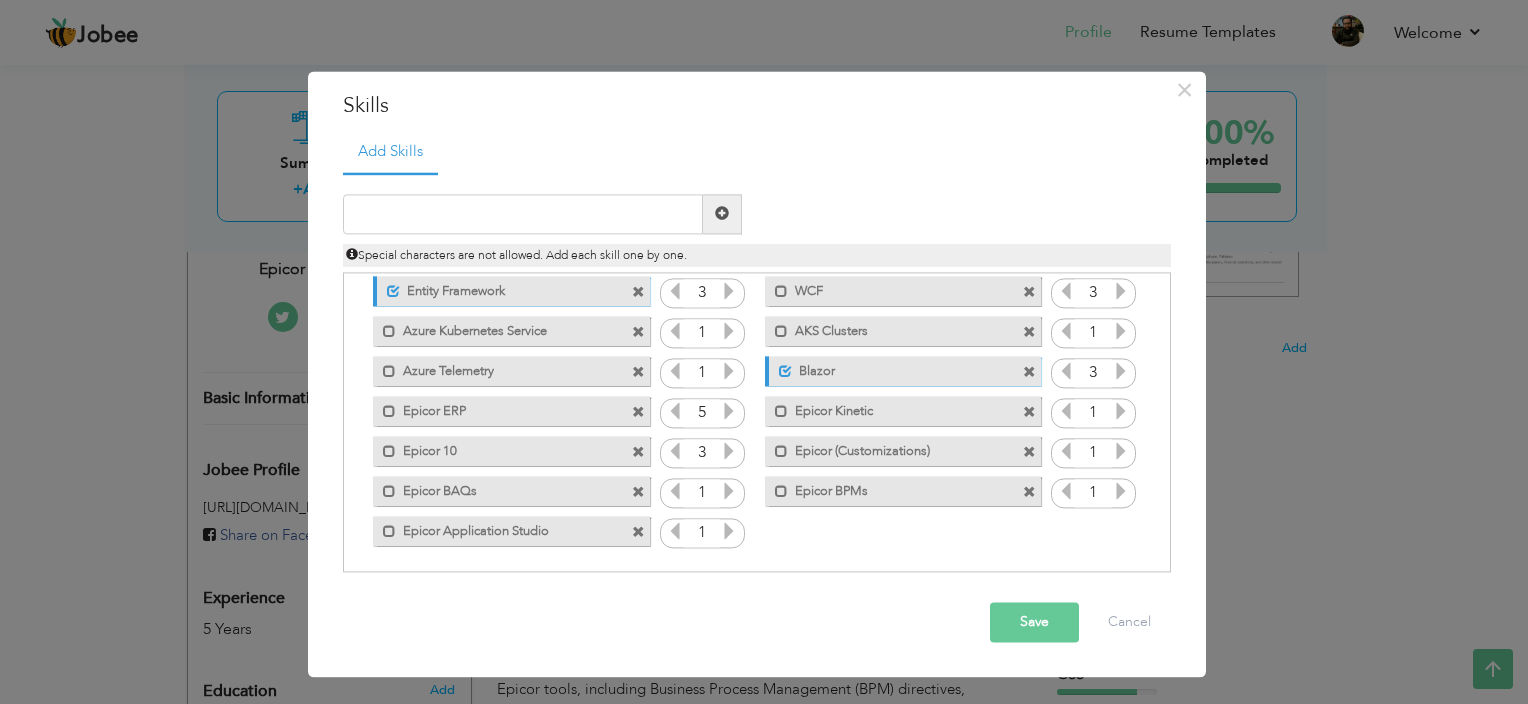 click at bounding box center [729, 451] 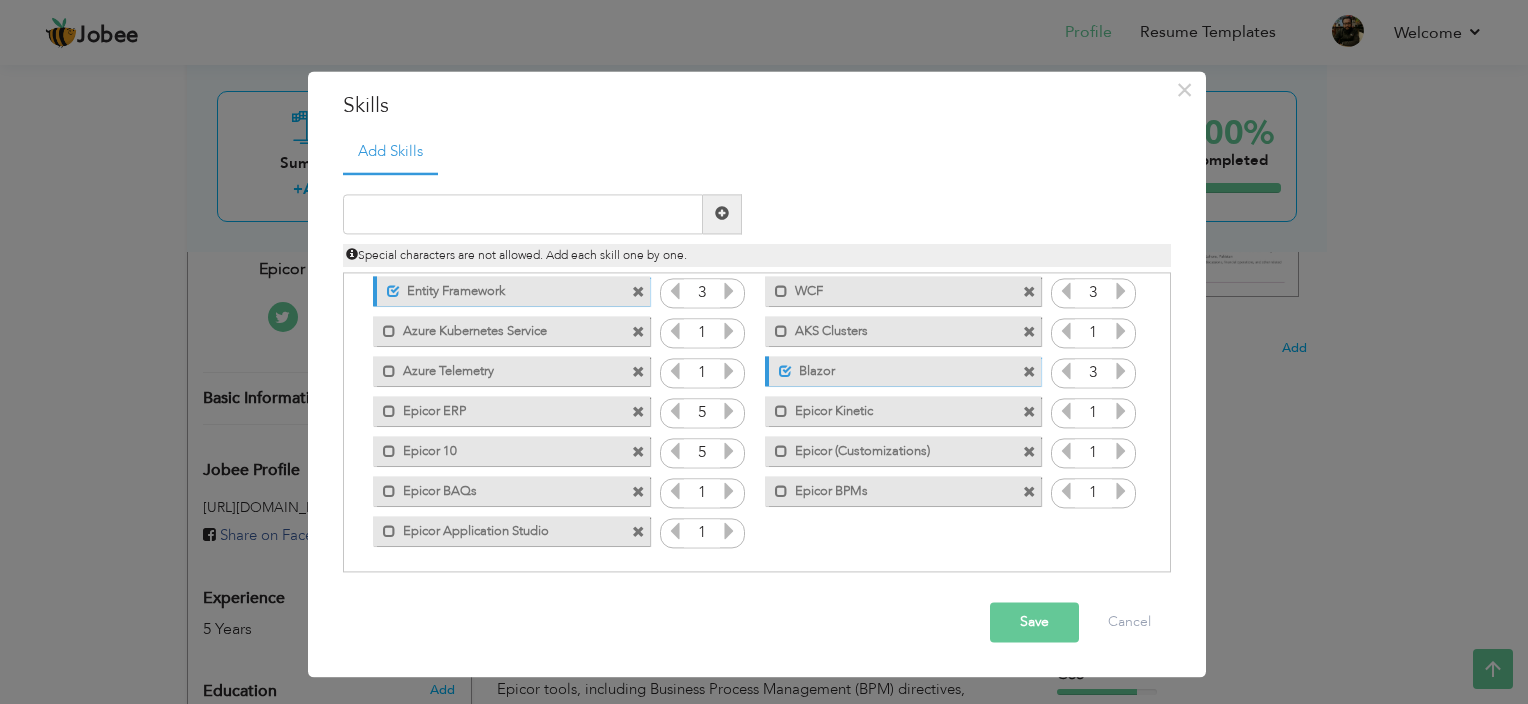 click at bounding box center (729, 491) 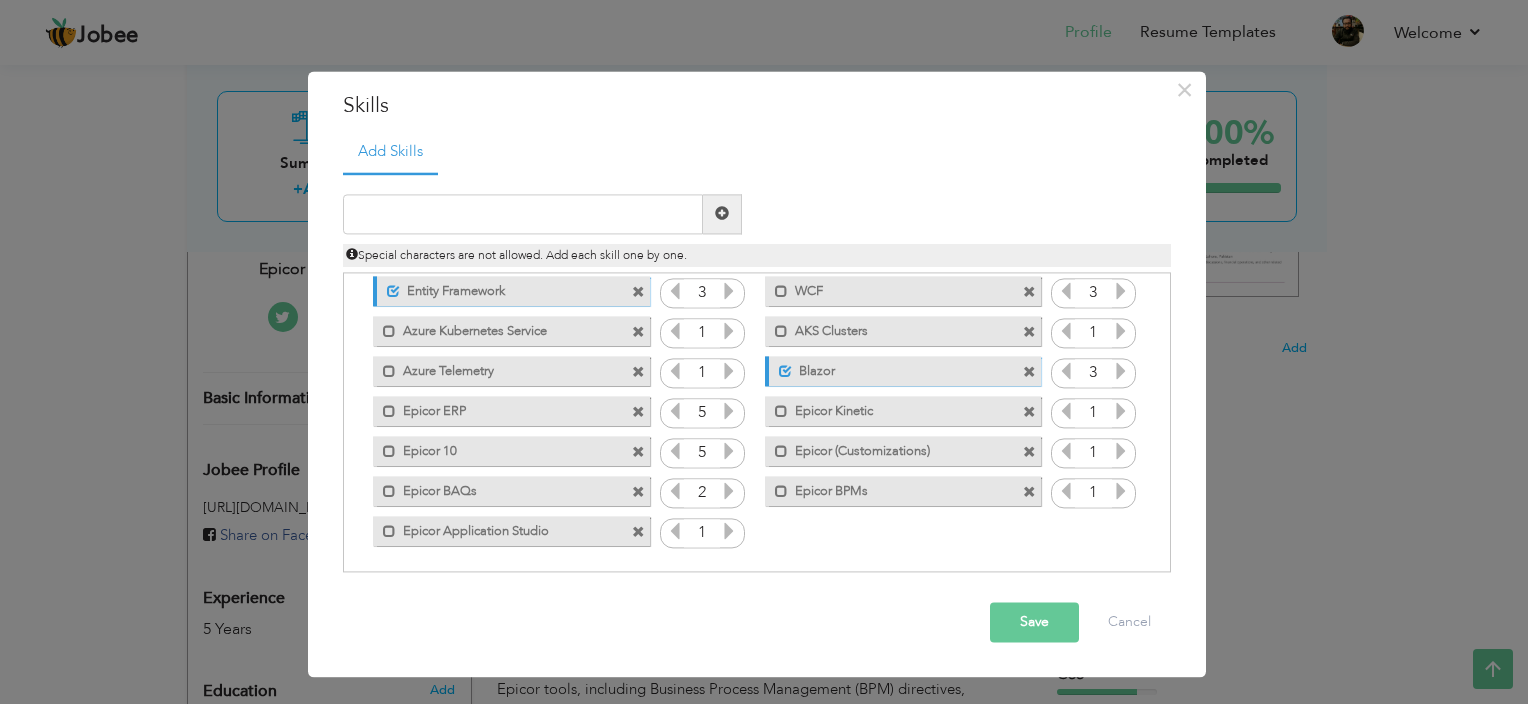 click at bounding box center (729, 491) 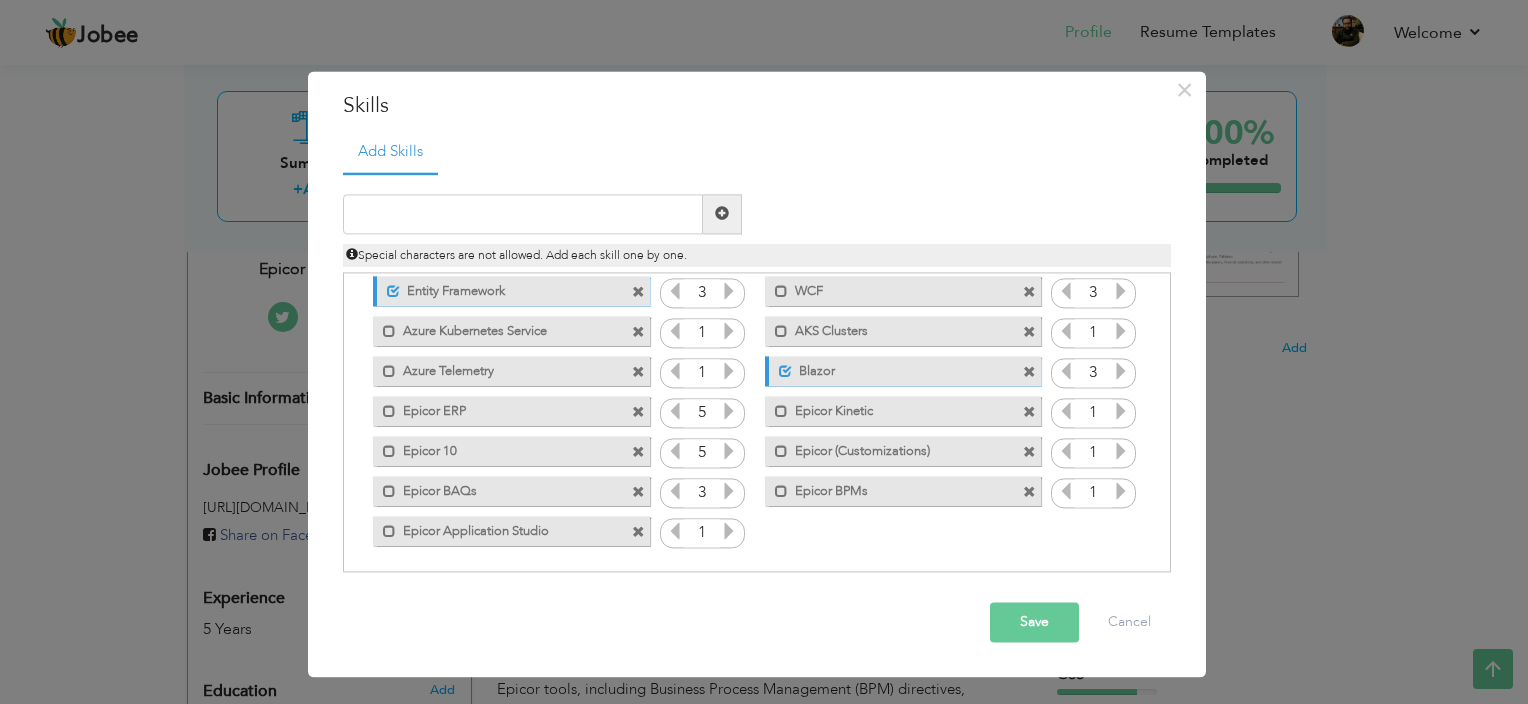 click at bounding box center [729, 491] 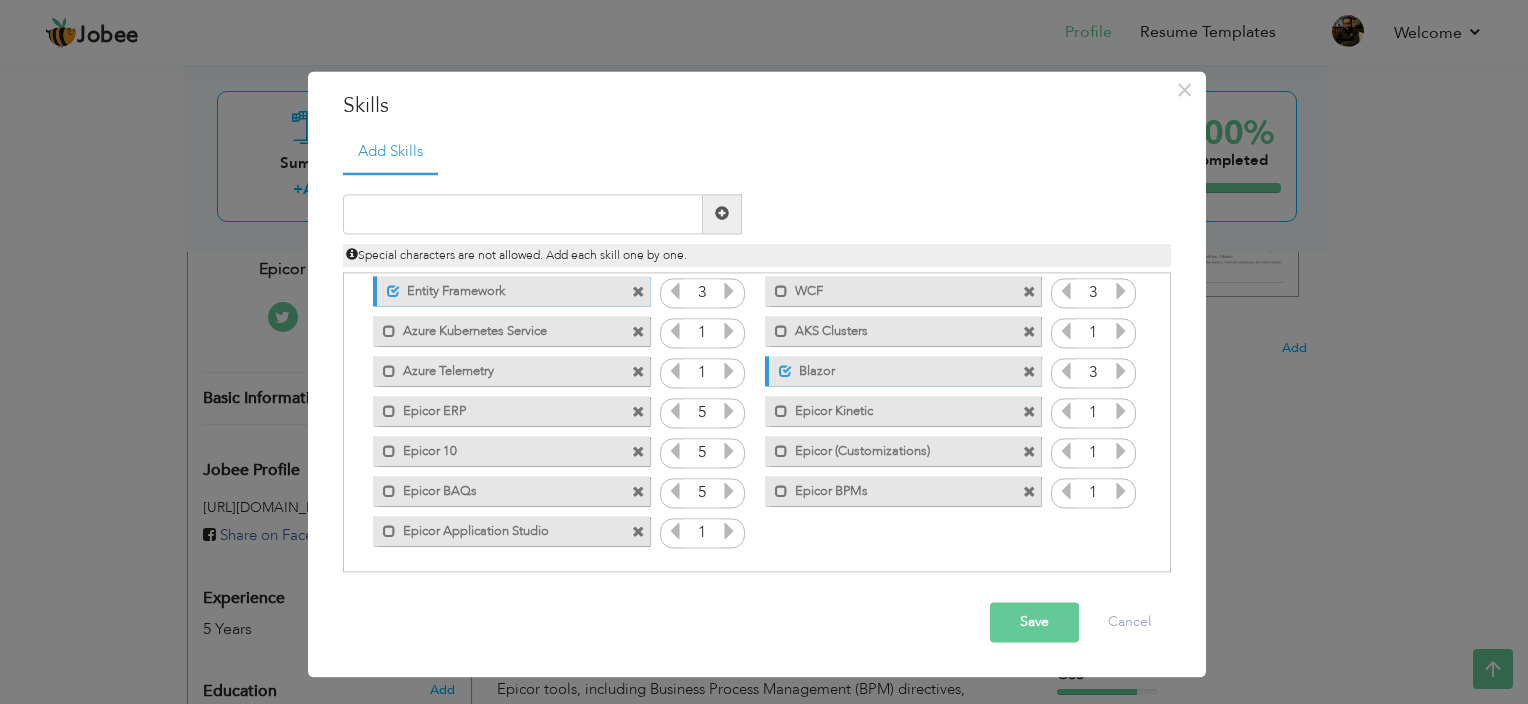 click at bounding box center (729, 531) 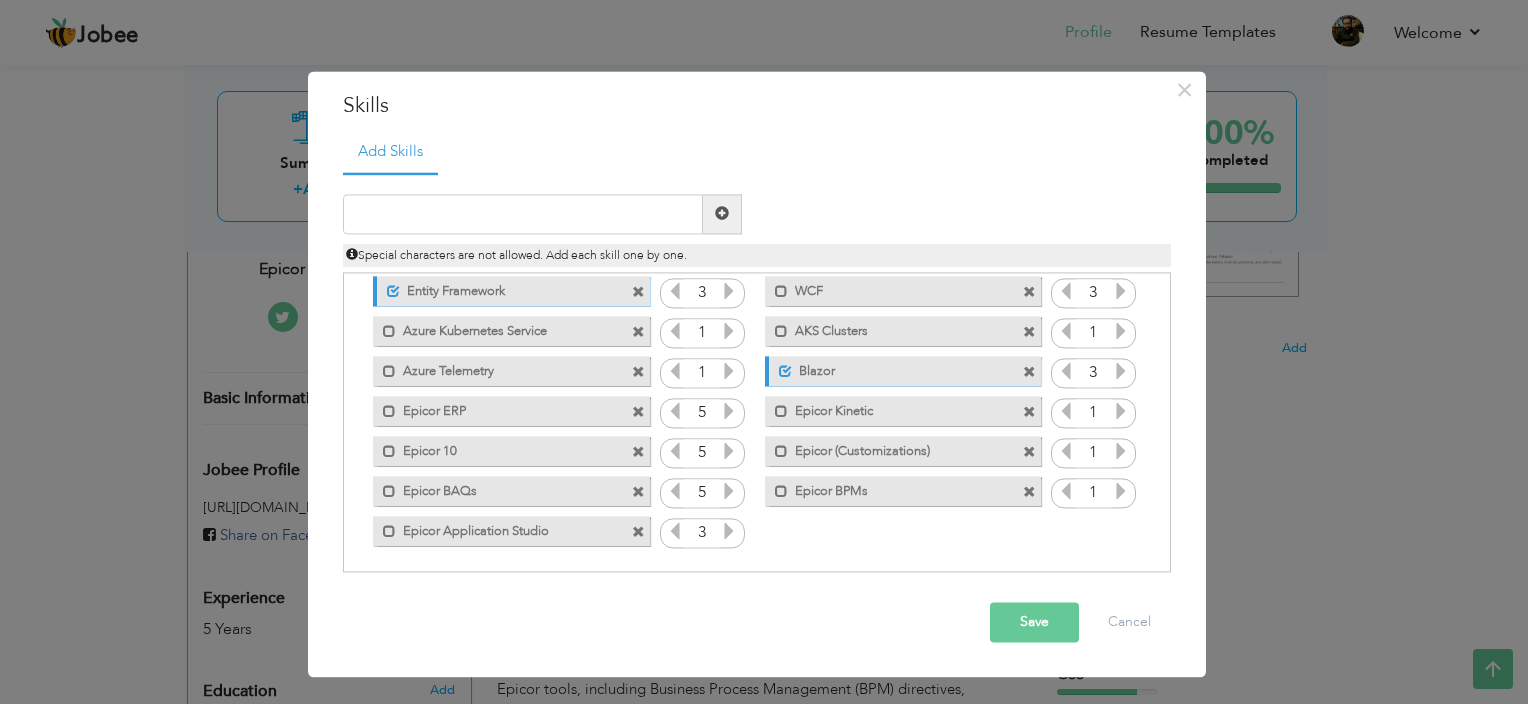 click at bounding box center (729, 531) 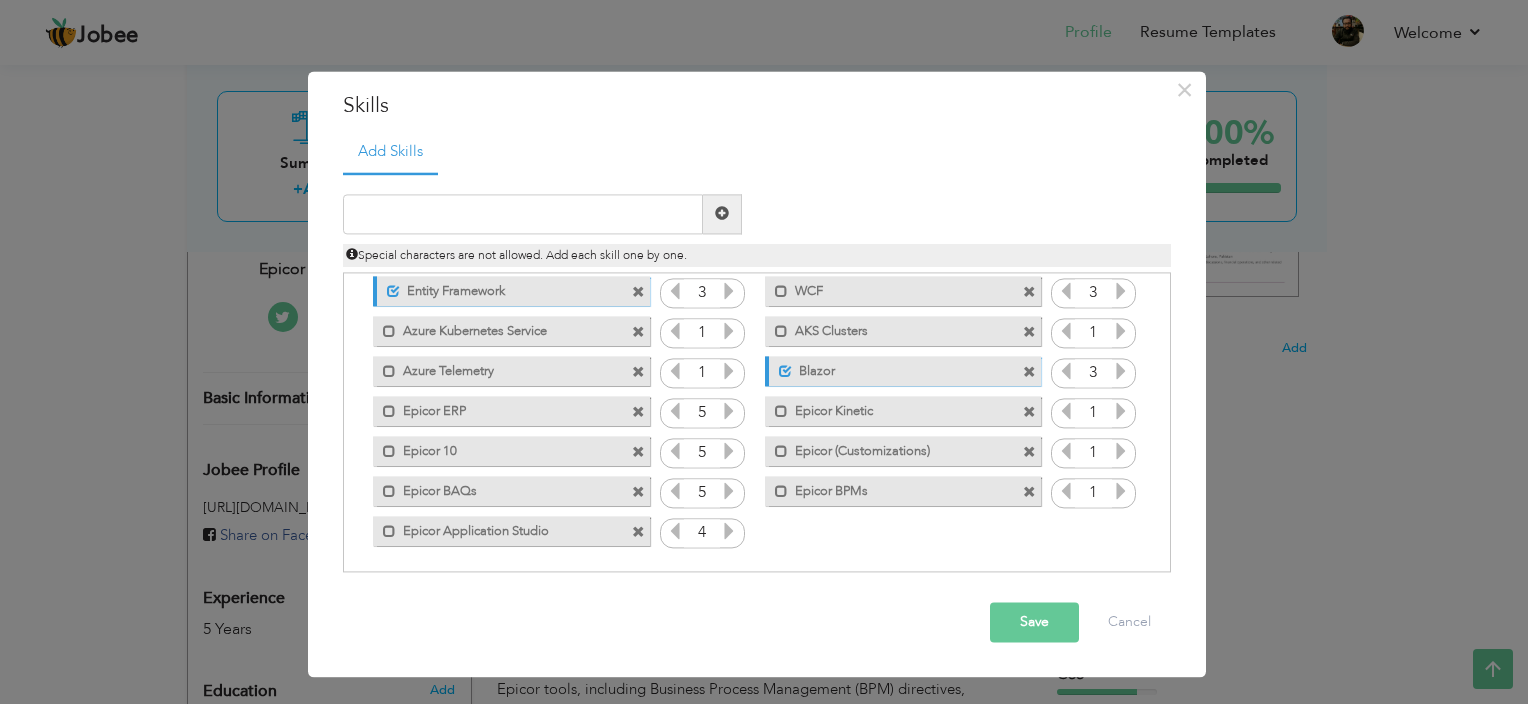 click at bounding box center (729, 531) 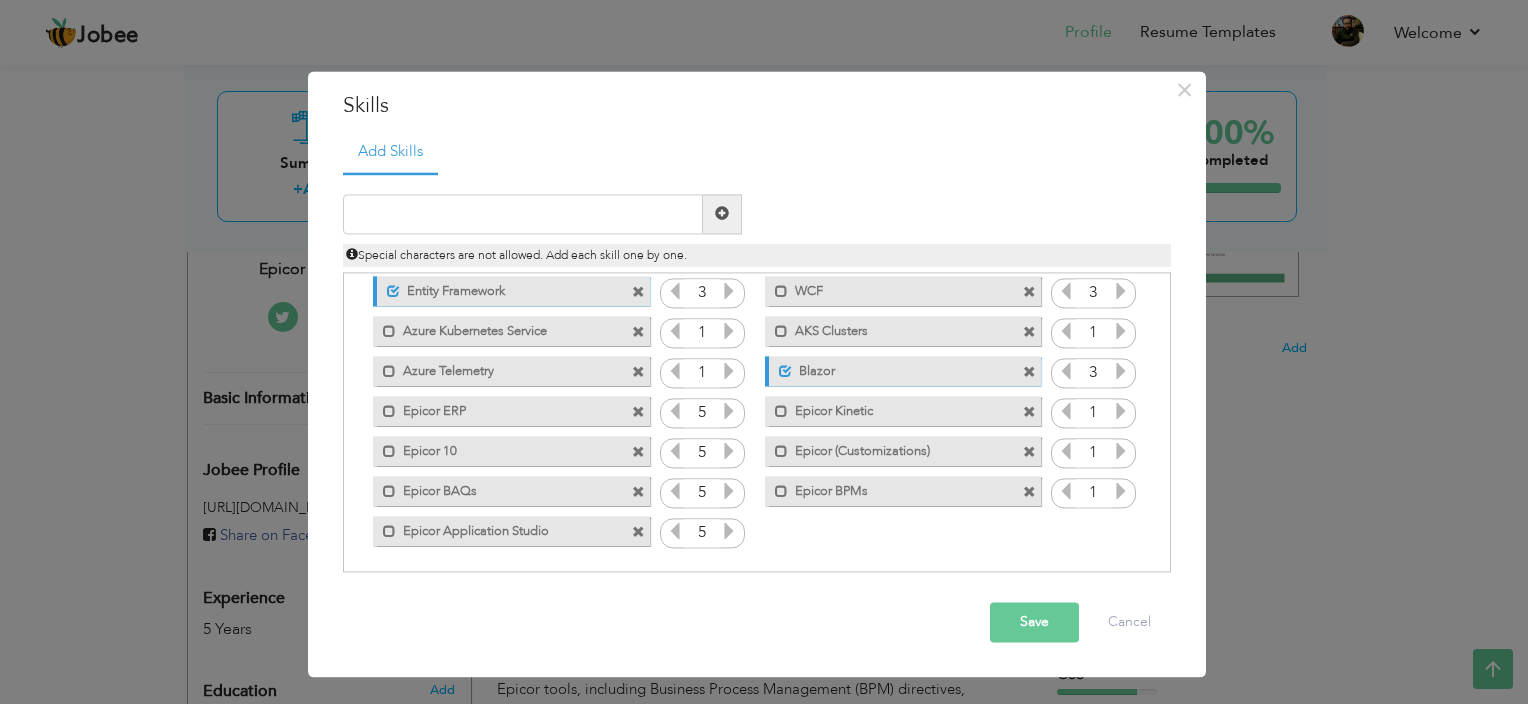 click at bounding box center (1121, 491) 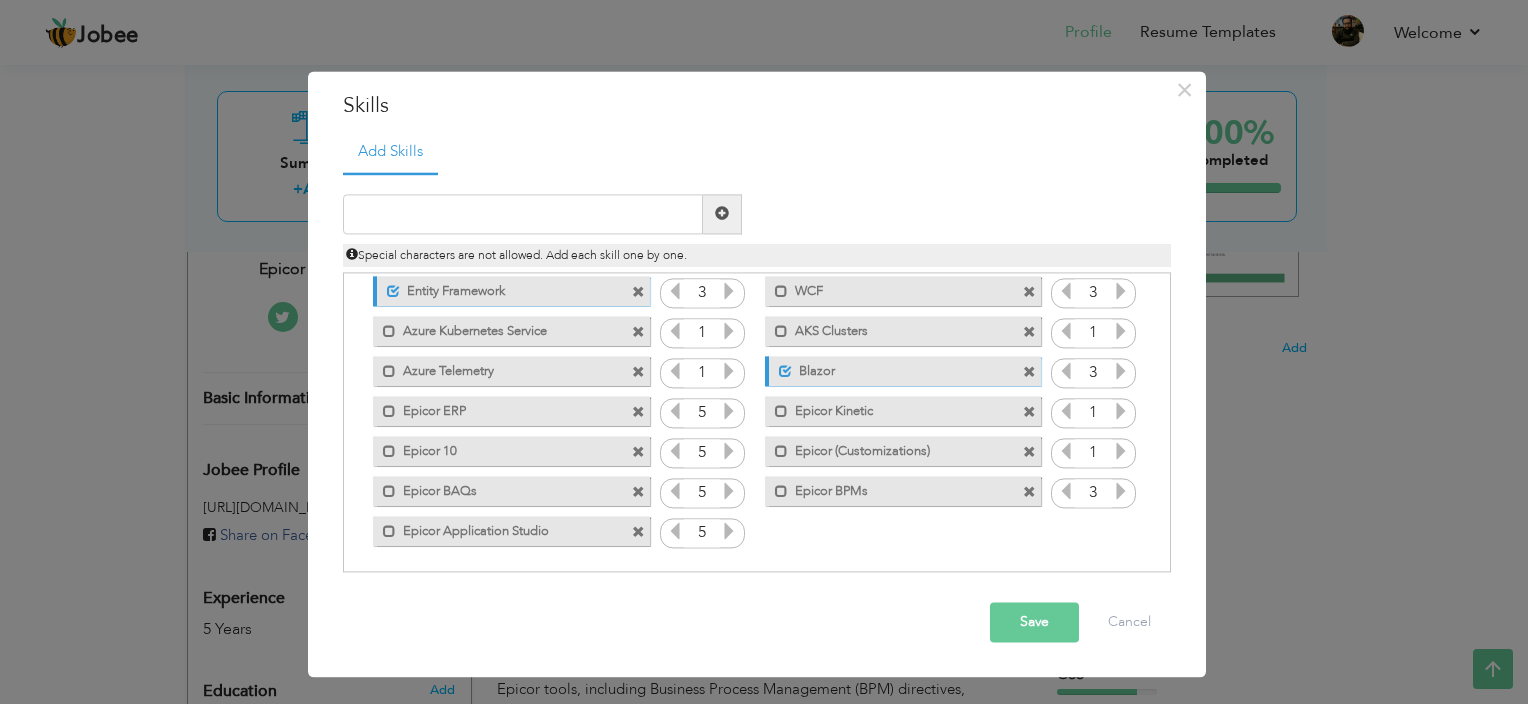click at bounding box center (1121, 491) 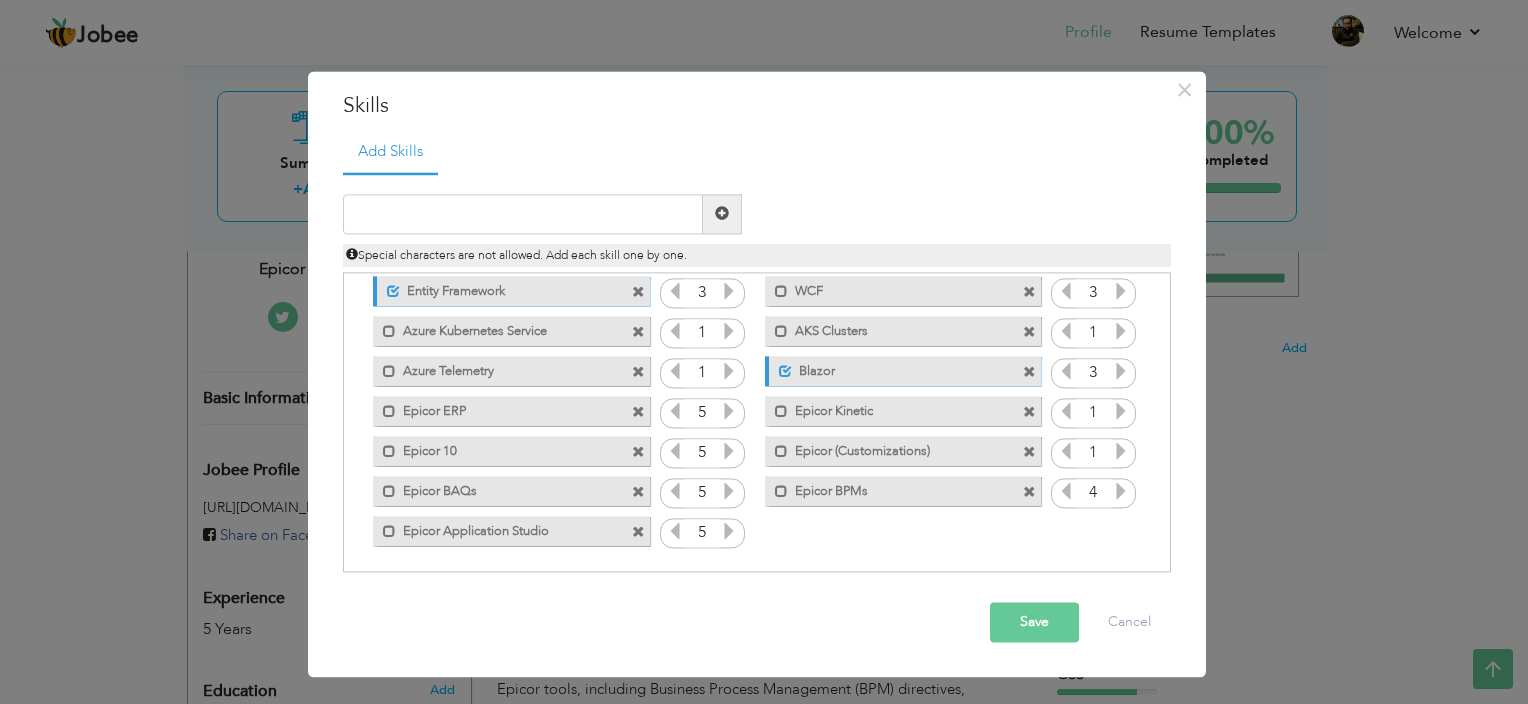 click at bounding box center (1121, 491) 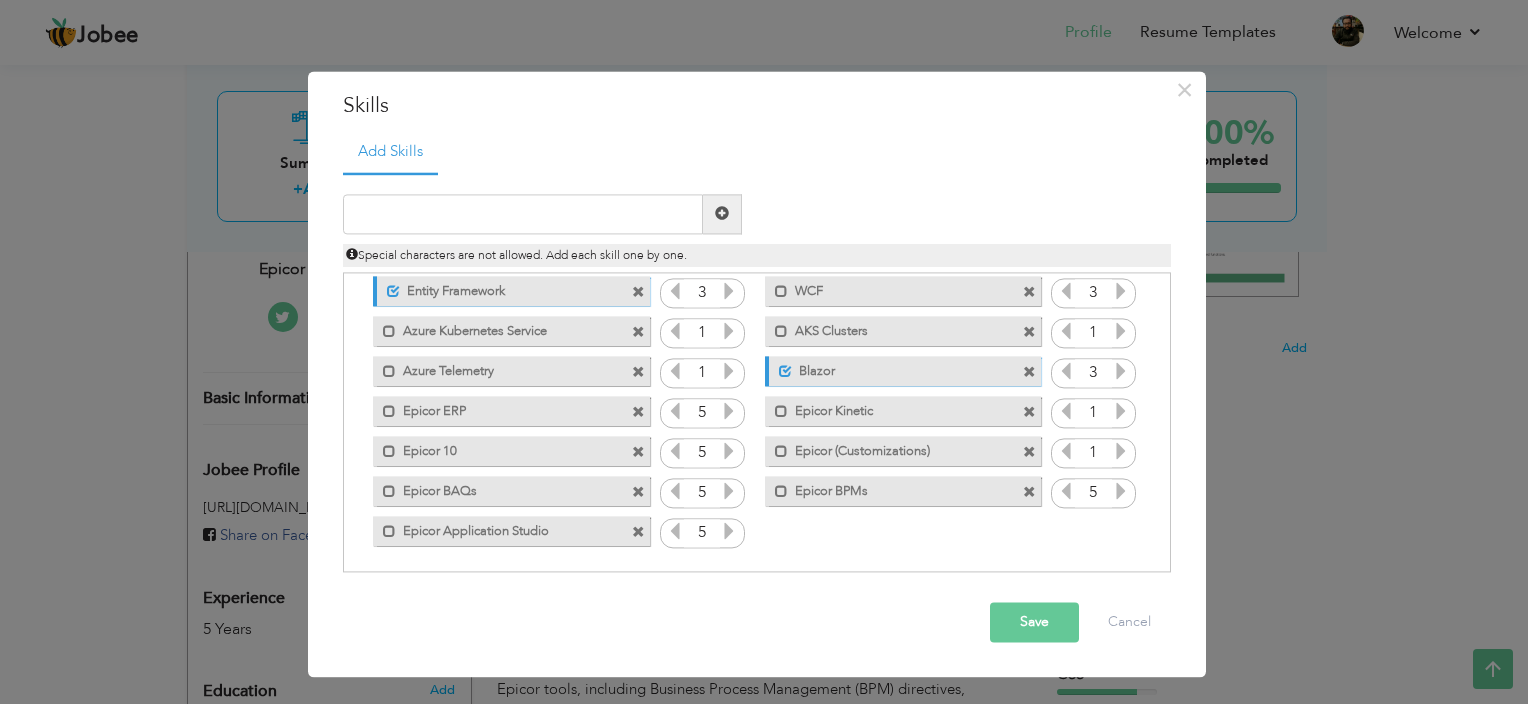 click at bounding box center [1121, 451] 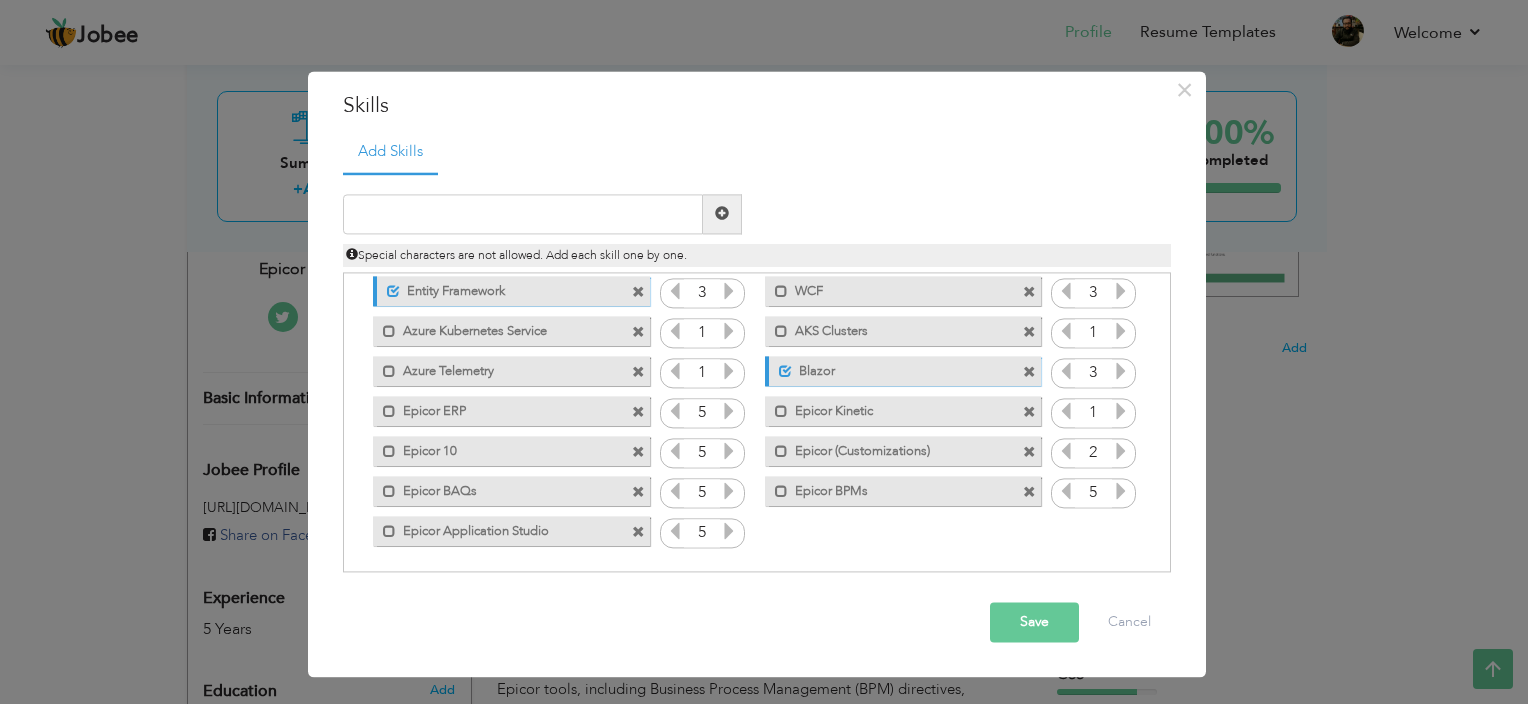 click at bounding box center (1121, 451) 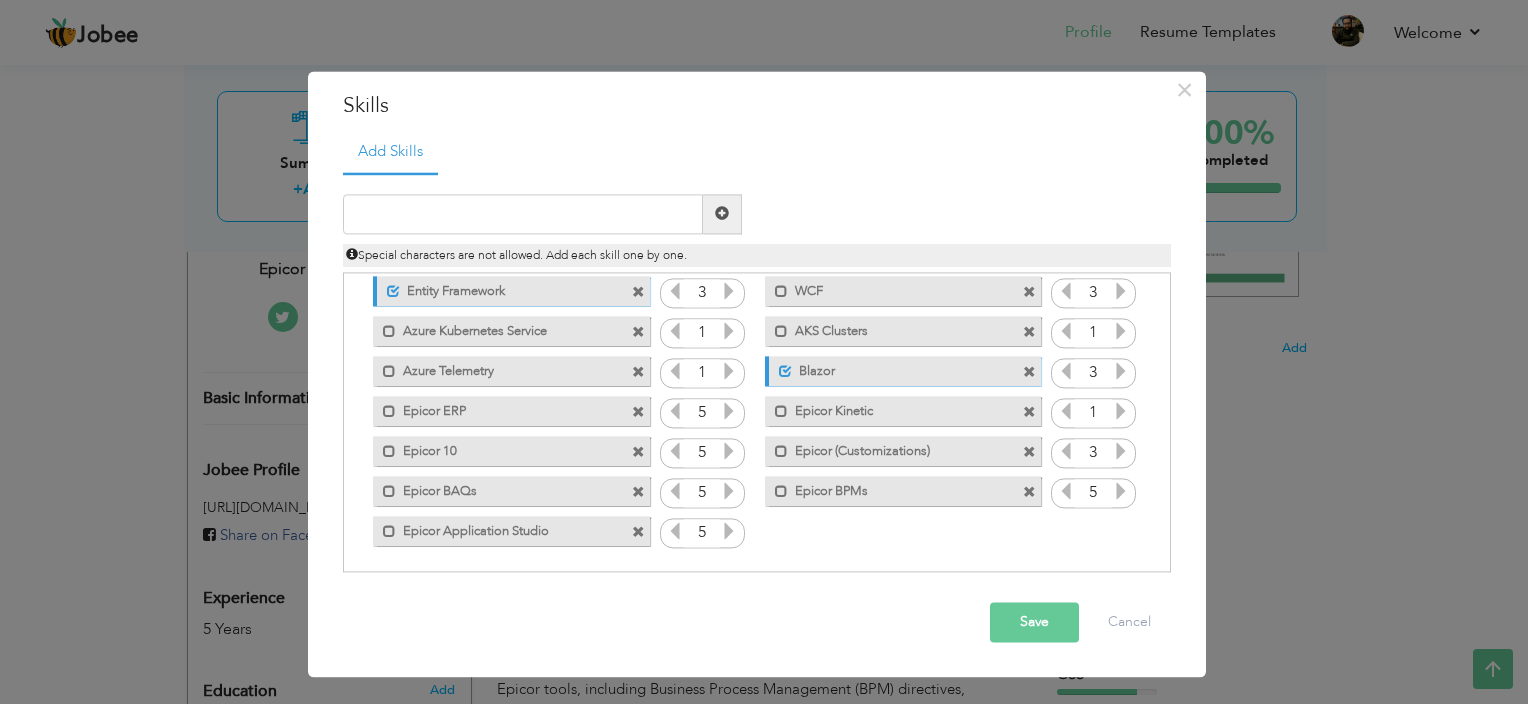 click at bounding box center [1121, 451] 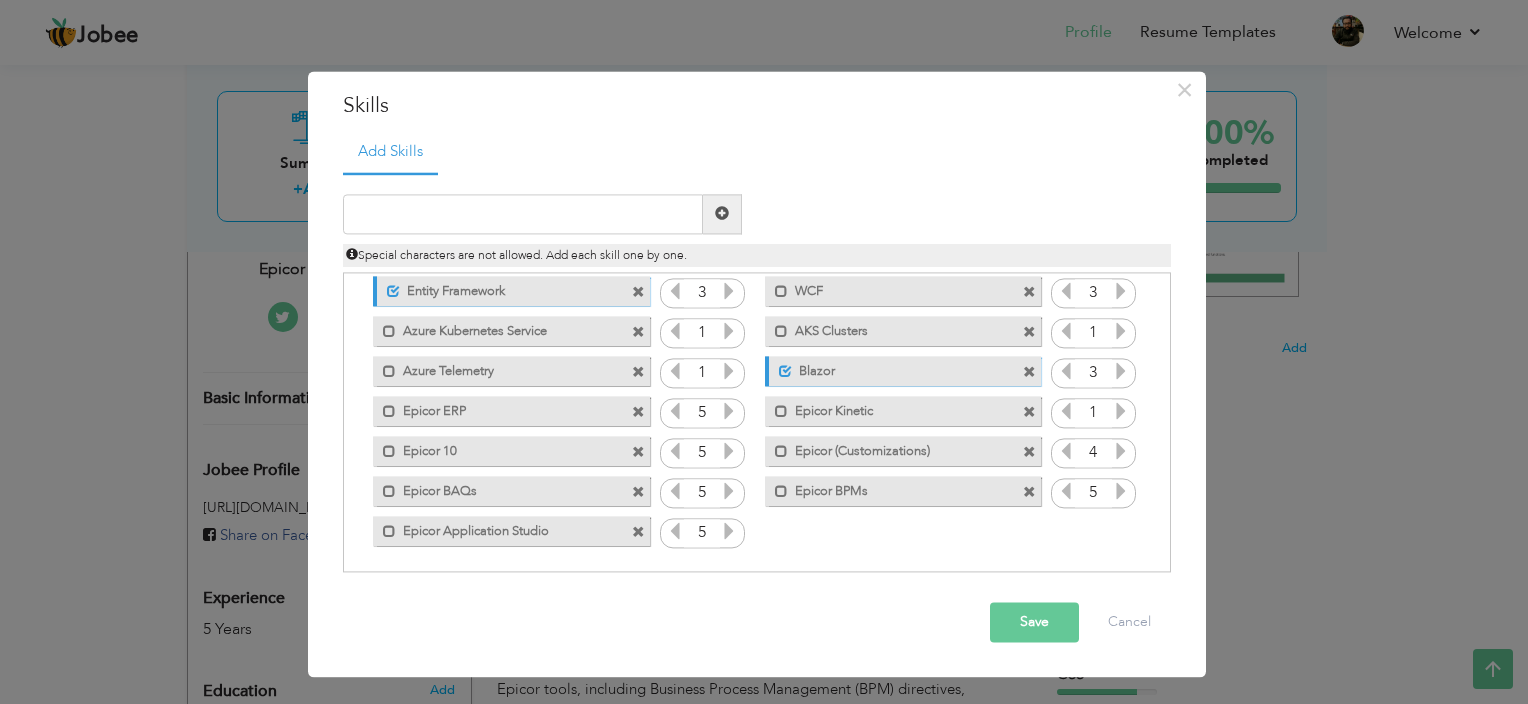 click at bounding box center [1121, 451] 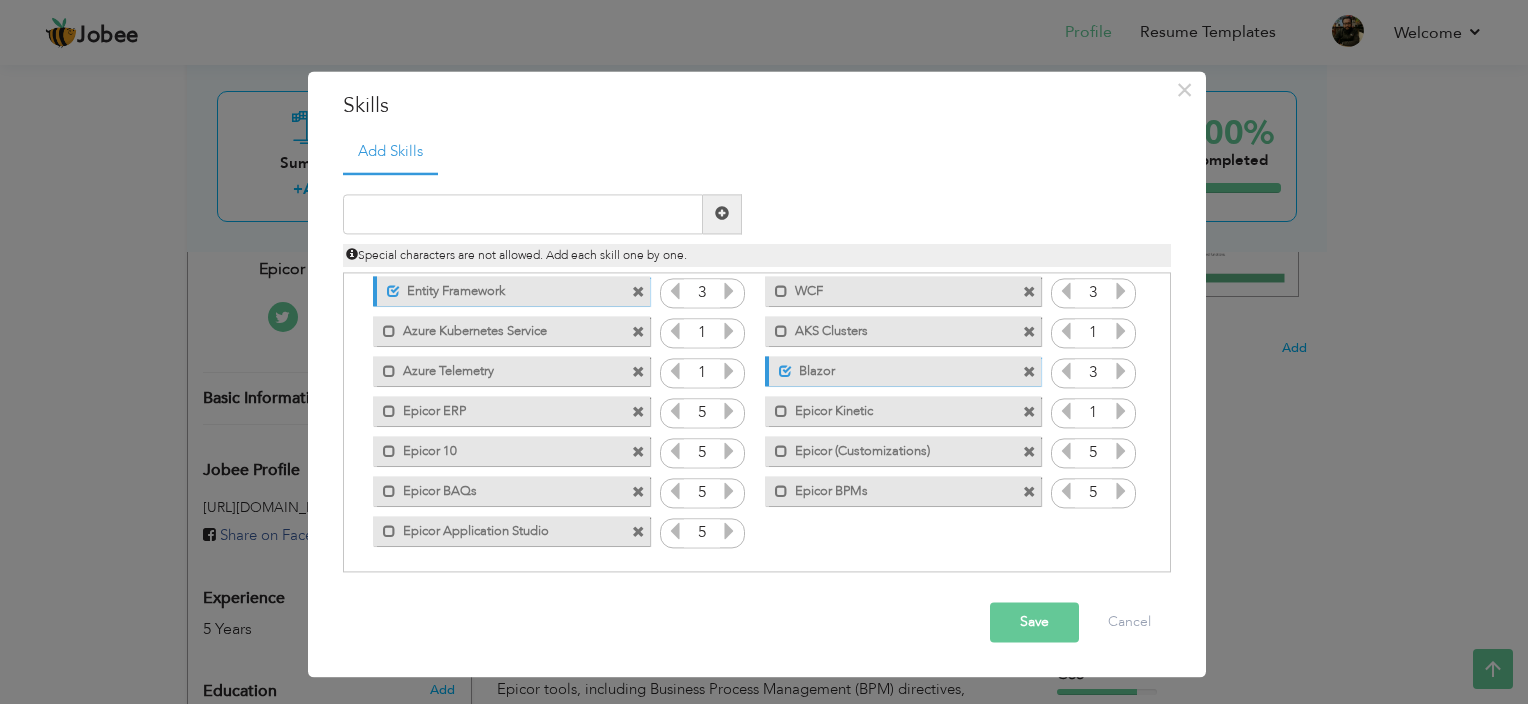 click at bounding box center (1121, 411) 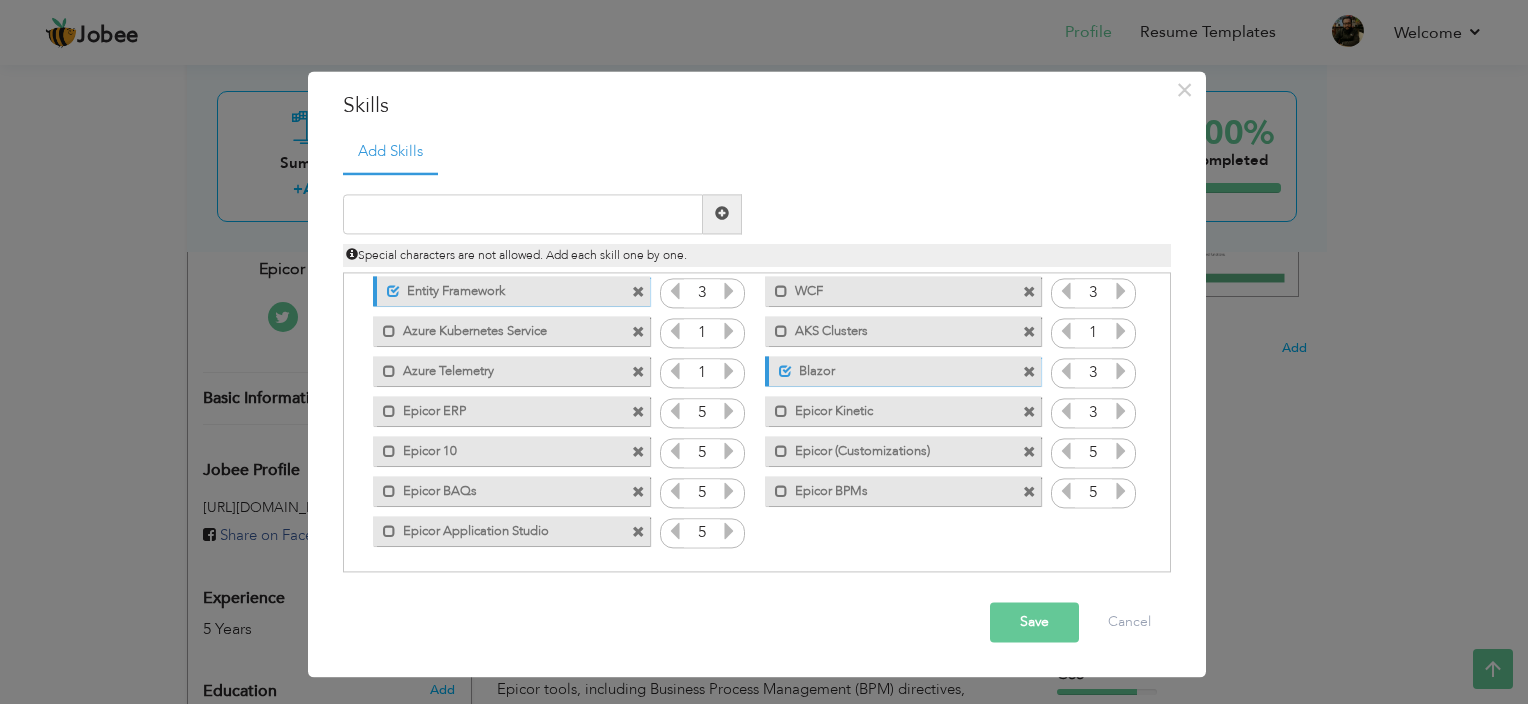 click at bounding box center (1121, 411) 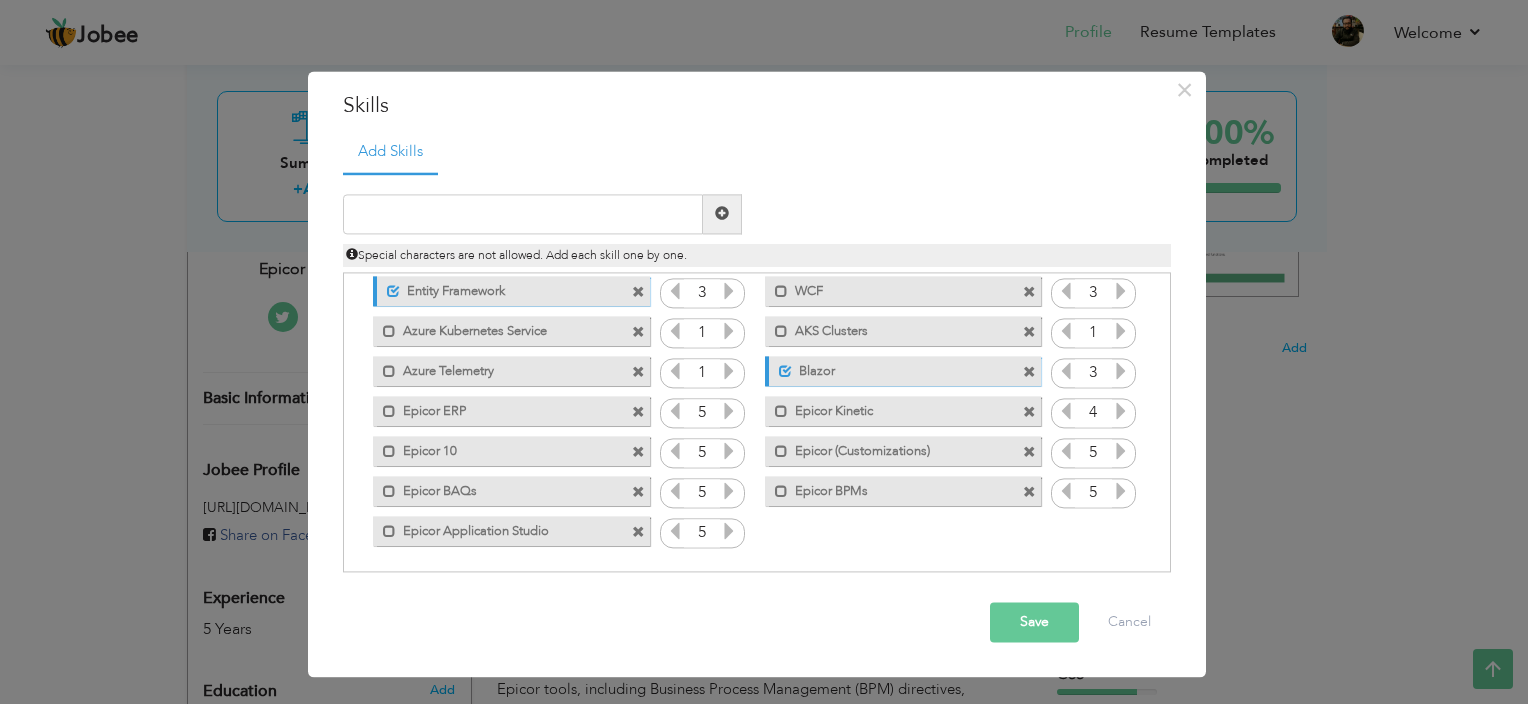 click at bounding box center [1121, 411] 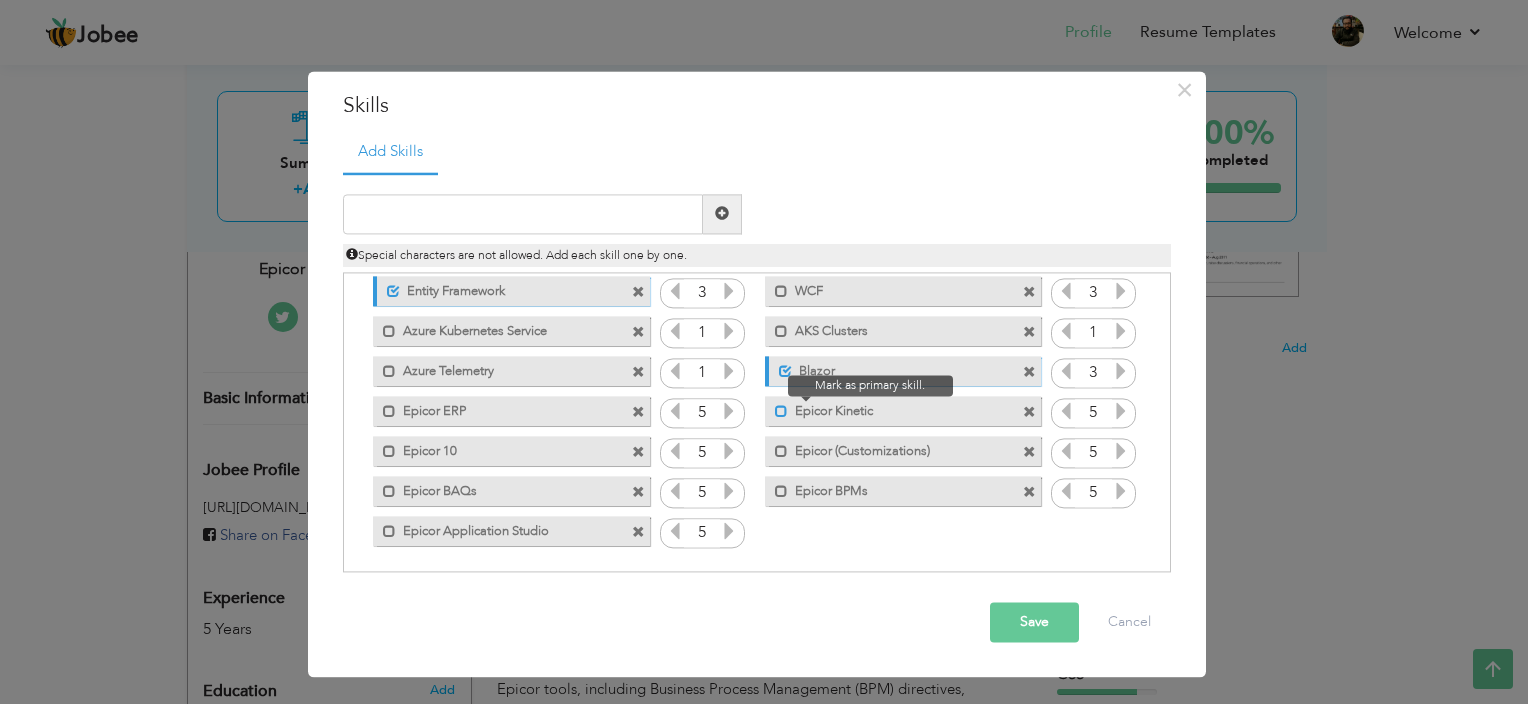 click at bounding box center [781, 412] 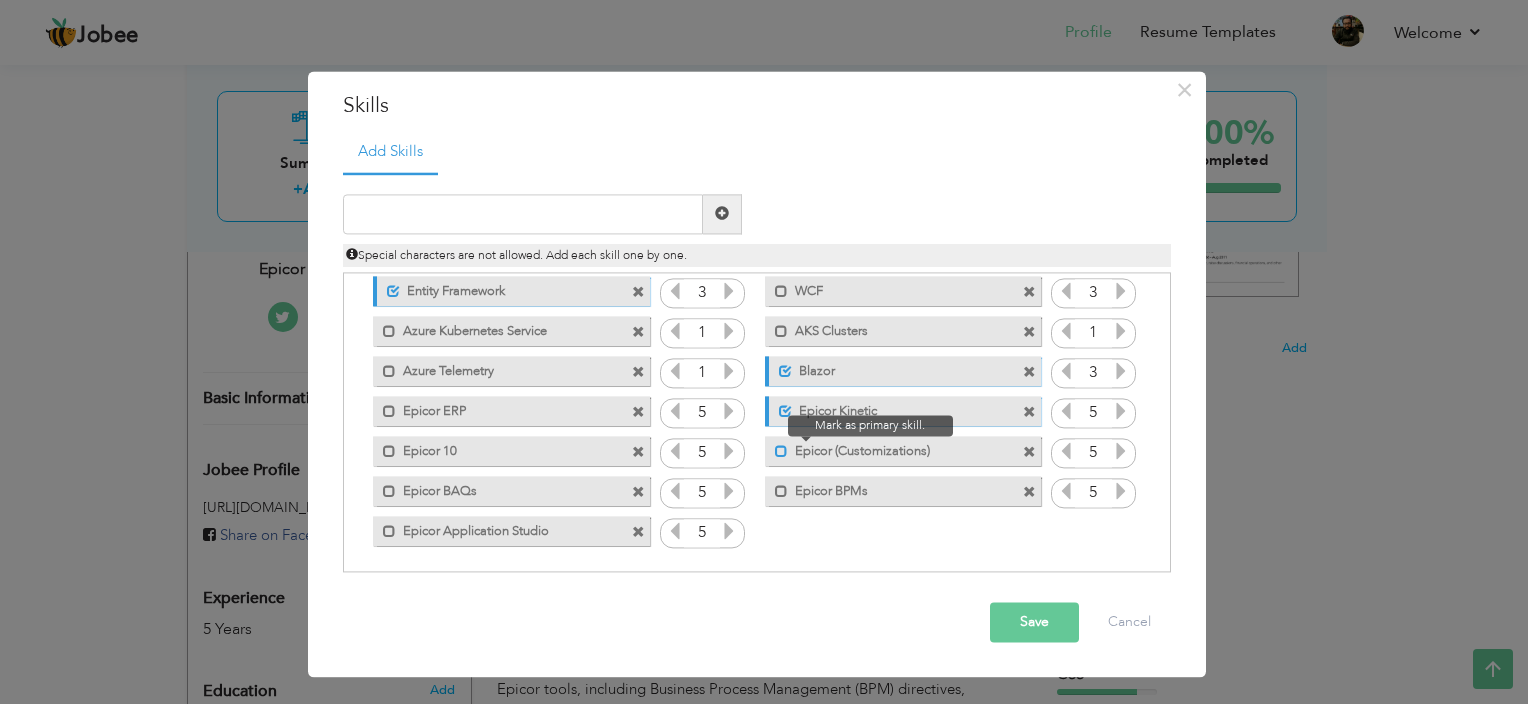 click at bounding box center (781, 452) 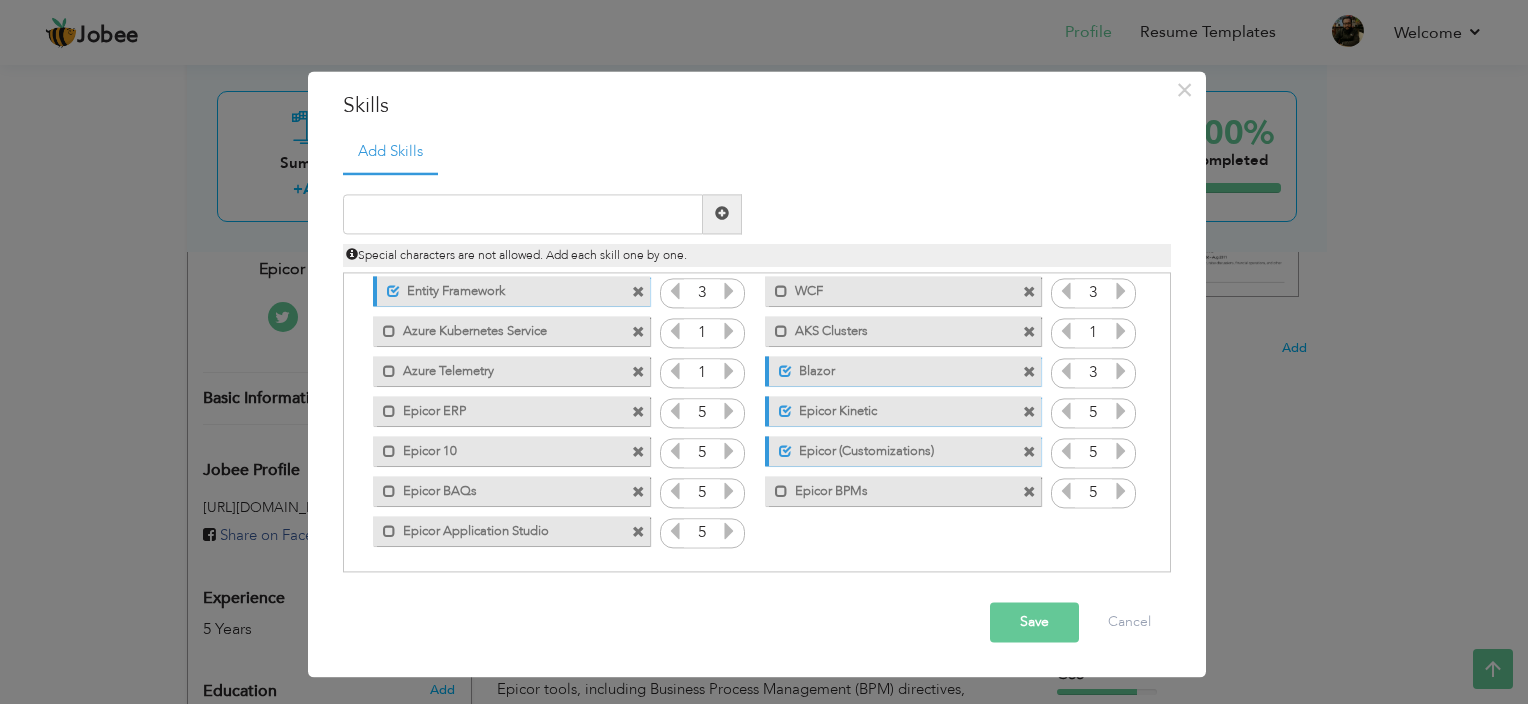 click on "Epicor BPMs" at bounding box center [889, 489] 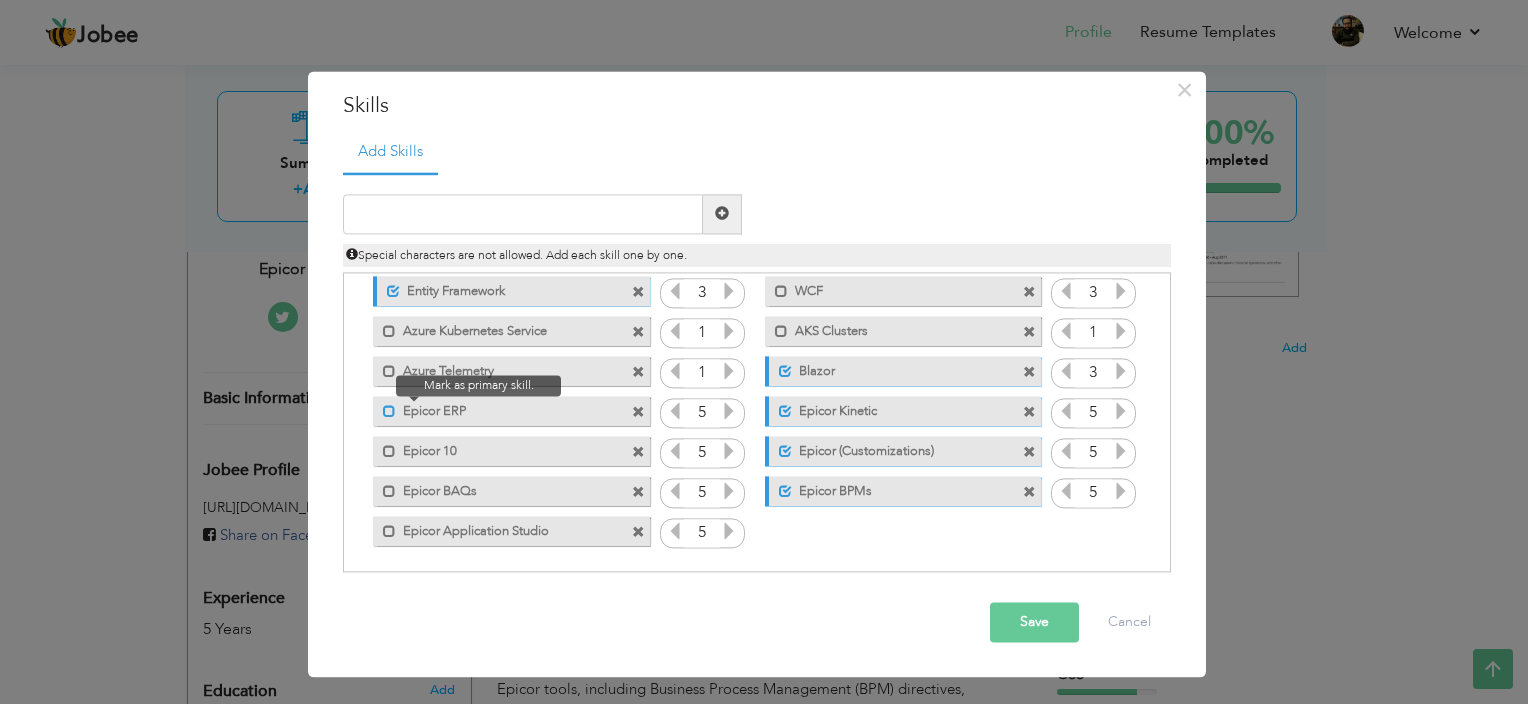 click at bounding box center (389, 412) 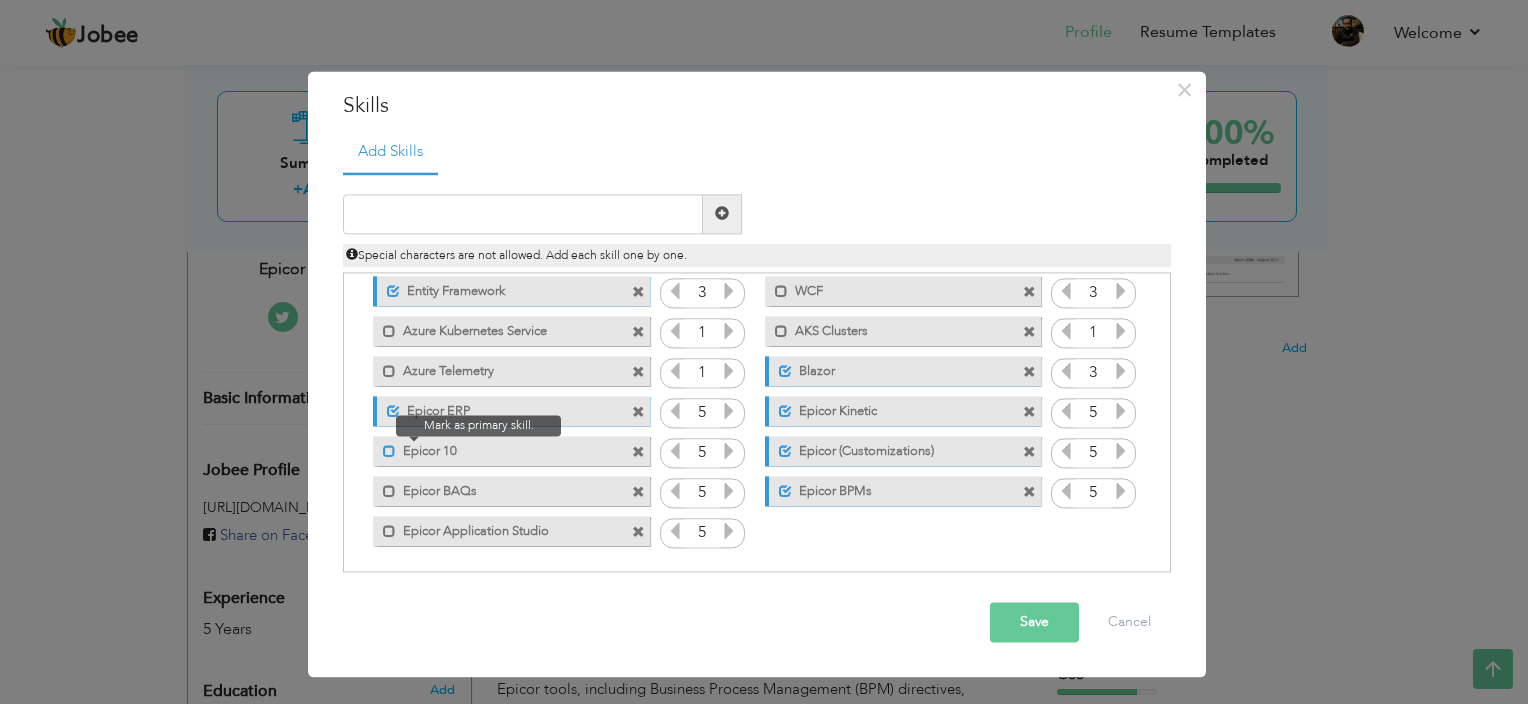 click at bounding box center [389, 452] 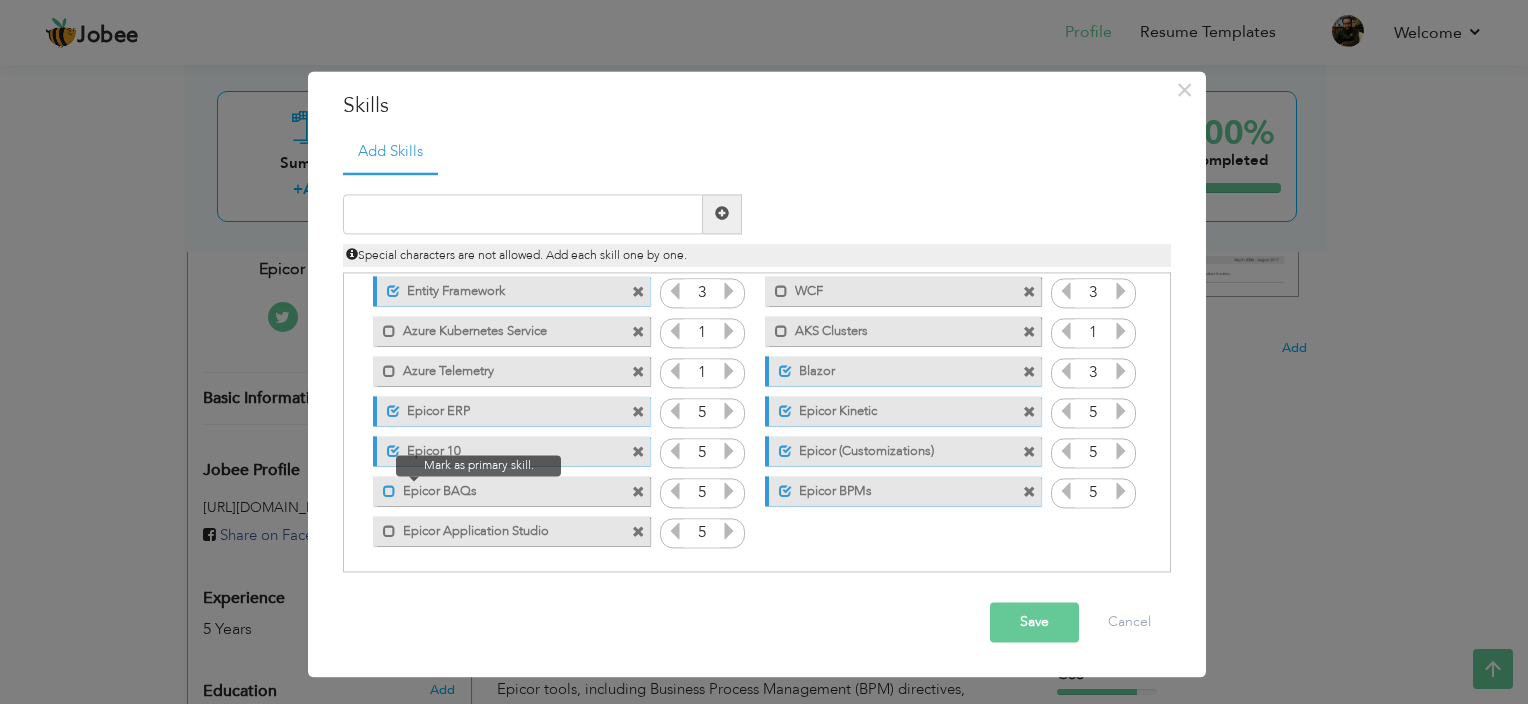 click at bounding box center (389, 492) 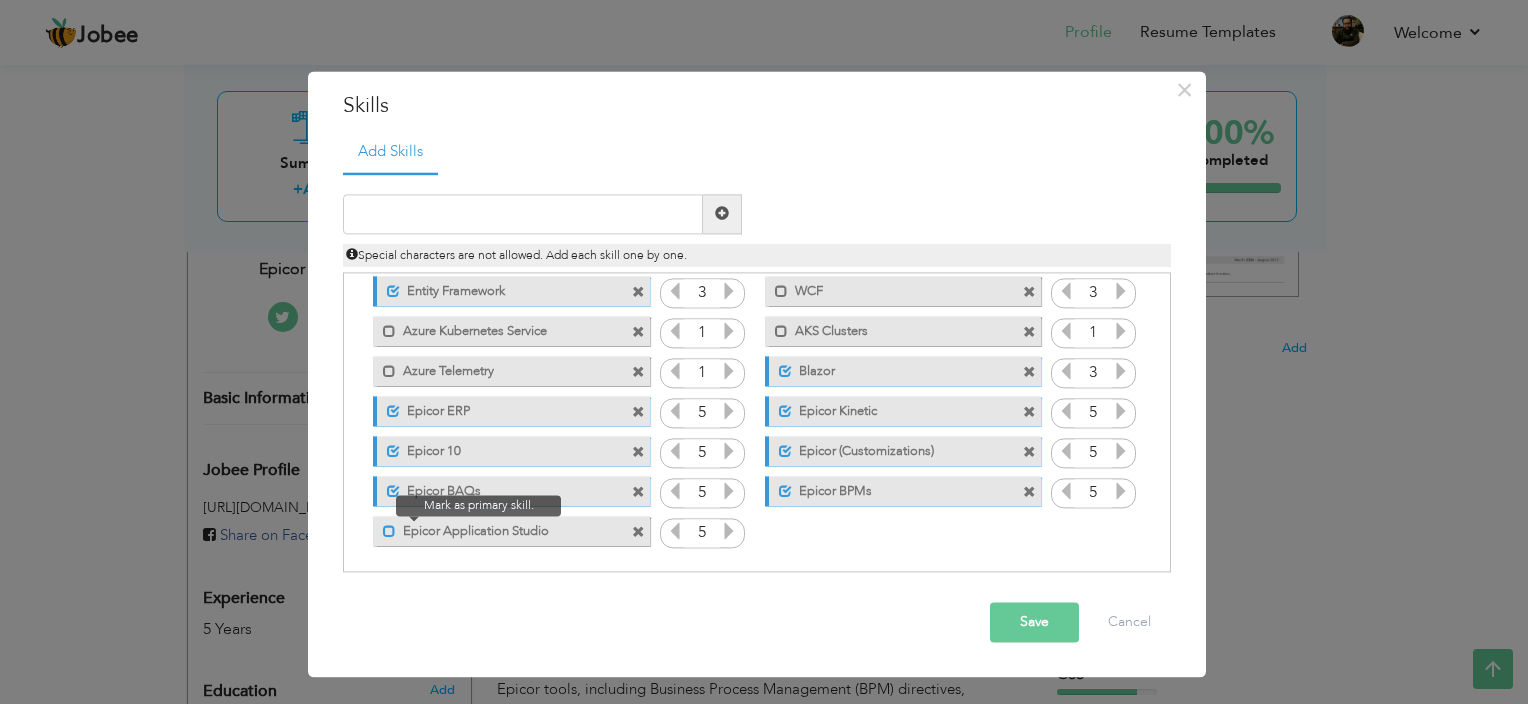 click at bounding box center (389, 532) 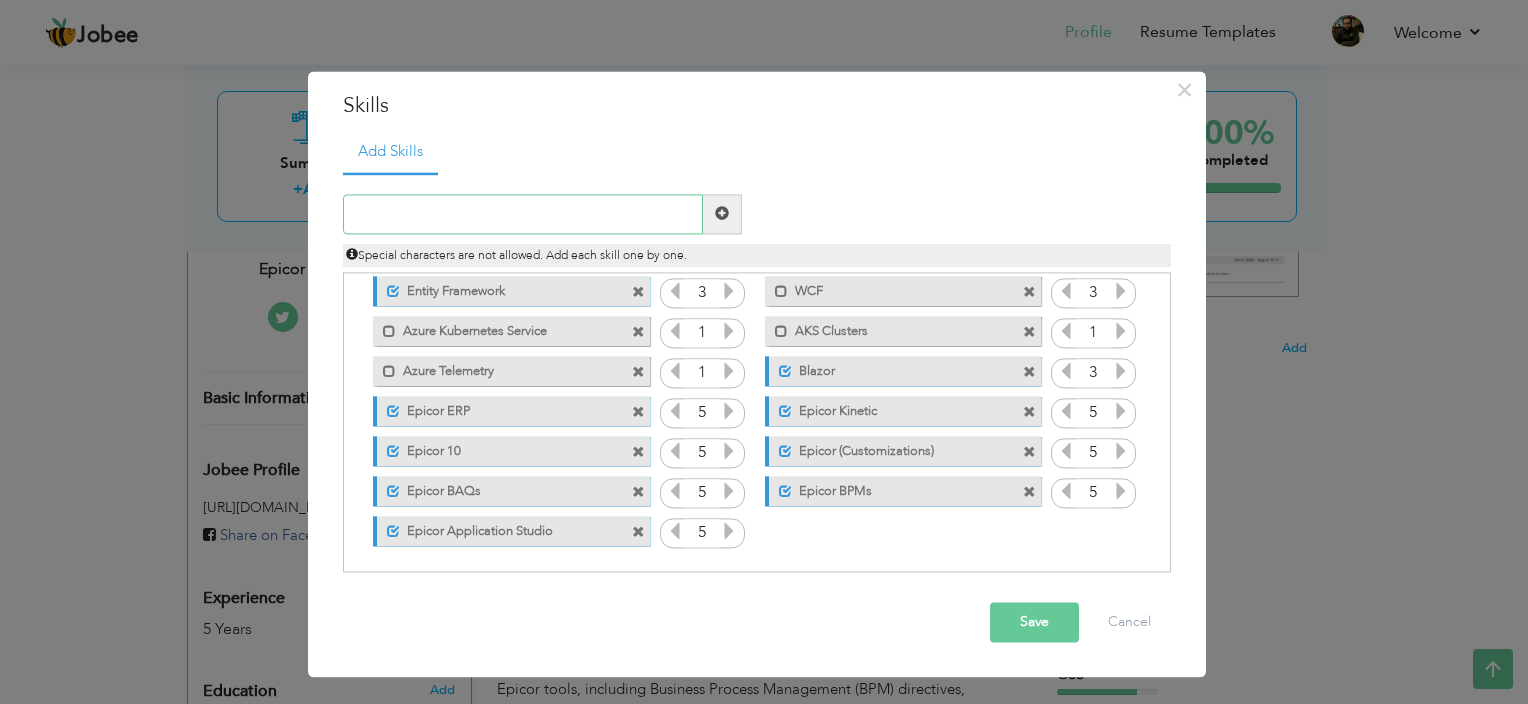 click at bounding box center (523, 214) 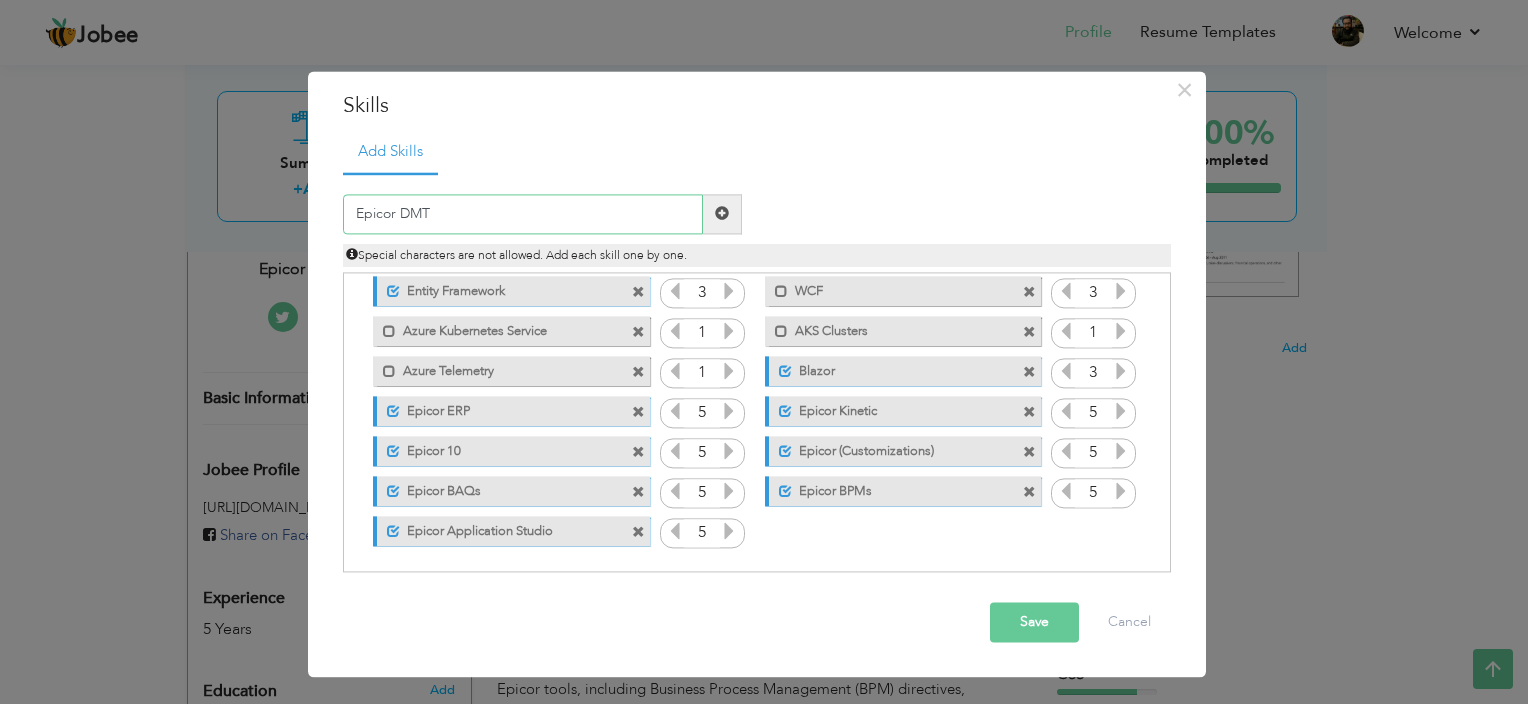 type on "Epicor DMT" 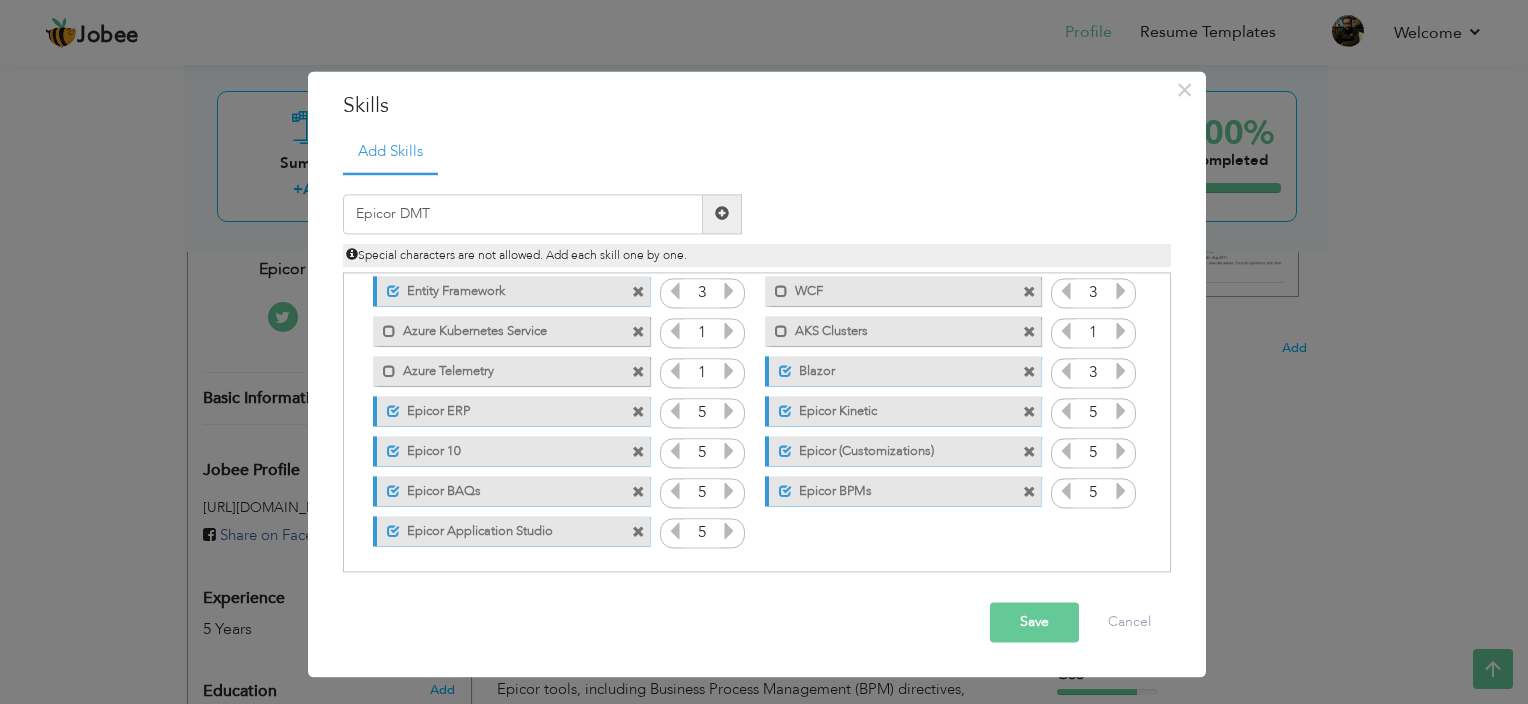 click at bounding box center [722, 214] 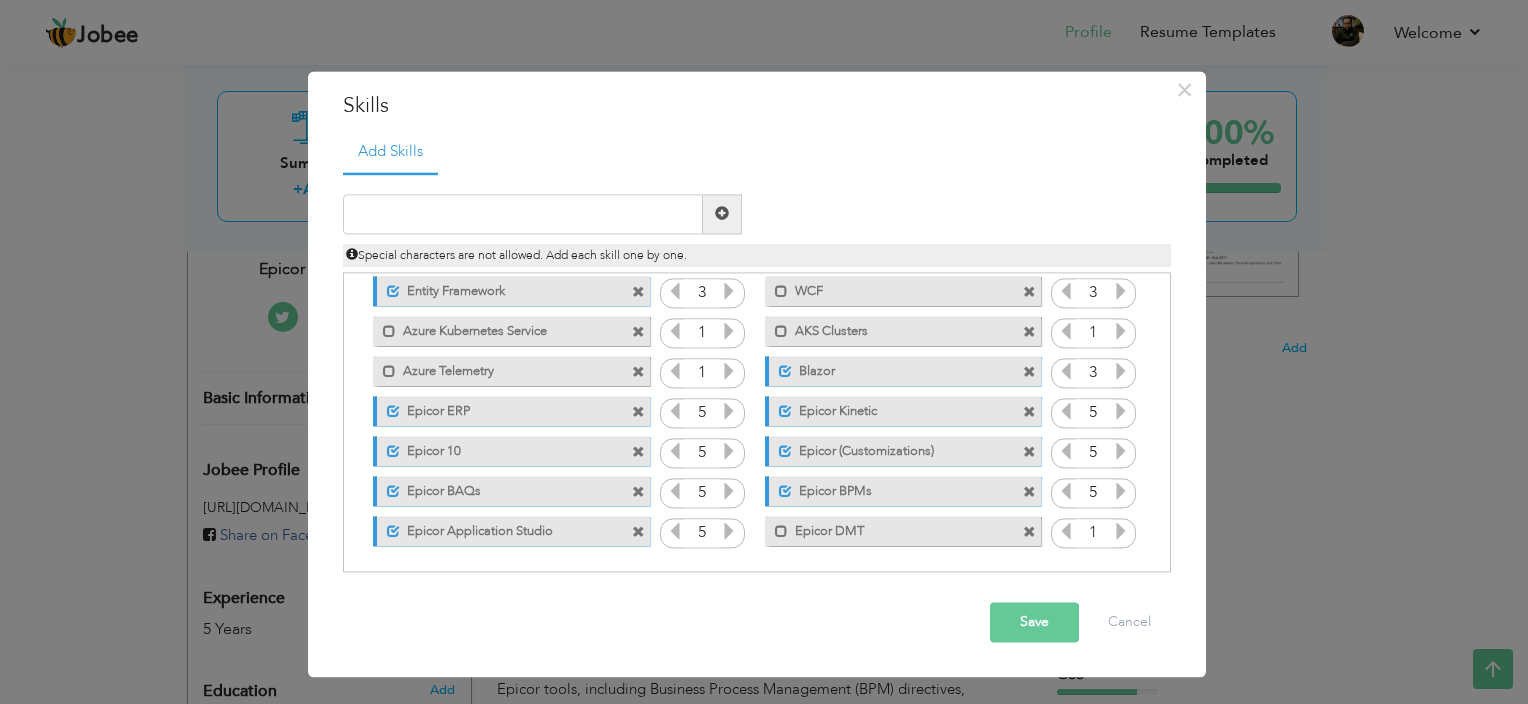click at bounding box center [1121, 531] 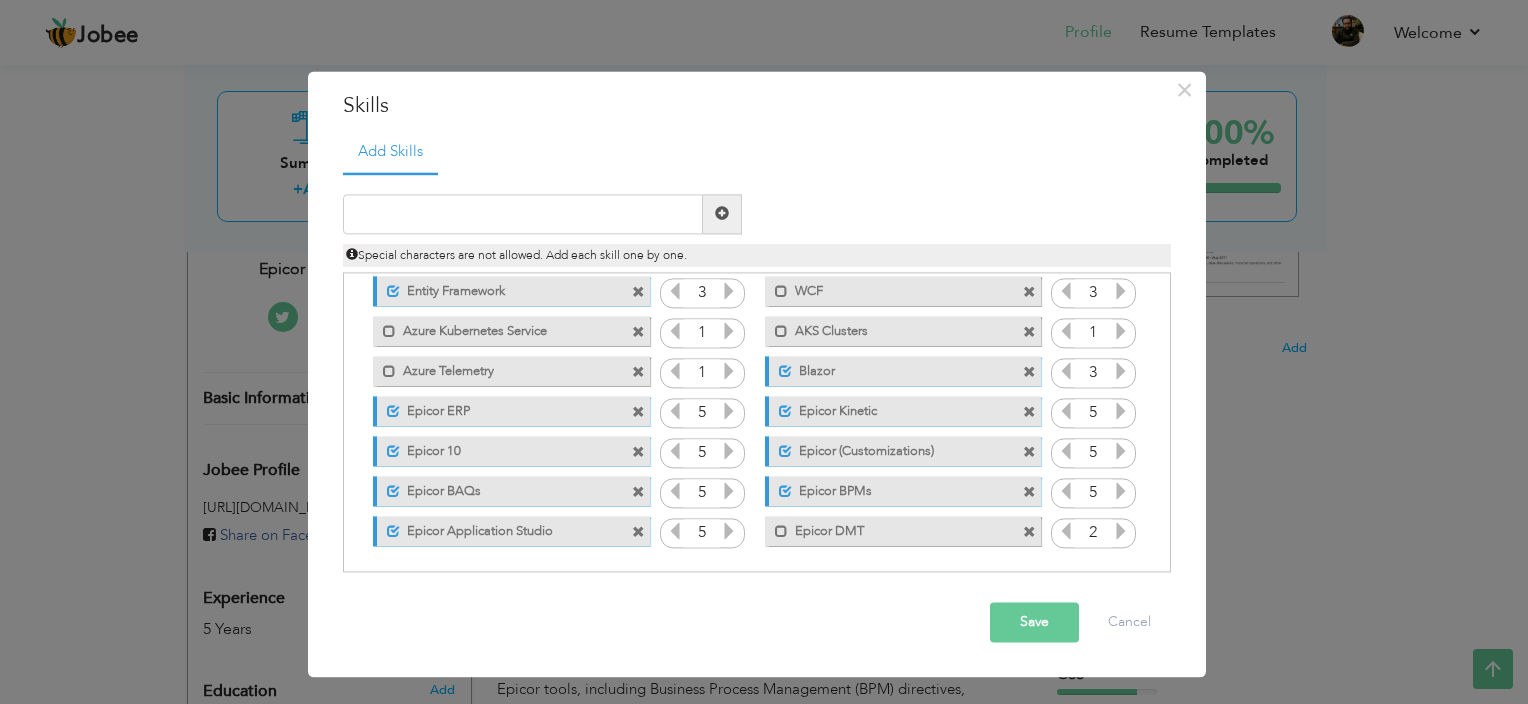 click at bounding box center [1121, 531] 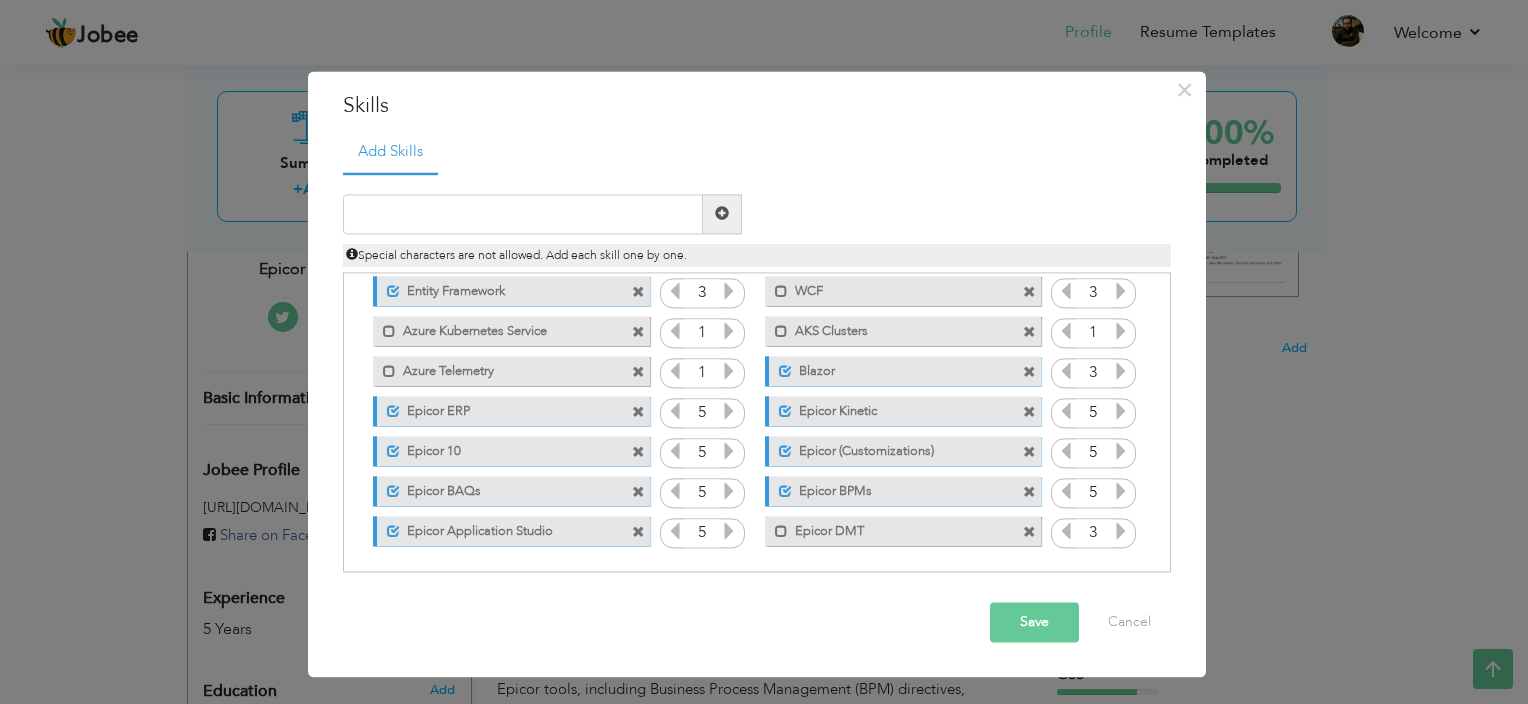 click at bounding box center [1121, 531] 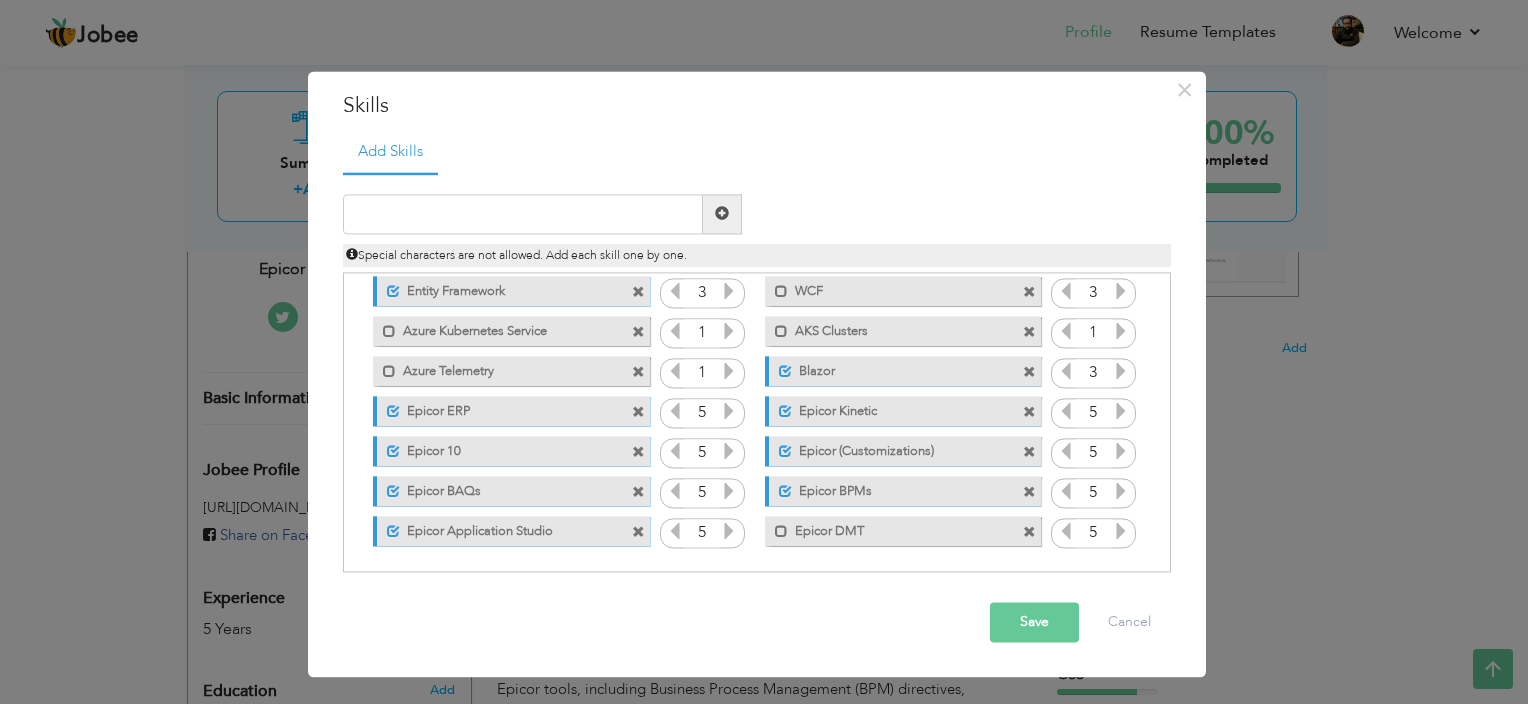 click at bounding box center [1121, 531] 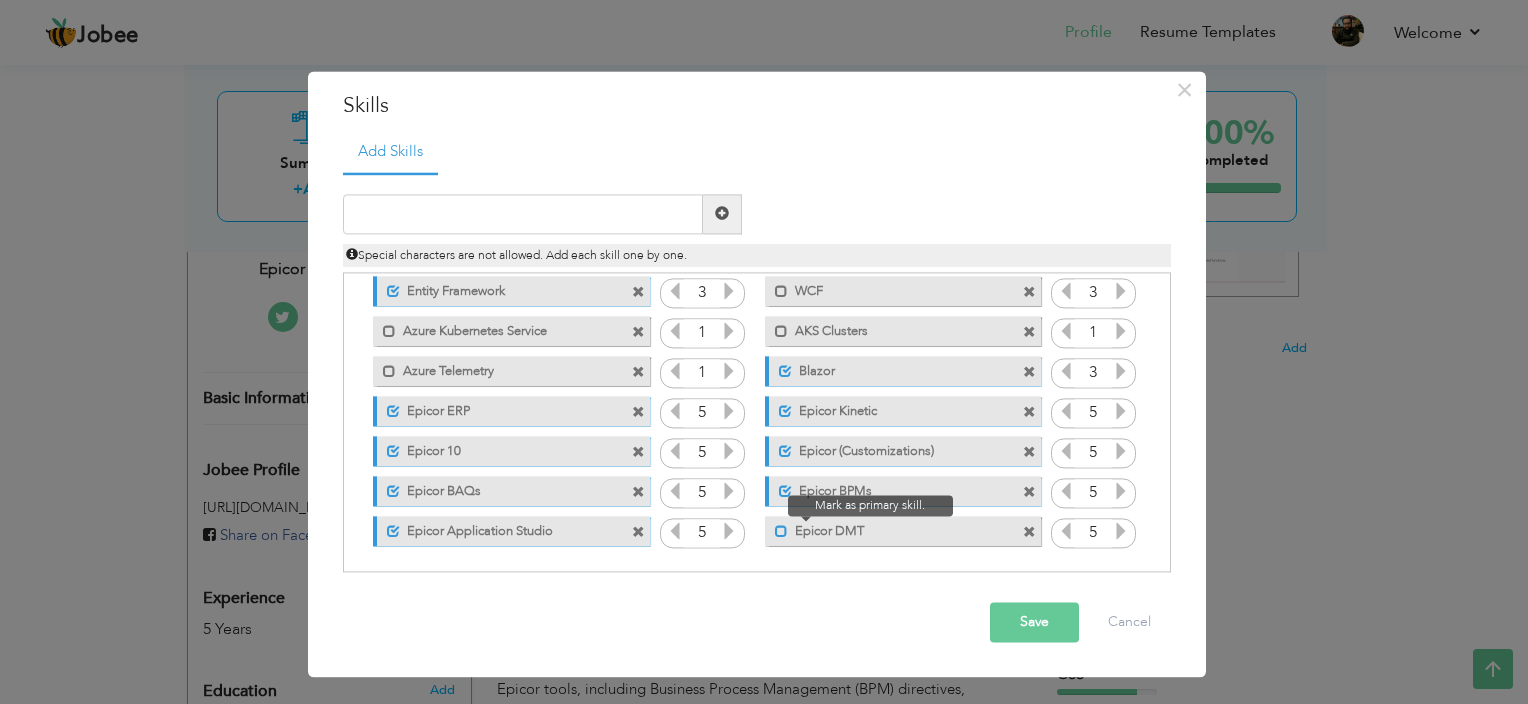 click at bounding box center [781, 532] 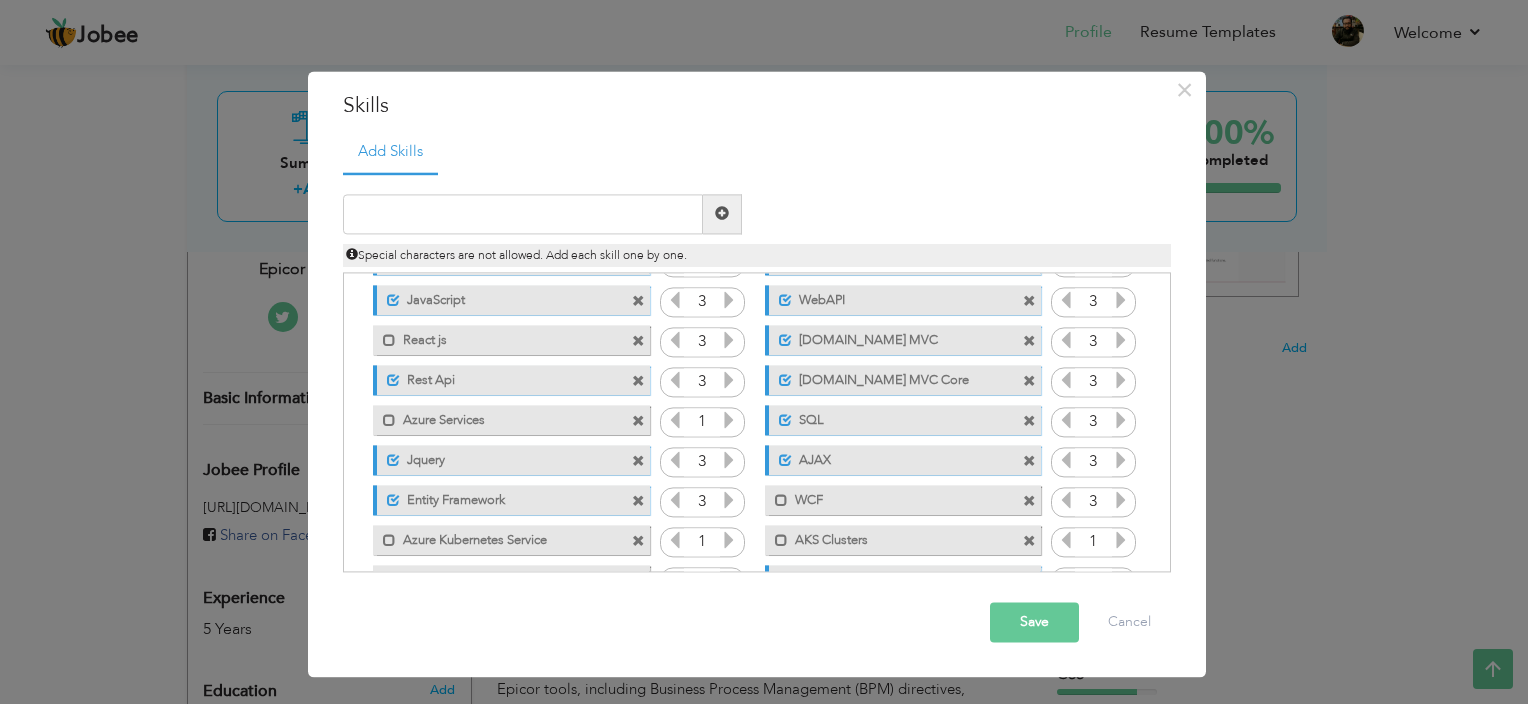 scroll, scrollTop: 404, scrollLeft: 0, axis: vertical 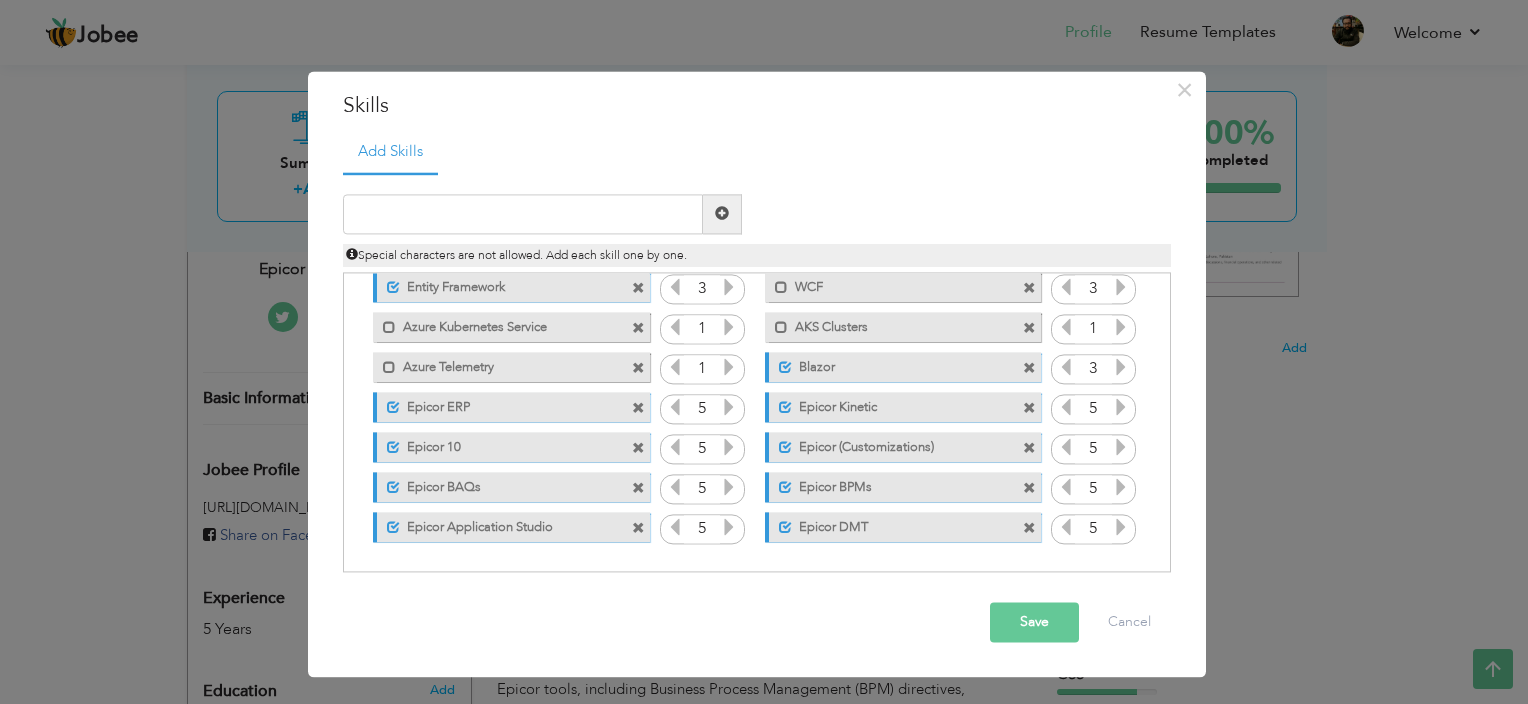 click on "Save" at bounding box center [1034, 622] 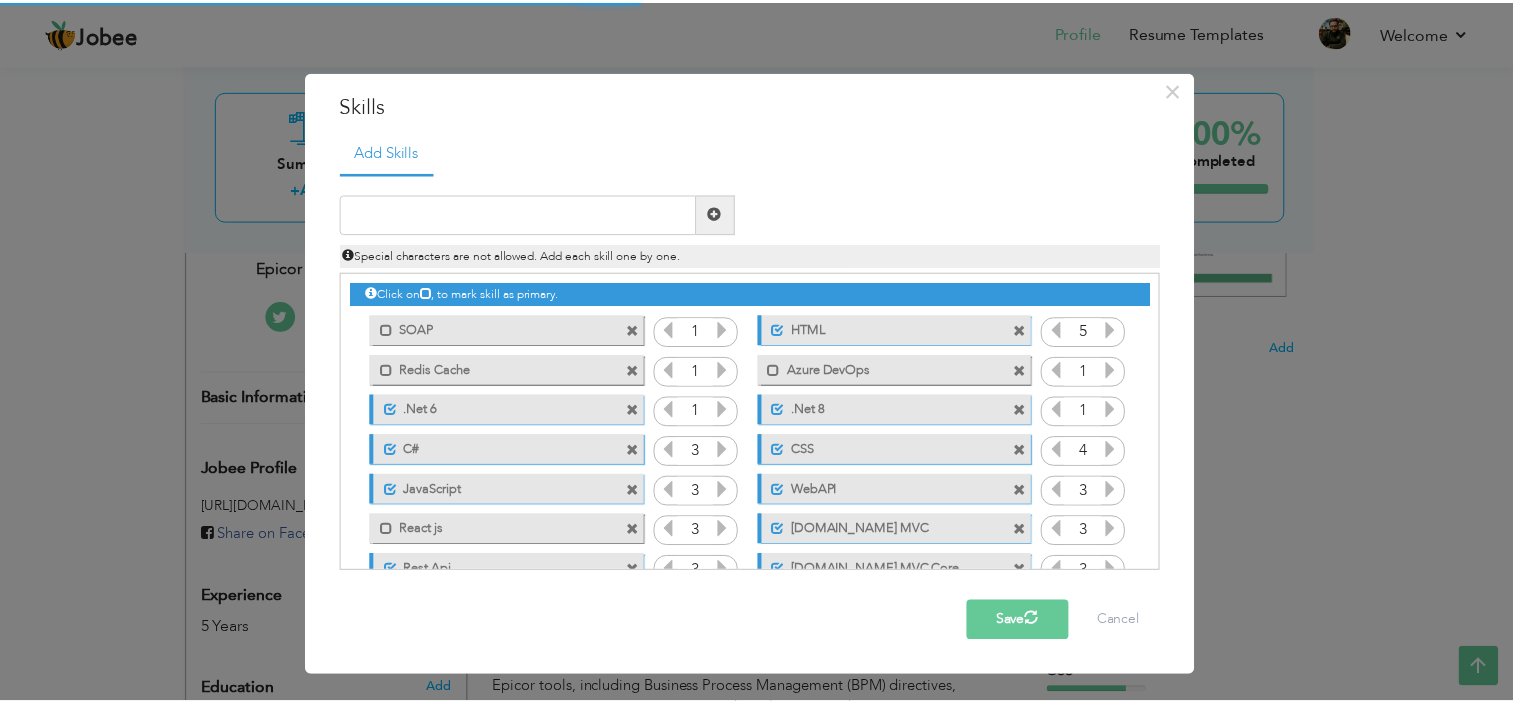scroll, scrollTop: 0, scrollLeft: 0, axis: both 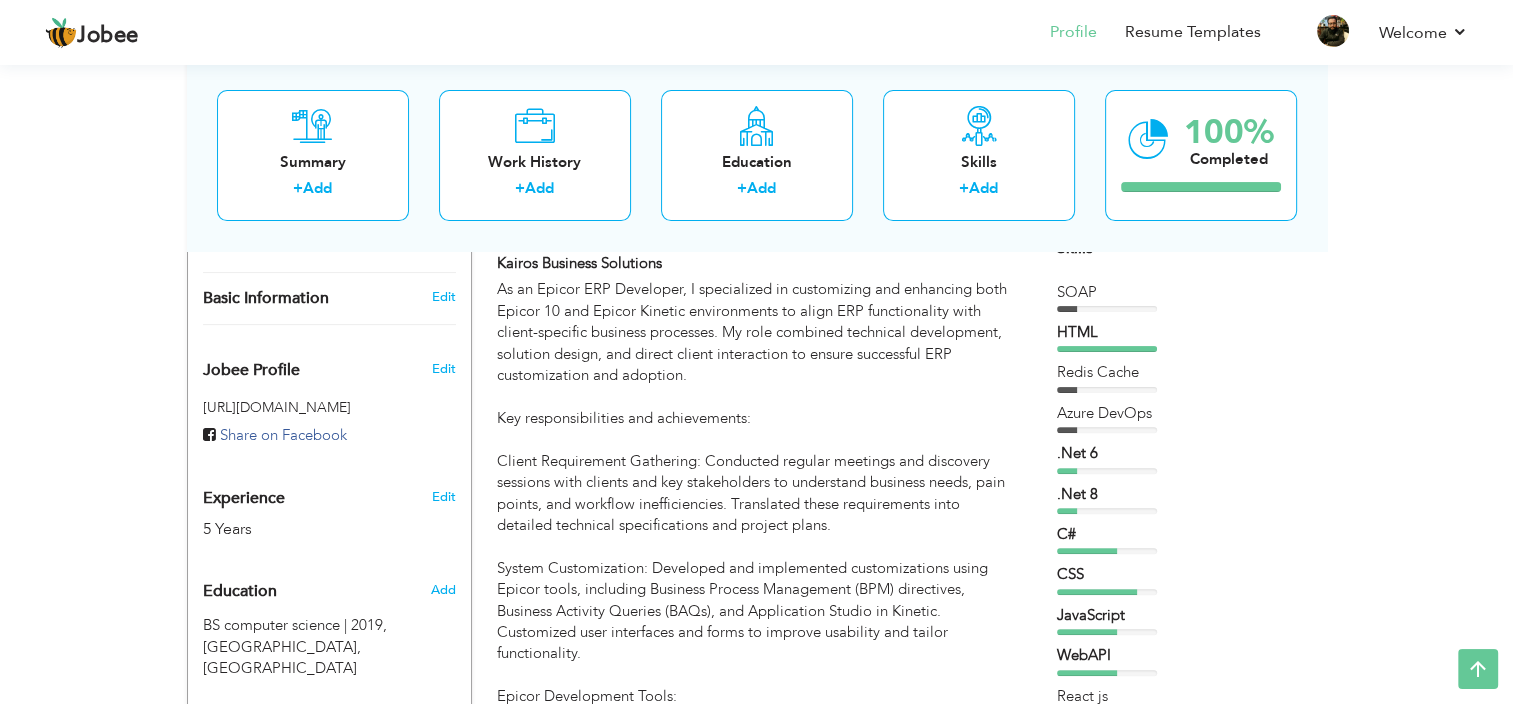 click on "SOAP
HTML
Redis Cache
Azure DevOps" at bounding box center [1182, 924] 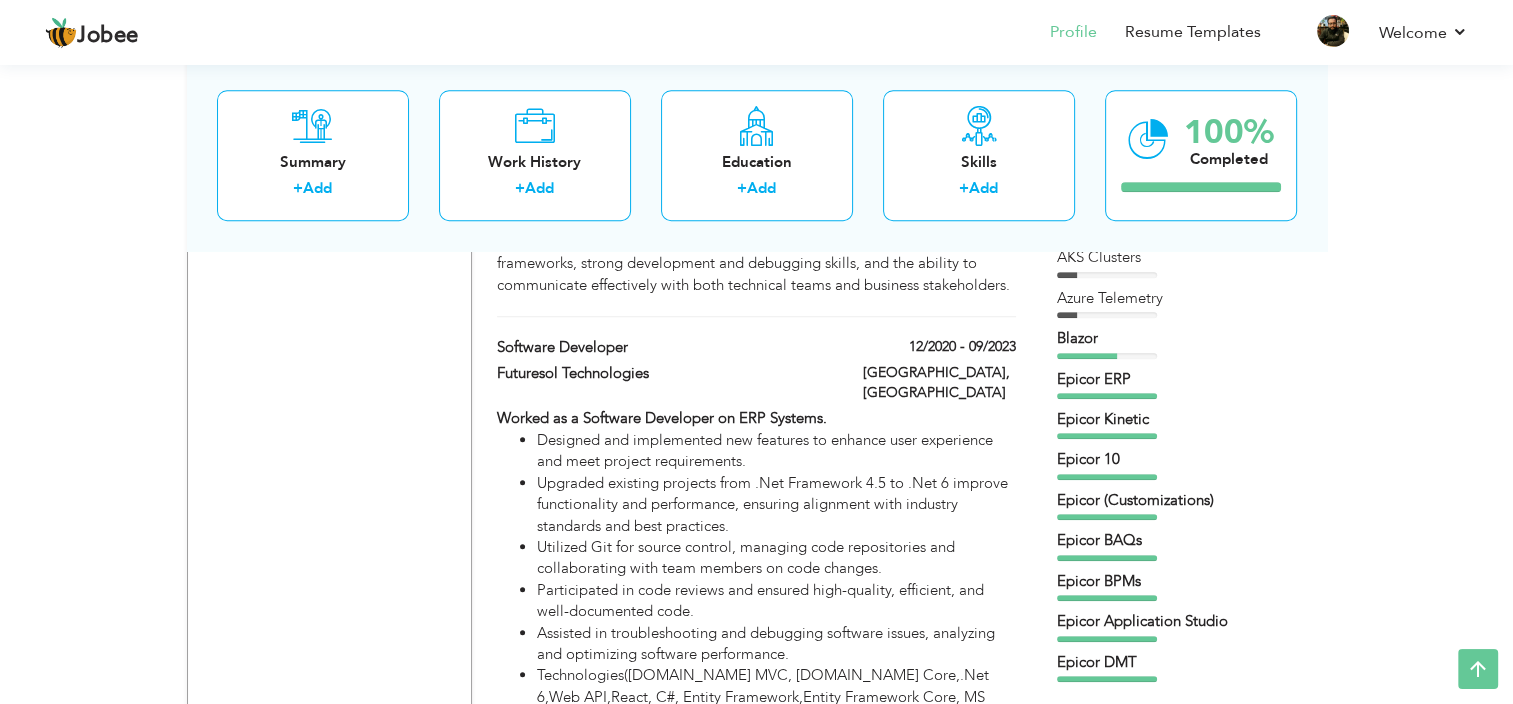 scroll, scrollTop: 1432, scrollLeft: 0, axis: vertical 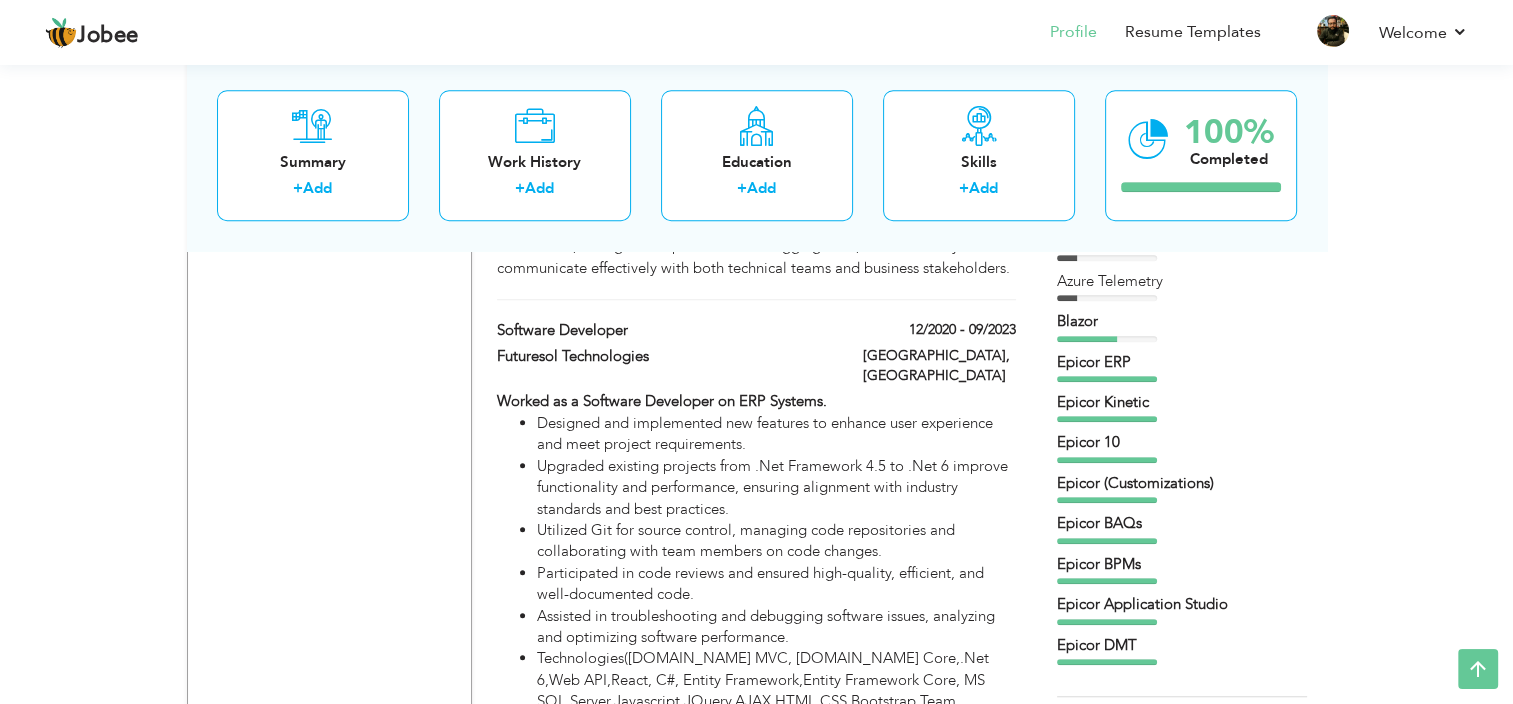 click on "Epicor 10" at bounding box center [1182, 442] 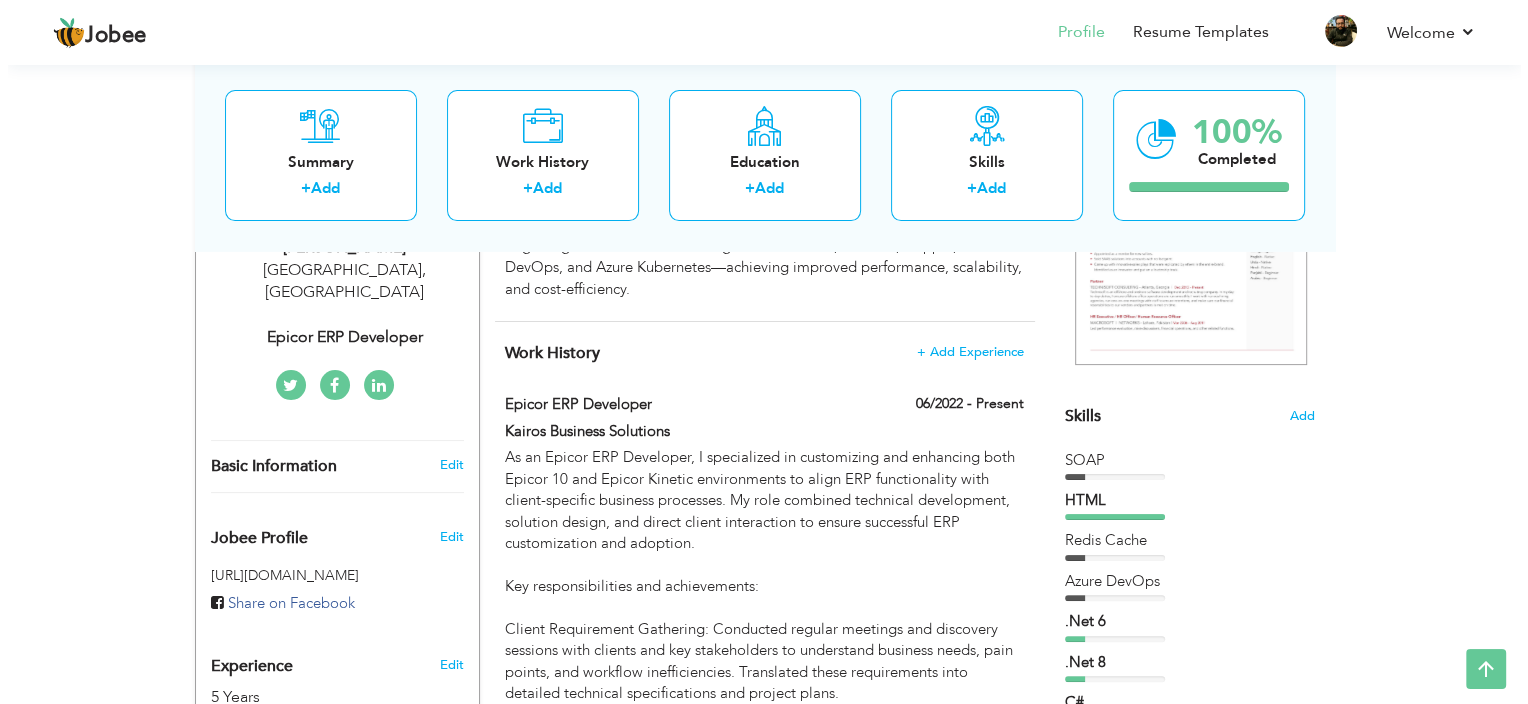 scroll, scrollTop: 332, scrollLeft: 0, axis: vertical 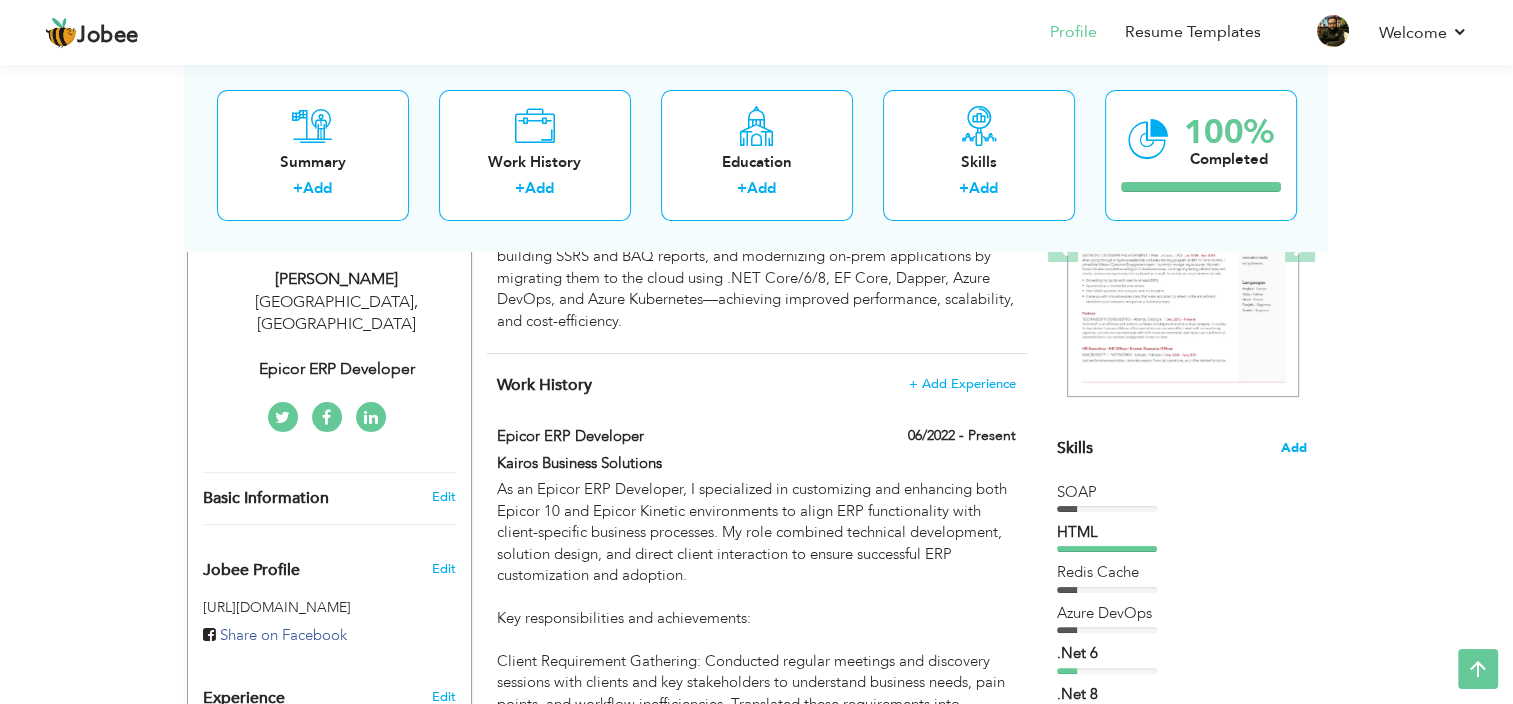 click on "Add" at bounding box center (1294, 448) 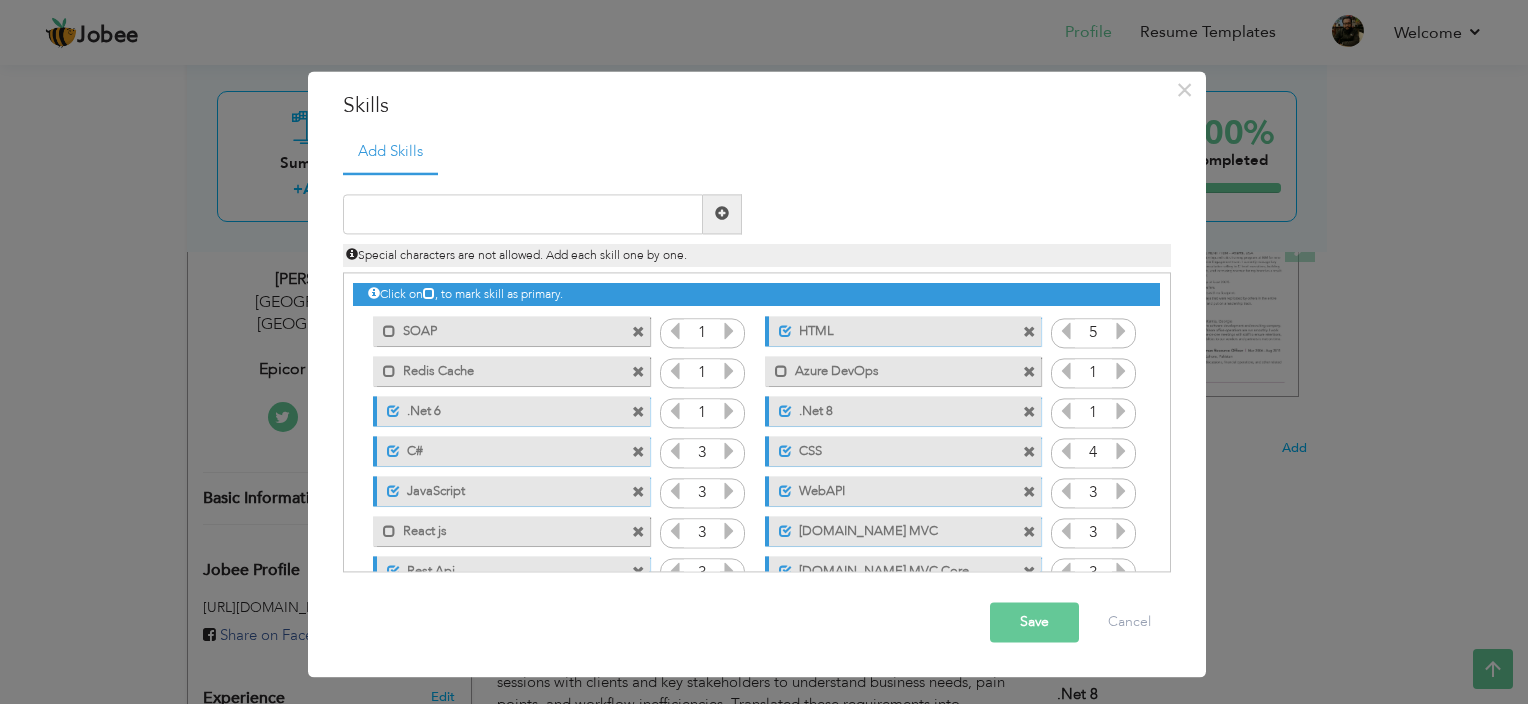 click at bounding box center (638, 373) 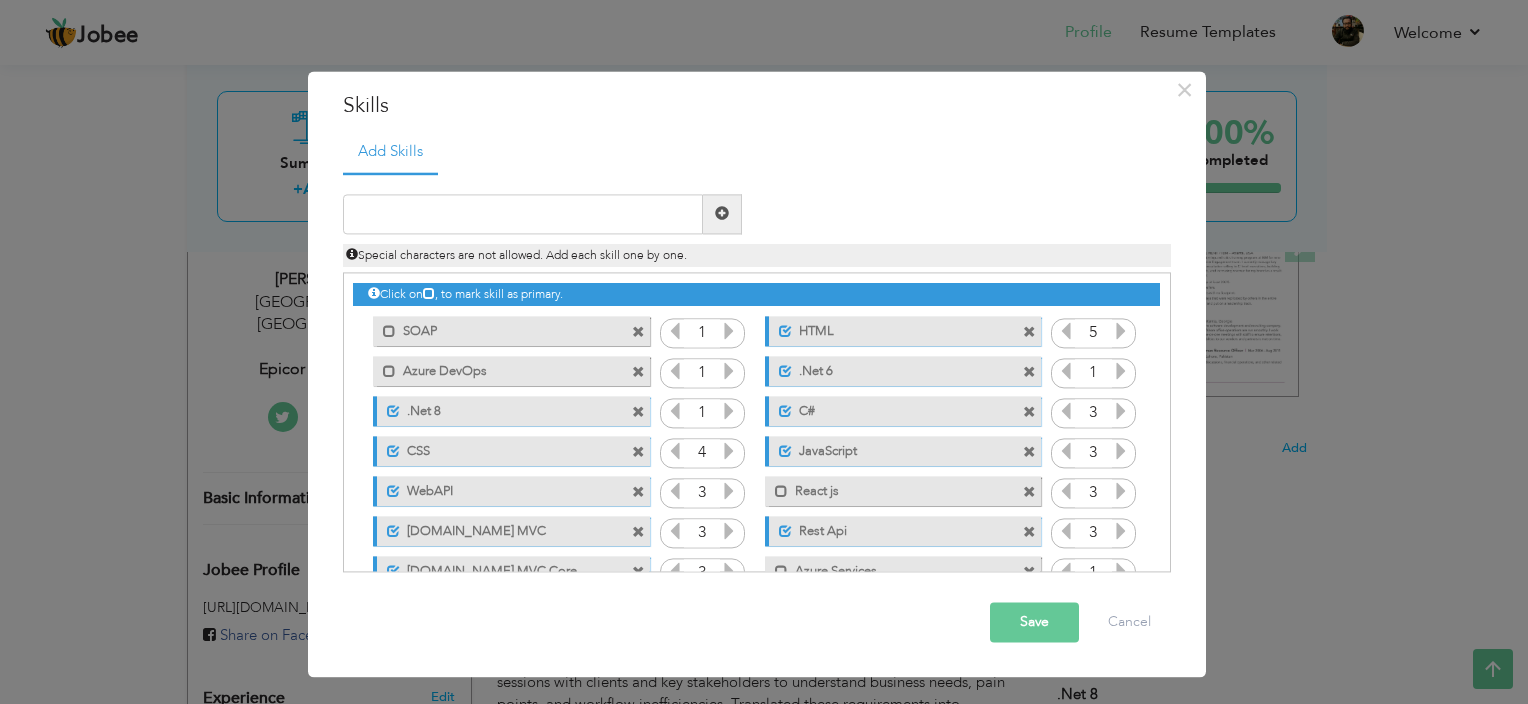 click at bounding box center (638, 333) 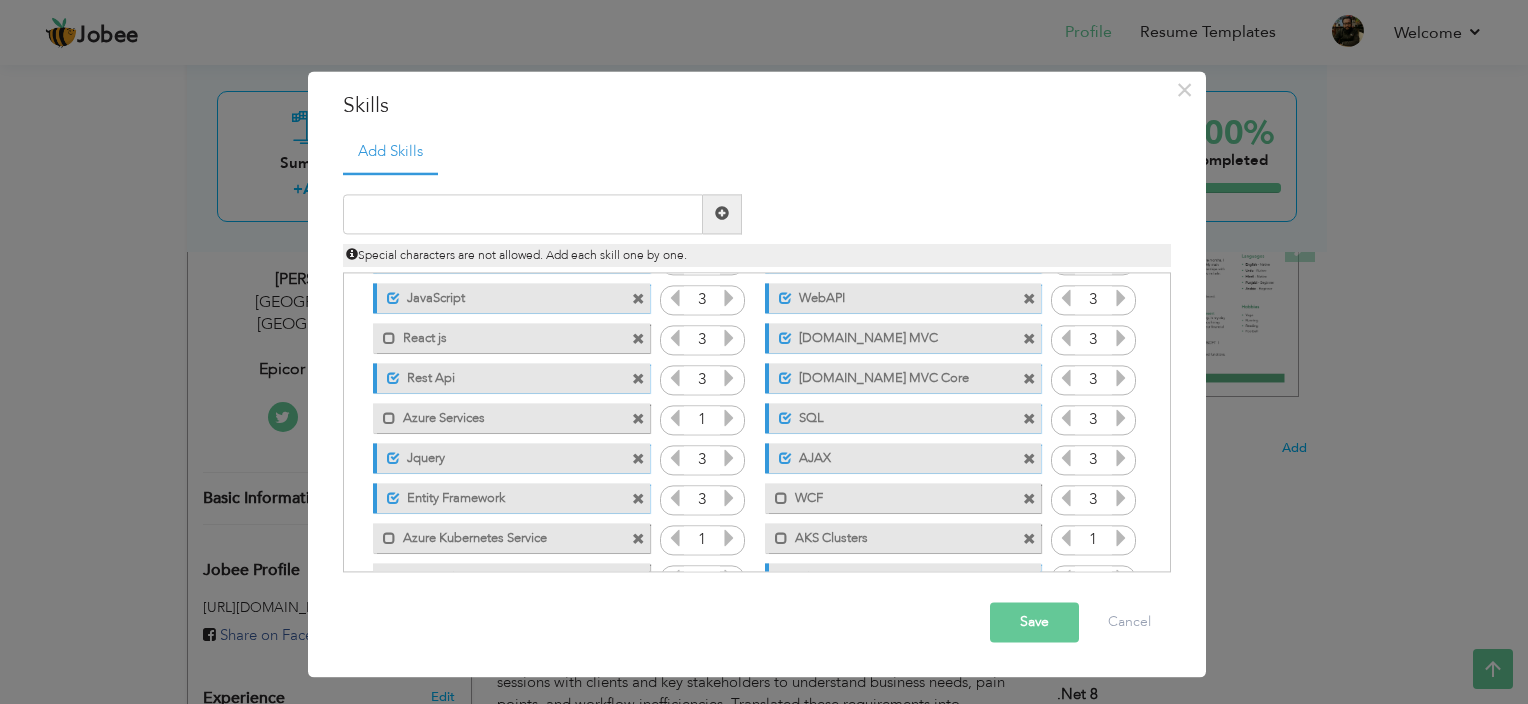 scroll, scrollTop: 200, scrollLeft: 0, axis: vertical 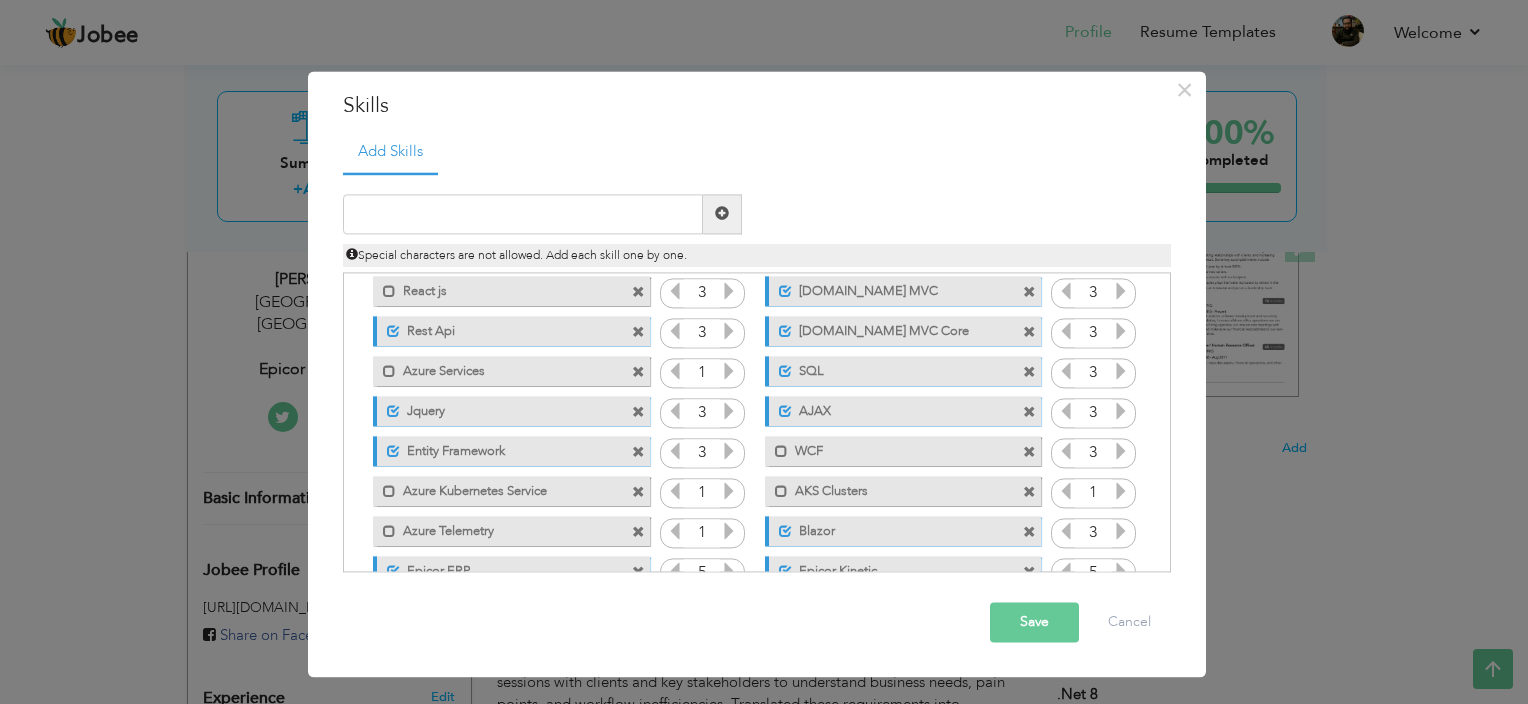 click at bounding box center [1029, 453] 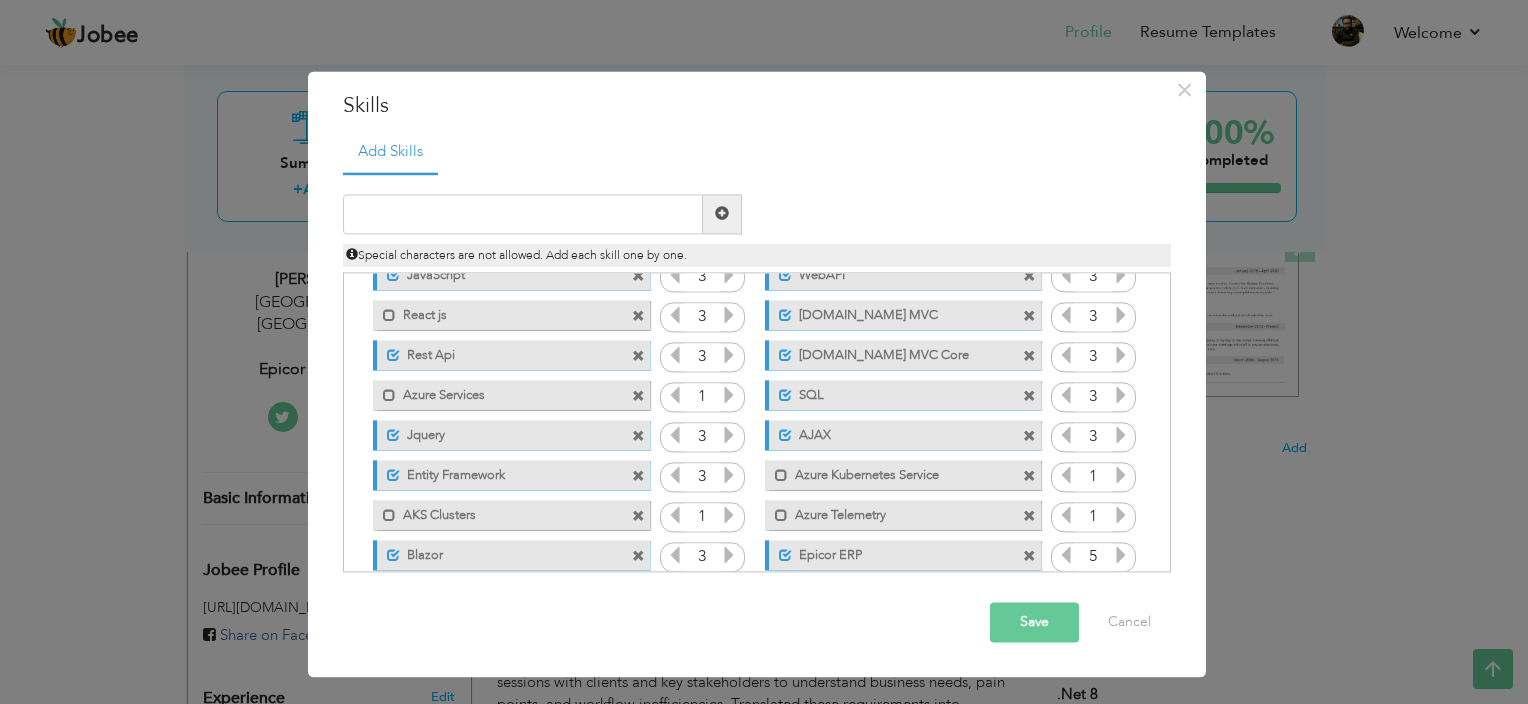 scroll, scrollTop: 0, scrollLeft: 0, axis: both 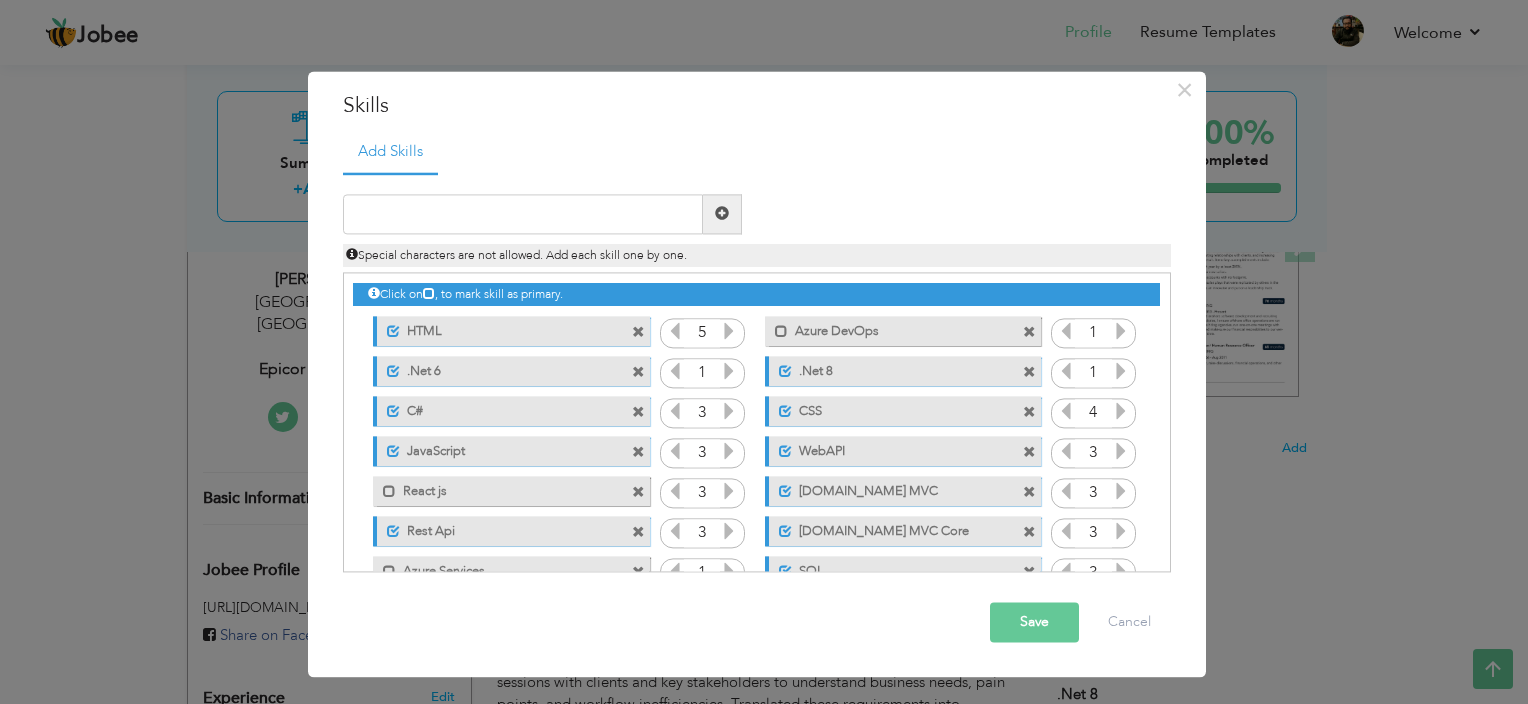 drag, startPoint x: 359, startPoint y: 324, endPoint x: 742, endPoint y: 476, distance: 412.05945 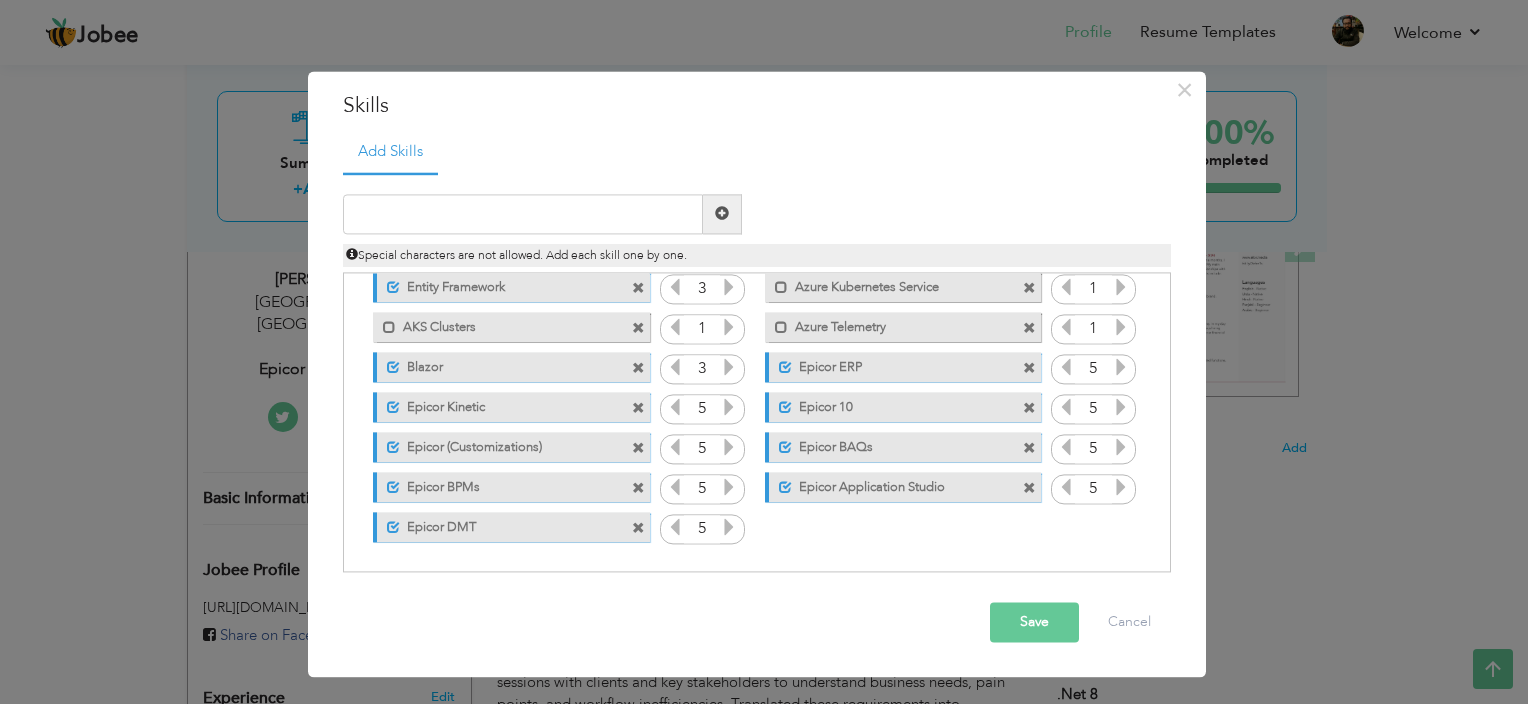 drag, startPoint x: 558, startPoint y: 365, endPoint x: 522, endPoint y: 218, distance: 151.34398 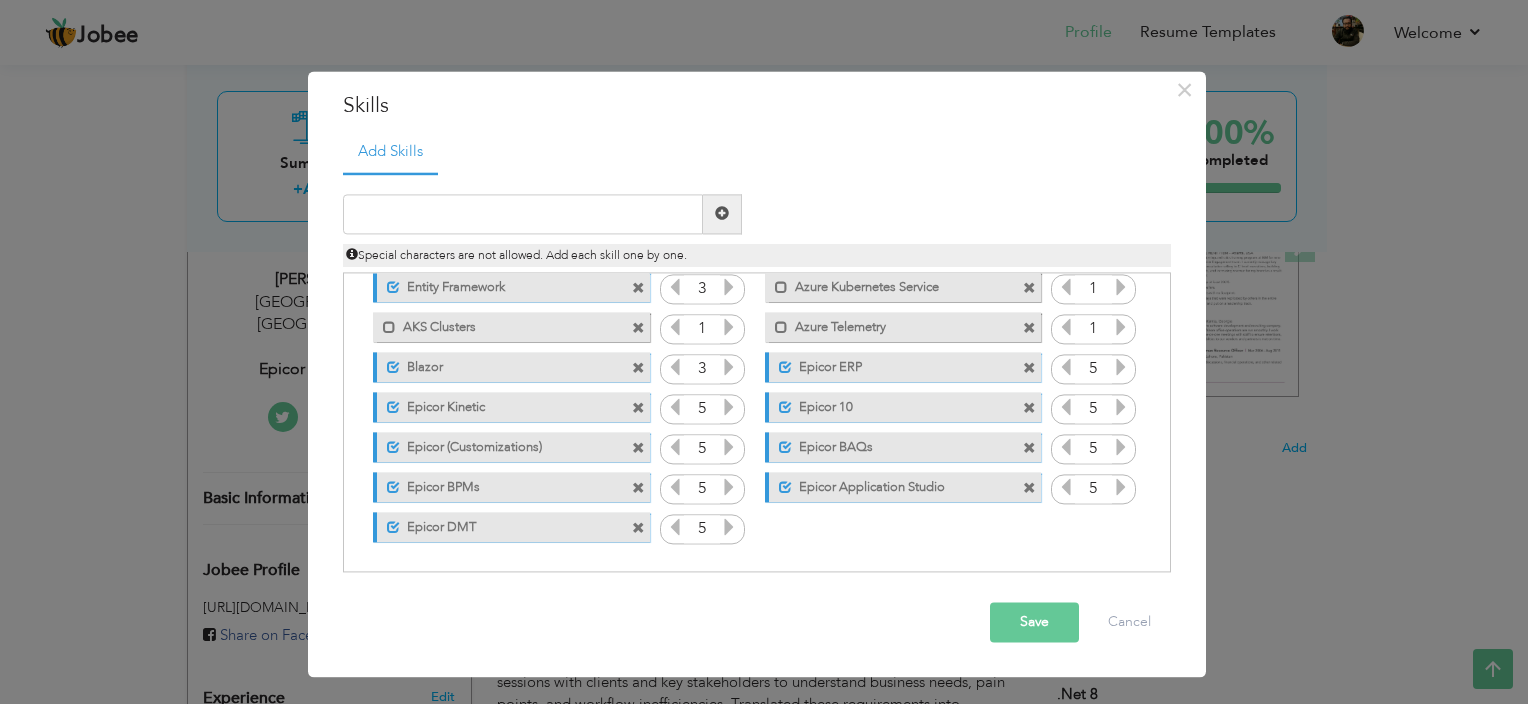 click on "Save" at bounding box center (1034, 622) 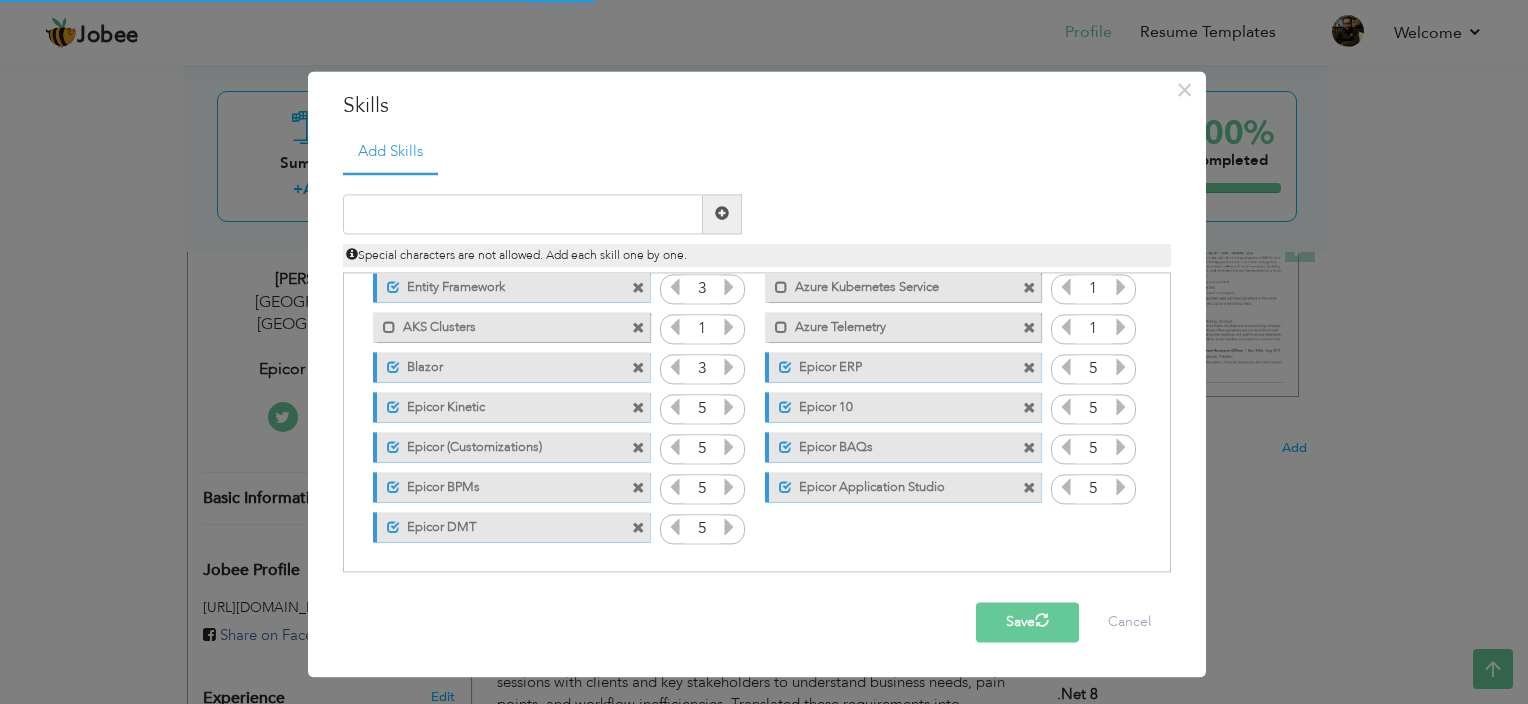 click at bounding box center (1029, 329) 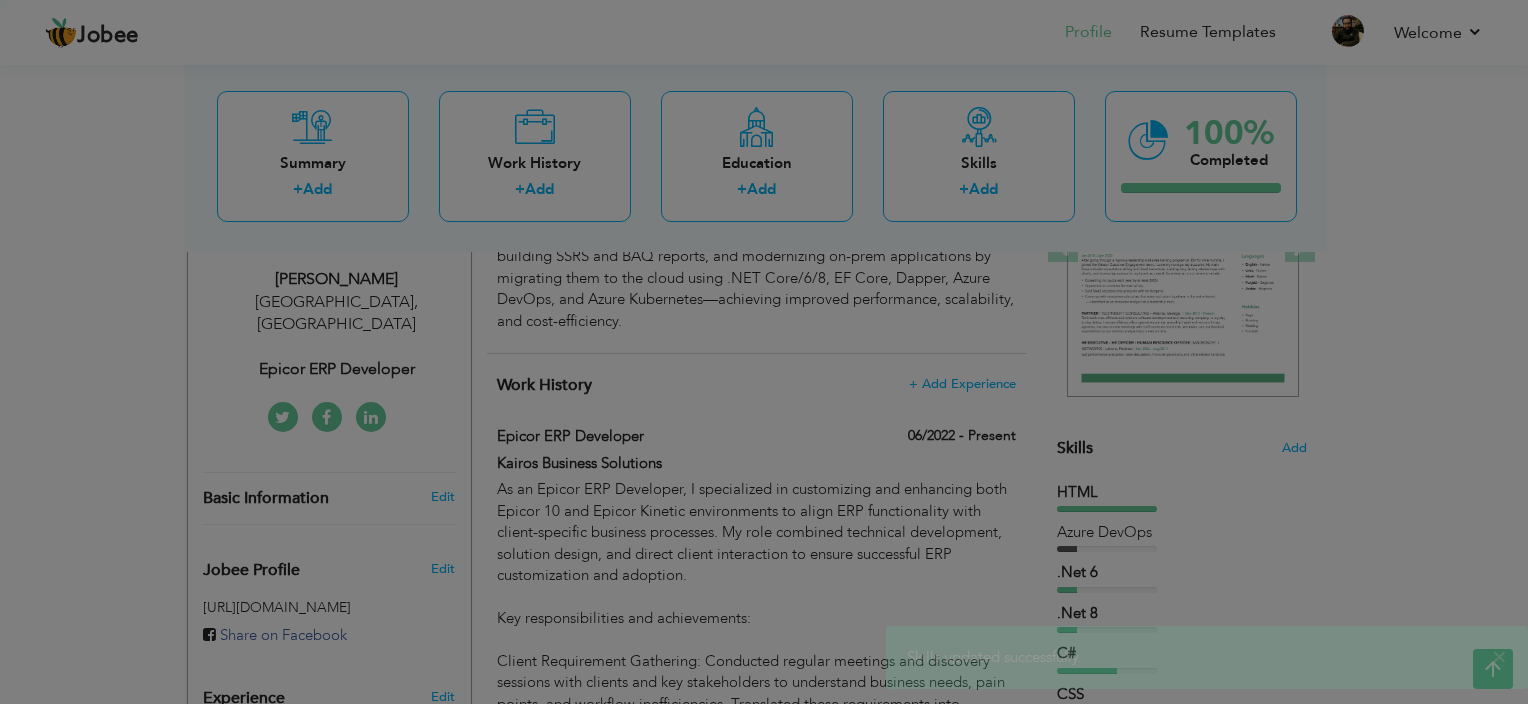 scroll, scrollTop: 0, scrollLeft: 0, axis: both 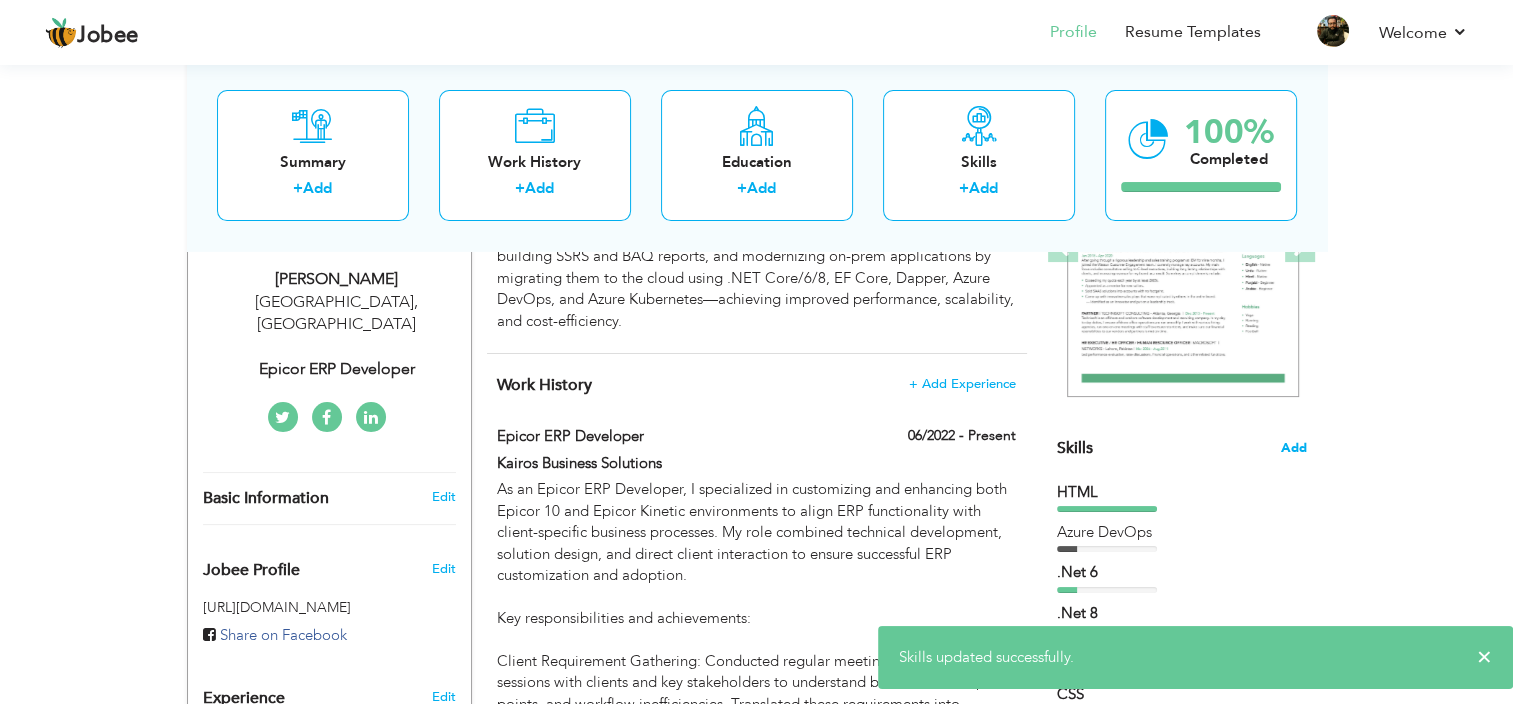 click on "Add" at bounding box center (1294, 448) 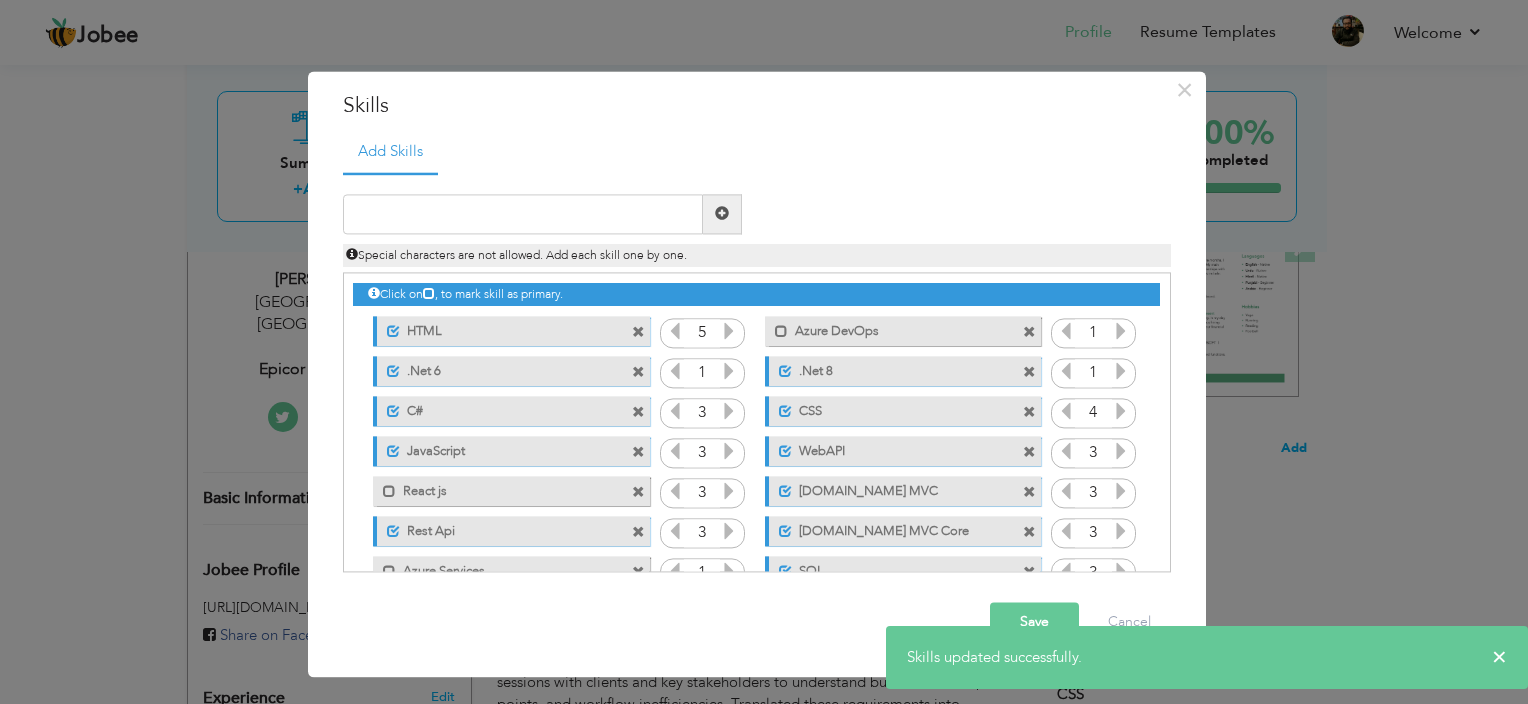 scroll, scrollTop: 0, scrollLeft: 0, axis: both 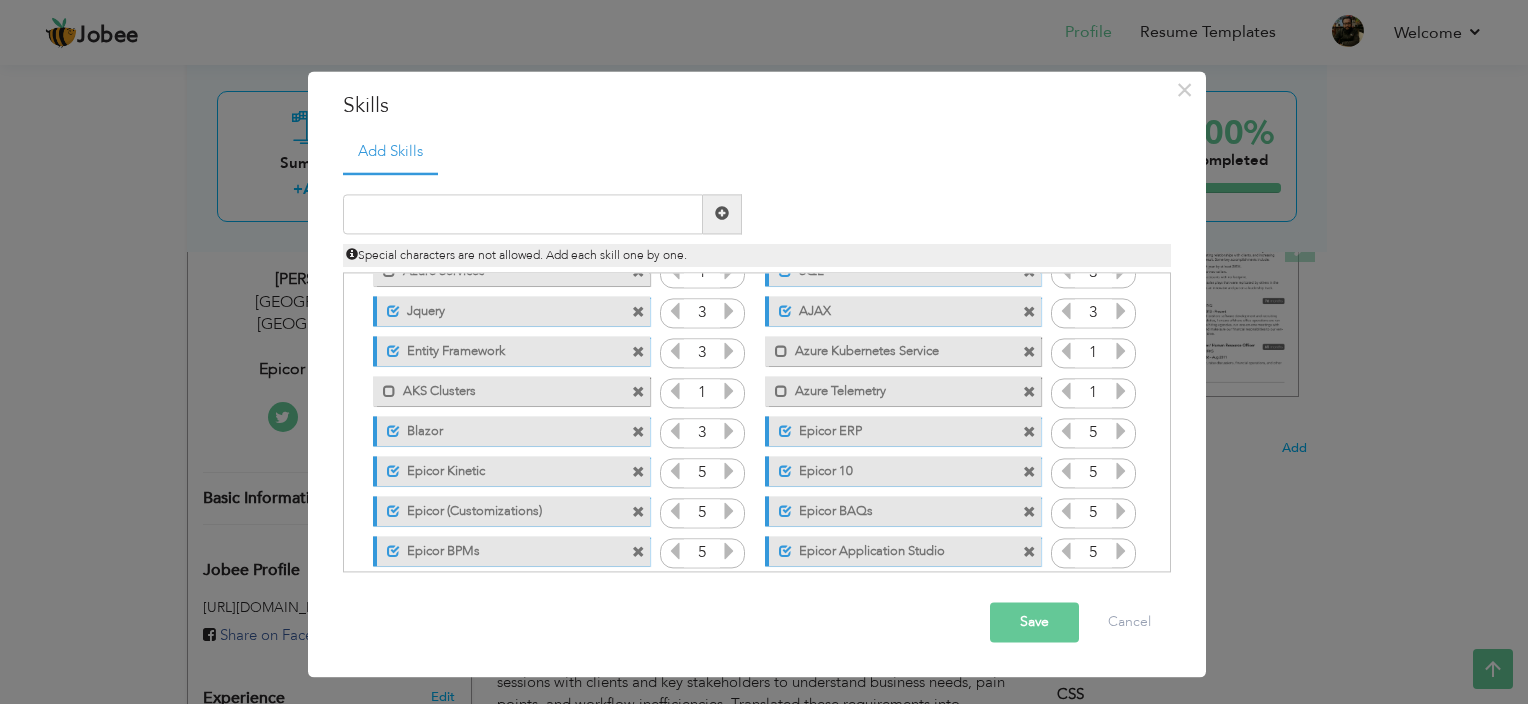 click at bounding box center [1029, 393] 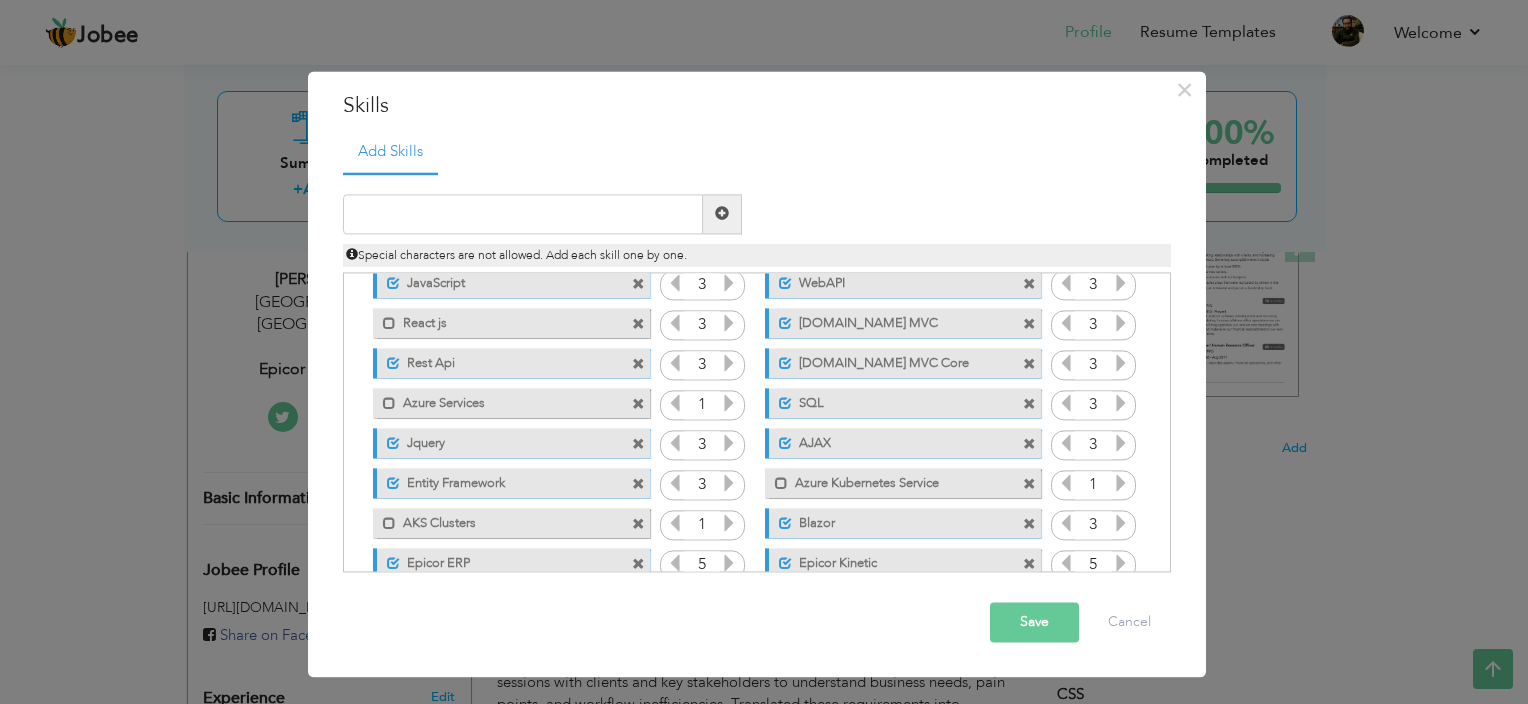 scroll, scrollTop: 200, scrollLeft: 0, axis: vertical 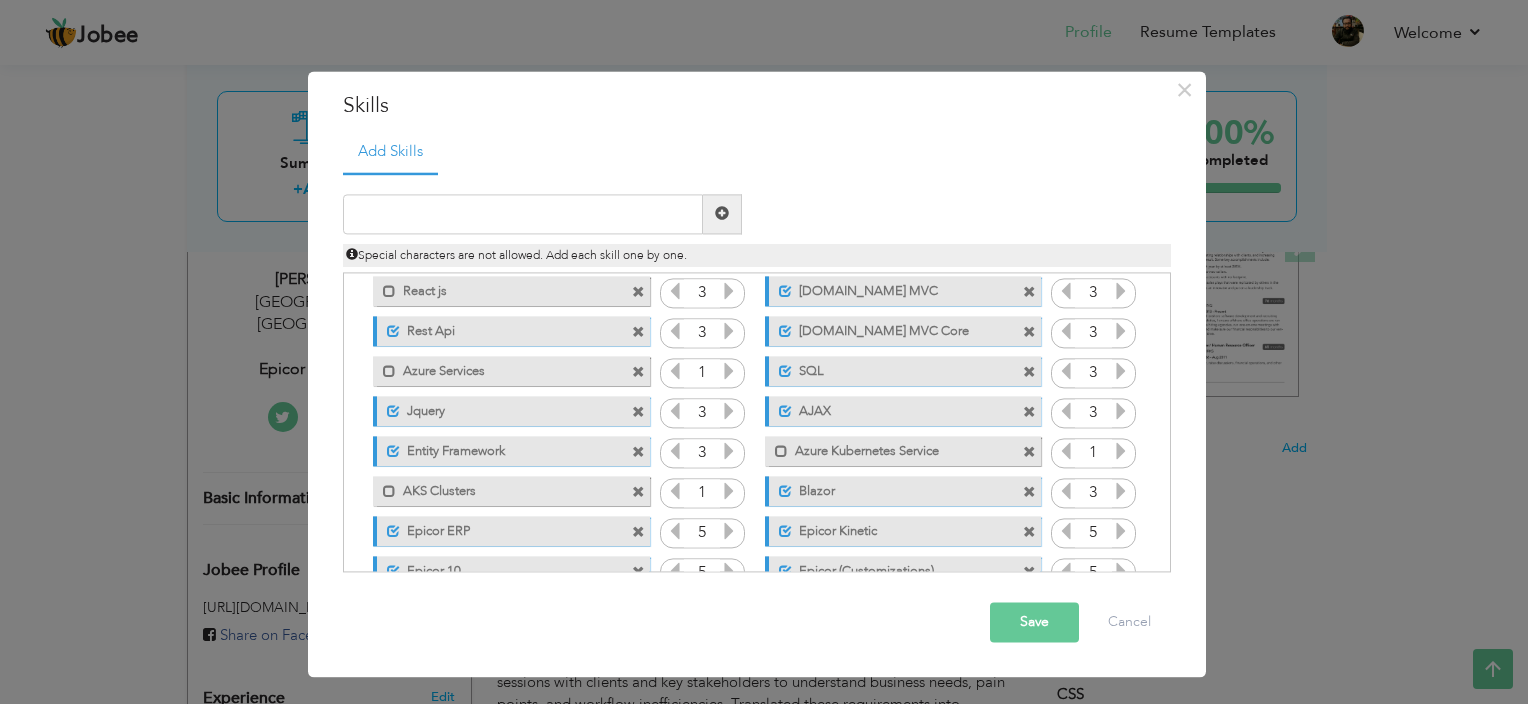 click at bounding box center (1029, 413) 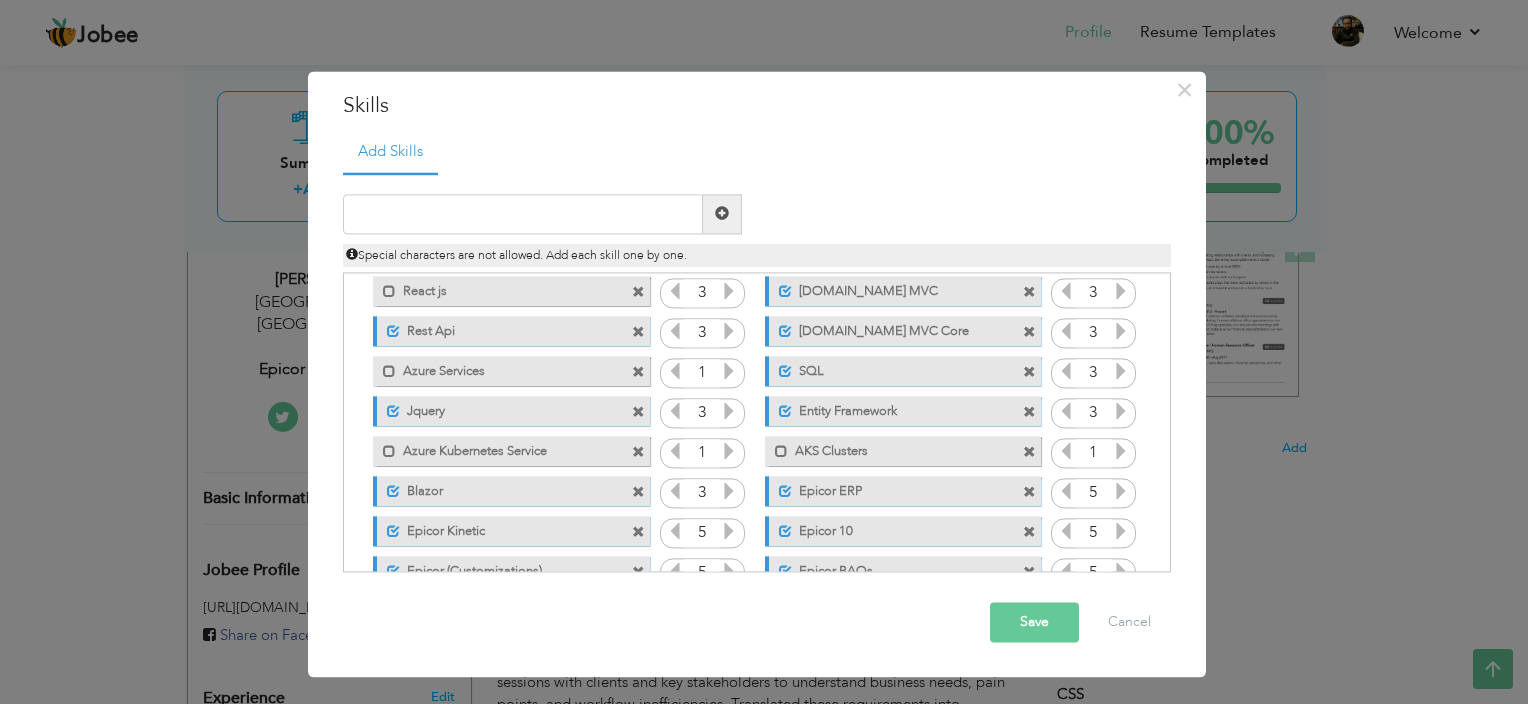 scroll, scrollTop: 100, scrollLeft: 0, axis: vertical 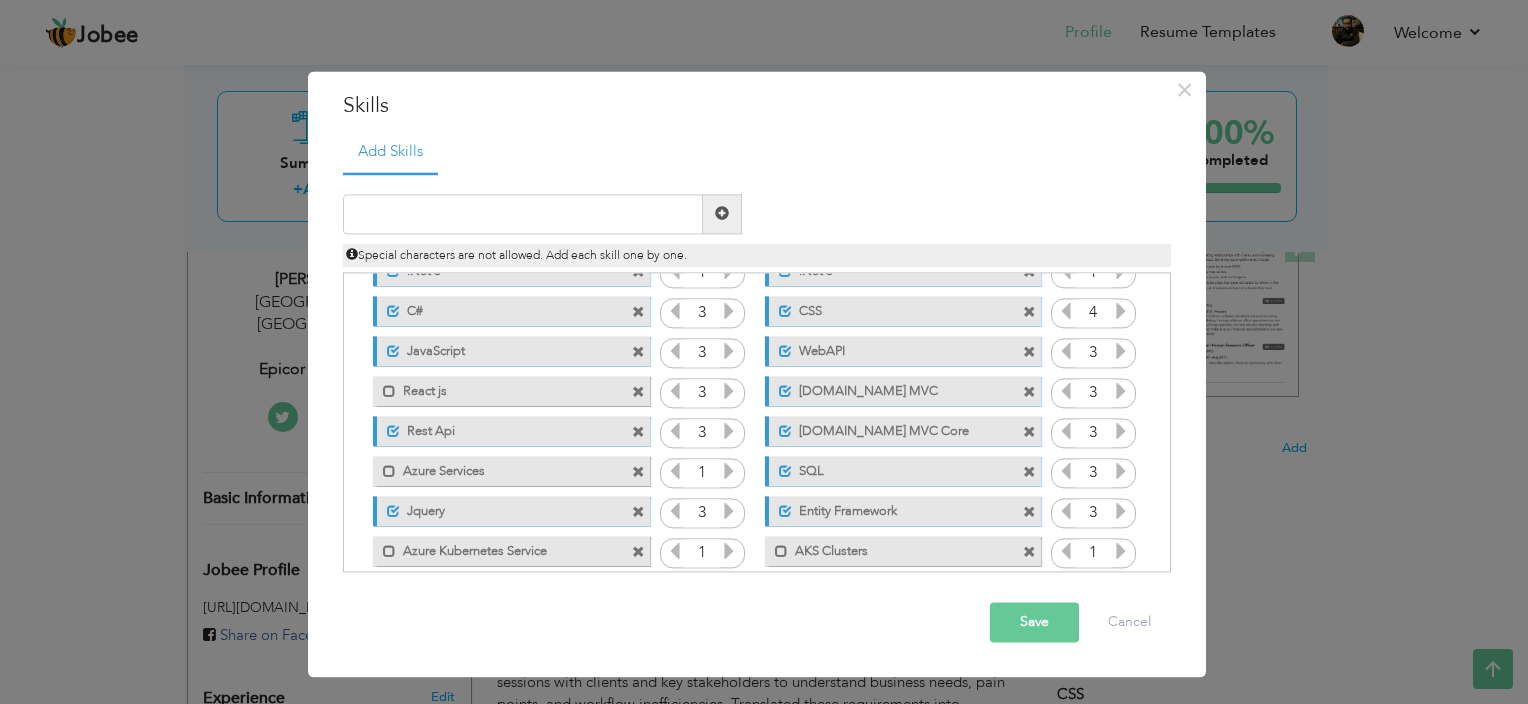 click at bounding box center (1029, 393) 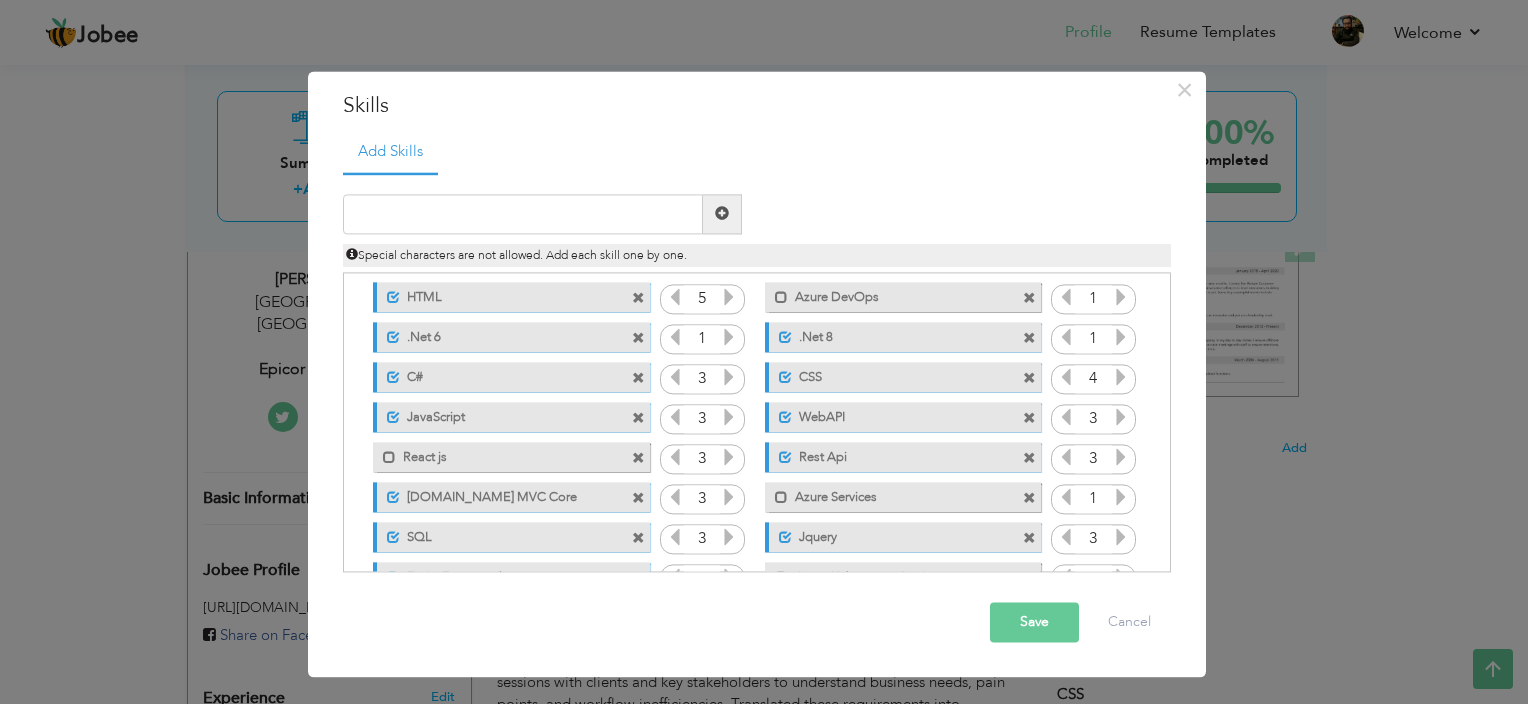 scroll, scrollTop: 0, scrollLeft: 0, axis: both 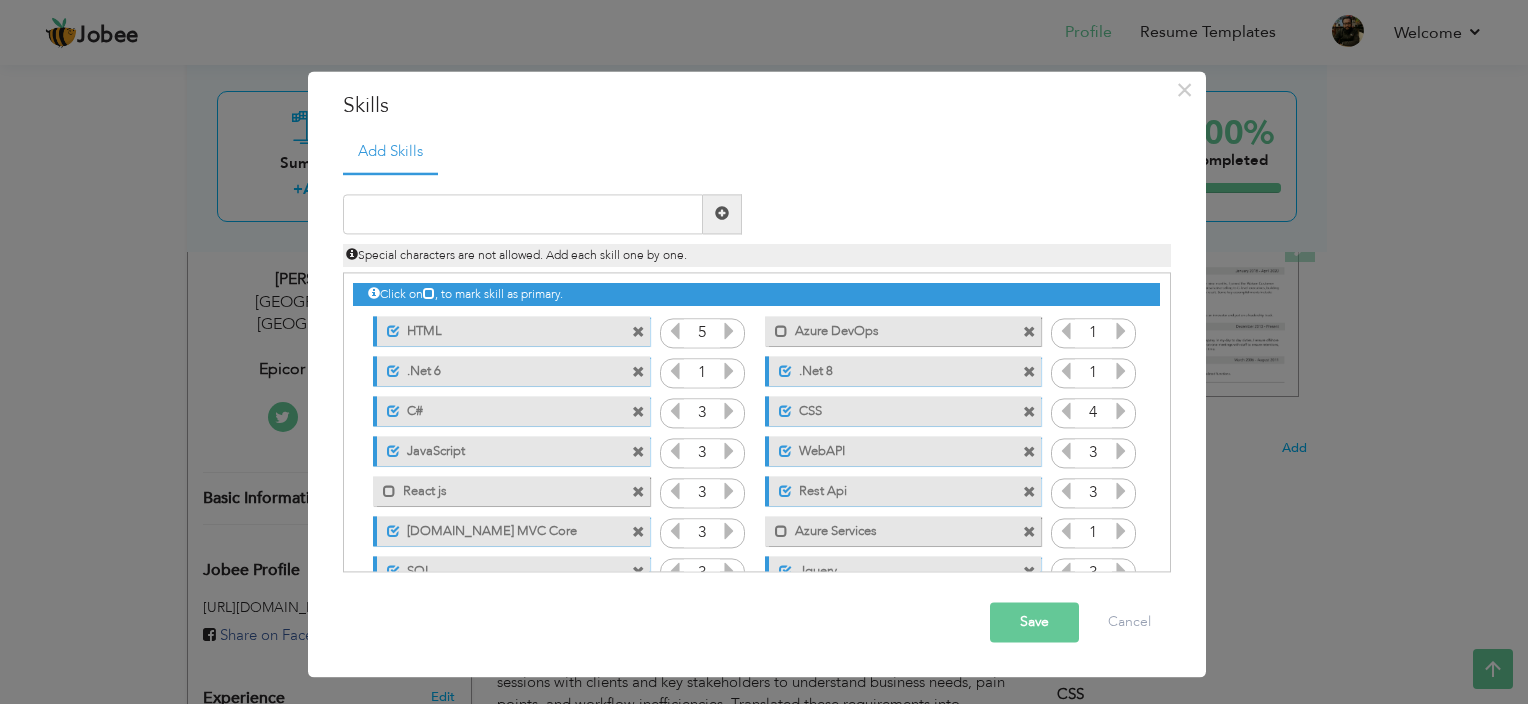 click at bounding box center (1029, 413) 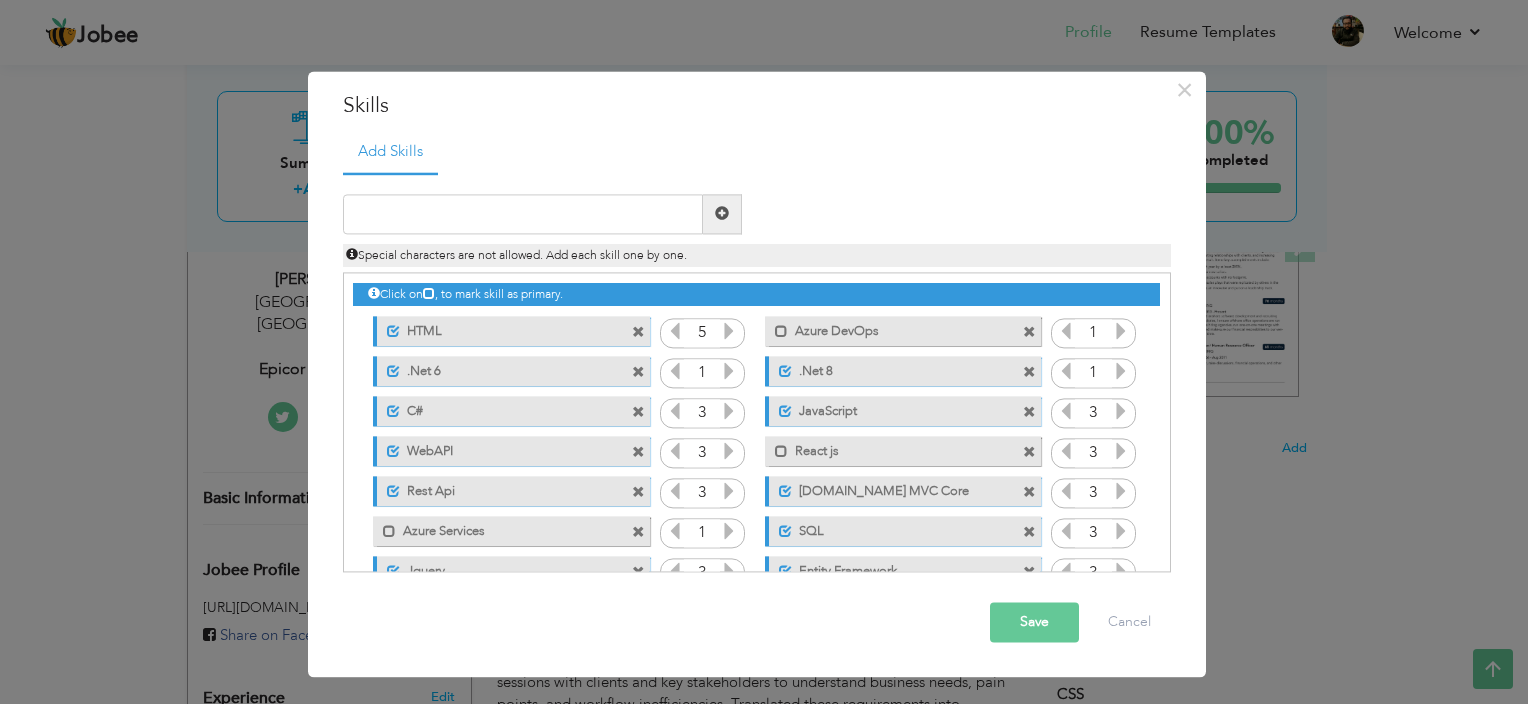 click at bounding box center (638, 333) 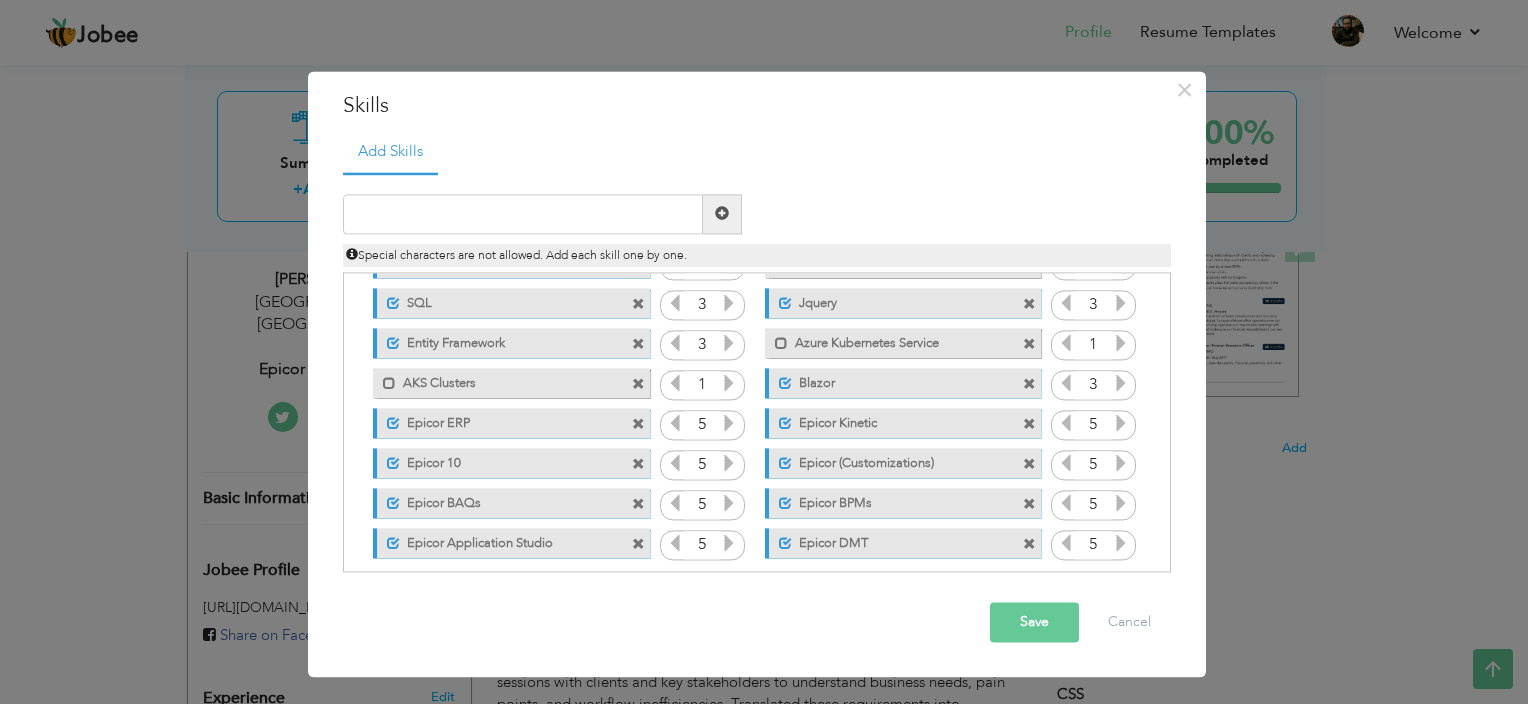 scroll, scrollTop: 244, scrollLeft: 0, axis: vertical 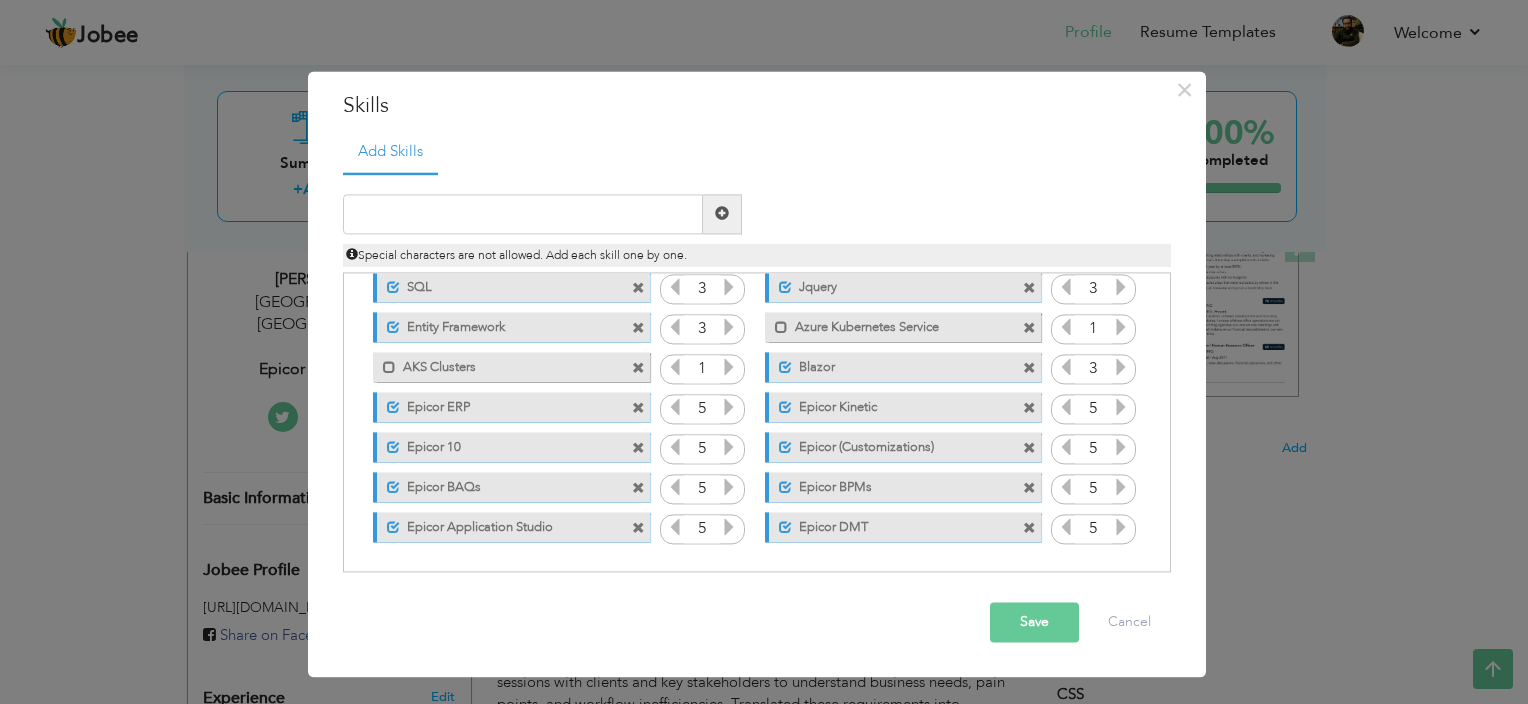 click on "Save" at bounding box center [1034, 622] 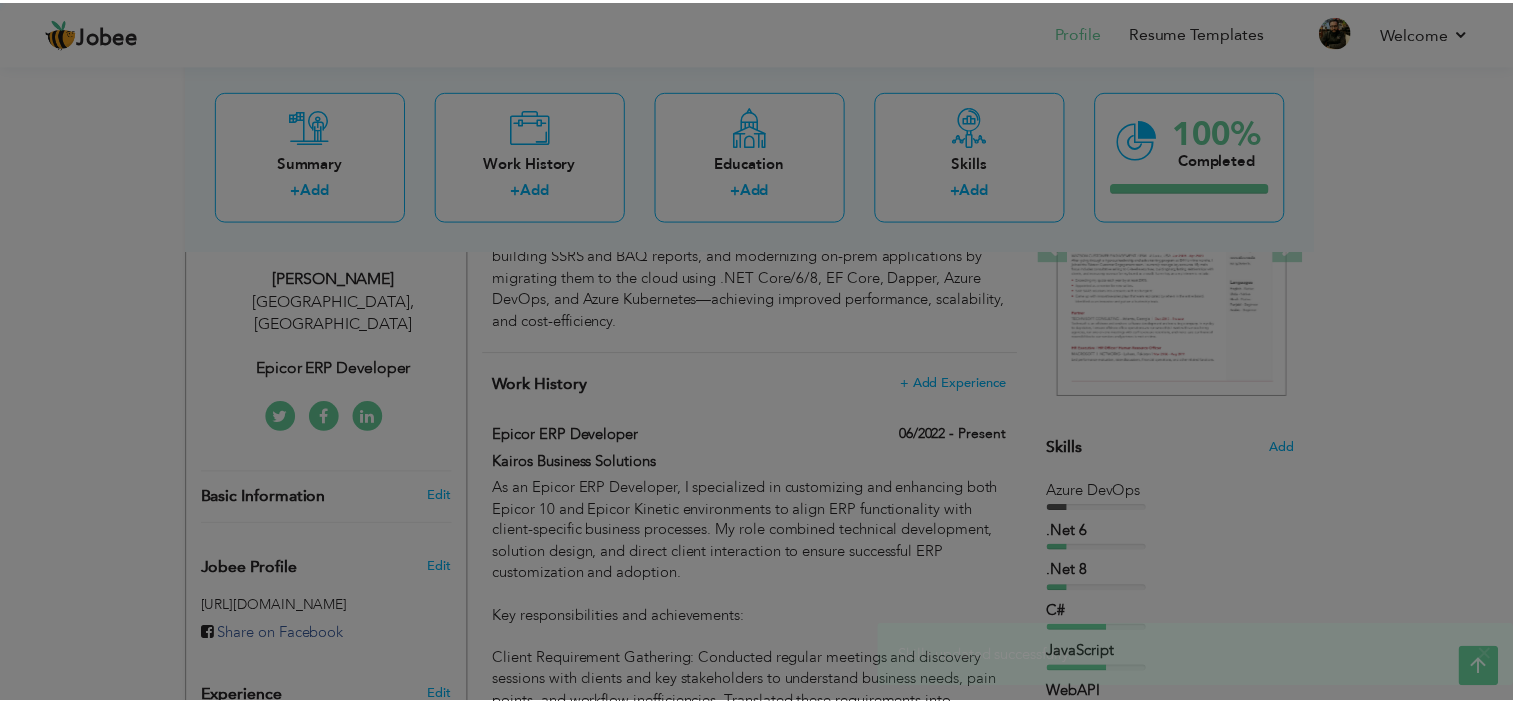 scroll, scrollTop: 0, scrollLeft: 0, axis: both 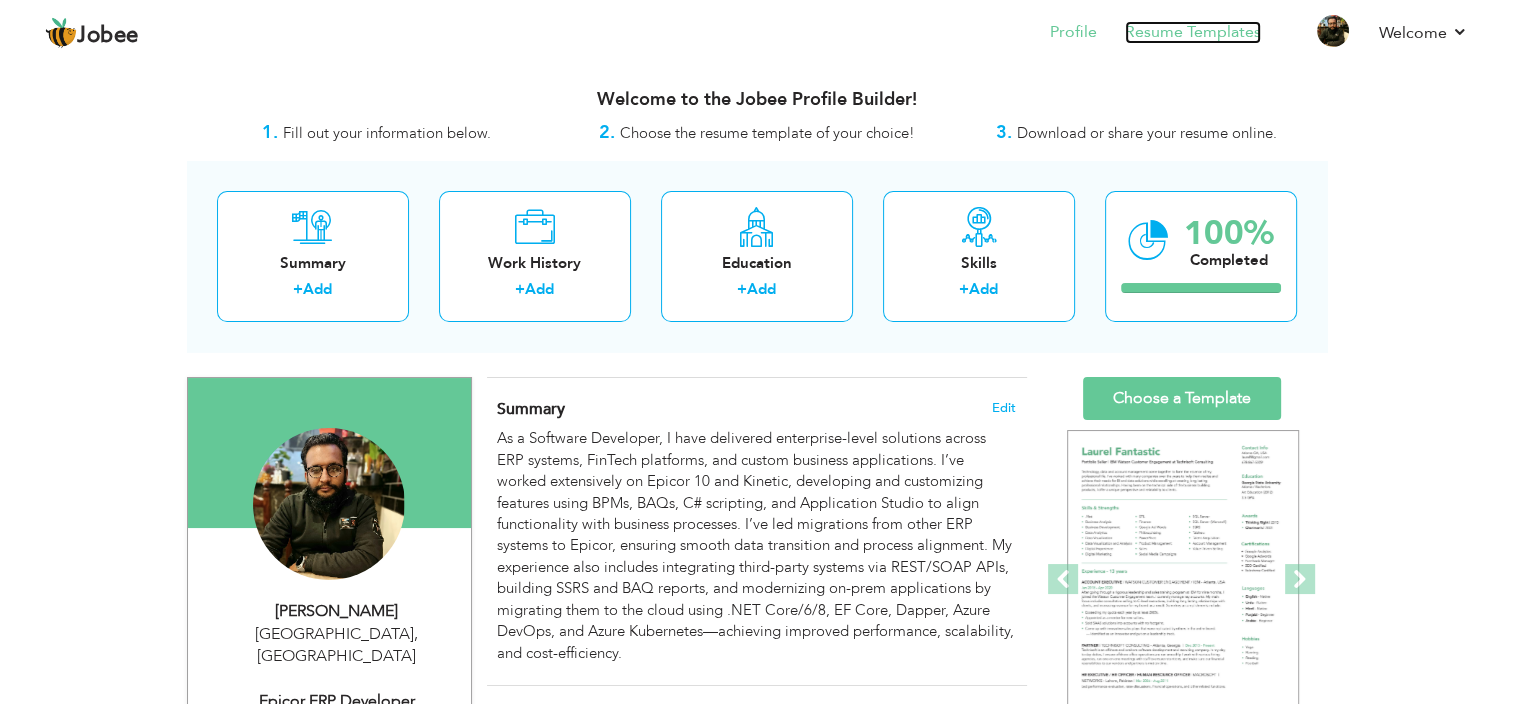 click on "Resume Templates" at bounding box center [1193, 32] 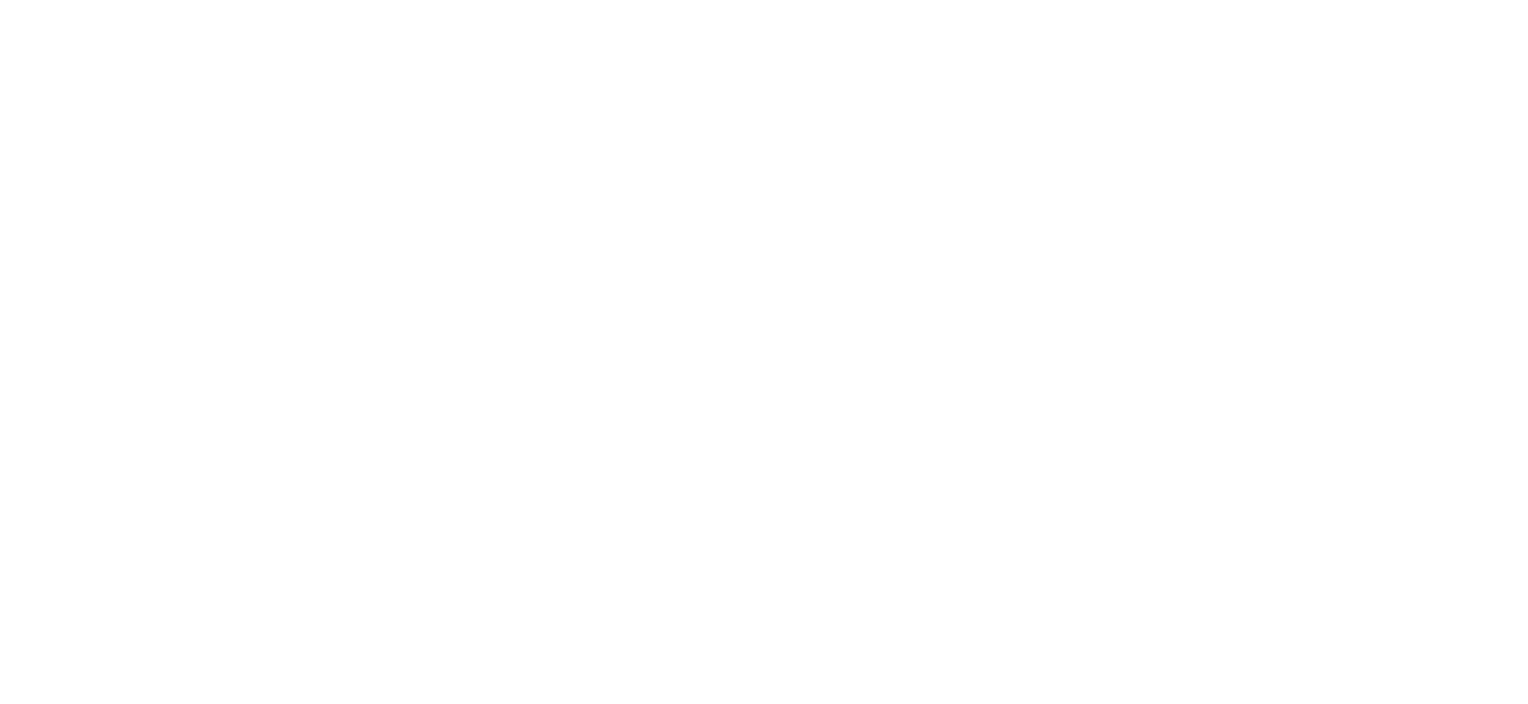 scroll, scrollTop: 0, scrollLeft: 0, axis: both 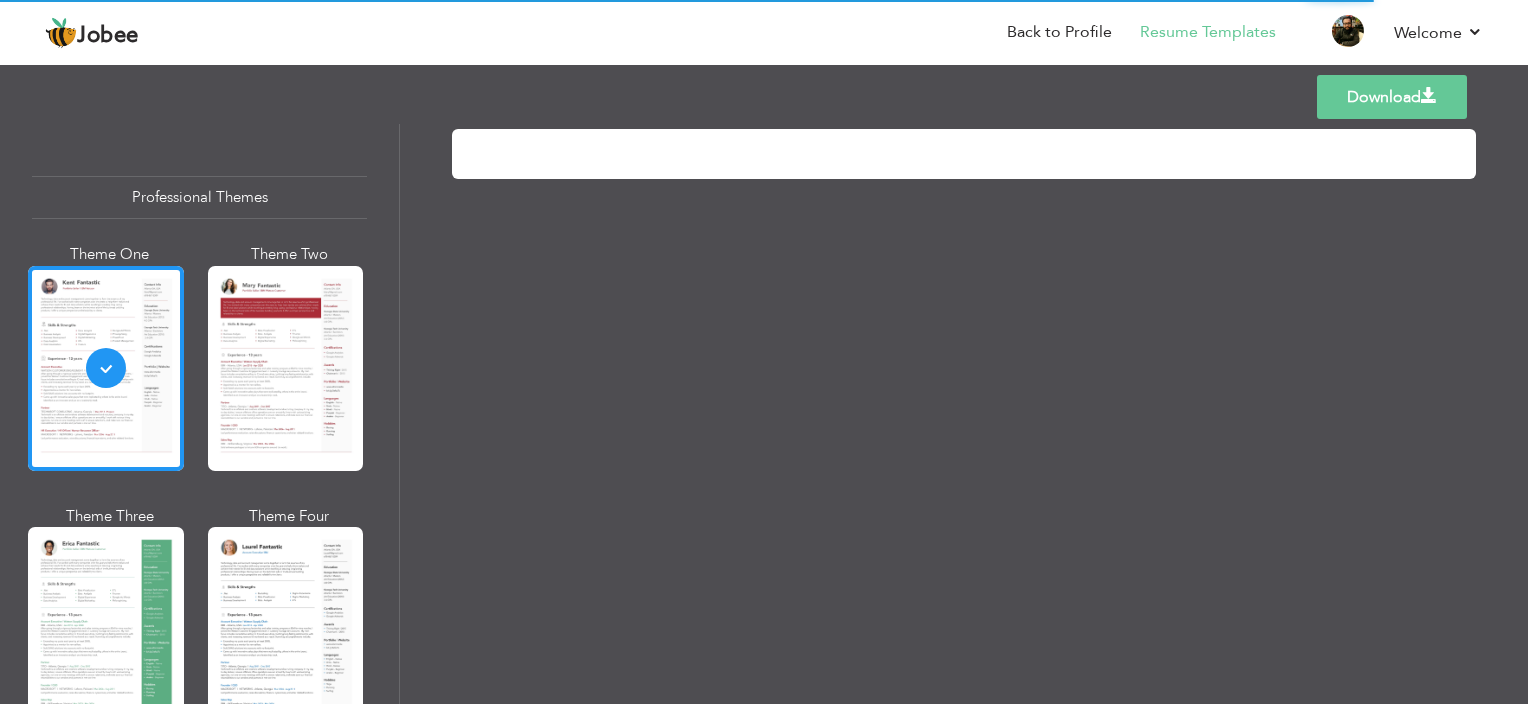 drag, startPoint x: 393, startPoint y: 176, endPoint x: 386, endPoint y: 217, distance: 41.59327 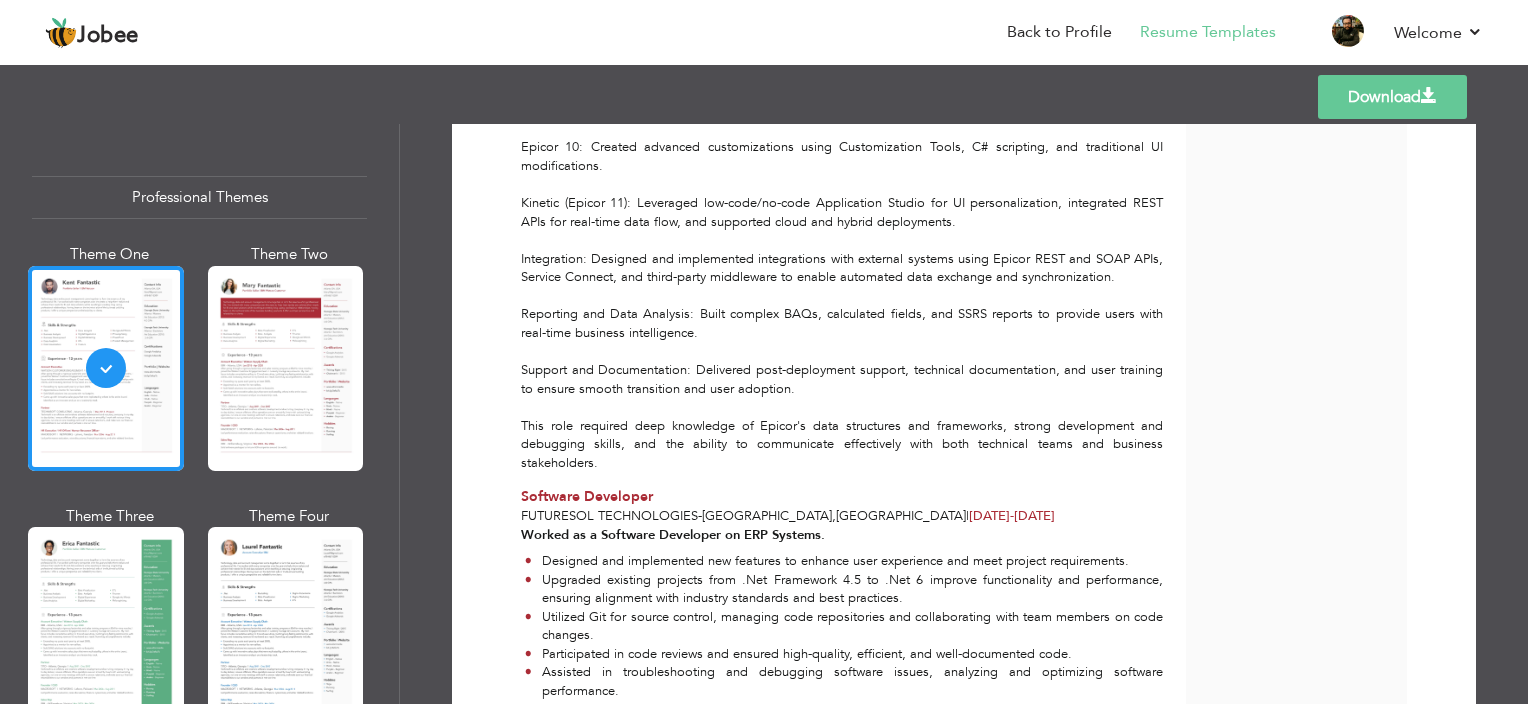 scroll, scrollTop: 1000, scrollLeft: 0, axis: vertical 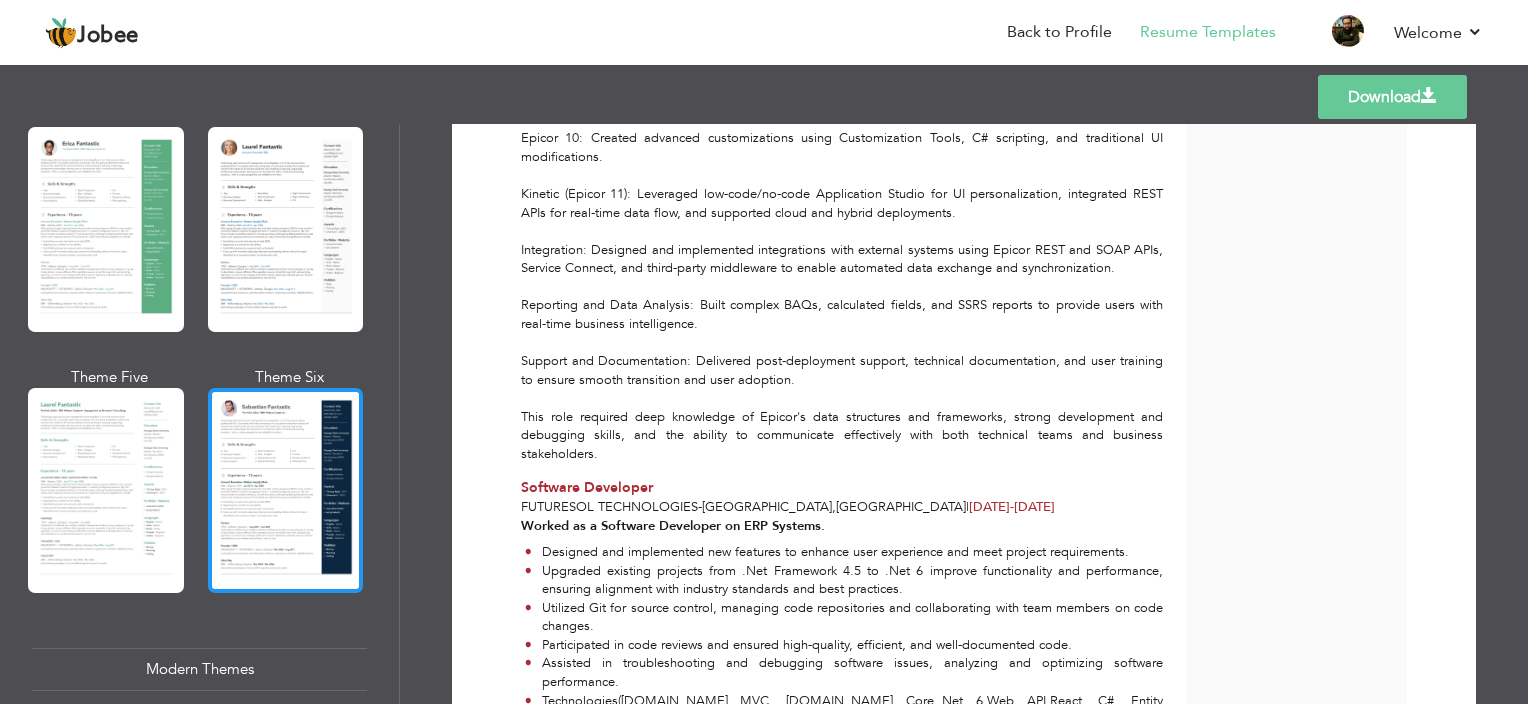 click at bounding box center (286, 490) 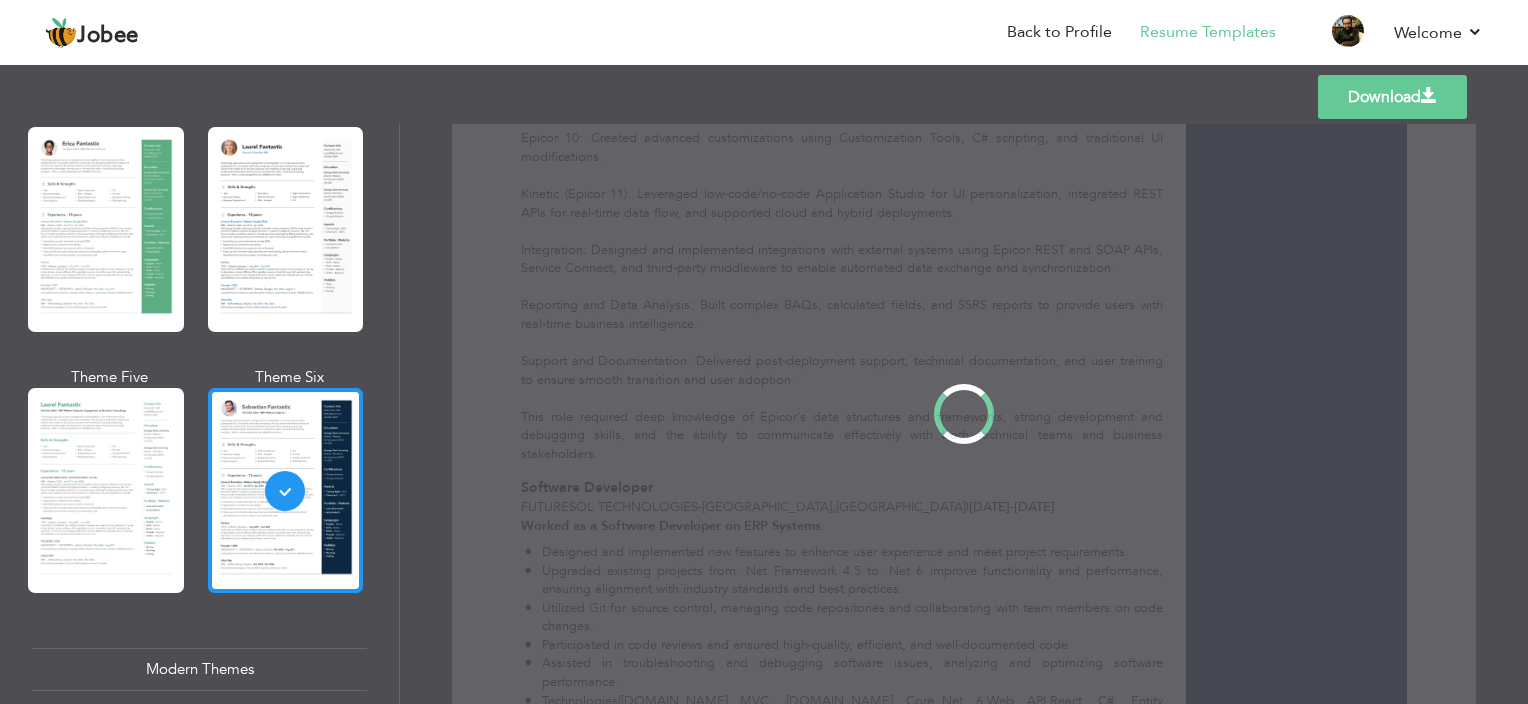 scroll, scrollTop: 0, scrollLeft: 0, axis: both 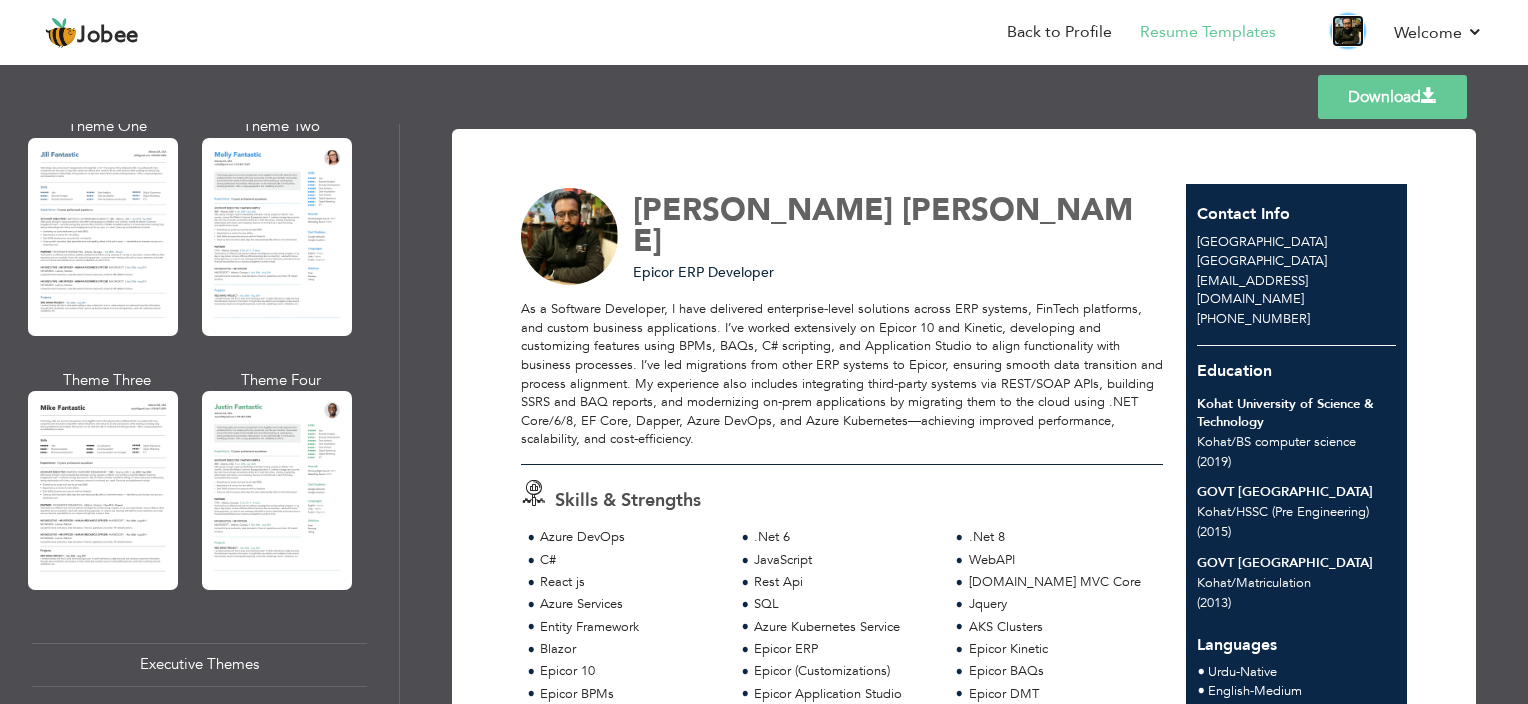 click at bounding box center [1348, 31] 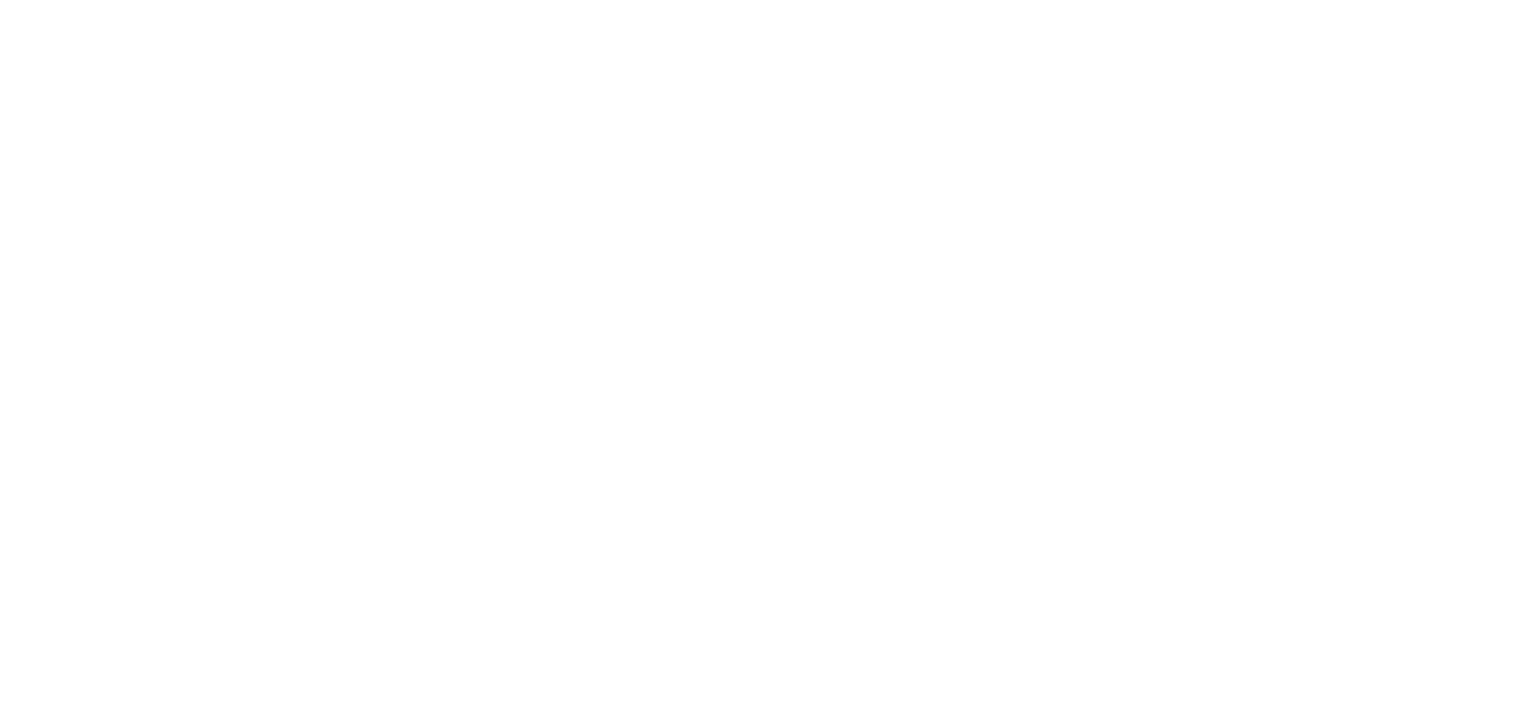 scroll, scrollTop: 0, scrollLeft: 0, axis: both 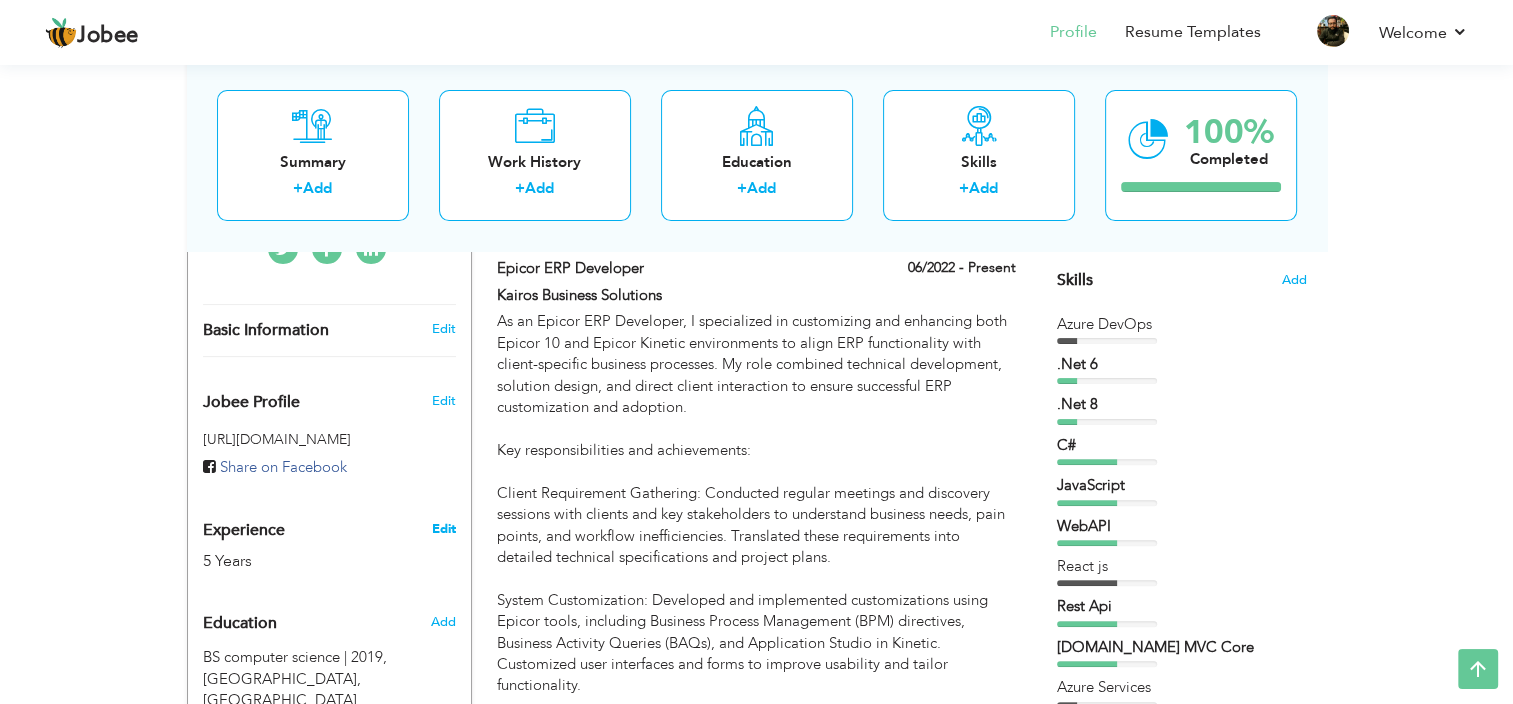 click on "Edit" at bounding box center (443, 529) 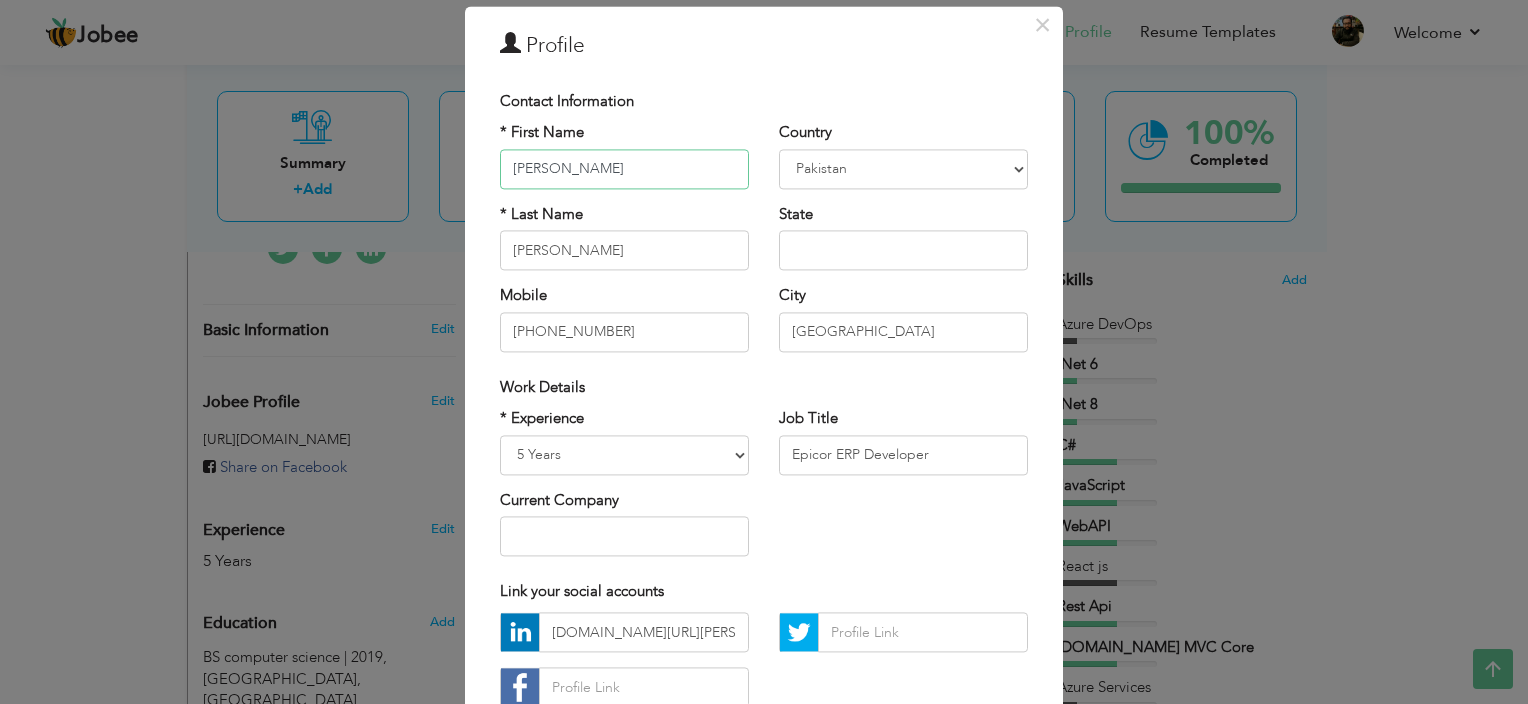 scroll, scrollTop: 100, scrollLeft: 0, axis: vertical 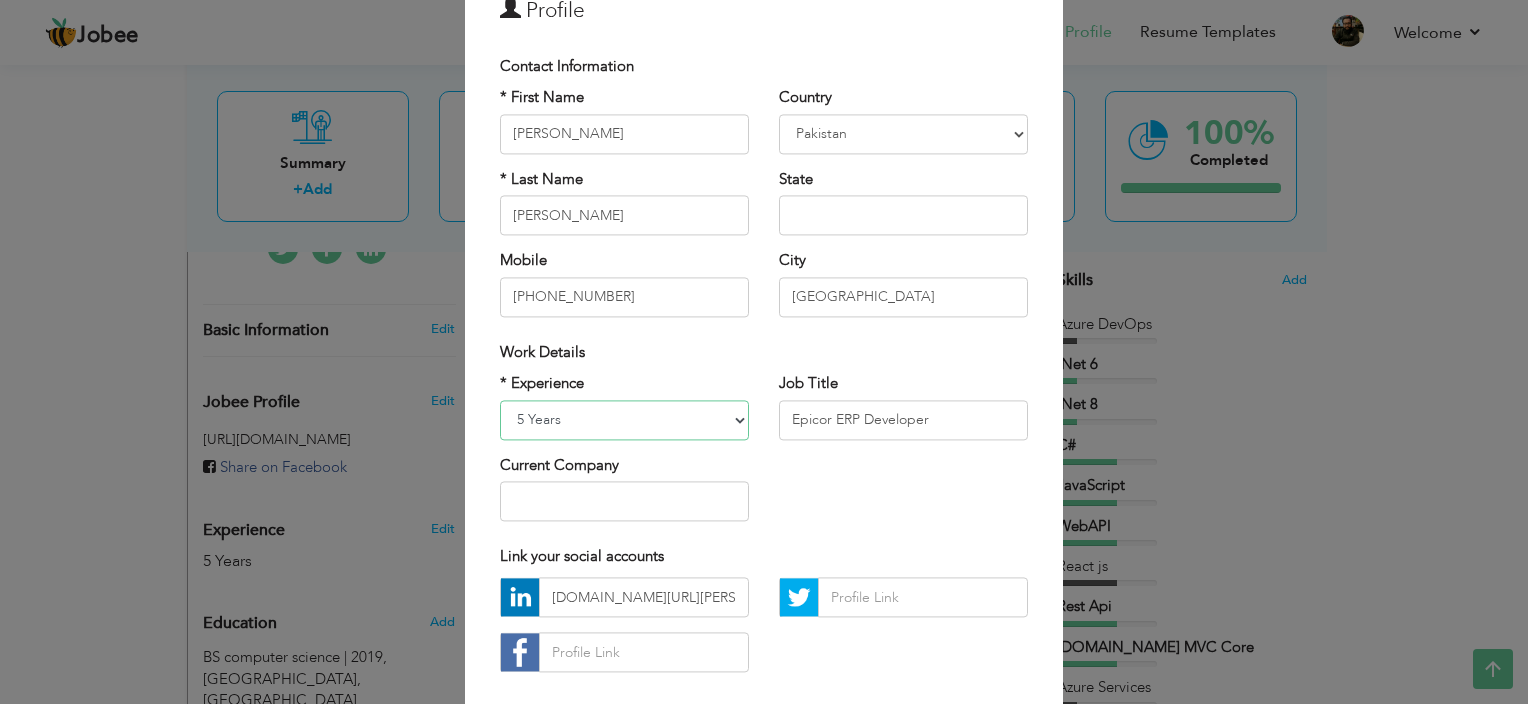 click on "Entry Level Less than 1 Year 1 Year 2 Years 3 Years 4 Years 5 Years 6 Years 7 Years 8 Years 9 Years 10 Years 11 Years 12 Years 13 Years 14 Years 15 Years 16 Years 17 Years 18 Years 19 Years 20 Years 21 Years 22 Years 23 Years 24 Years 25 Years 26 Years 27 Years 28 Years 29 Years 30 Years 31 Years 32 Years 33 Years 34 Years 35 Years More than 35 Years" at bounding box center [624, 420] 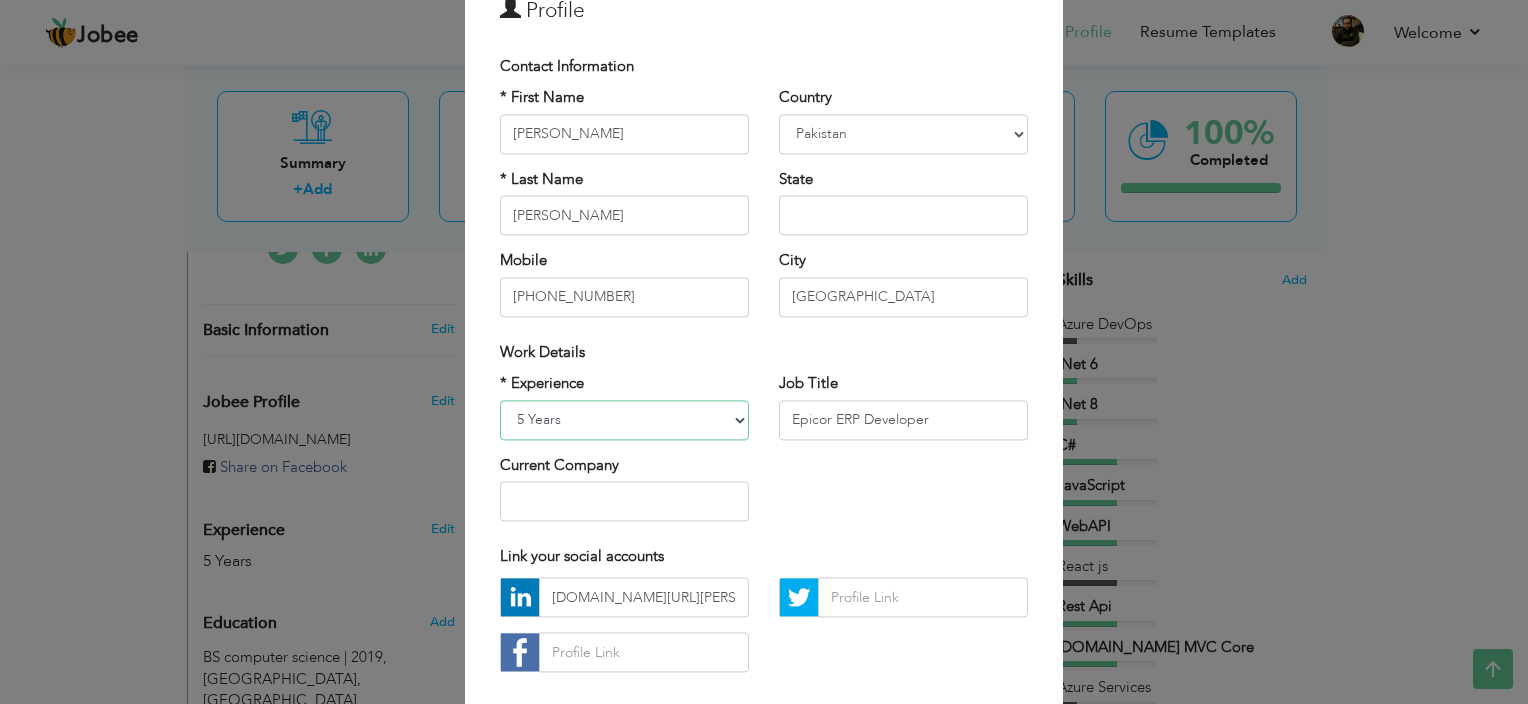 select on "number:8" 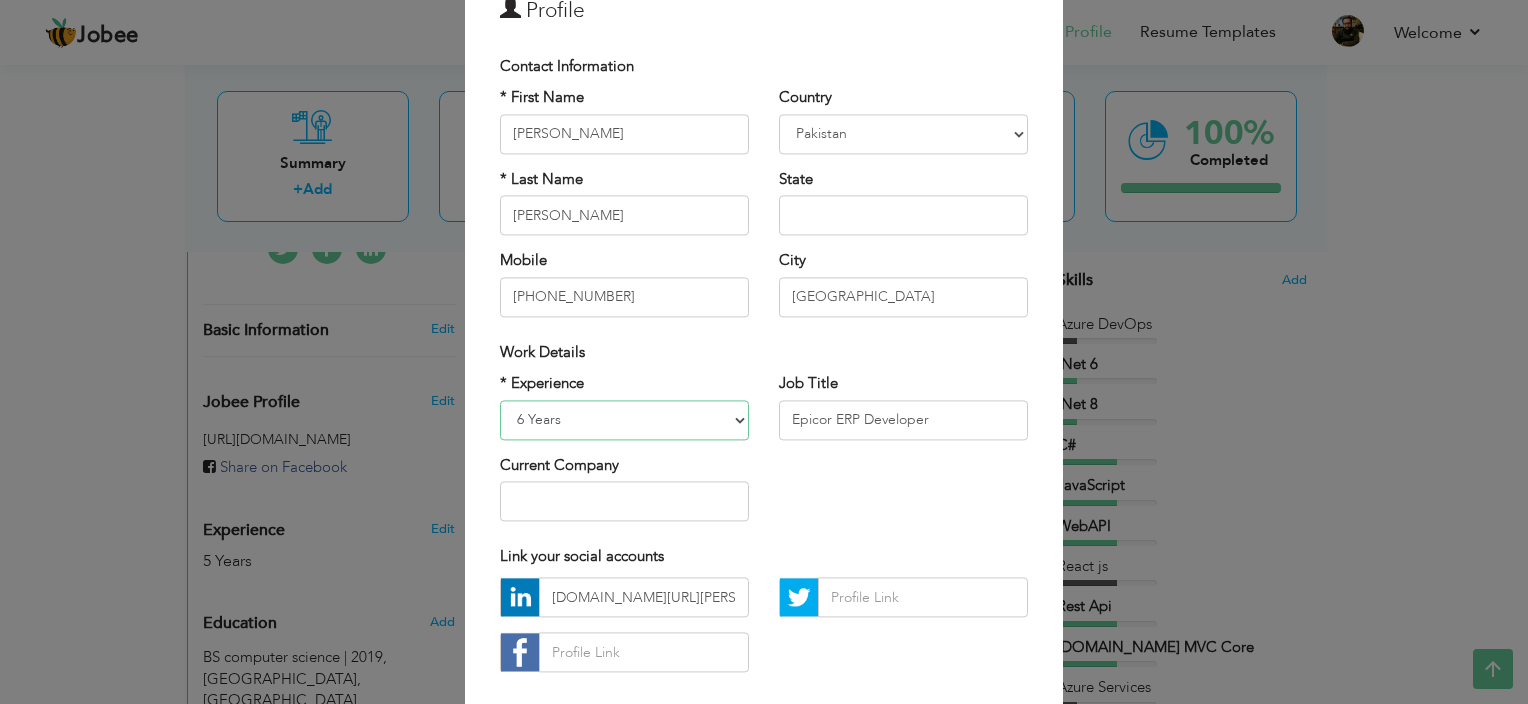 click on "Entry Level Less than 1 Year 1 Year 2 Years 3 Years 4 Years 5 Years 6 Years 7 Years 8 Years 9 Years 10 Years 11 Years 12 Years 13 Years 14 Years 15 Years 16 Years 17 Years 18 Years 19 Years 20 Years 21 Years 22 Years 23 Years 24 Years 25 Years 26 Years 27 Years 28 Years 29 Years 30 Years 31 Years 32 Years 33 Years 34 Years 35 Years More than 35 Years" at bounding box center (624, 420) 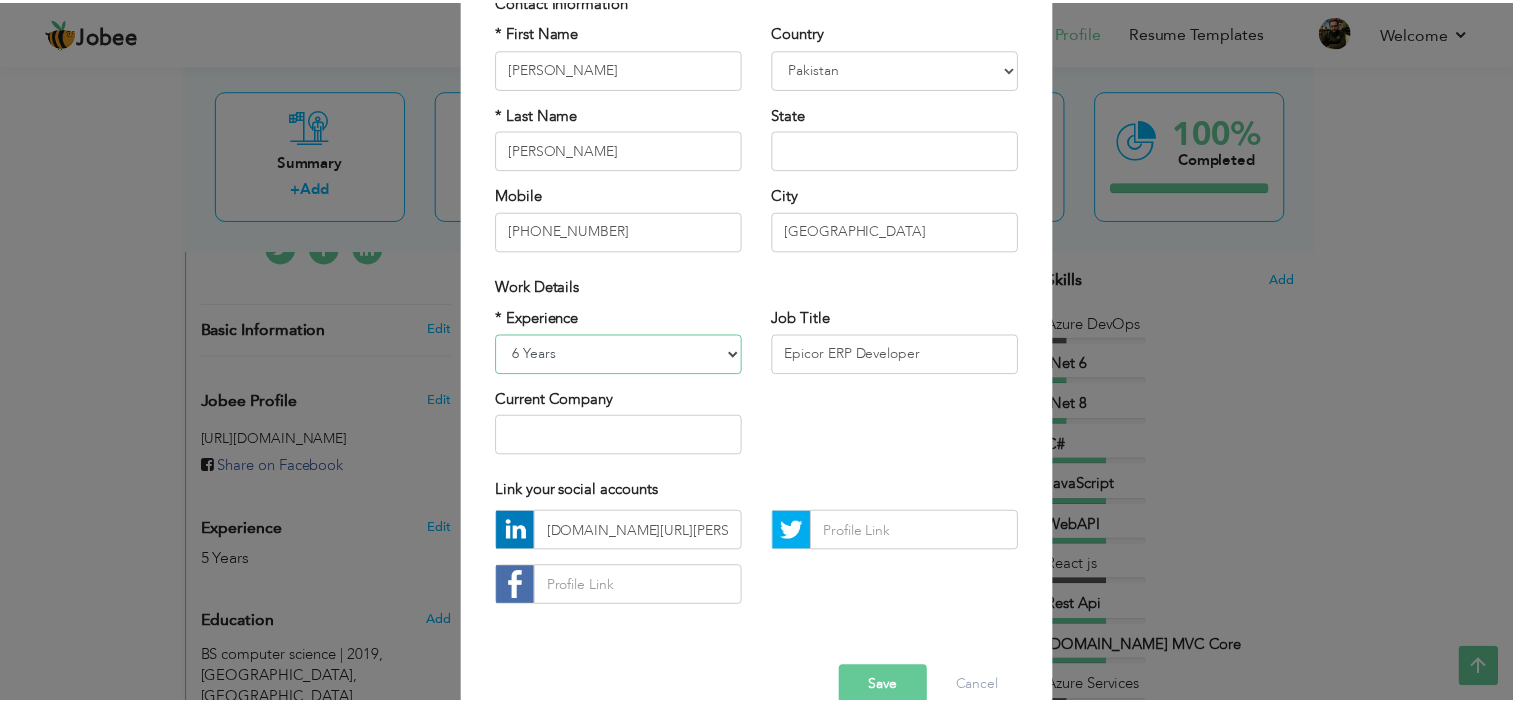 scroll, scrollTop: 204, scrollLeft: 0, axis: vertical 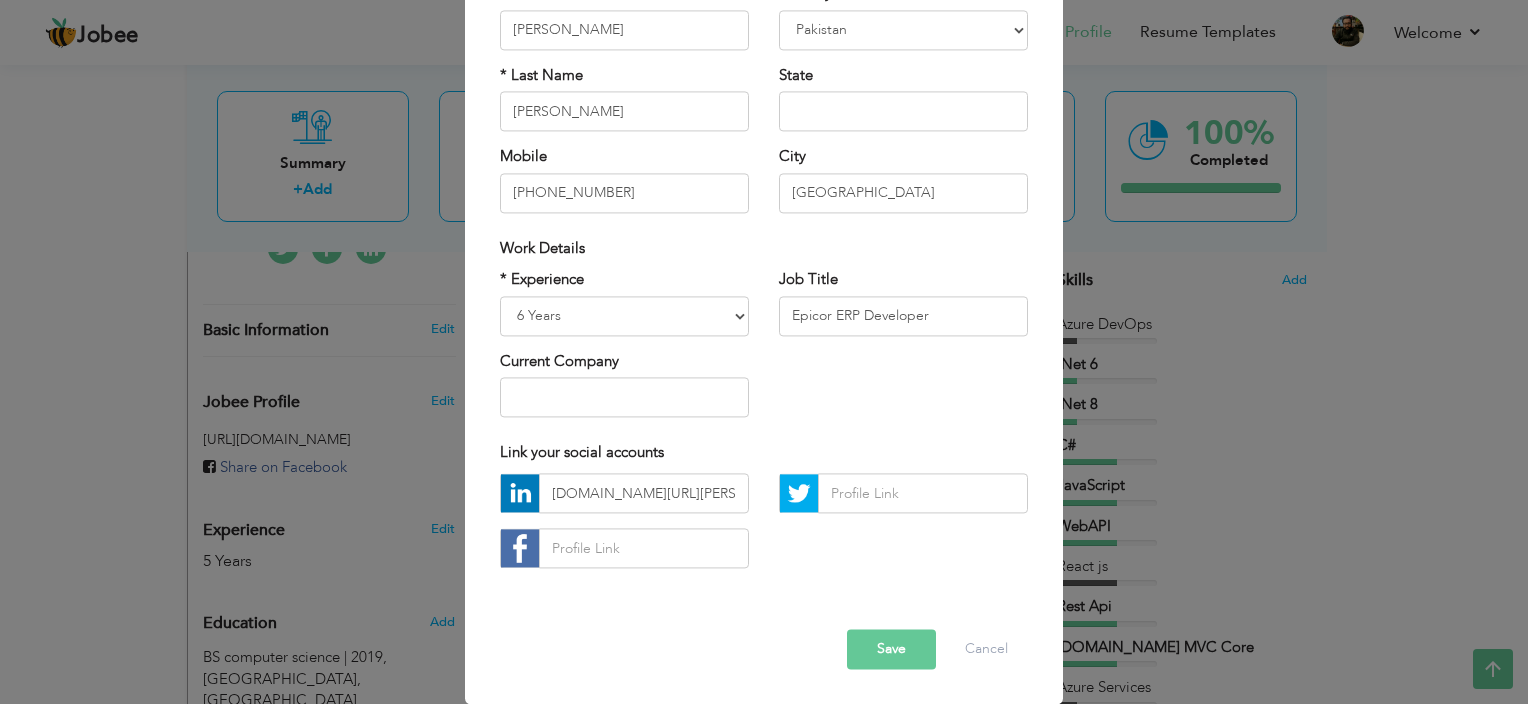 click on "Save" at bounding box center [891, 650] 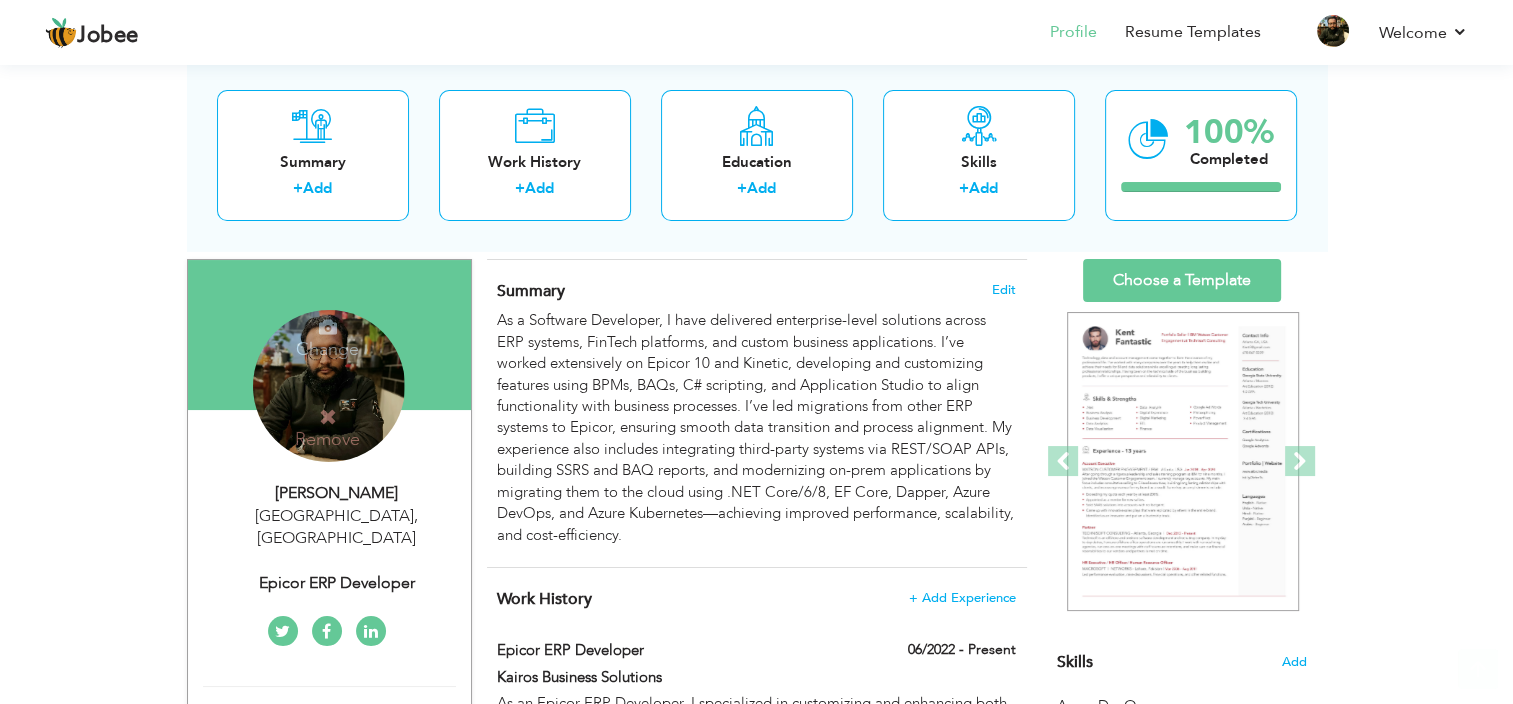 scroll, scrollTop: 300, scrollLeft: 0, axis: vertical 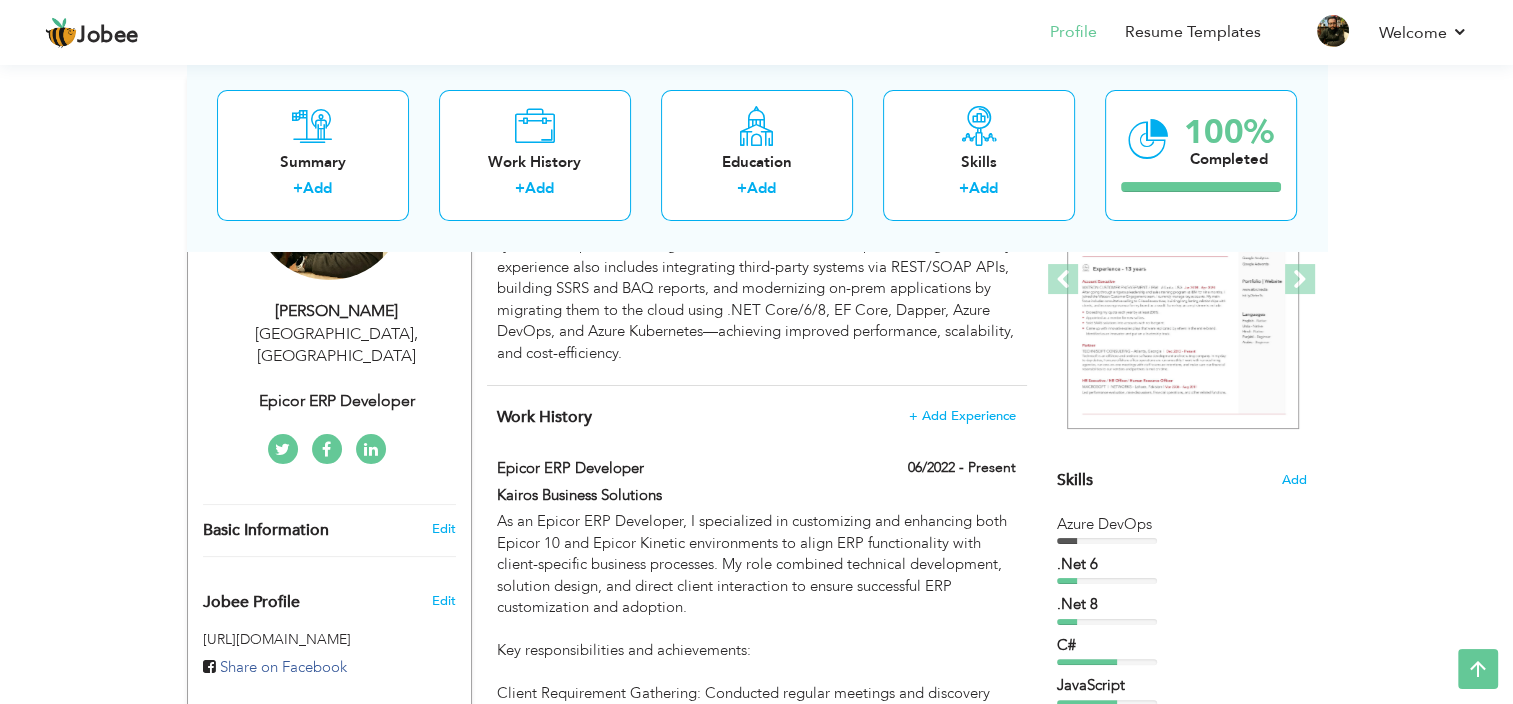 click on "Edit" at bounding box center [446, 596] 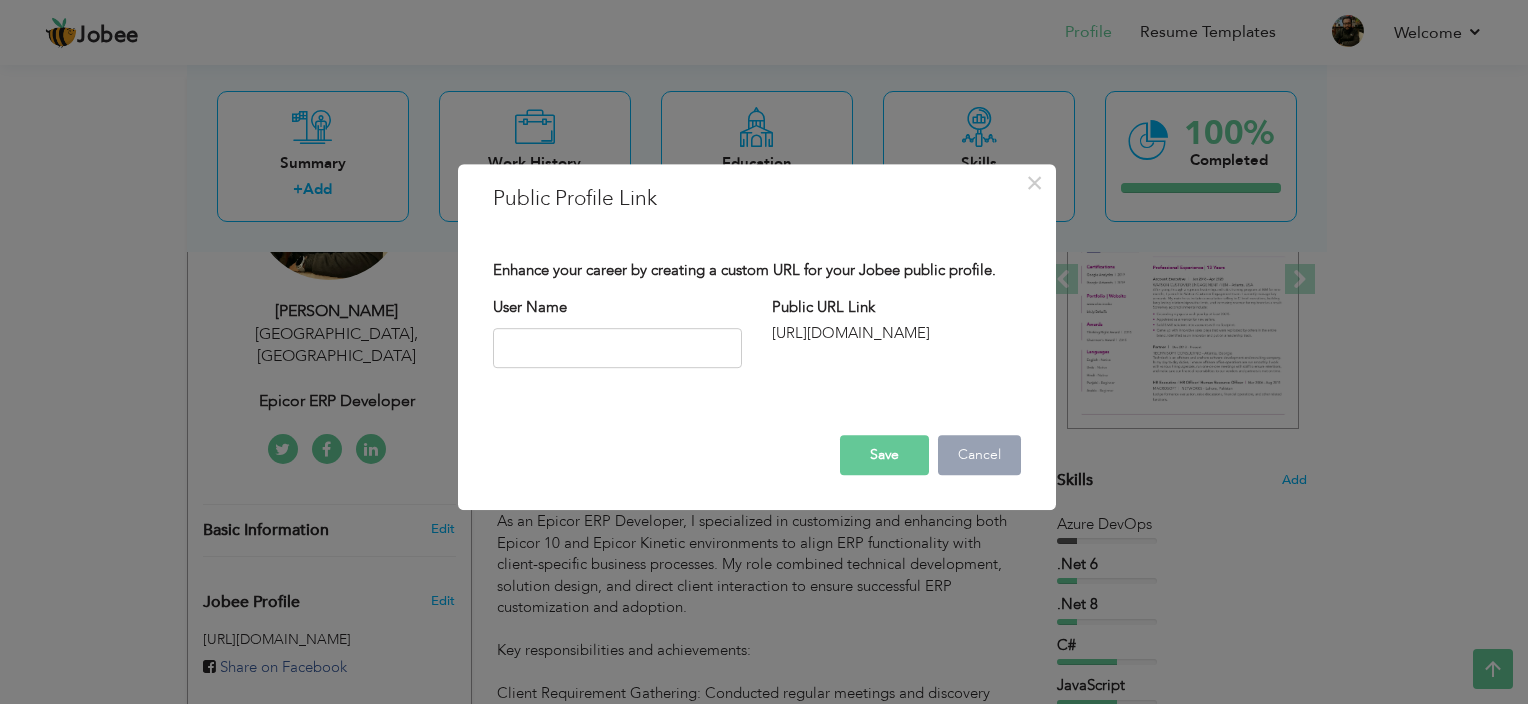 click on "Cancel" at bounding box center (979, 455) 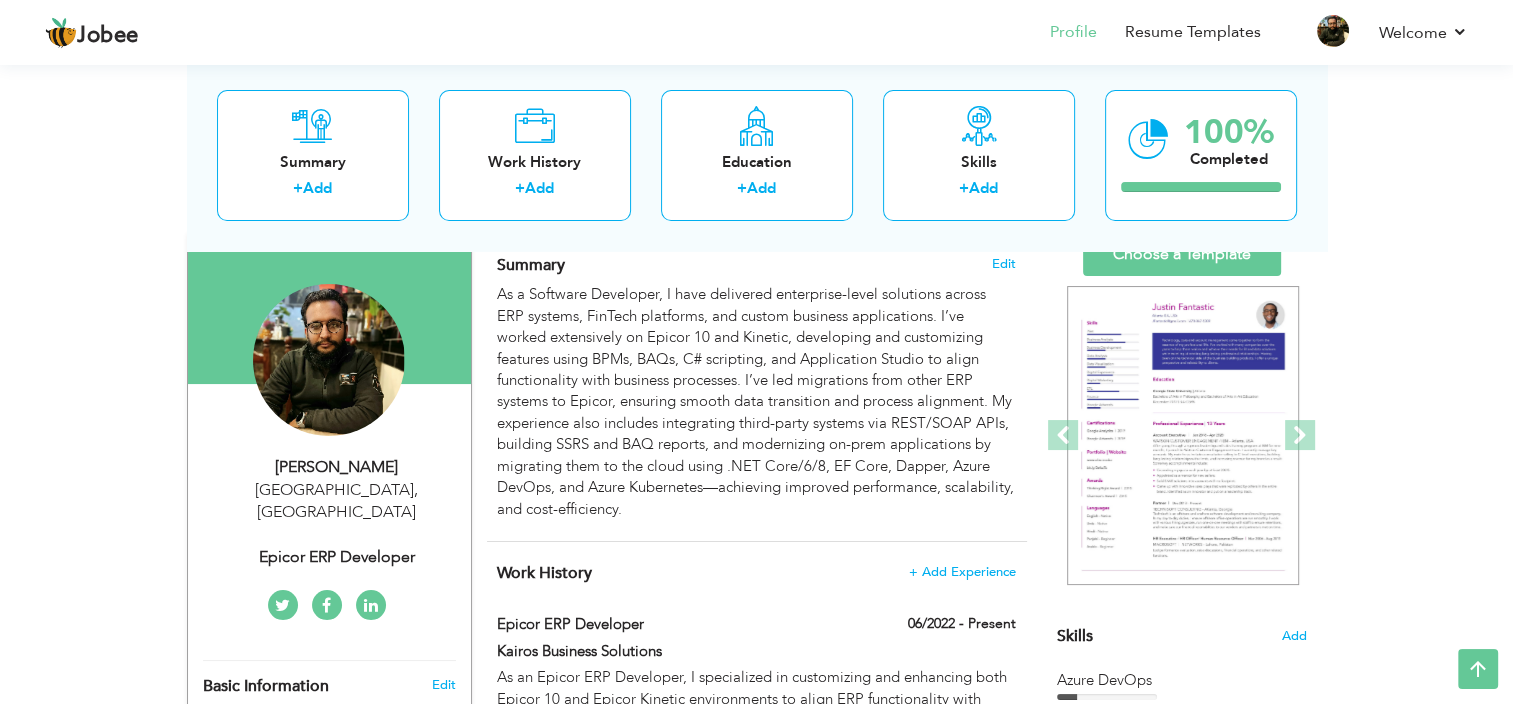 scroll, scrollTop: 100, scrollLeft: 0, axis: vertical 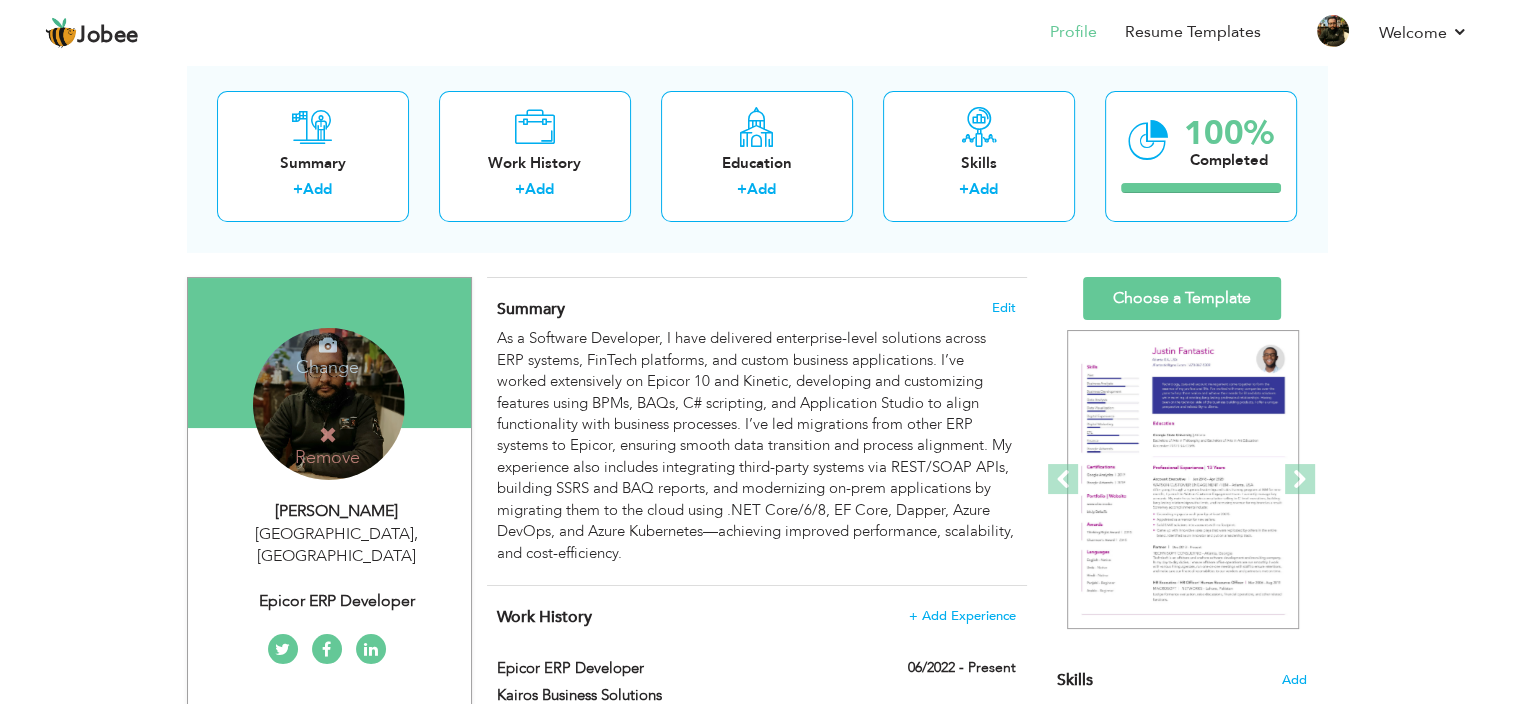 click on "Change
Remove" at bounding box center [329, 404] 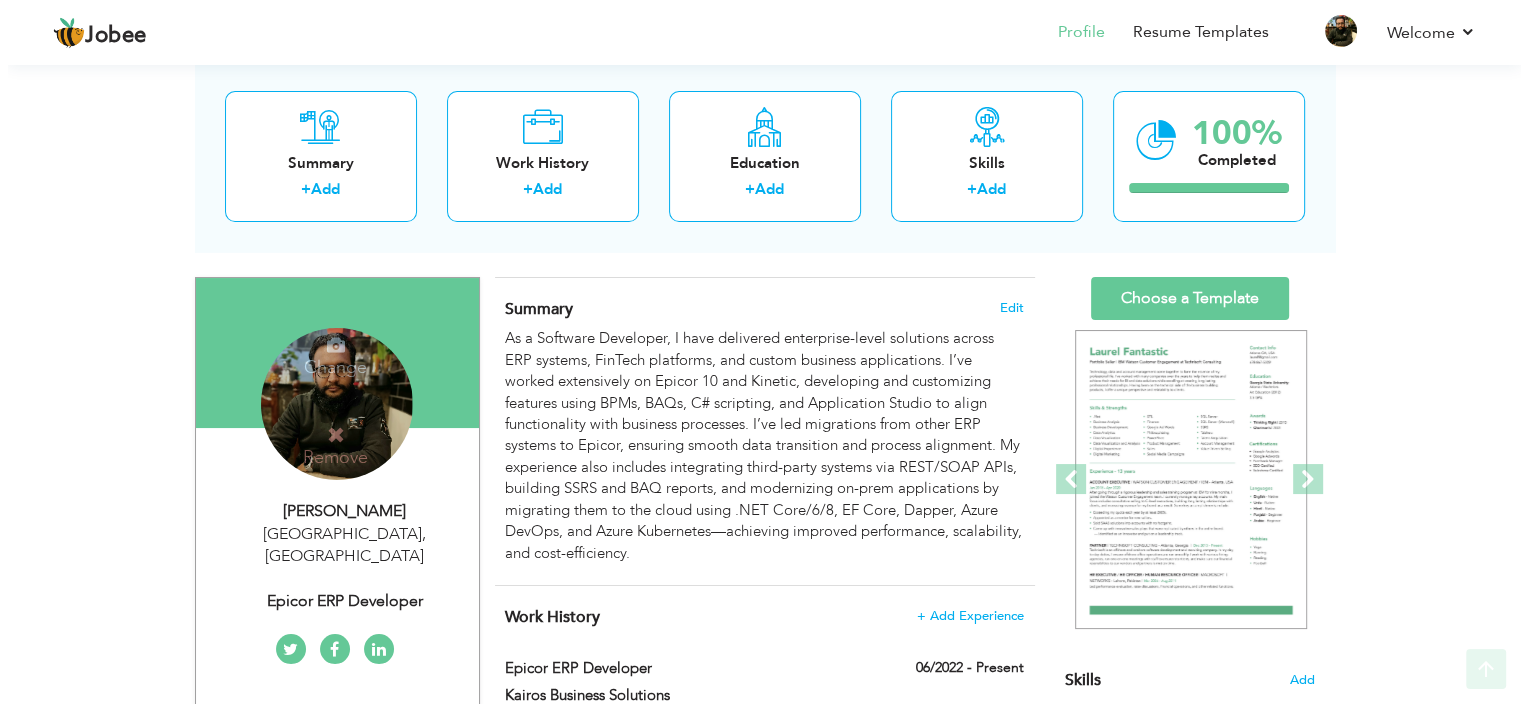 scroll, scrollTop: 300, scrollLeft: 0, axis: vertical 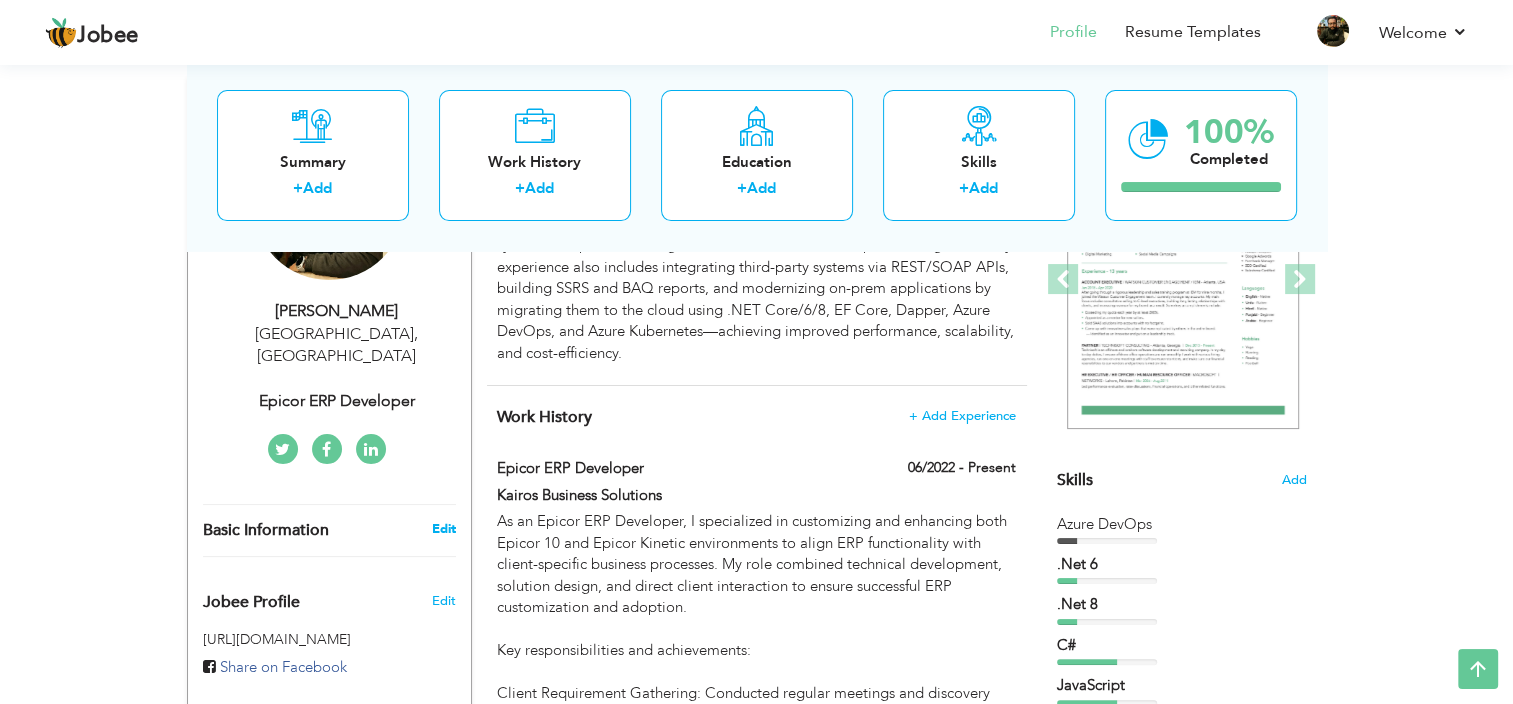 click on "Edit" at bounding box center [443, 529] 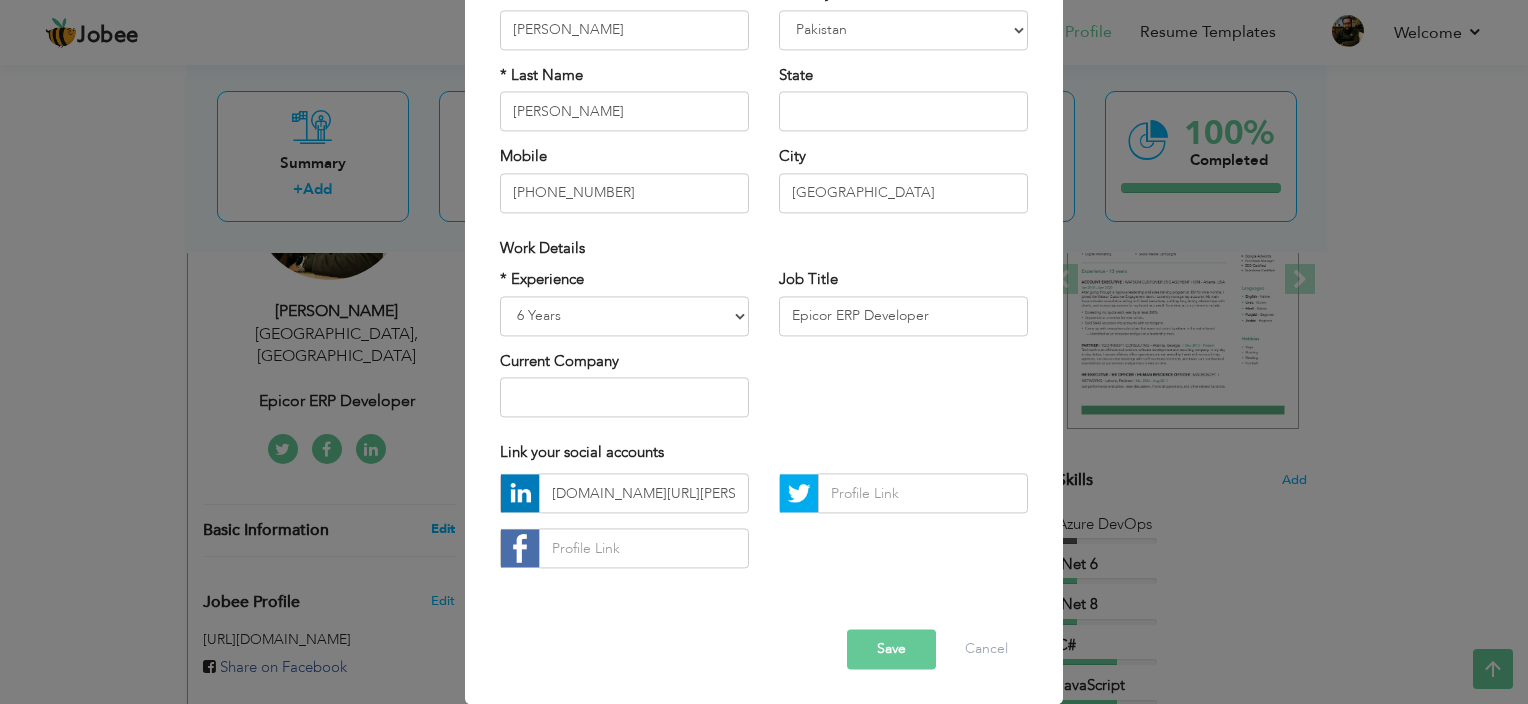scroll, scrollTop: 0, scrollLeft: 0, axis: both 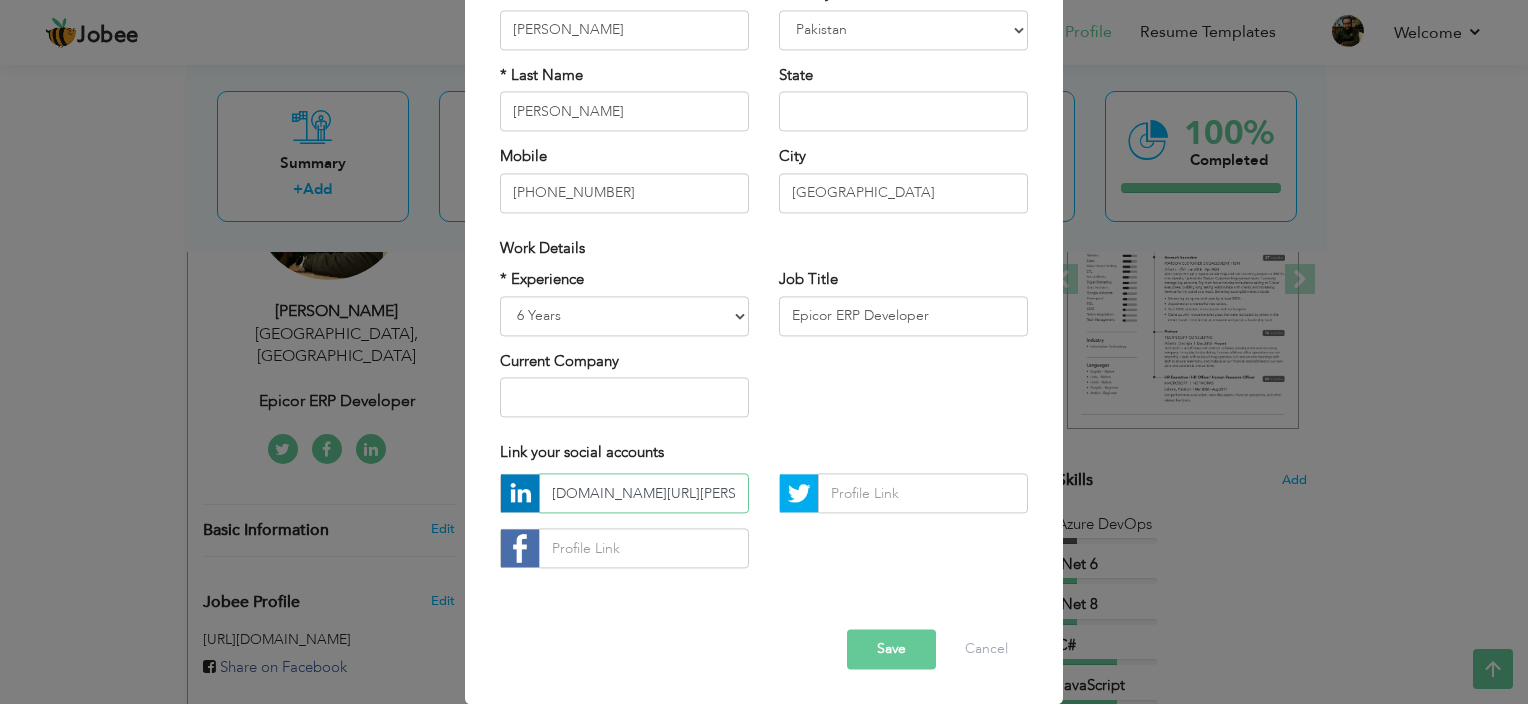 click on "linkedin.com/in/mohsin-shah-459a11169" at bounding box center [644, 494] 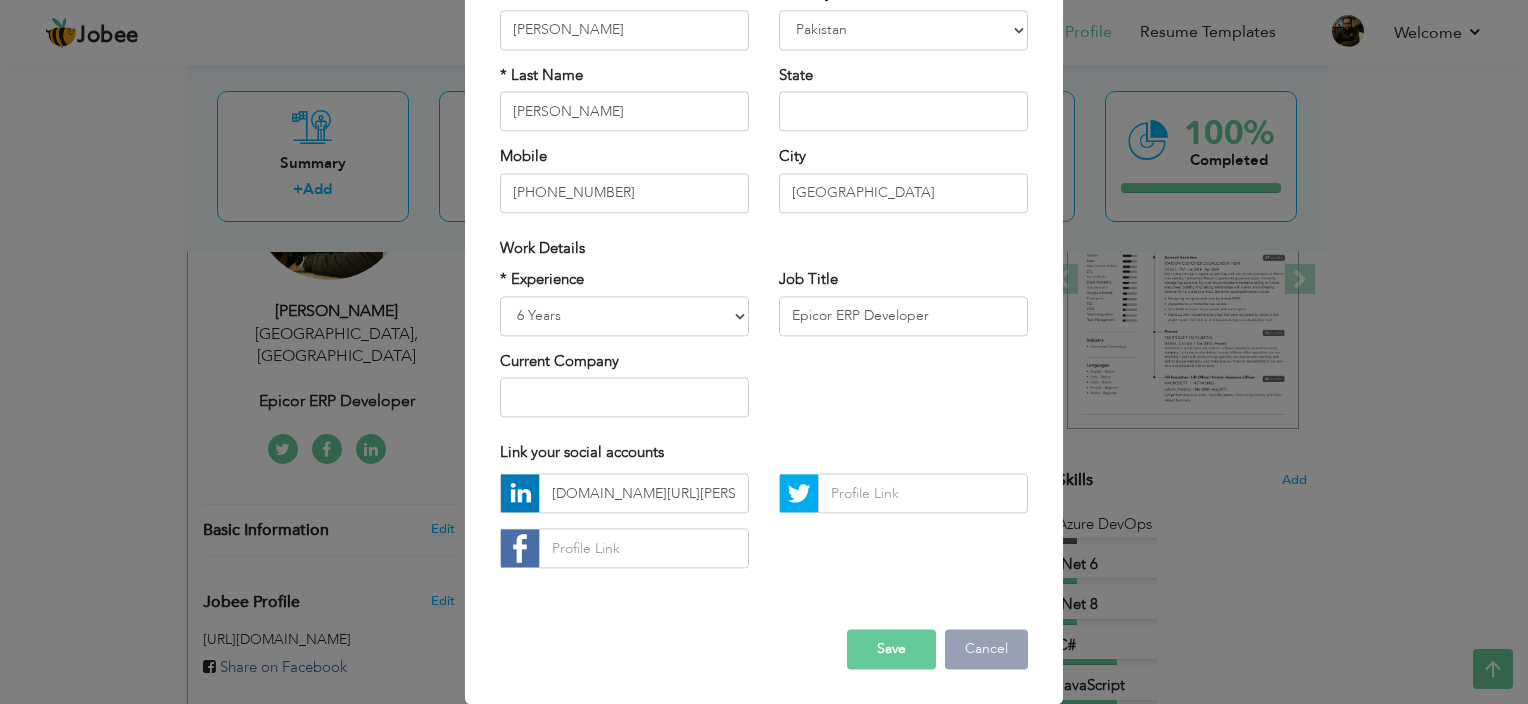 click on "Cancel" at bounding box center [986, 650] 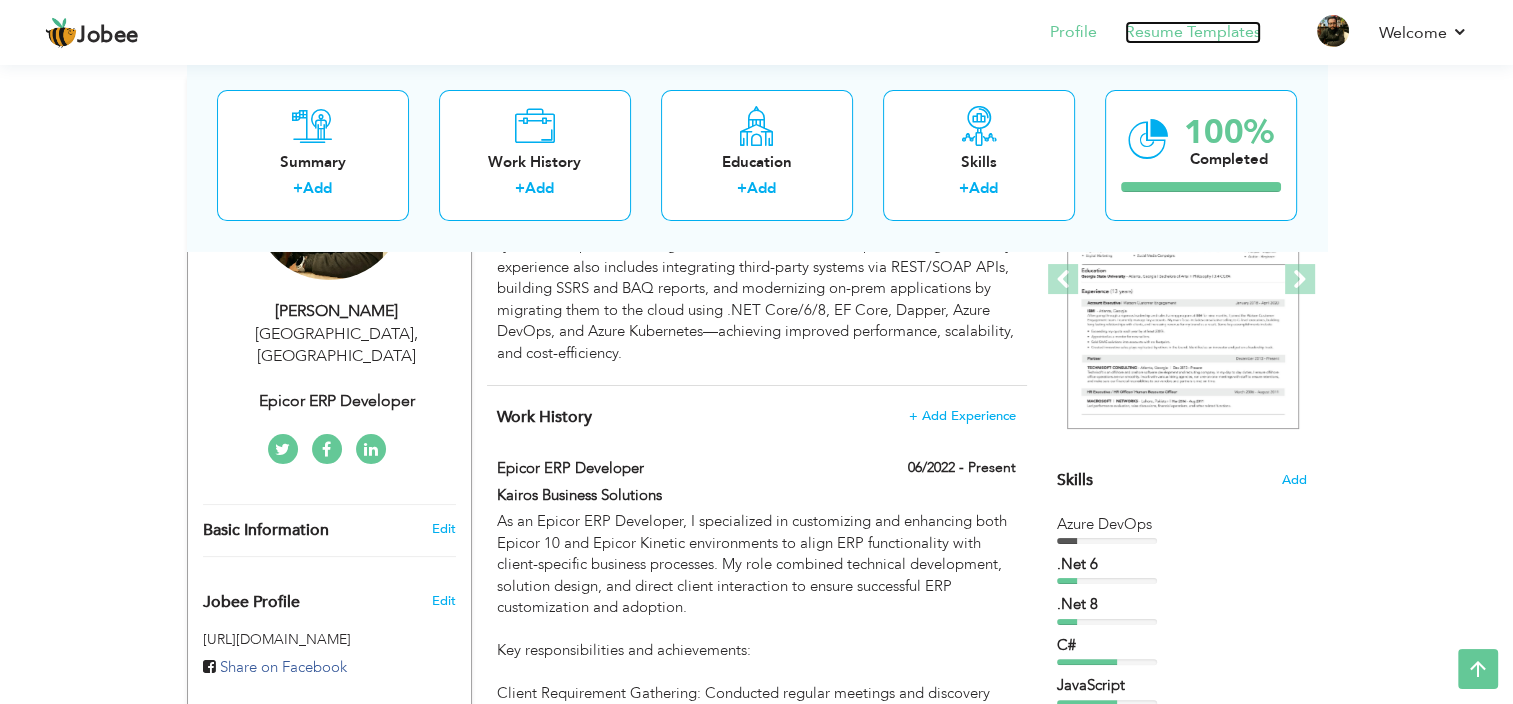 click on "Resume Templates" at bounding box center (1193, 32) 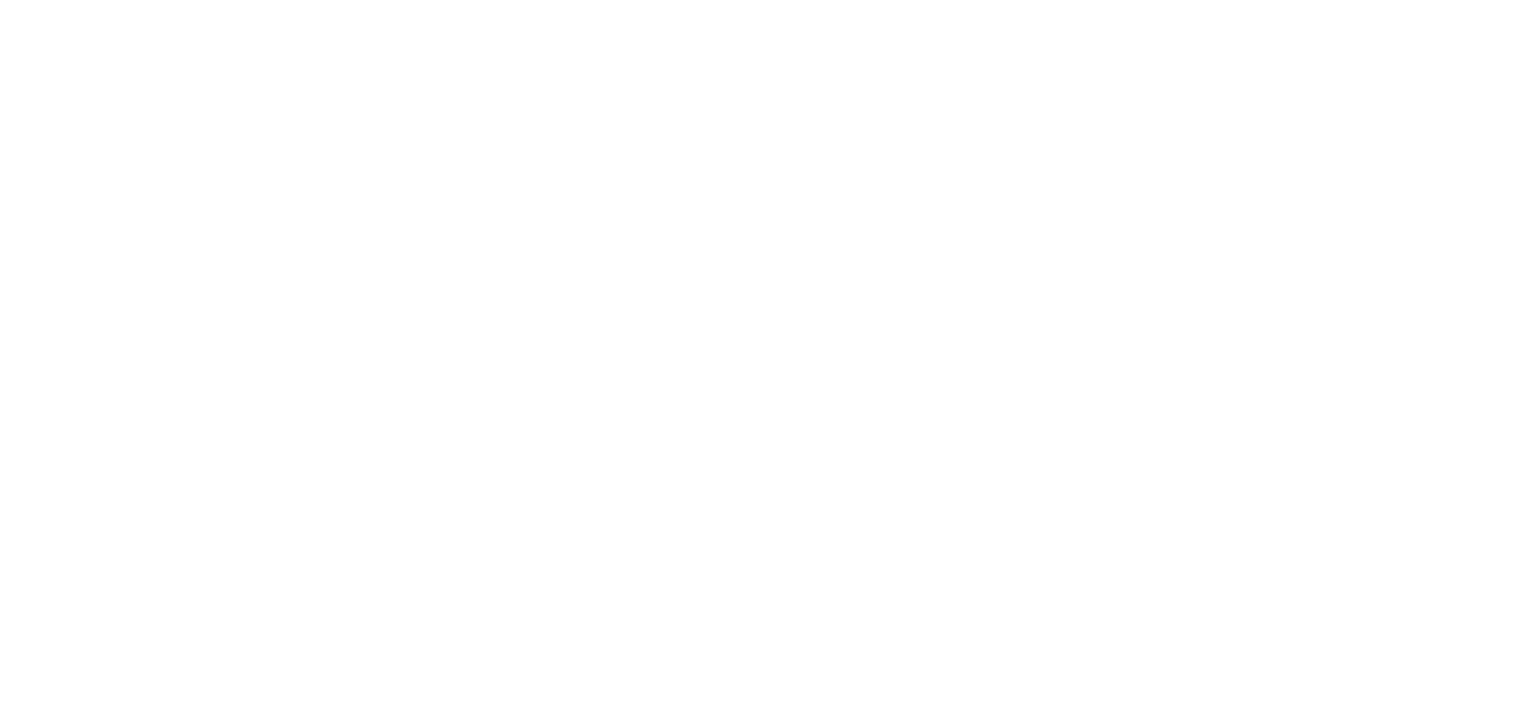 scroll, scrollTop: 0, scrollLeft: 0, axis: both 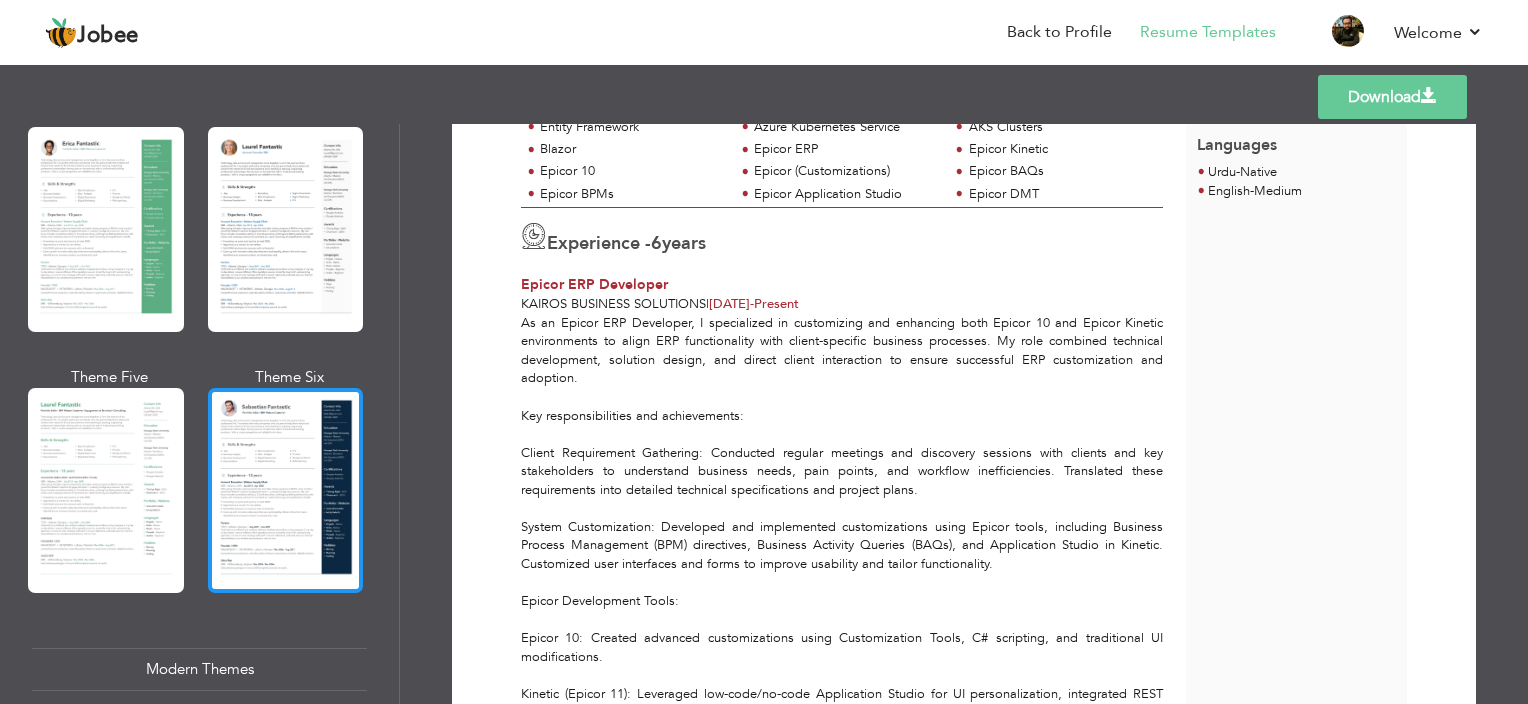 click at bounding box center (286, 490) 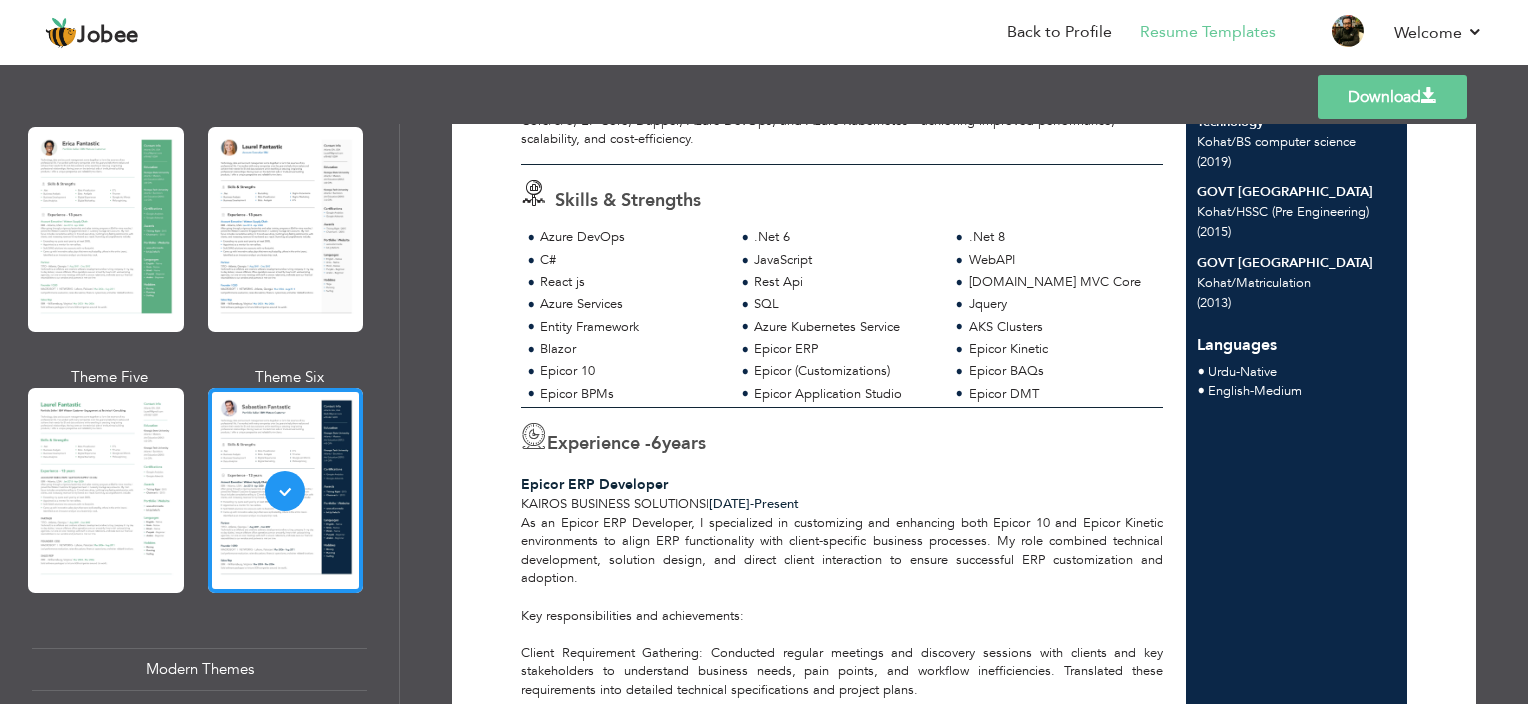 scroll, scrollTop: 0, scrollLeft: 0, axis: both 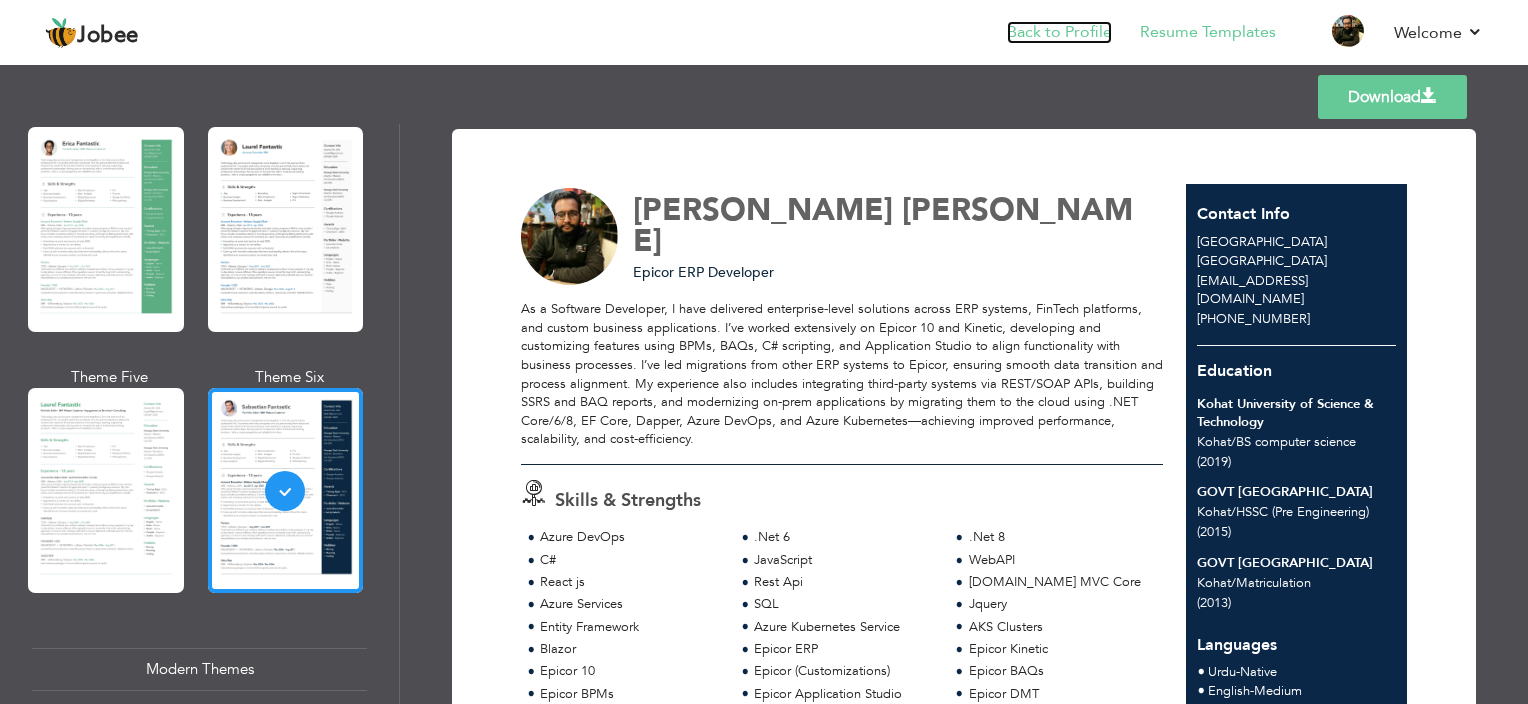 click on "Back to Profile" at bounding box center (1059, 32) 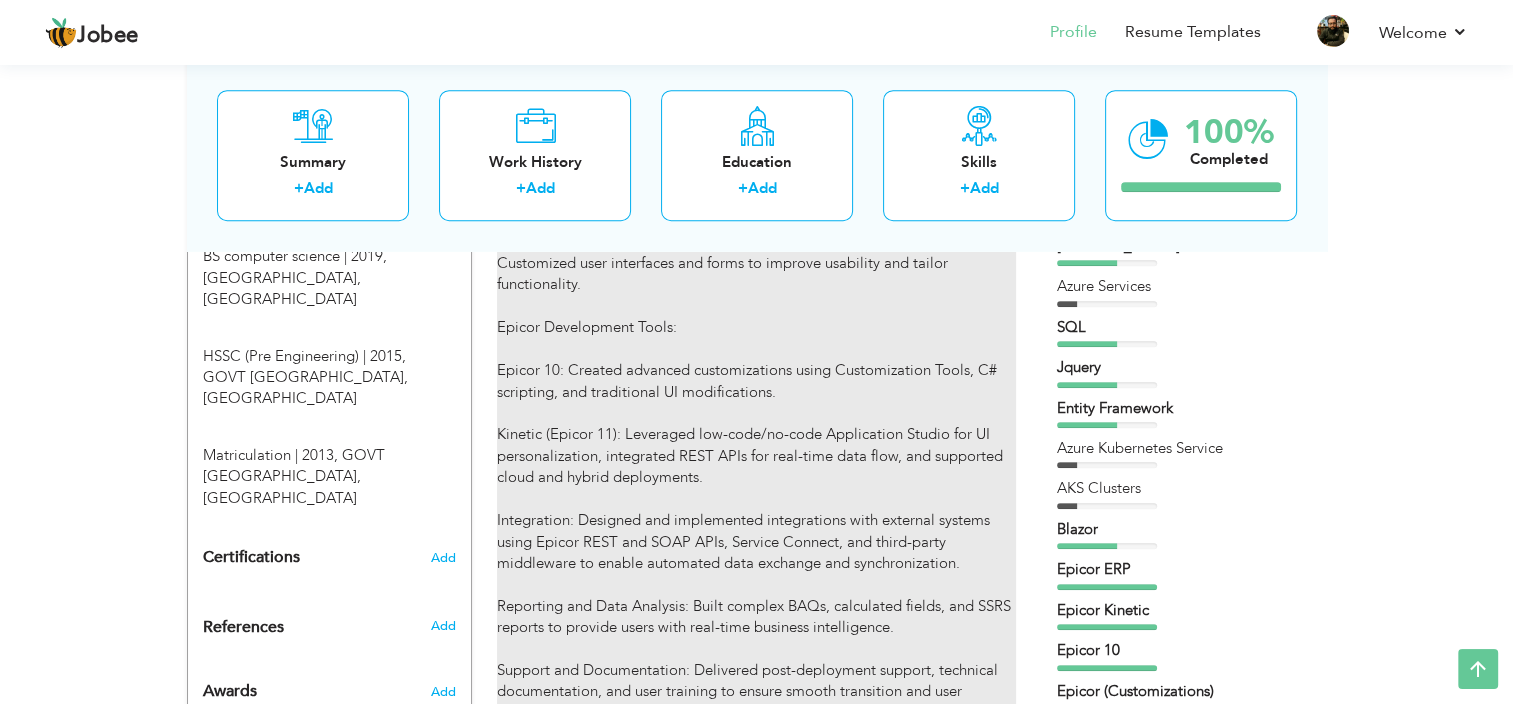 scroll, scrollTop: 0, scrollLeft: 0, axis: both 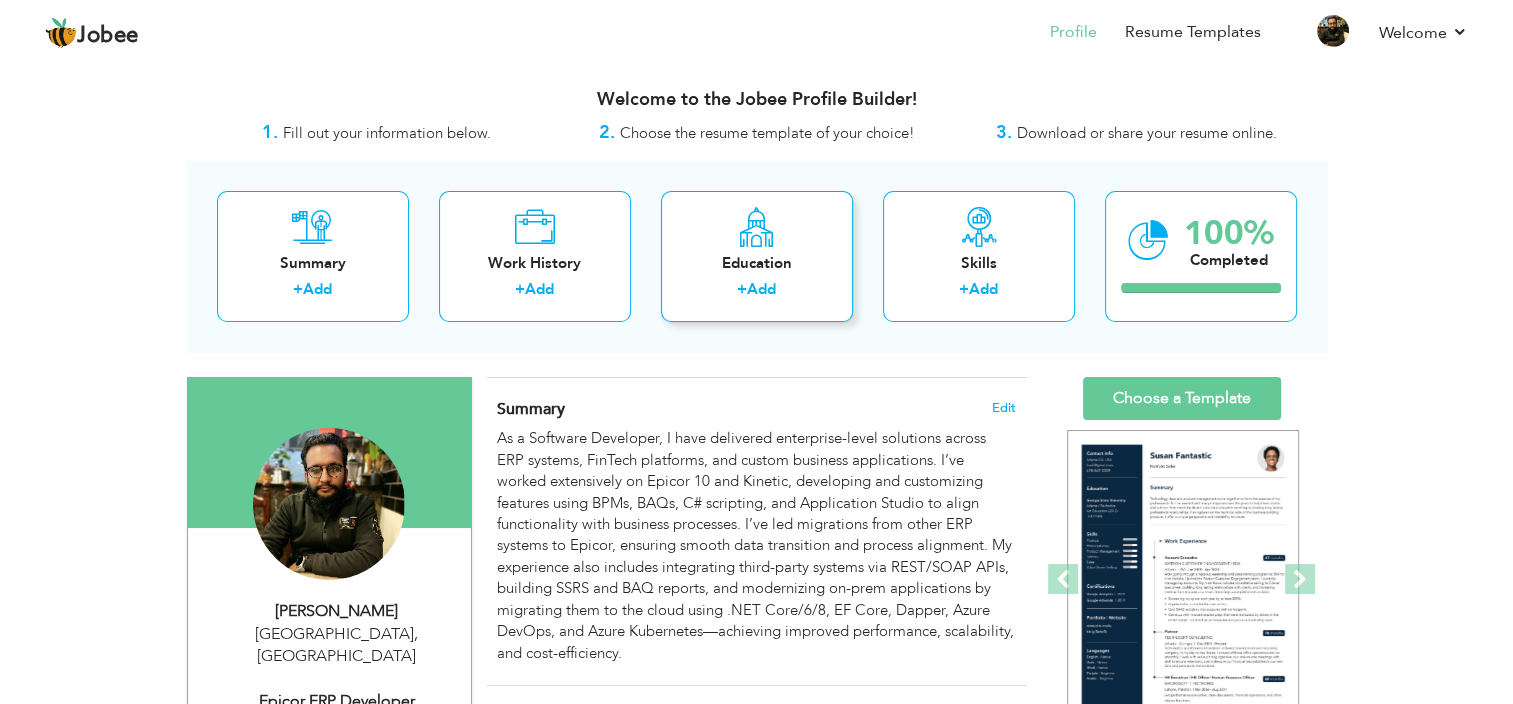 click on "Education
+  Add" at bounding box center [757, 256] 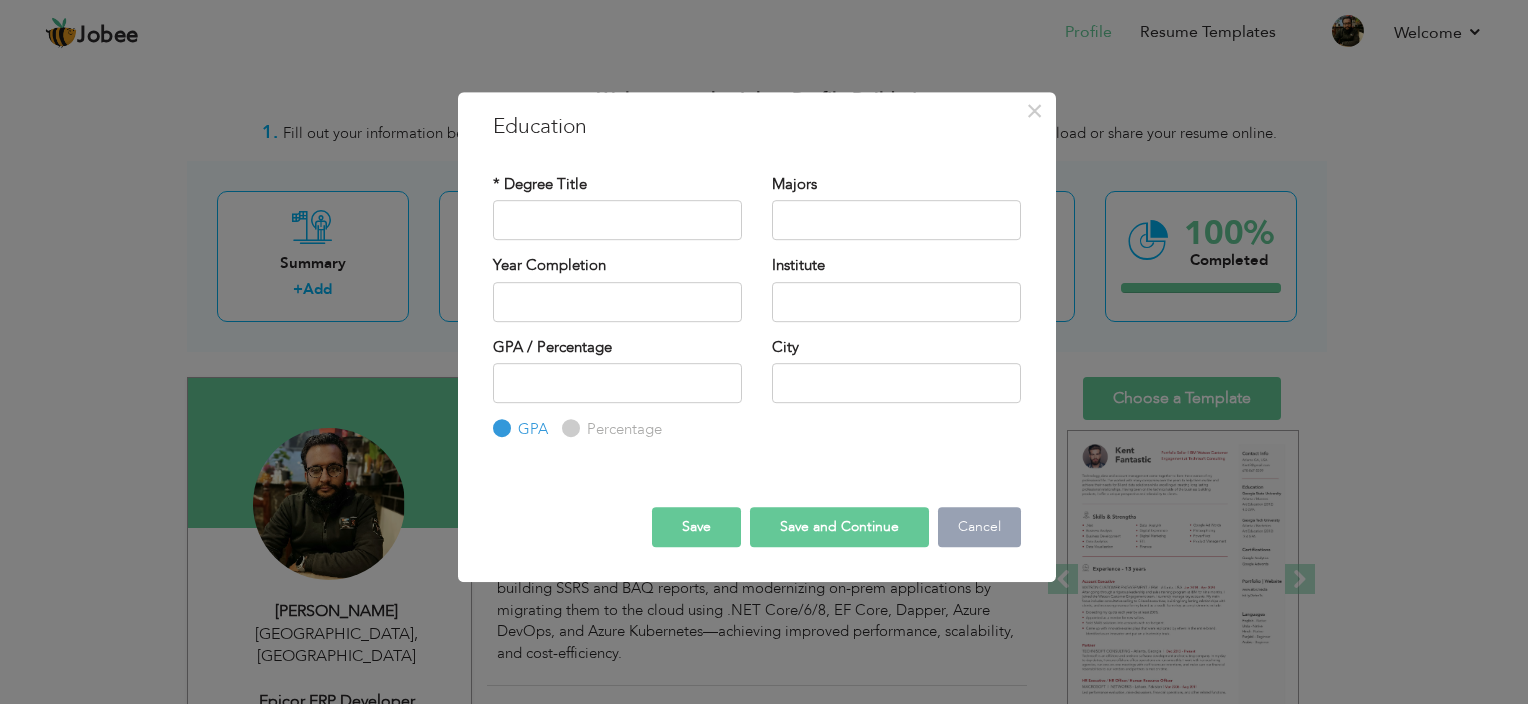 click on "Cancel" at bounding box center (979, 527) 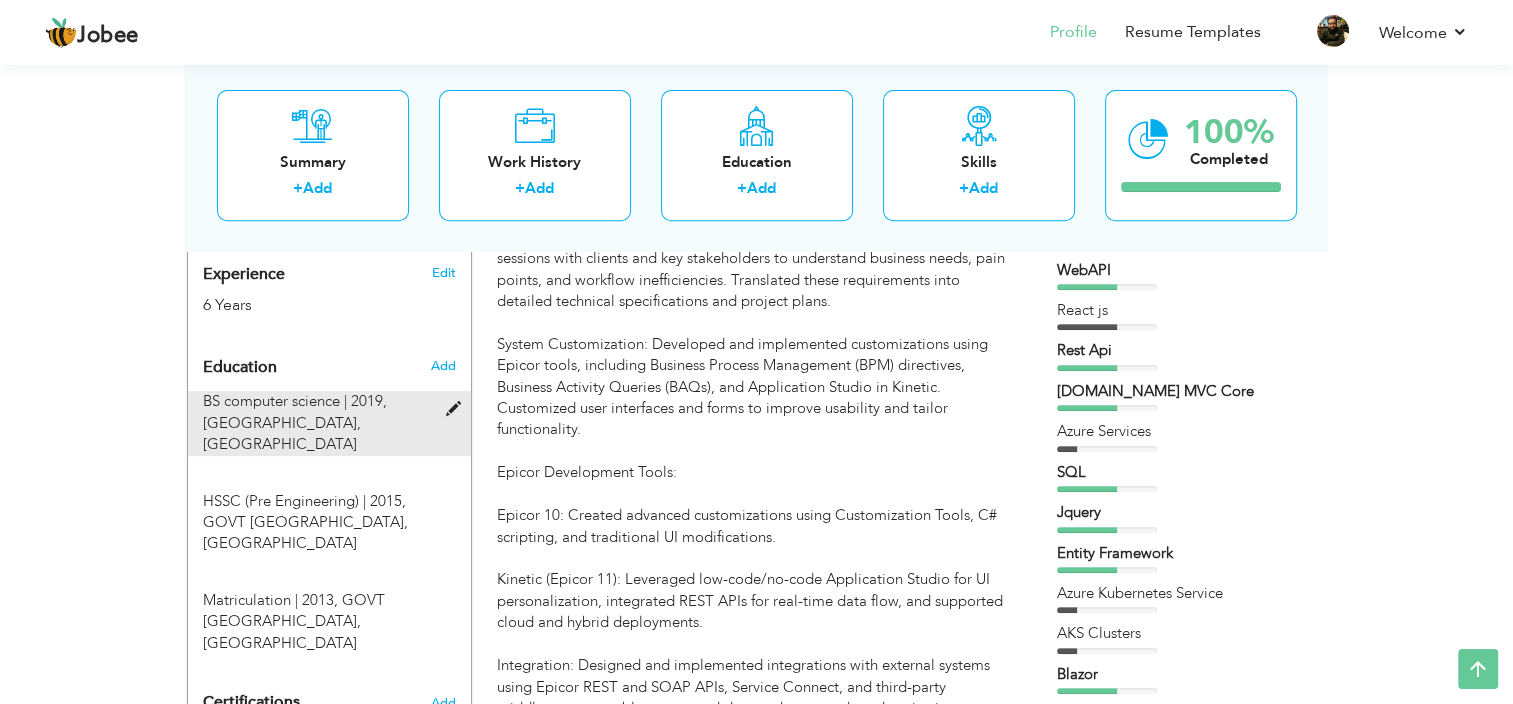 scroll, scrollTop: 900, scrollLeft: 0, axis: vertical 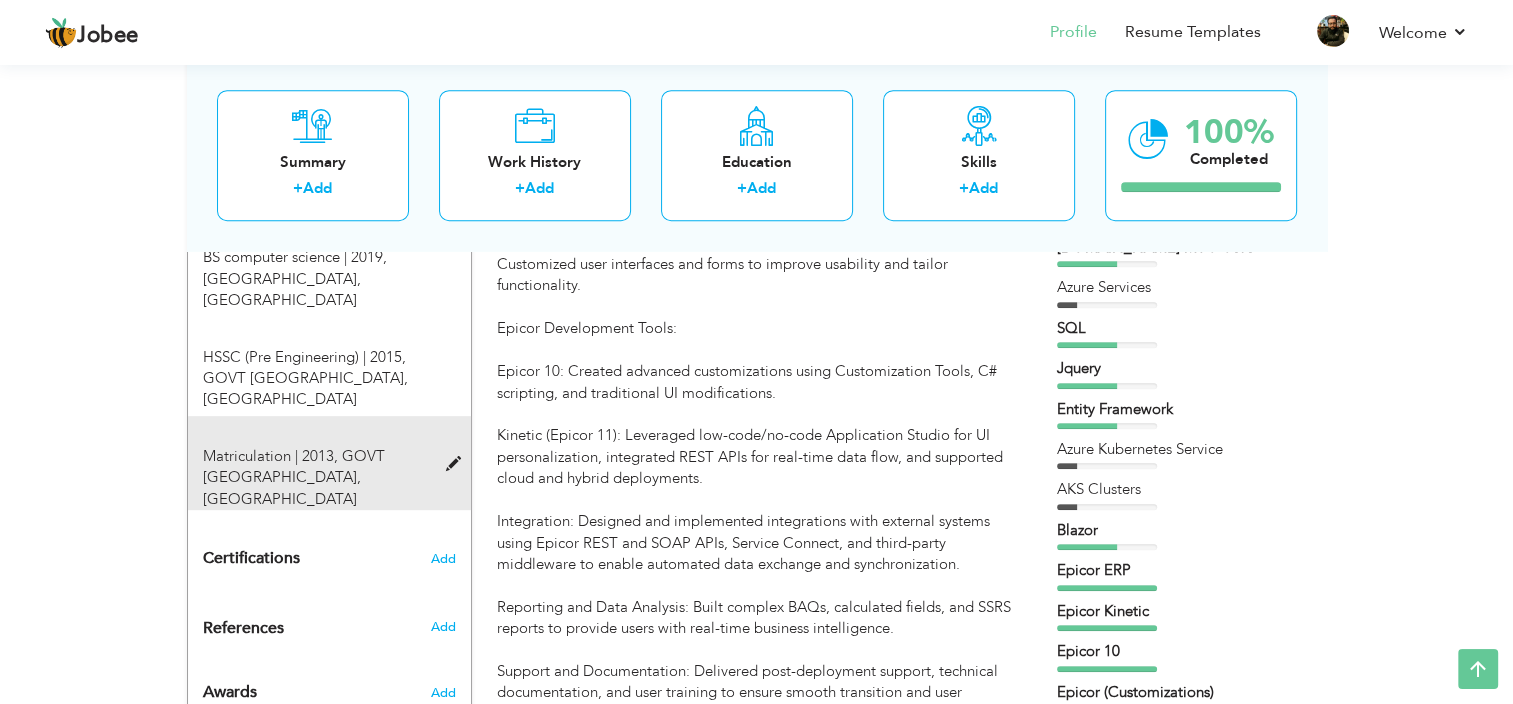 click at bounding box center [457, 464] 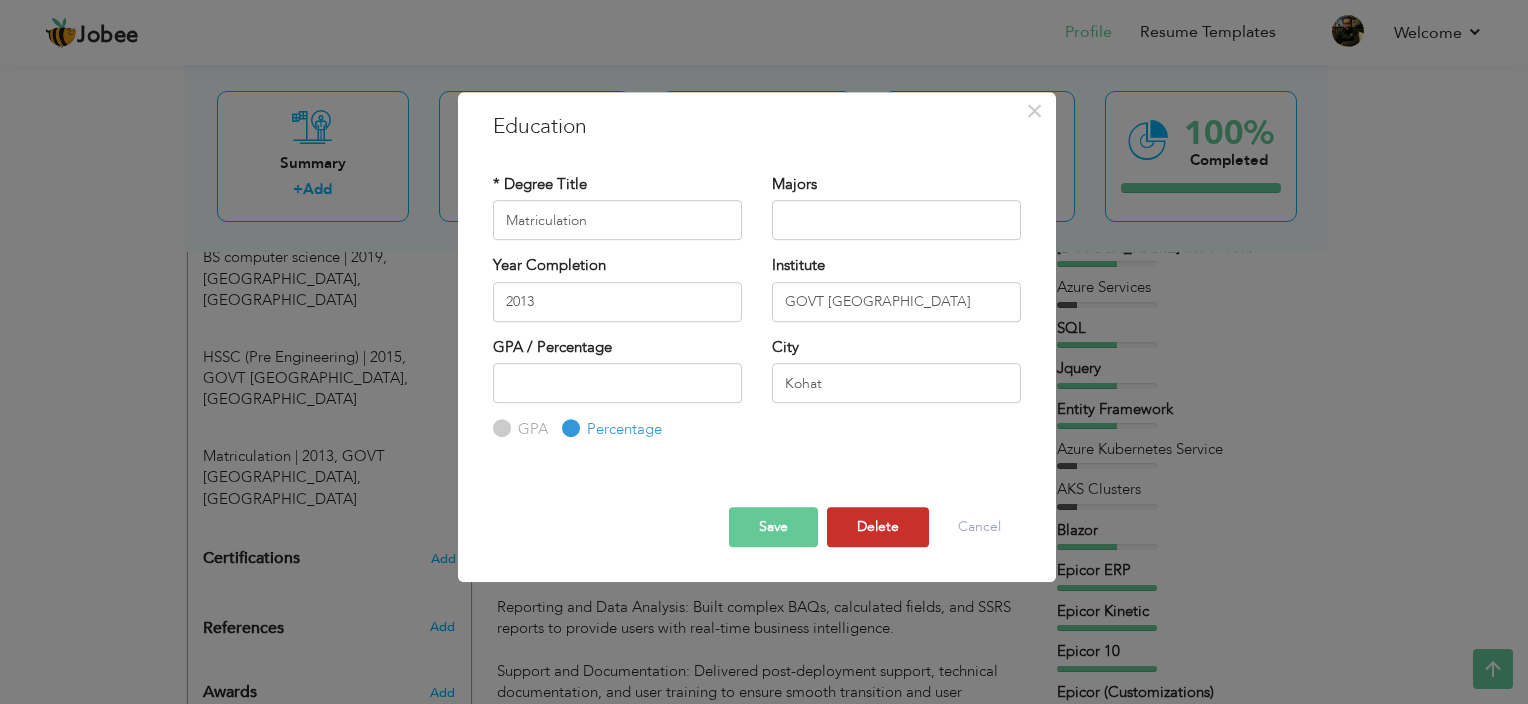 click on "Delete" at bounding box center [878, 527] 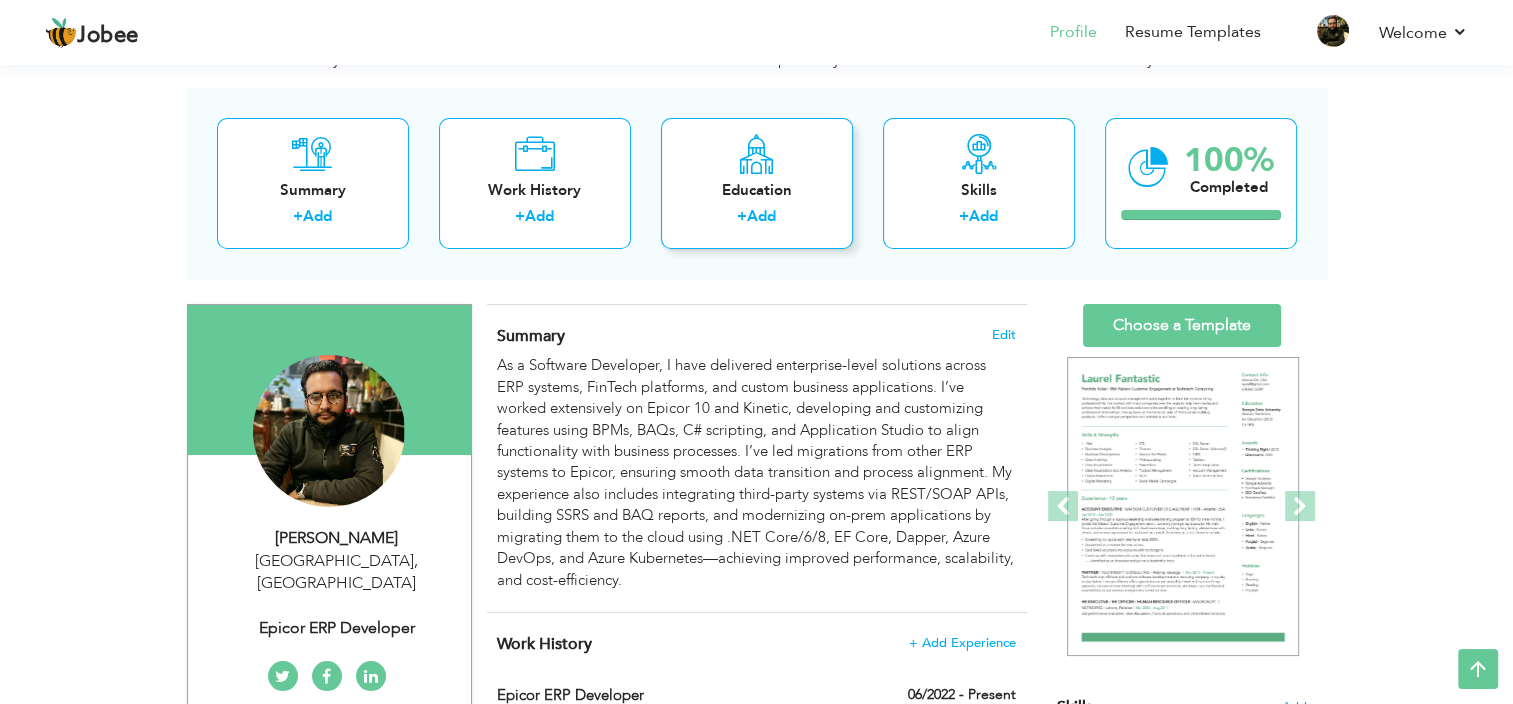 scroll, scrollTop: 0, scrollLeft: 0, axis: both 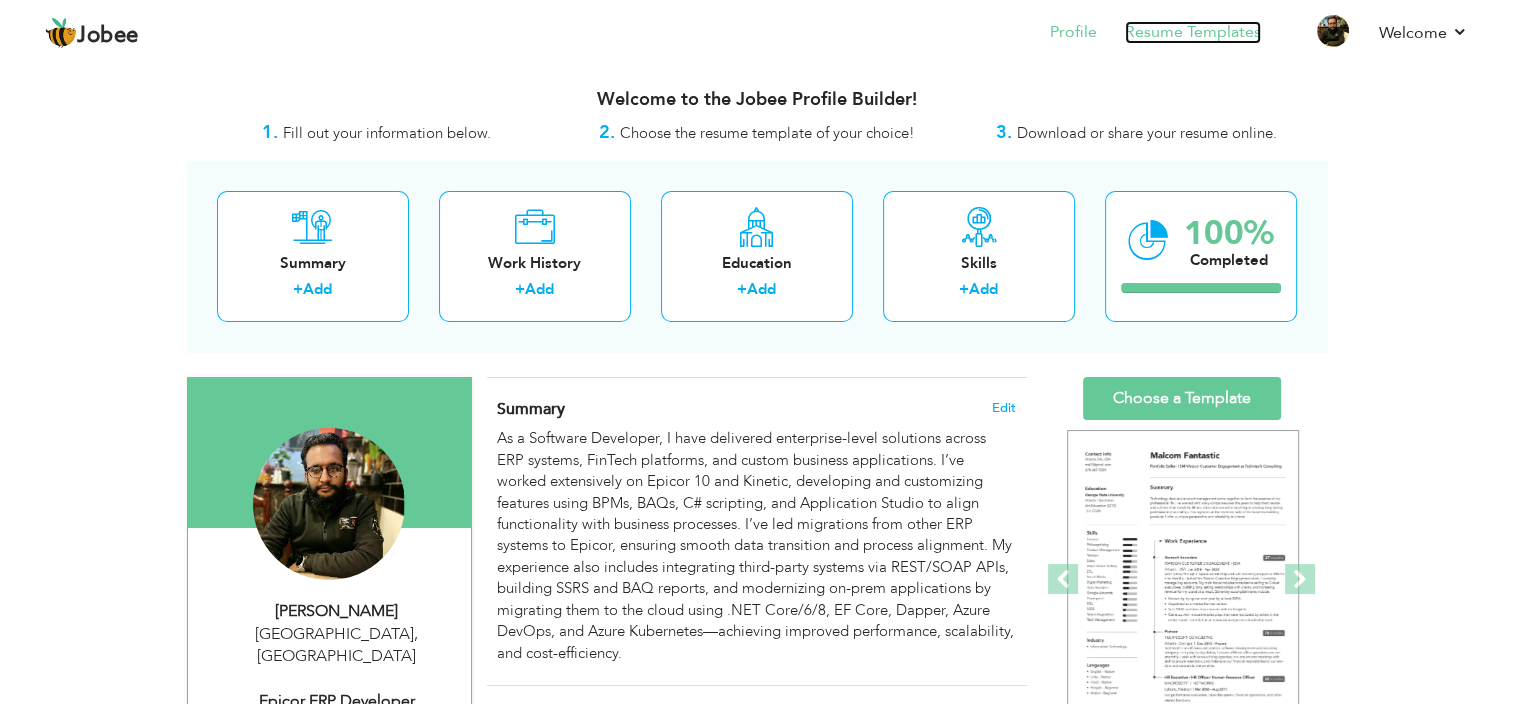 click on "Resume Templates" at bounding box center (1193, 32) 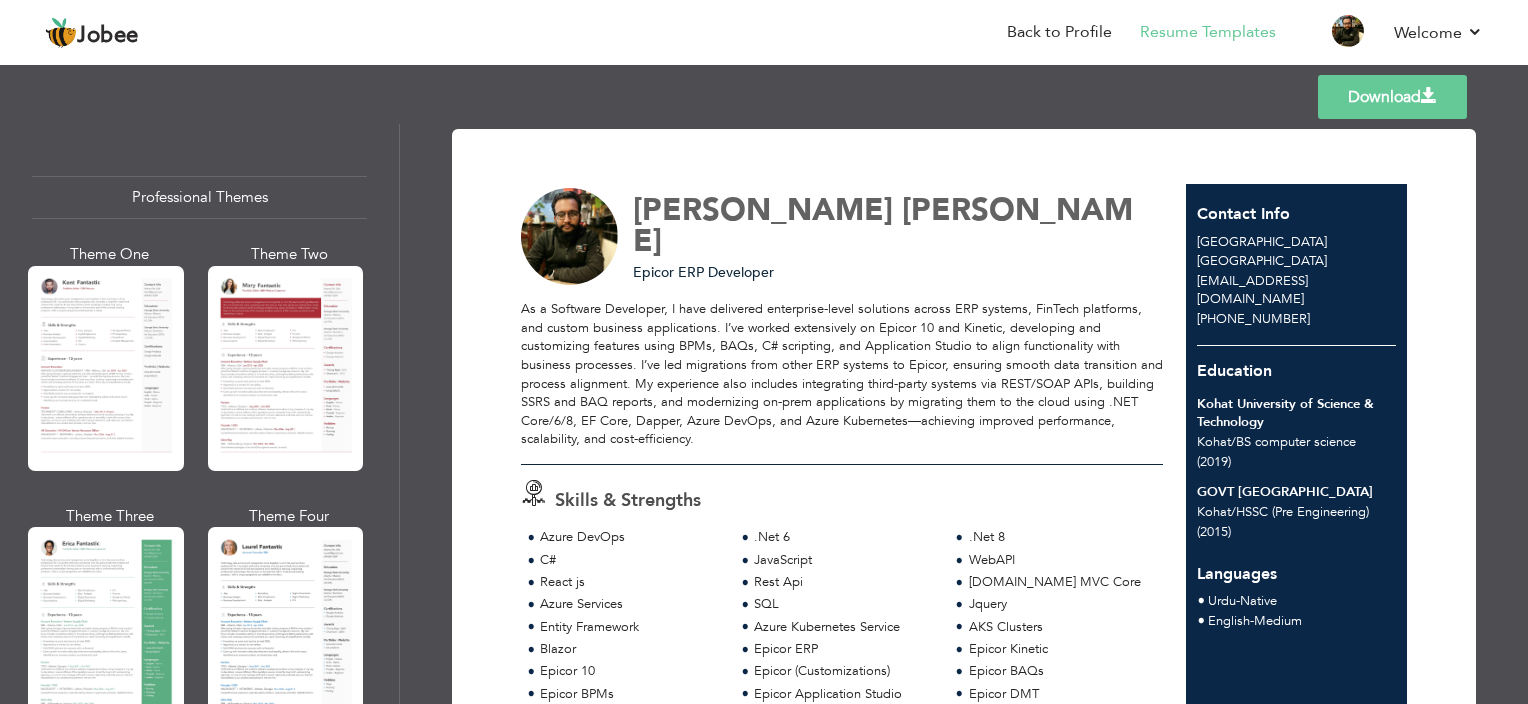 scroll, scrollTop: 0, scrollLeft: 0, axis: both 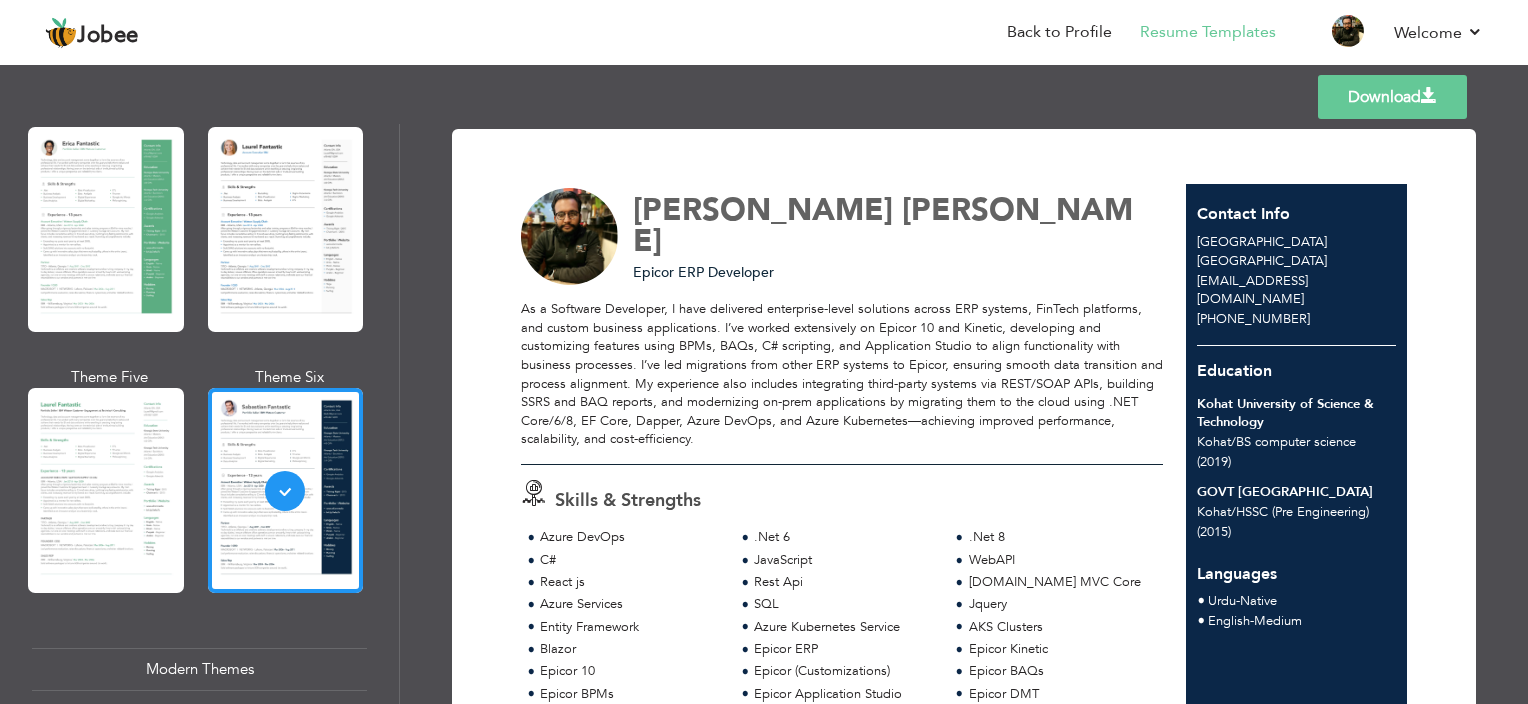 click on "English" at bounding box center (1229, 621) 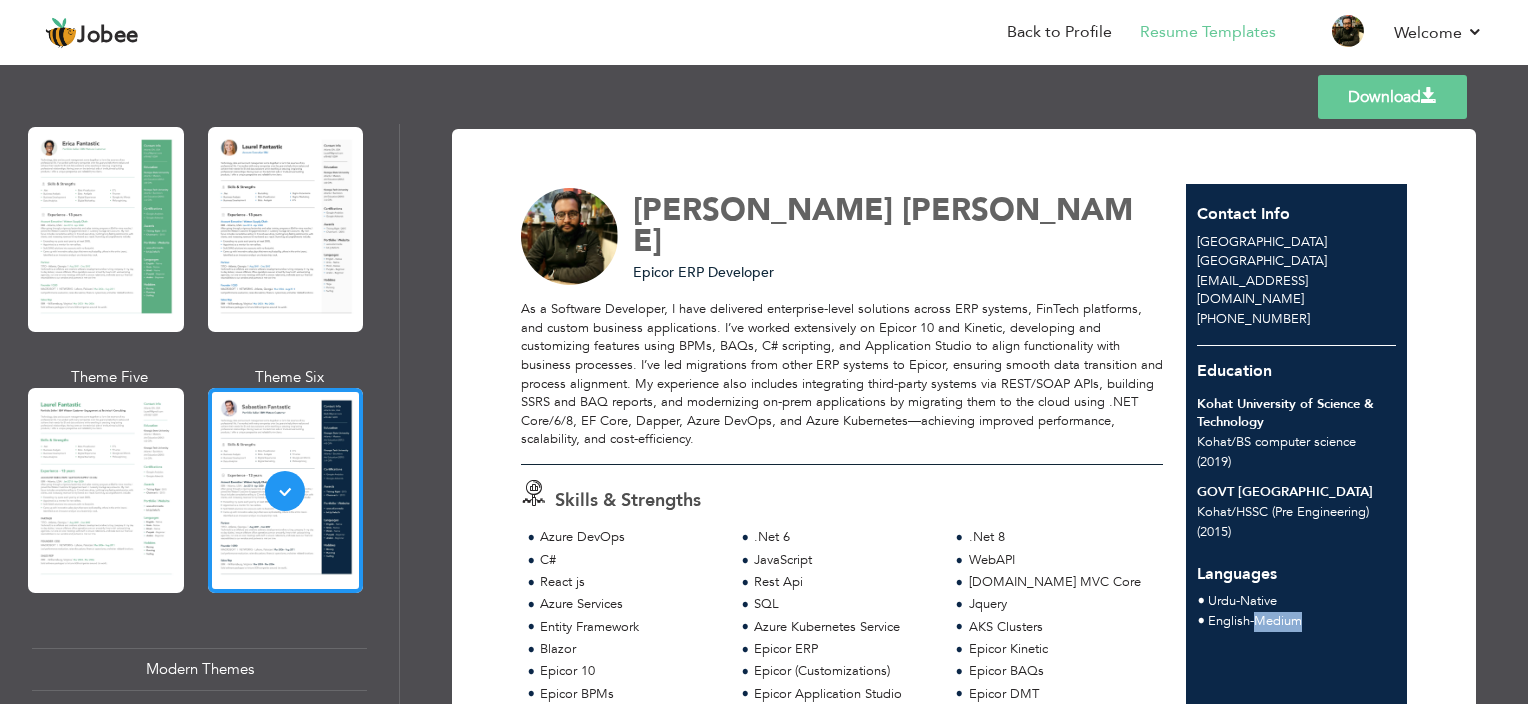 click on "English  -  Medium" at bounding box center [1255, 622] 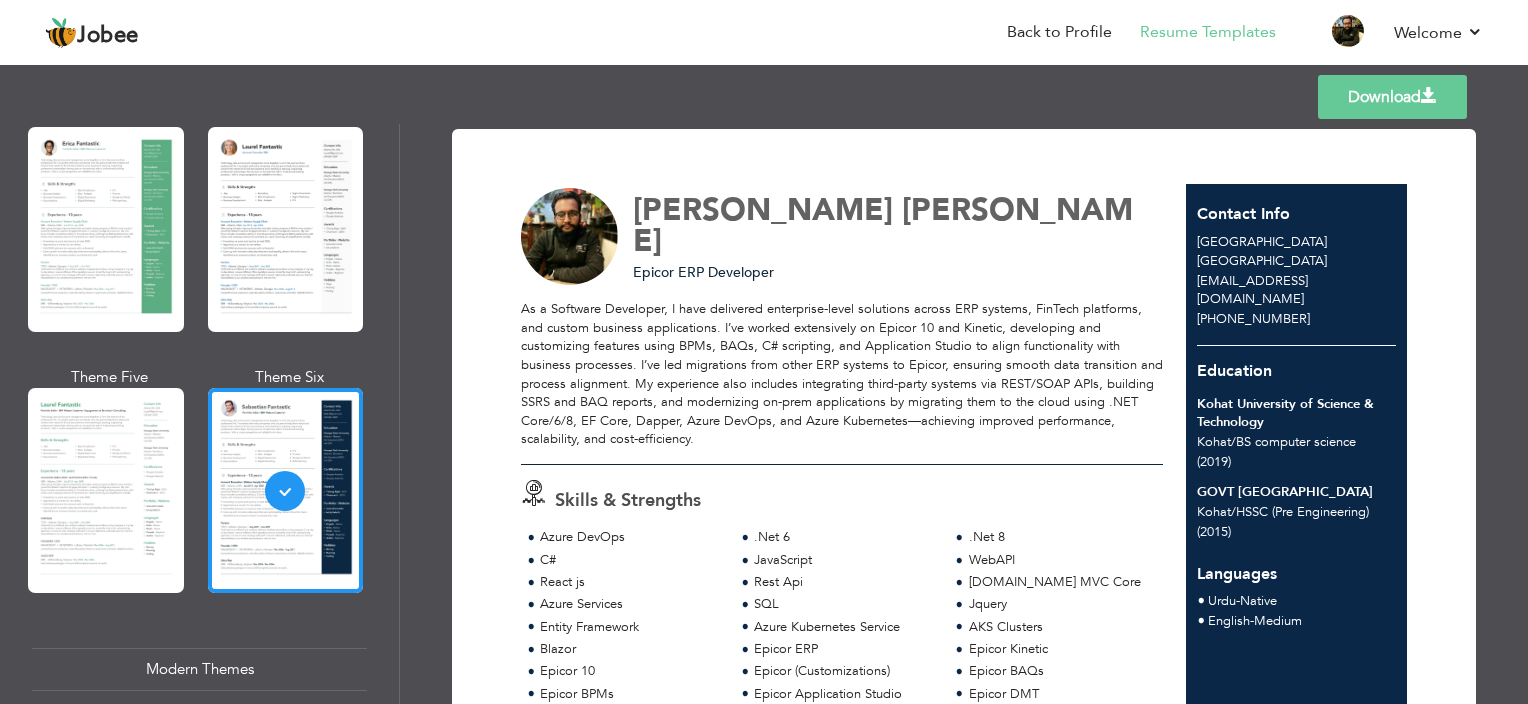 drag, startPoint x: 1266, startPoint y: 626, endPoint x: 1255, endPoint y: 608, distance: 21.095022 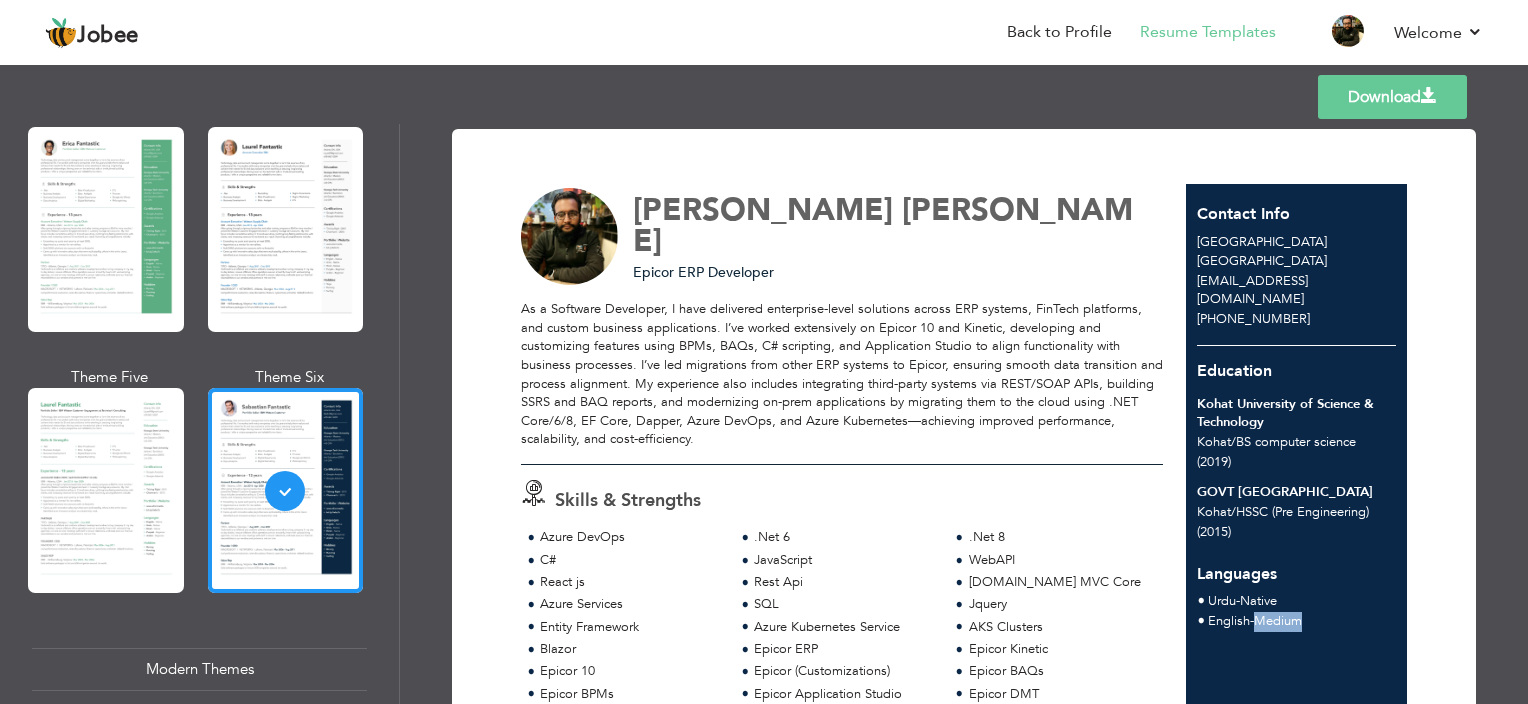 click on "English  -  Medium" at bounding box center [1255, 622] 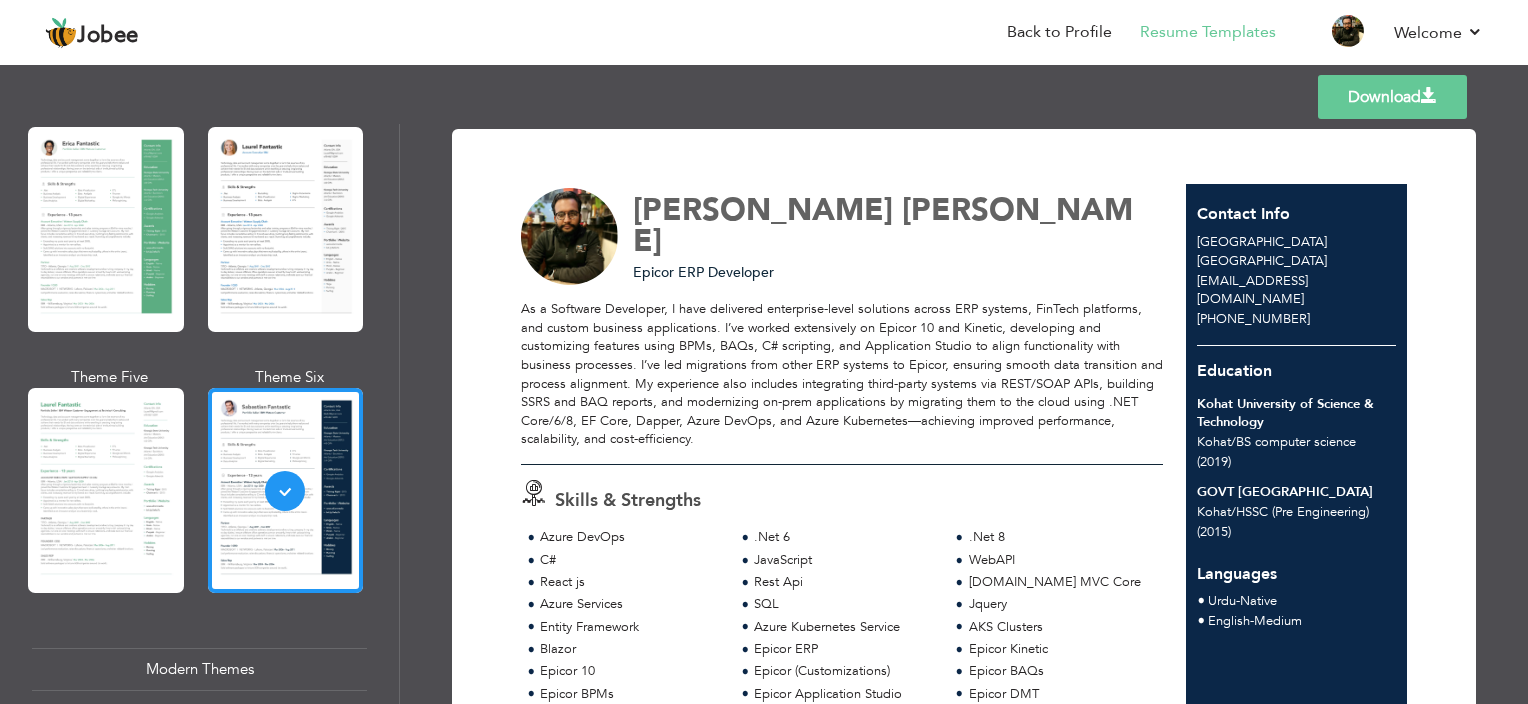 drag, startPoint x: 1293, startPoint y: 623, endPoint x: 1241, endPoint y: 589, distance: 62.1289 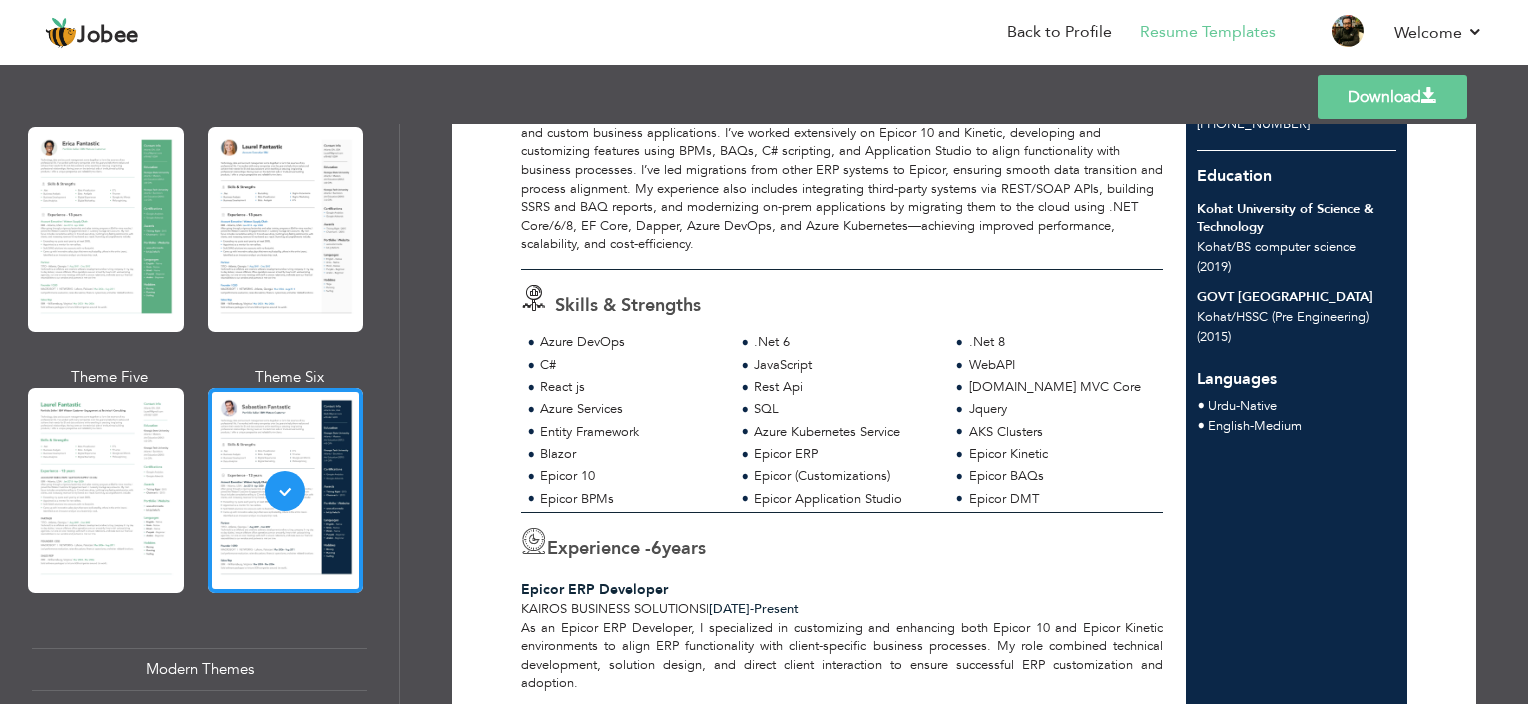 scroll, scrollTop: 0, scrollLeft: 0, axis: both 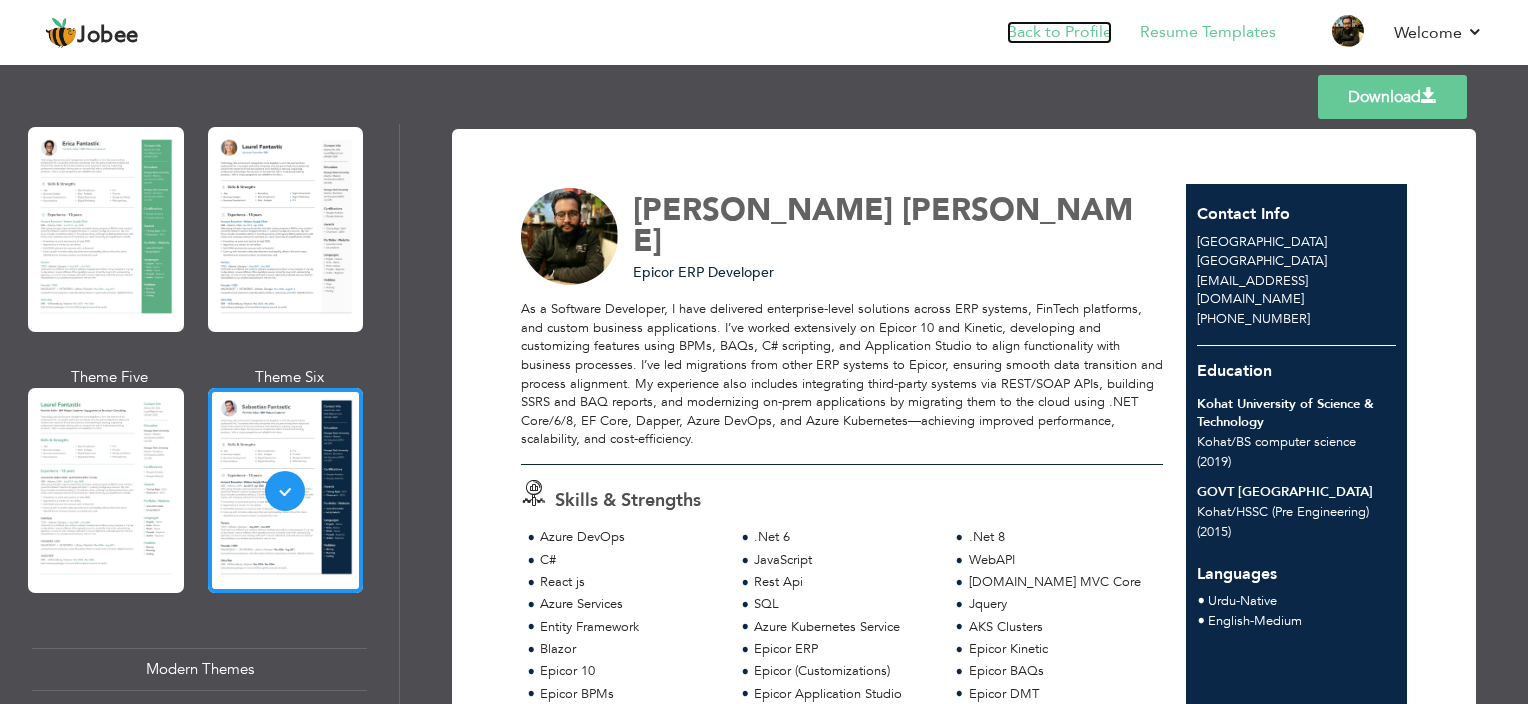 click on "Back to Profile" at bounding box center [1059, 32] 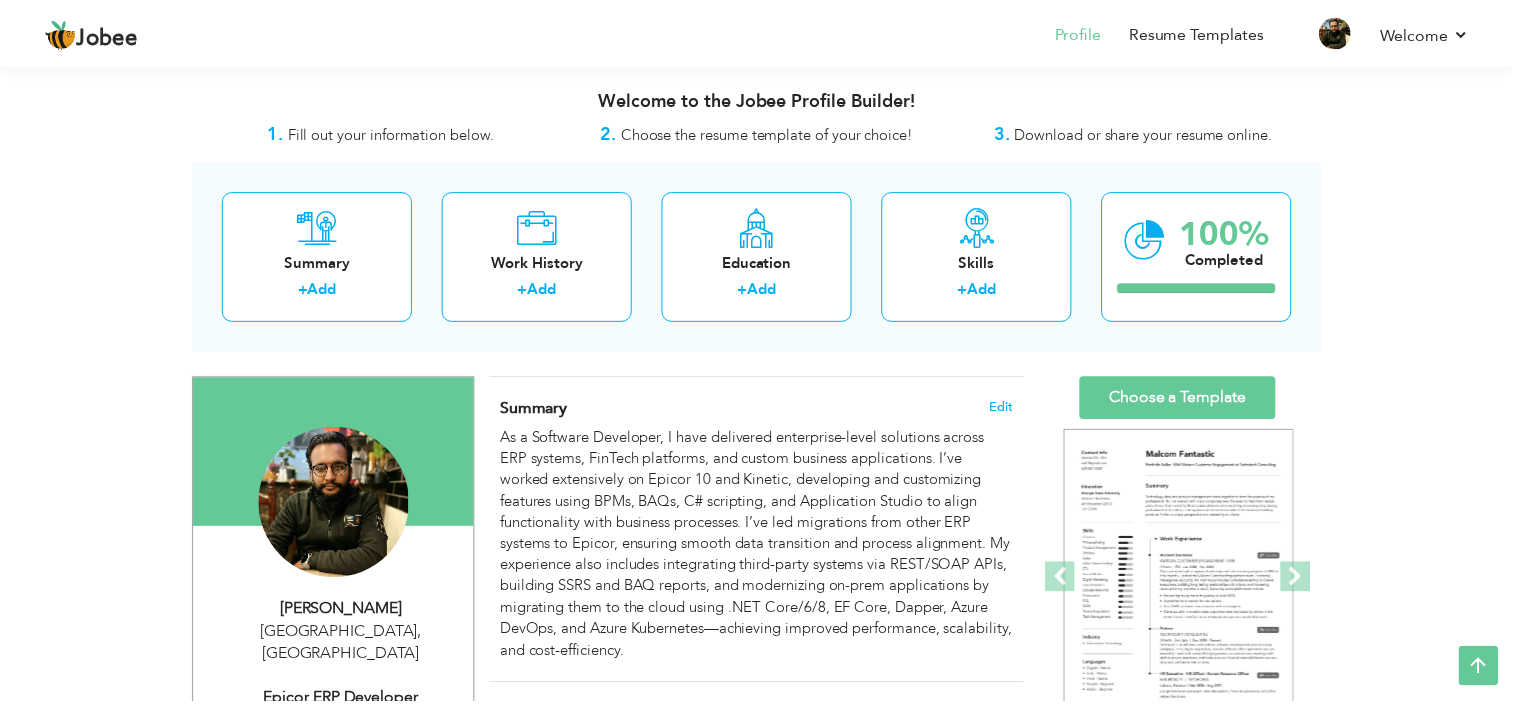 scroll, scrollTop: 1700, scrollLeft: 0, axis: vertical 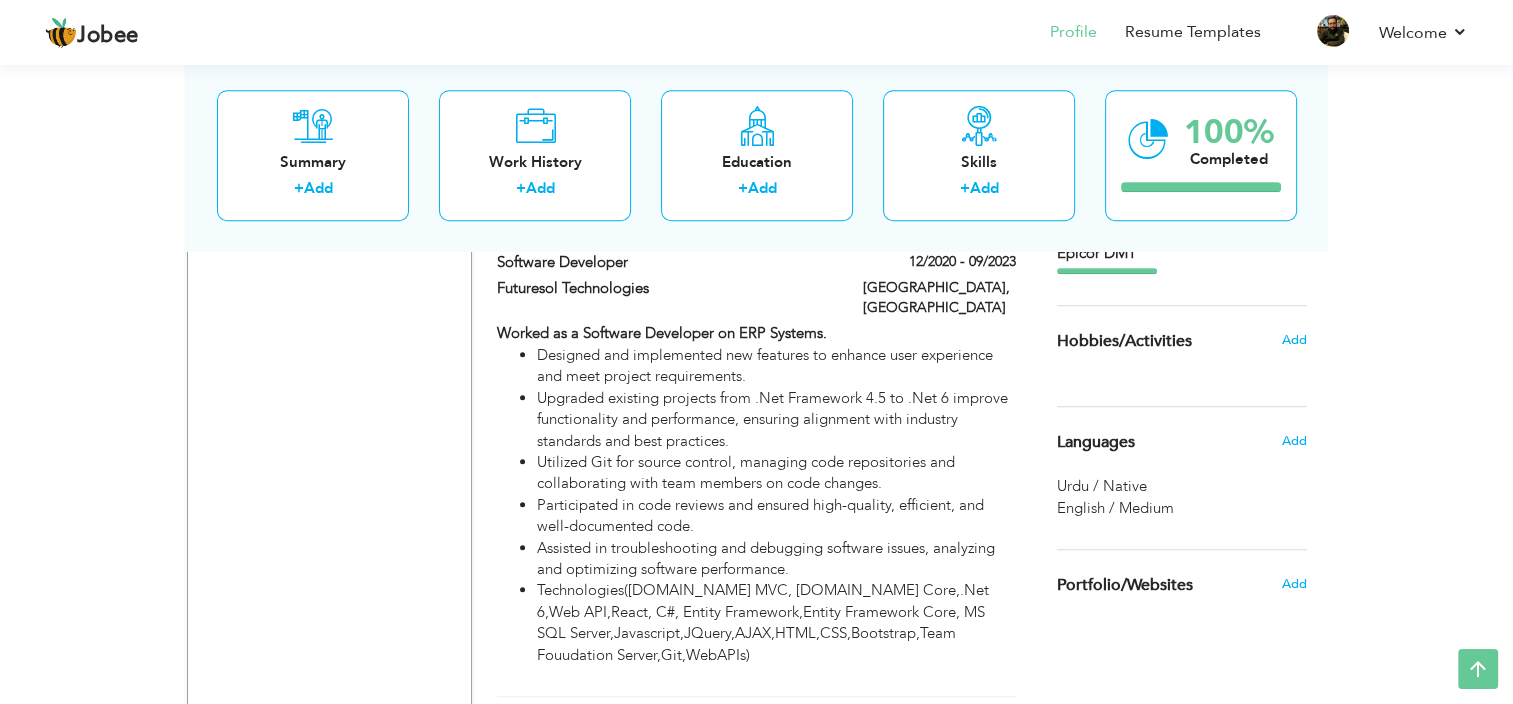 click on "Urdu / Native" at bounding box center (1182, 486) 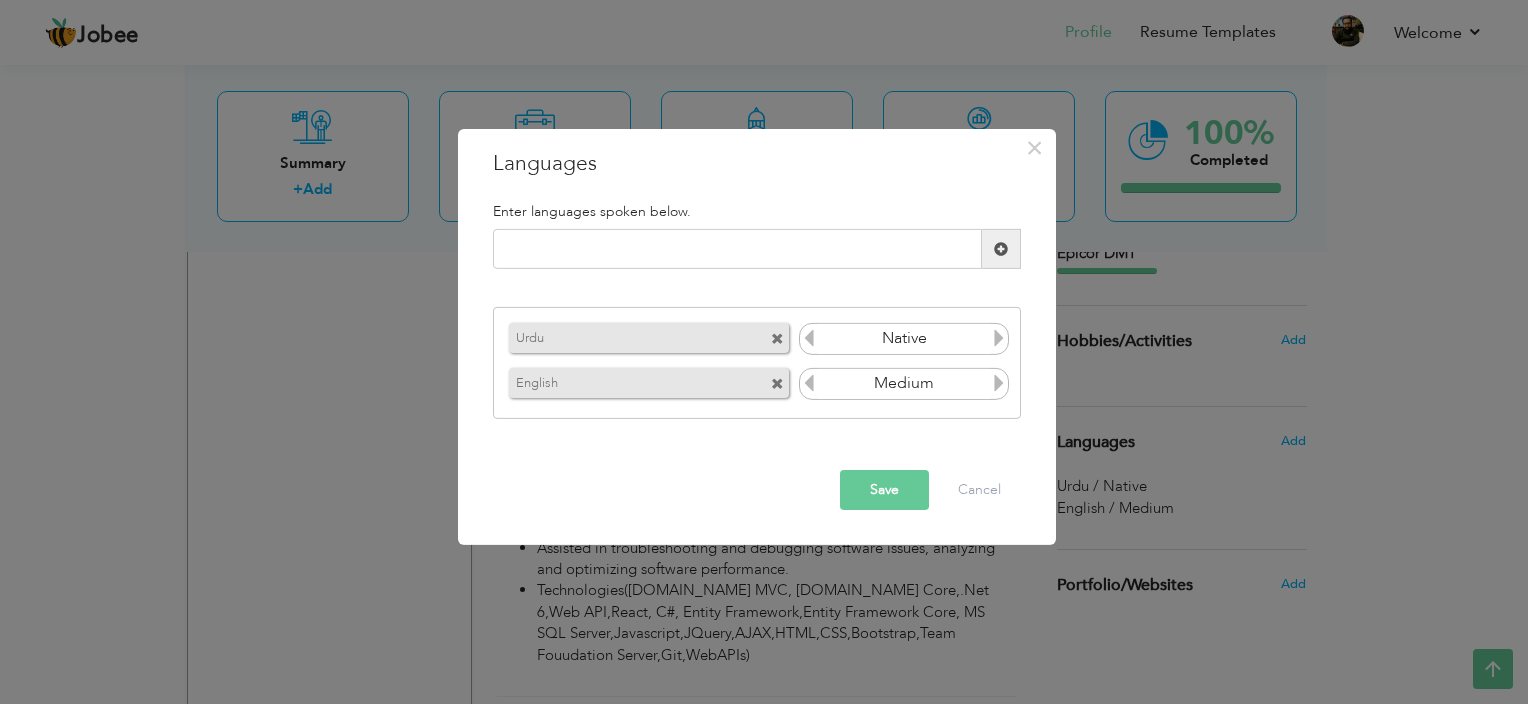 click at bounding box center [999, 383] 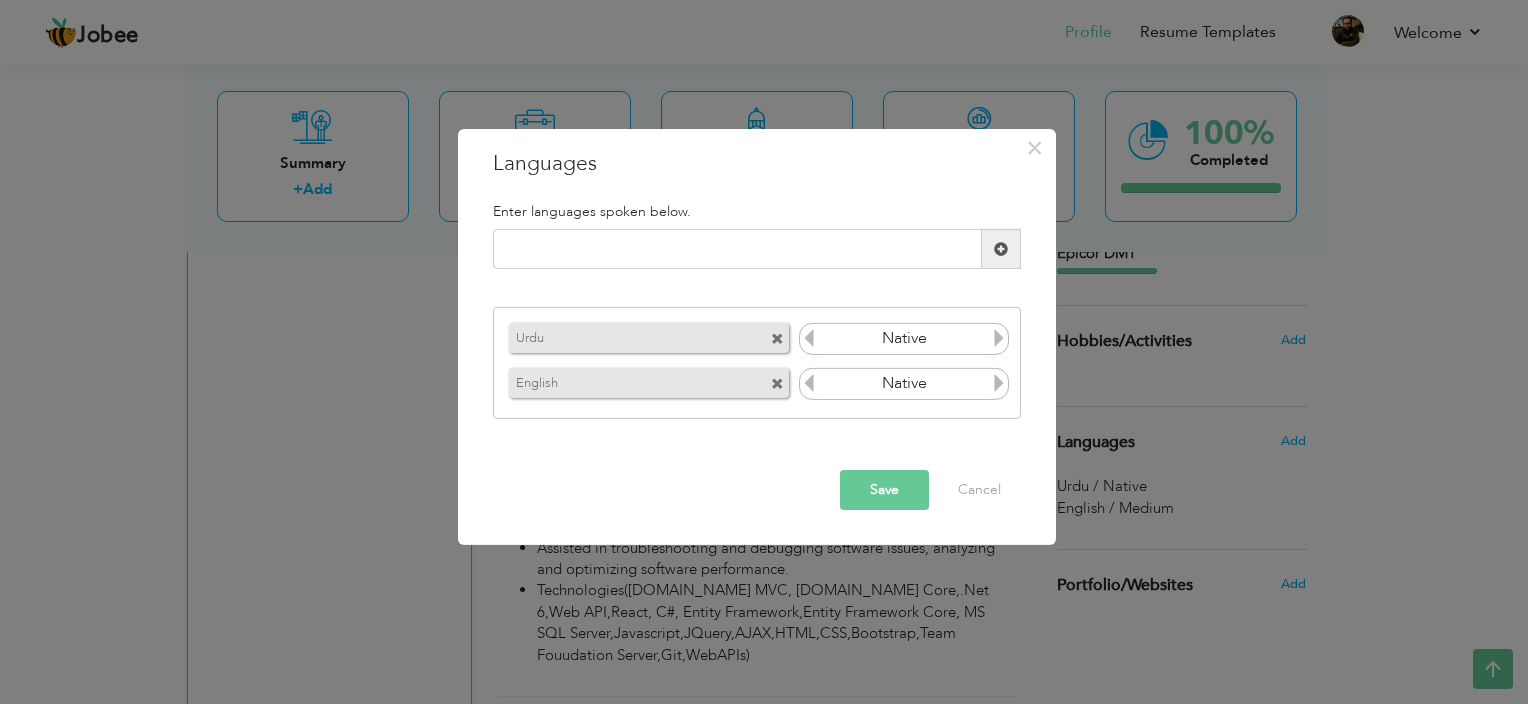 click at bounding box center [999, 383] 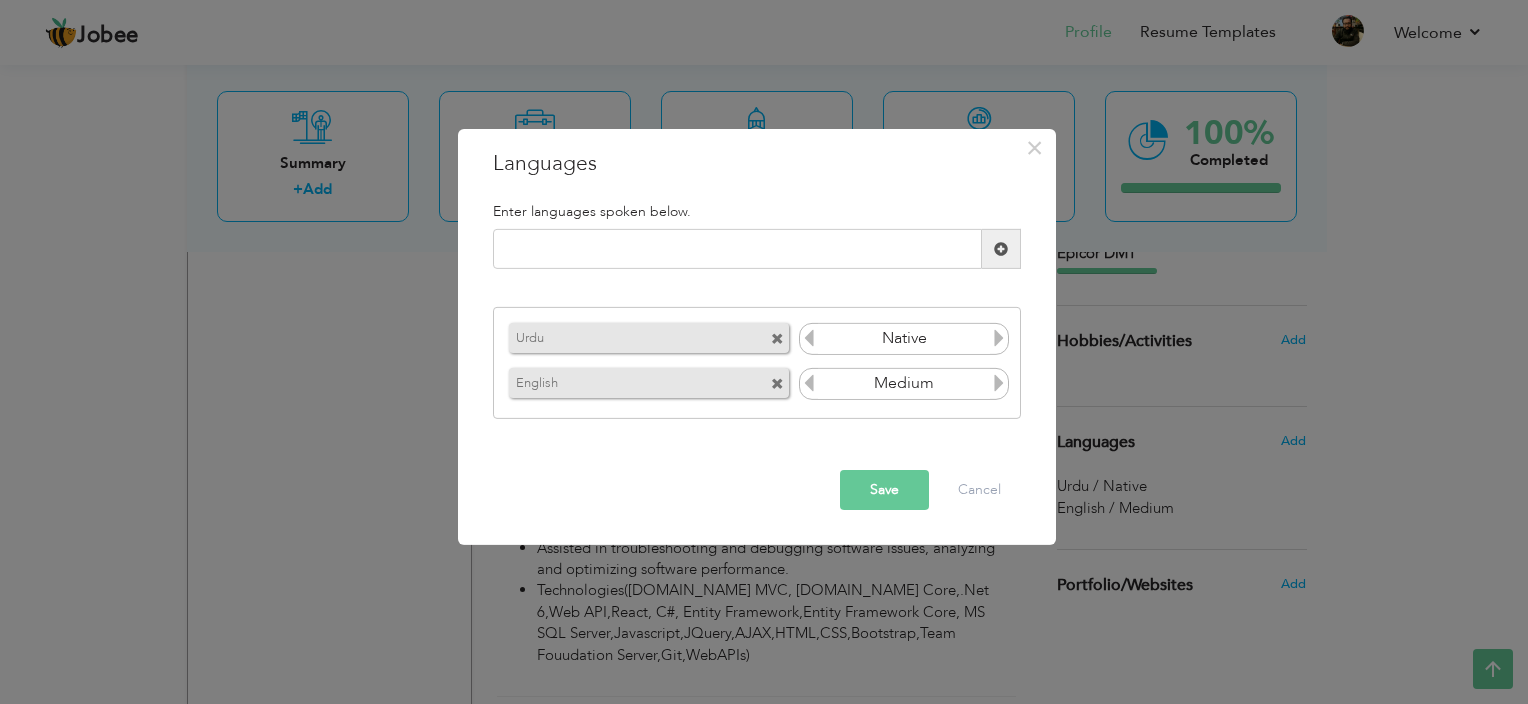 click at bounding box center (809, 383) 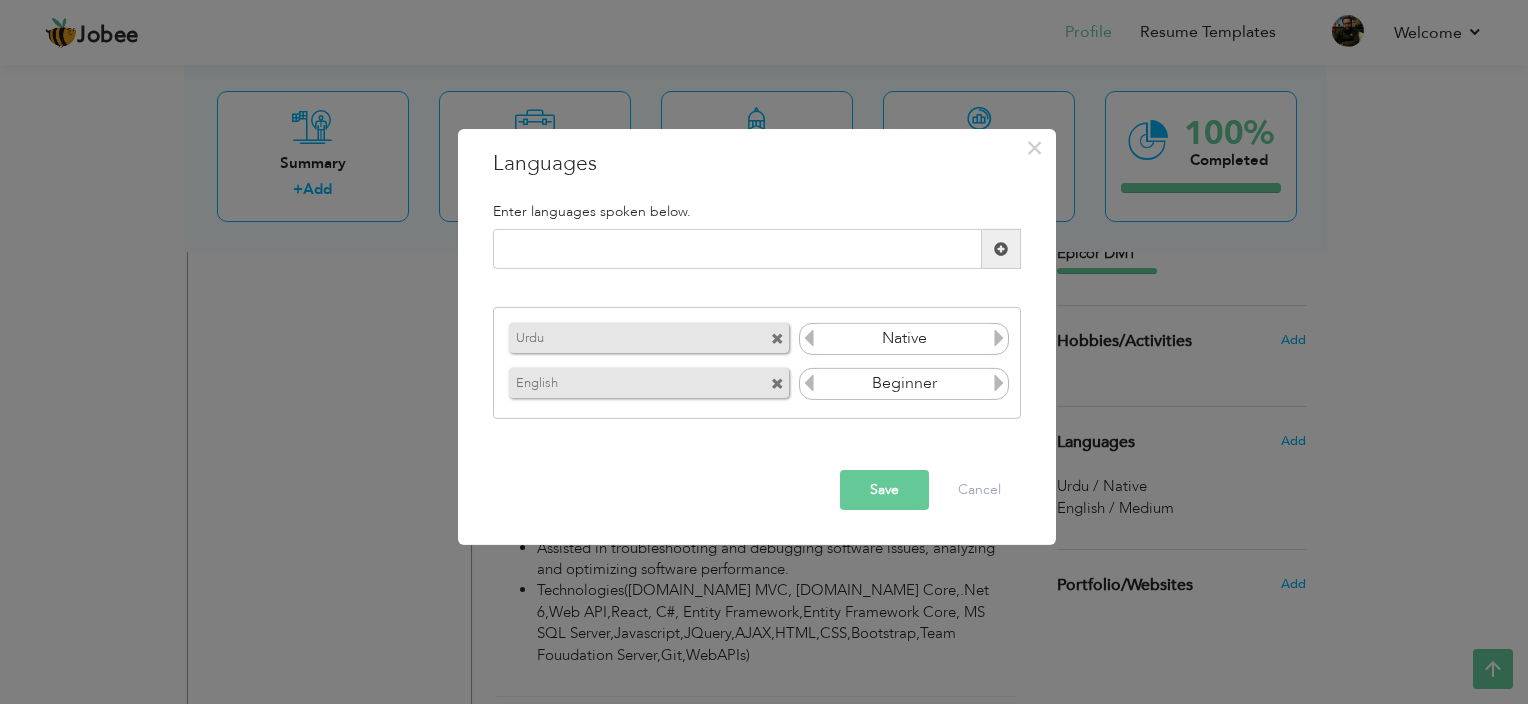click at bounding box center [809, 383] 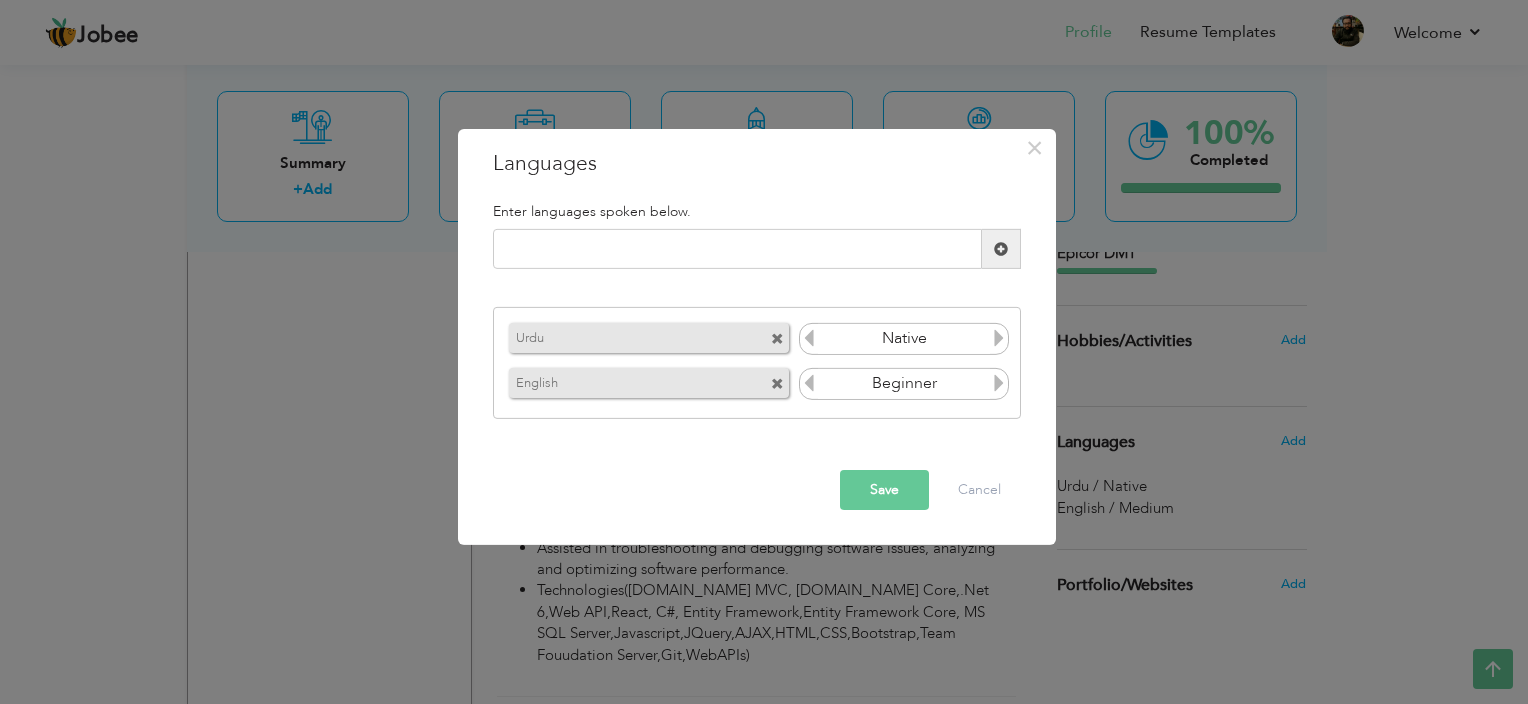 click at bounding box center (999, 383) 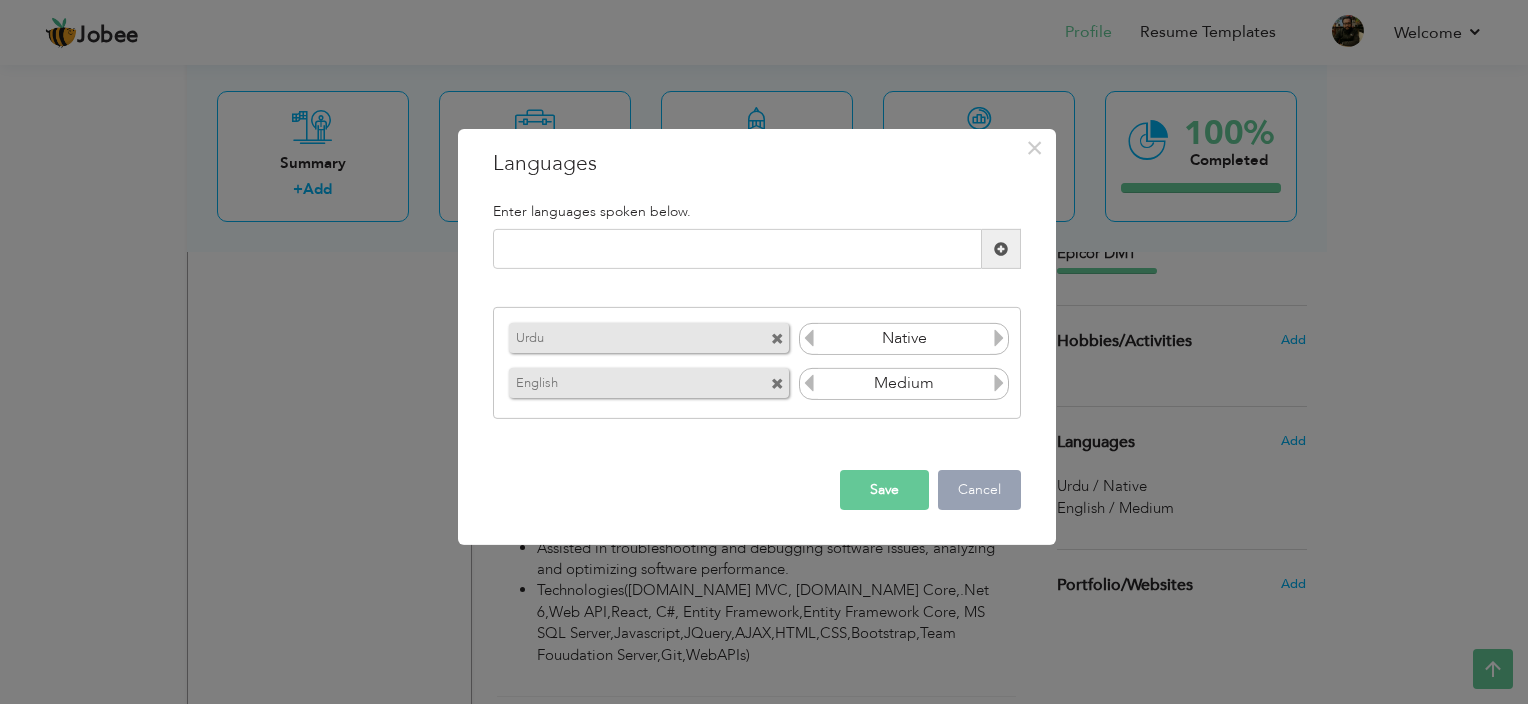 click on "Cancel" at bounding box center (979, 490) 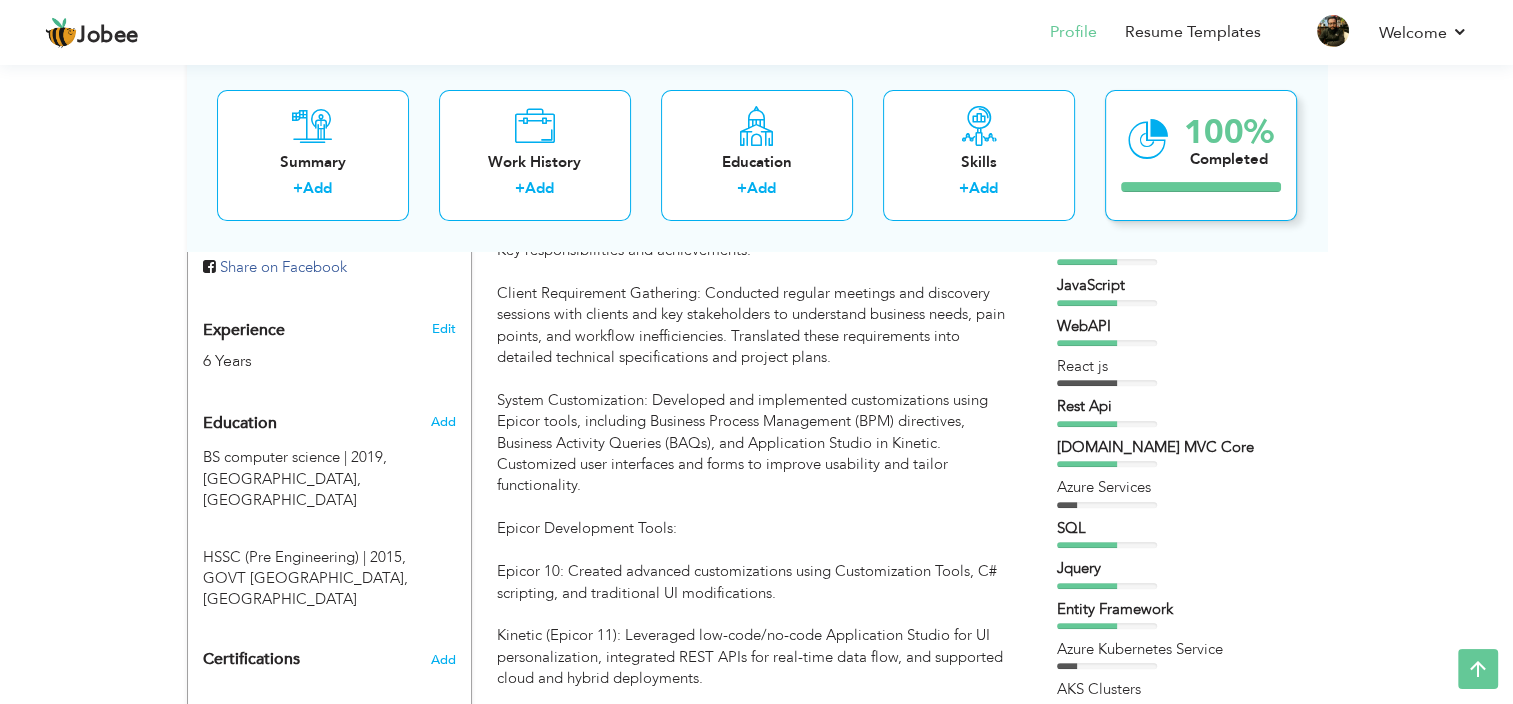 scroll, scrollTop: 100, scrollLeft: 0, axis: vertical 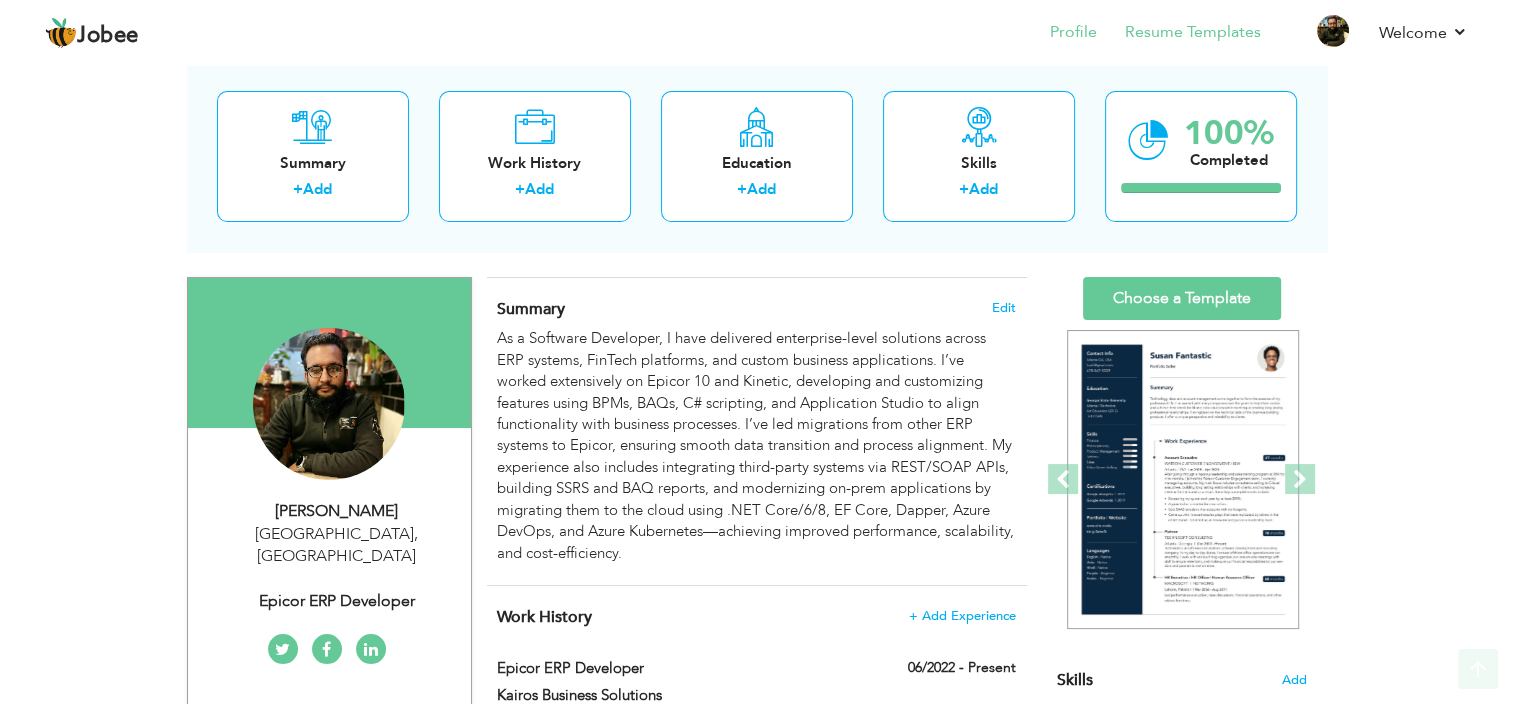 click on "Resume Templates" at bounding box center [1179, 34] 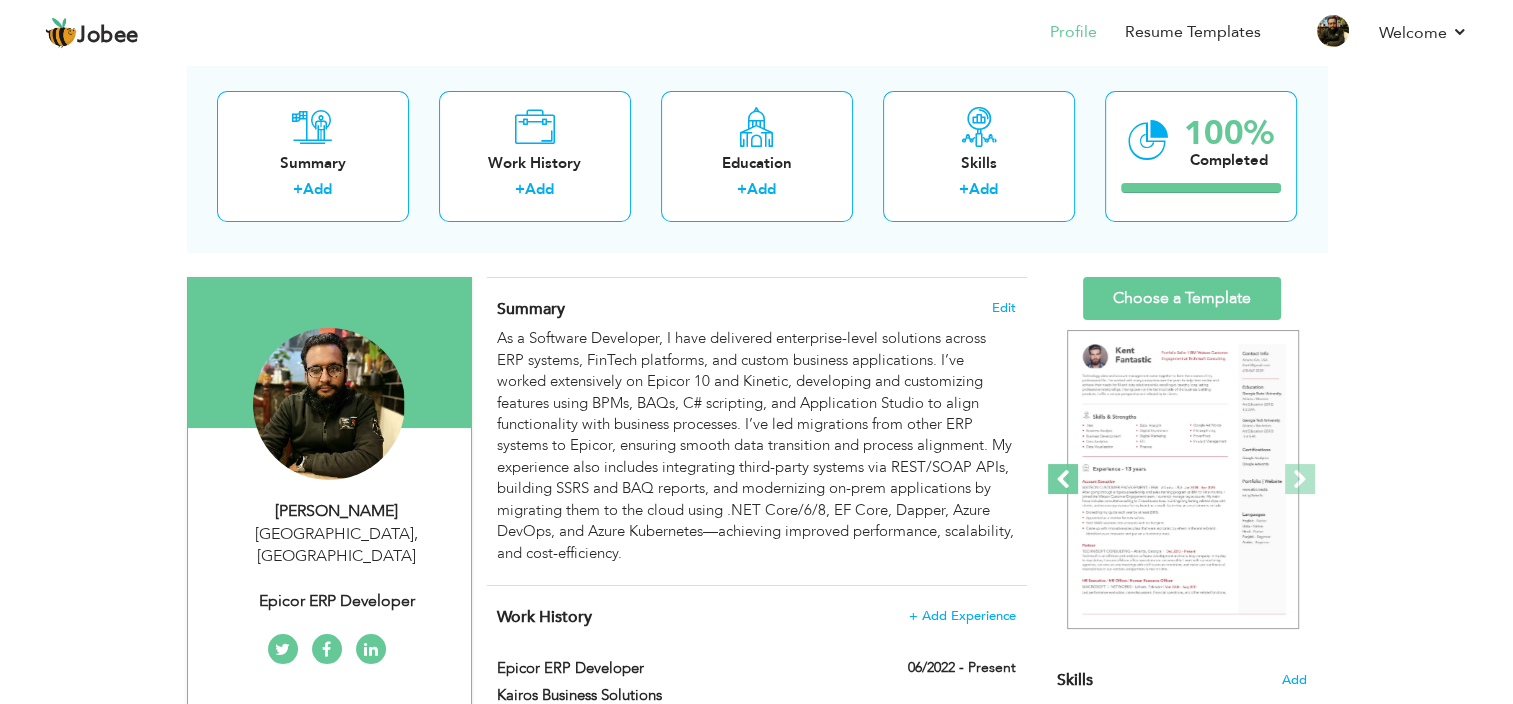 click at bounding box center [1063, 479] 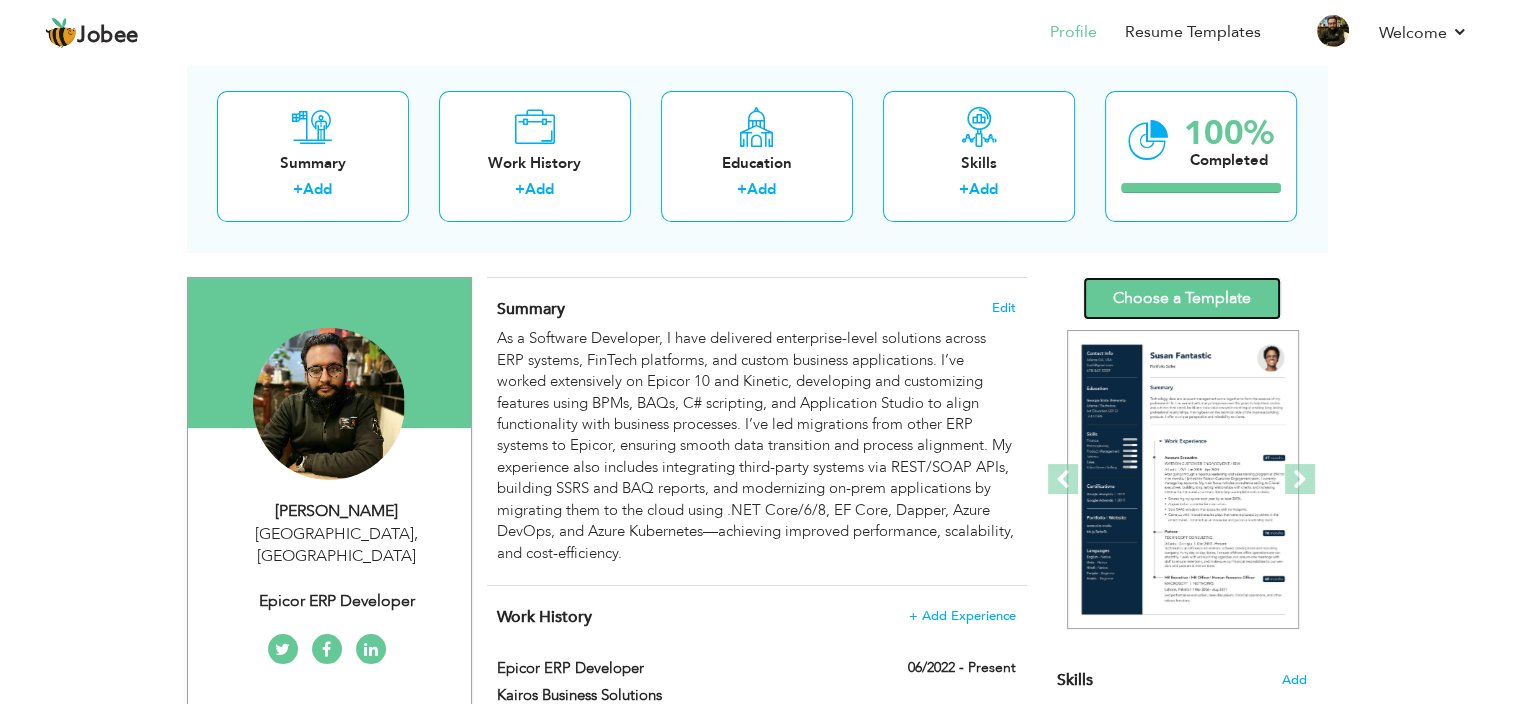 click on "Choose a Template" at bounding box center (1182, 298) 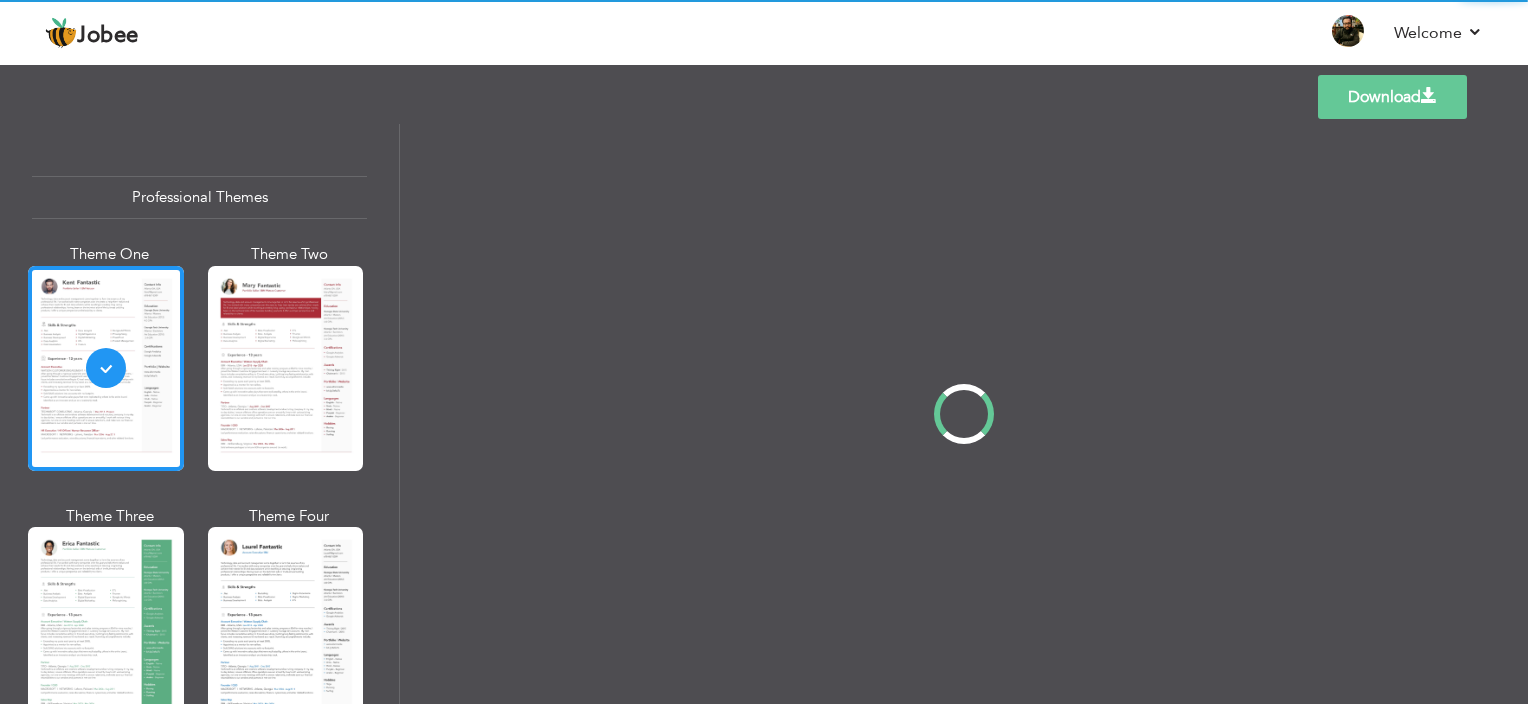 scroll, scrollTop: 0, scrollLeft: 0, axis: both 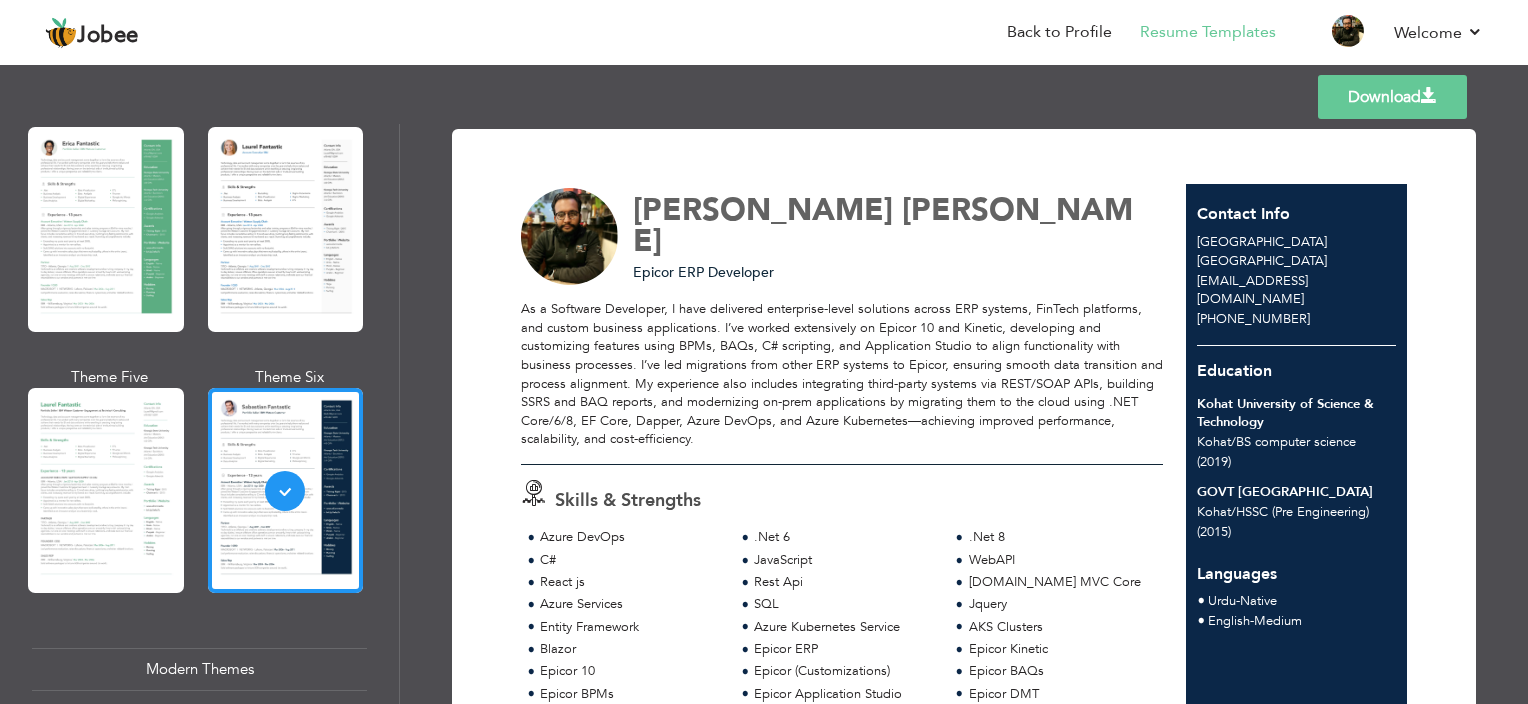 click on "Templates
Download" at bounding box center [764, 97] 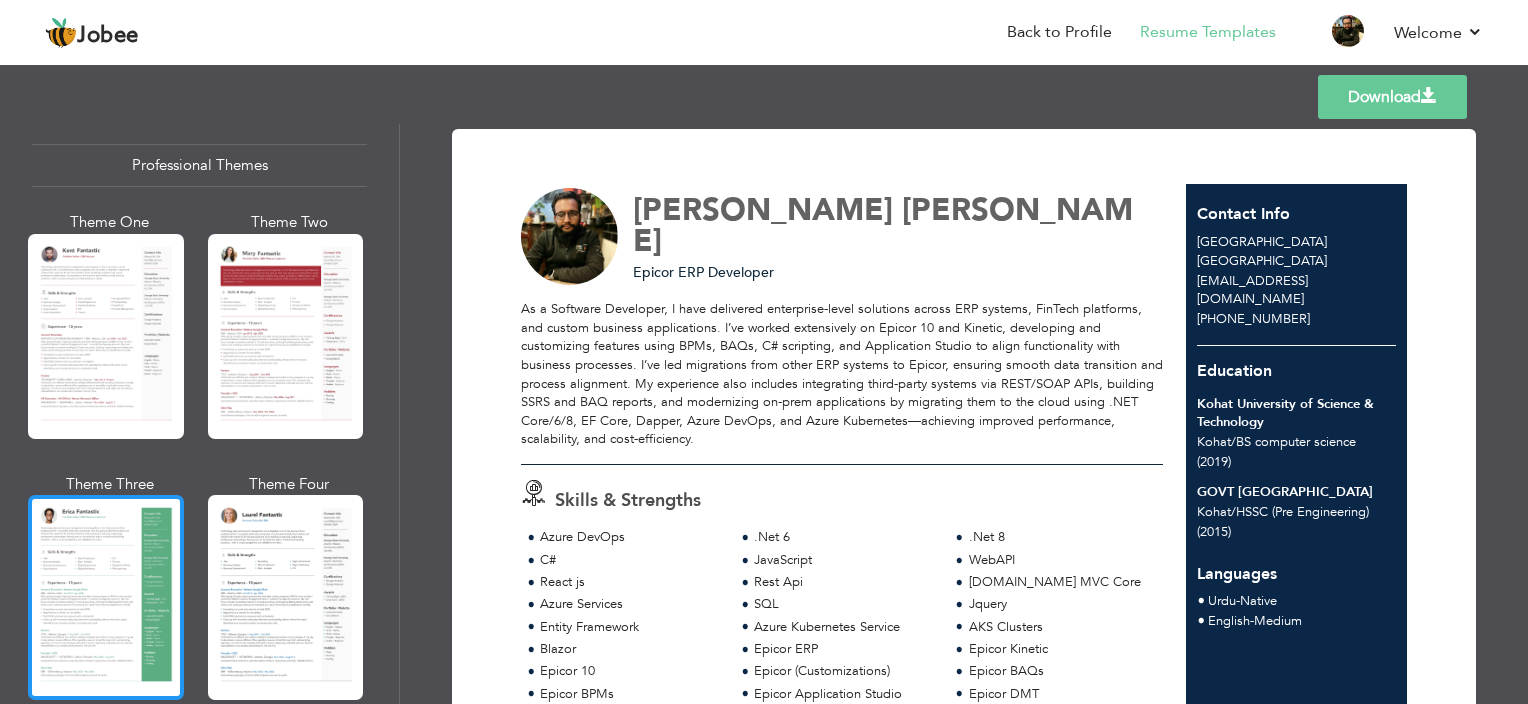 scroll, scrollTop: 0, scrollLeft: 0, axis: both 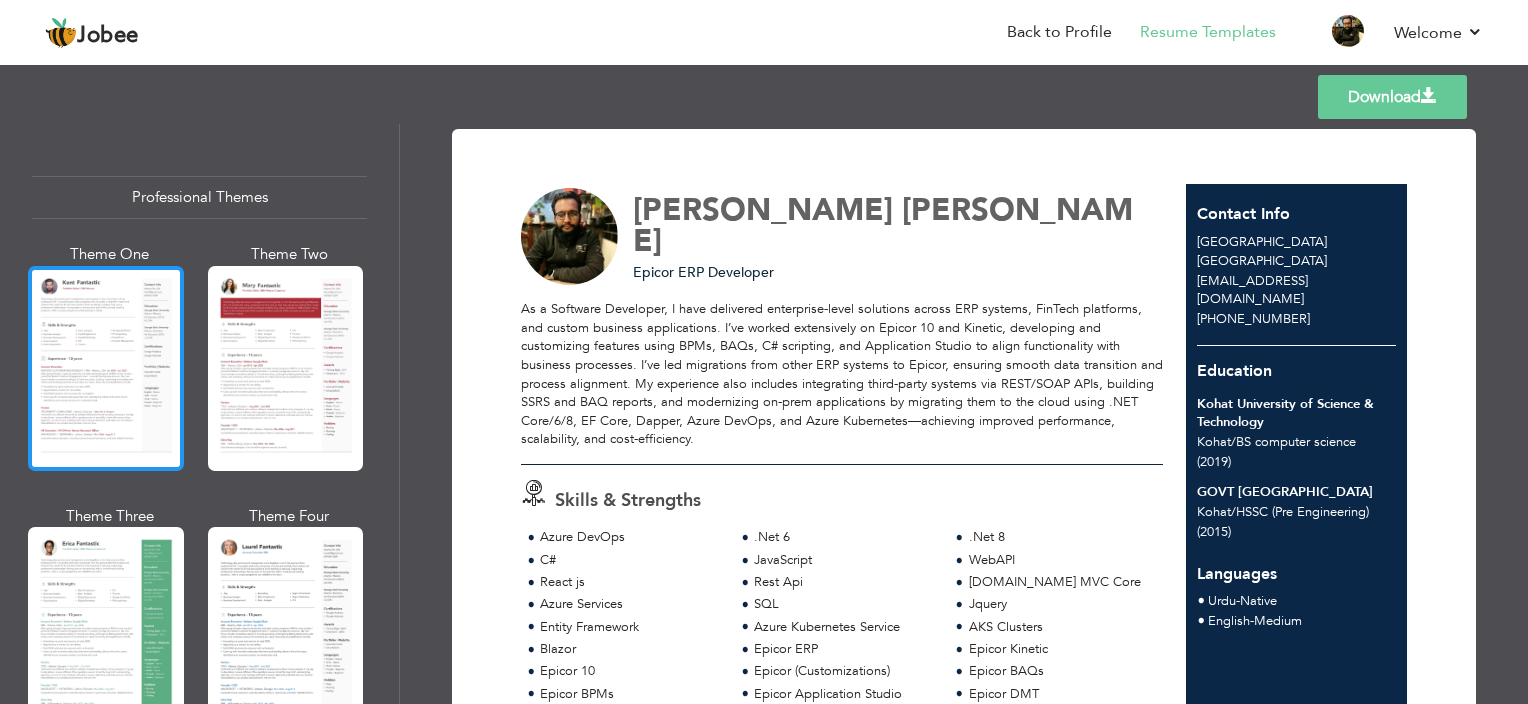 click at bounding box center [106, 368] 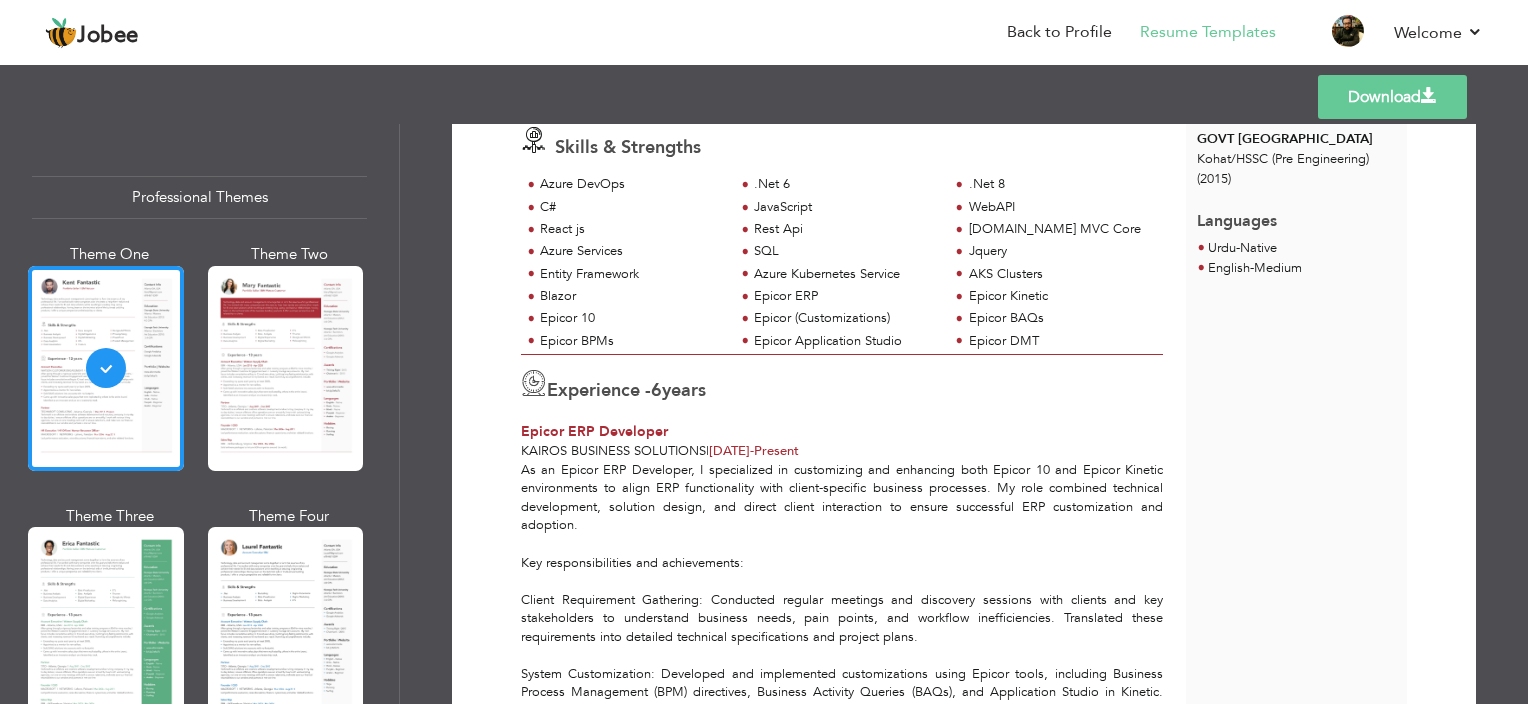 scroll, scrollTop: 400, scrollLeft: 0, axis: vertical 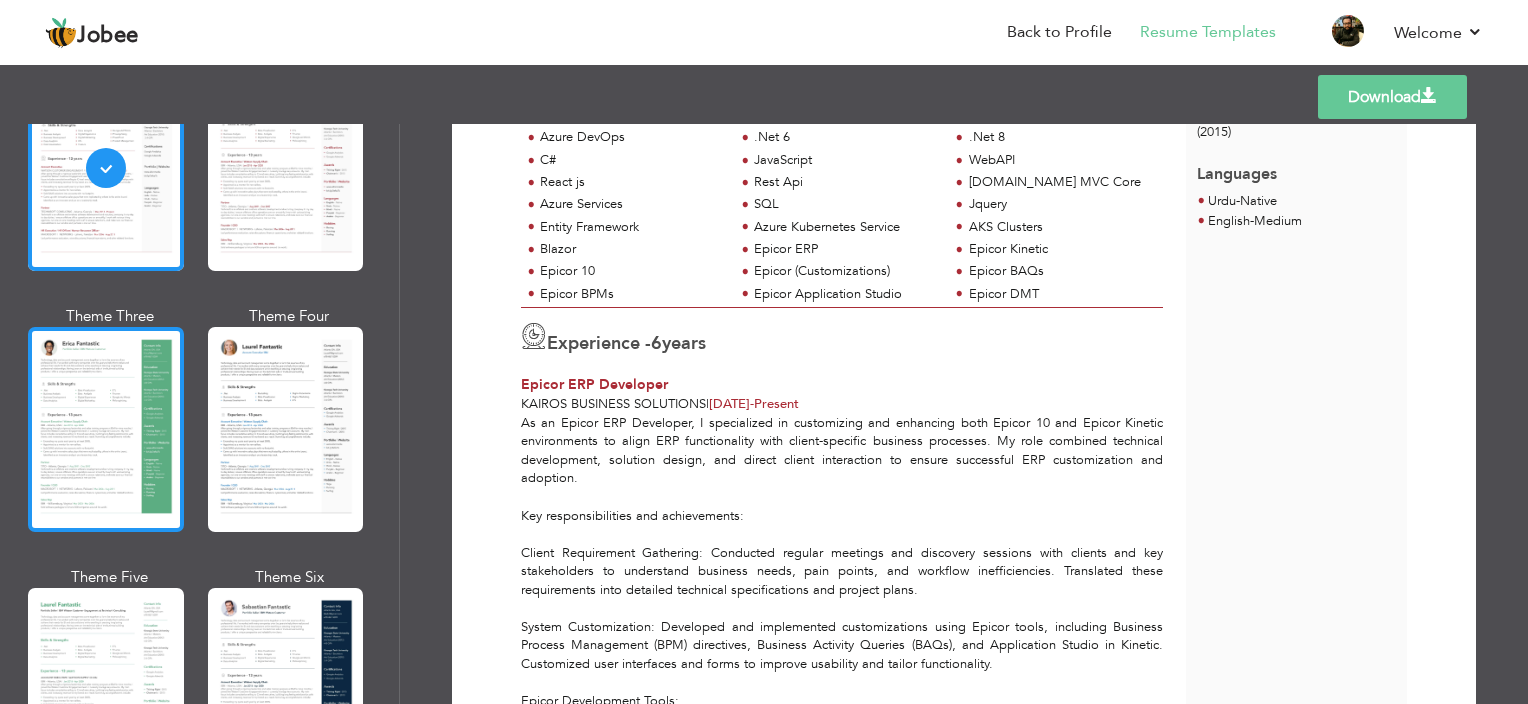 click at bounding box center [106, 429] 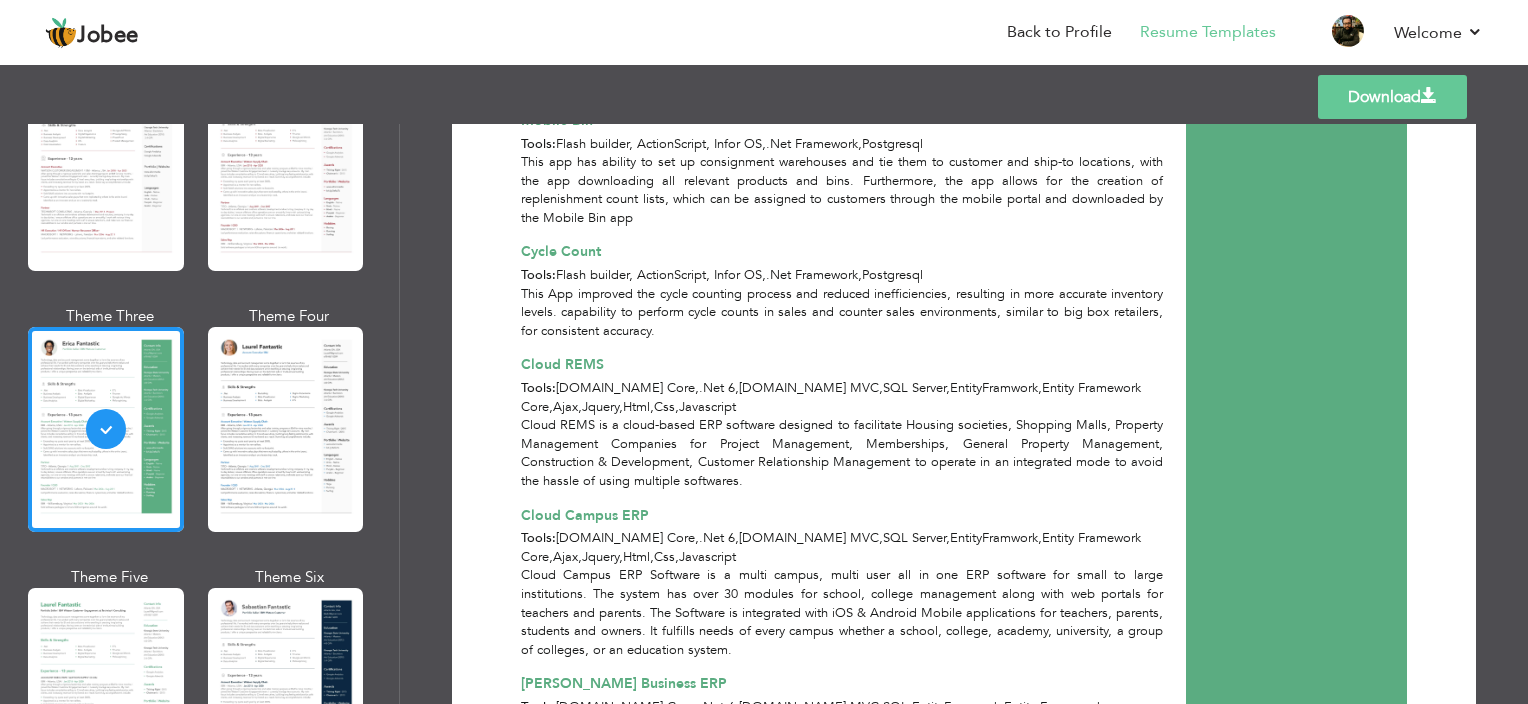 scroll, scrollTop: 2284, scrollLeft: 0, axis: vertical 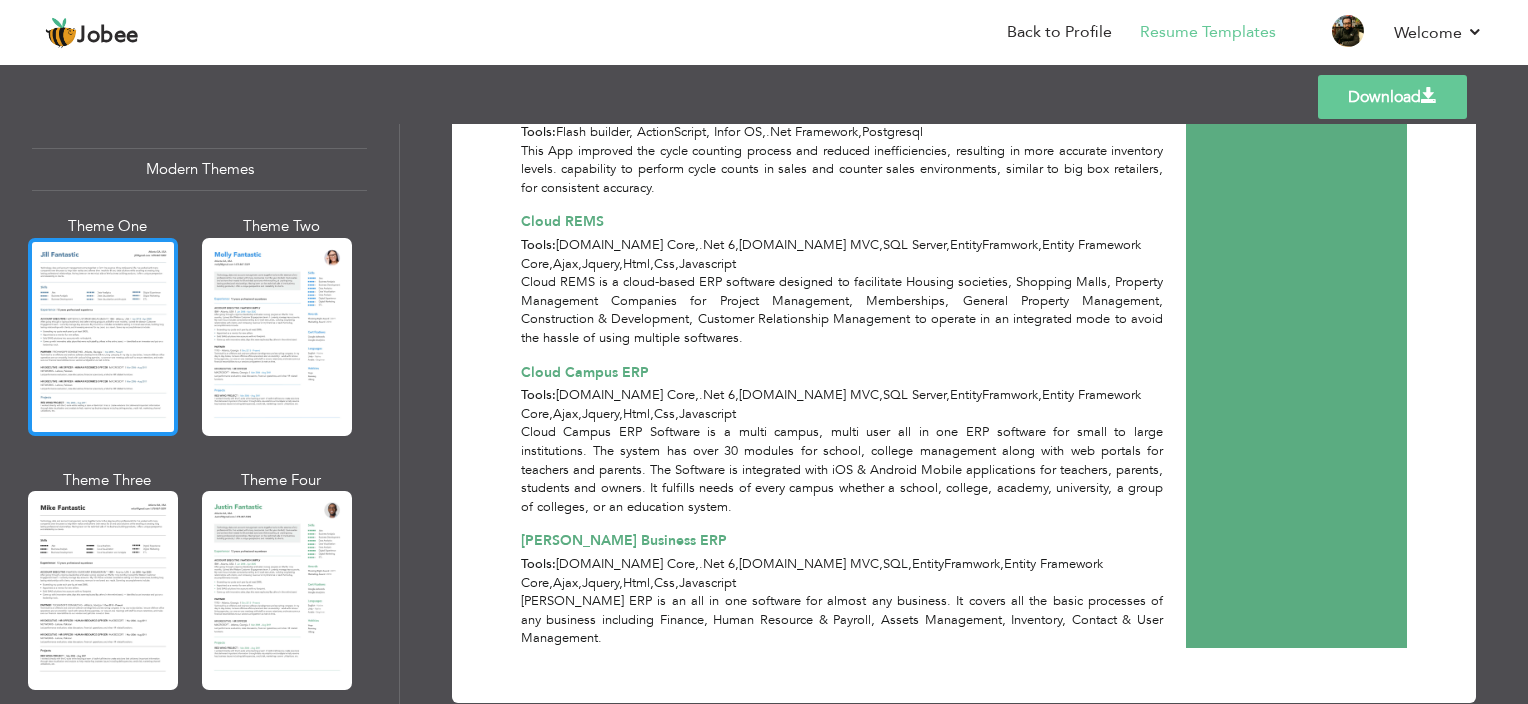 click at bounding box center (103, 337) 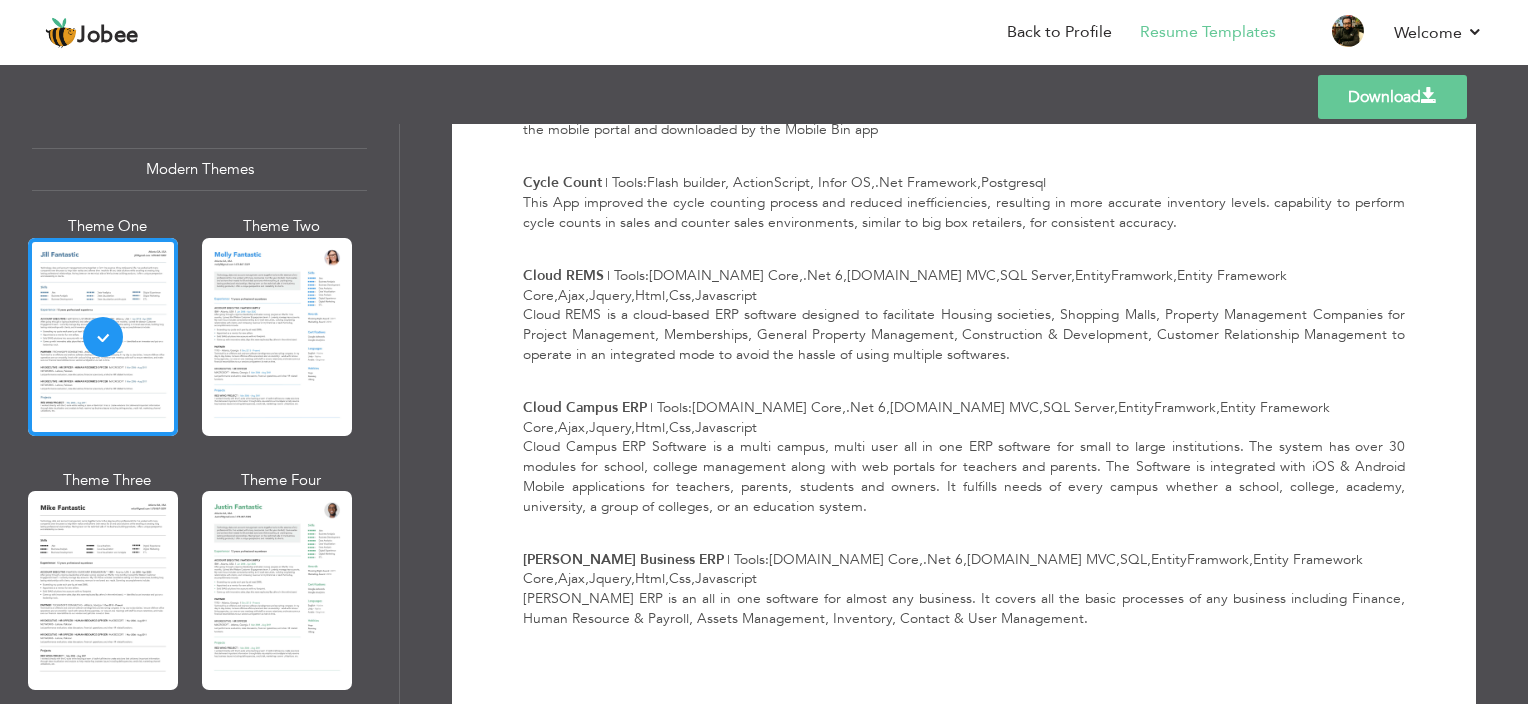 scroll, scrollTop: 2344, scrollLeft: 0, axis: vertical 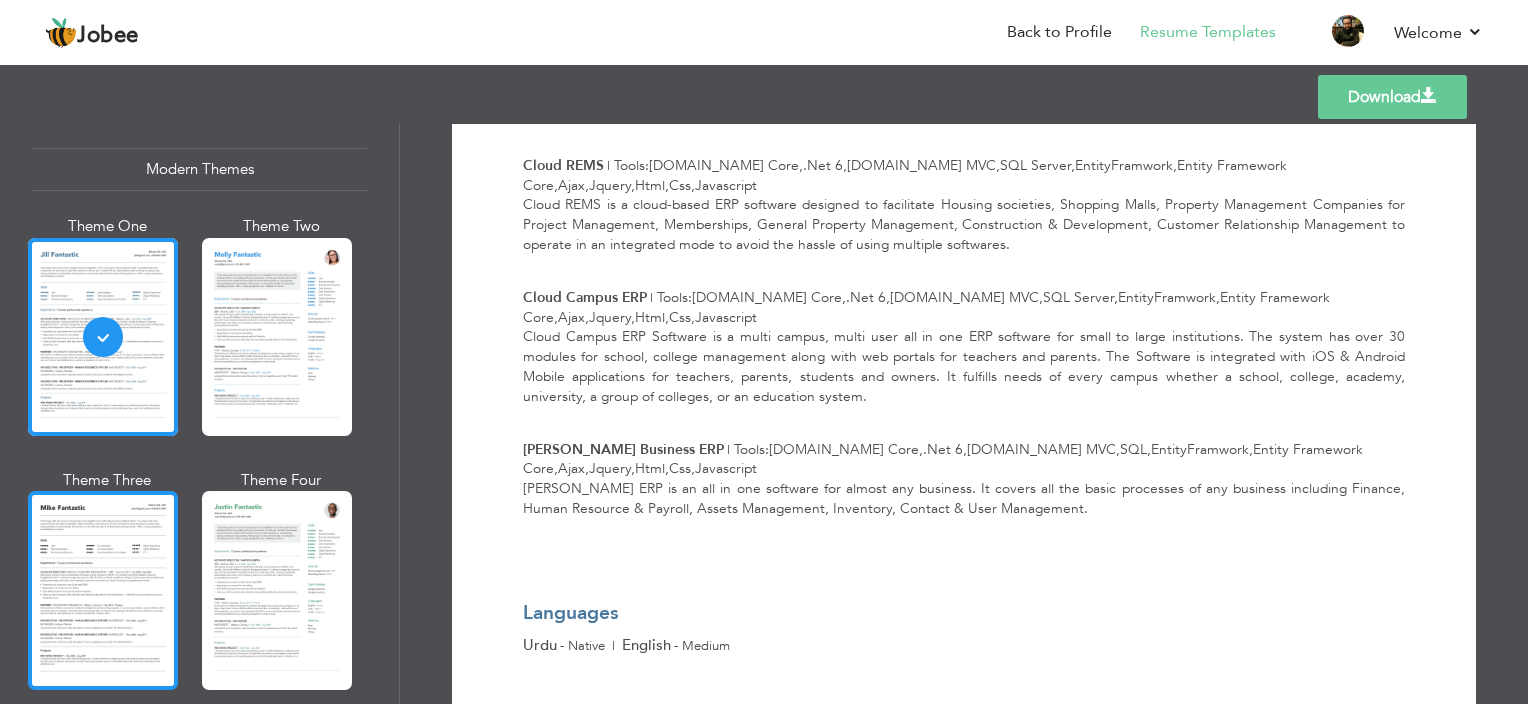click at bounding box center [103, 590] 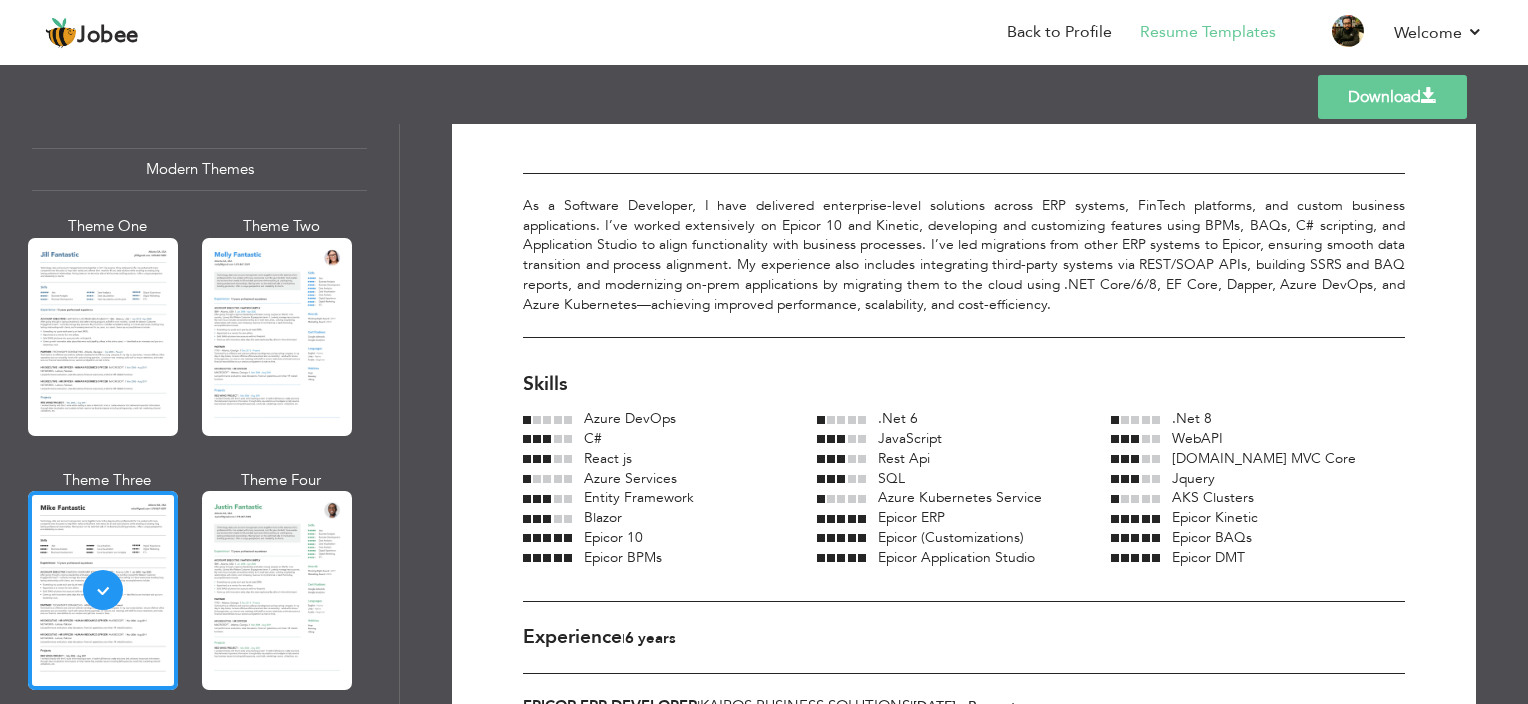 scroll, scrollTop: 0, scrollLeft: 0, axis: both 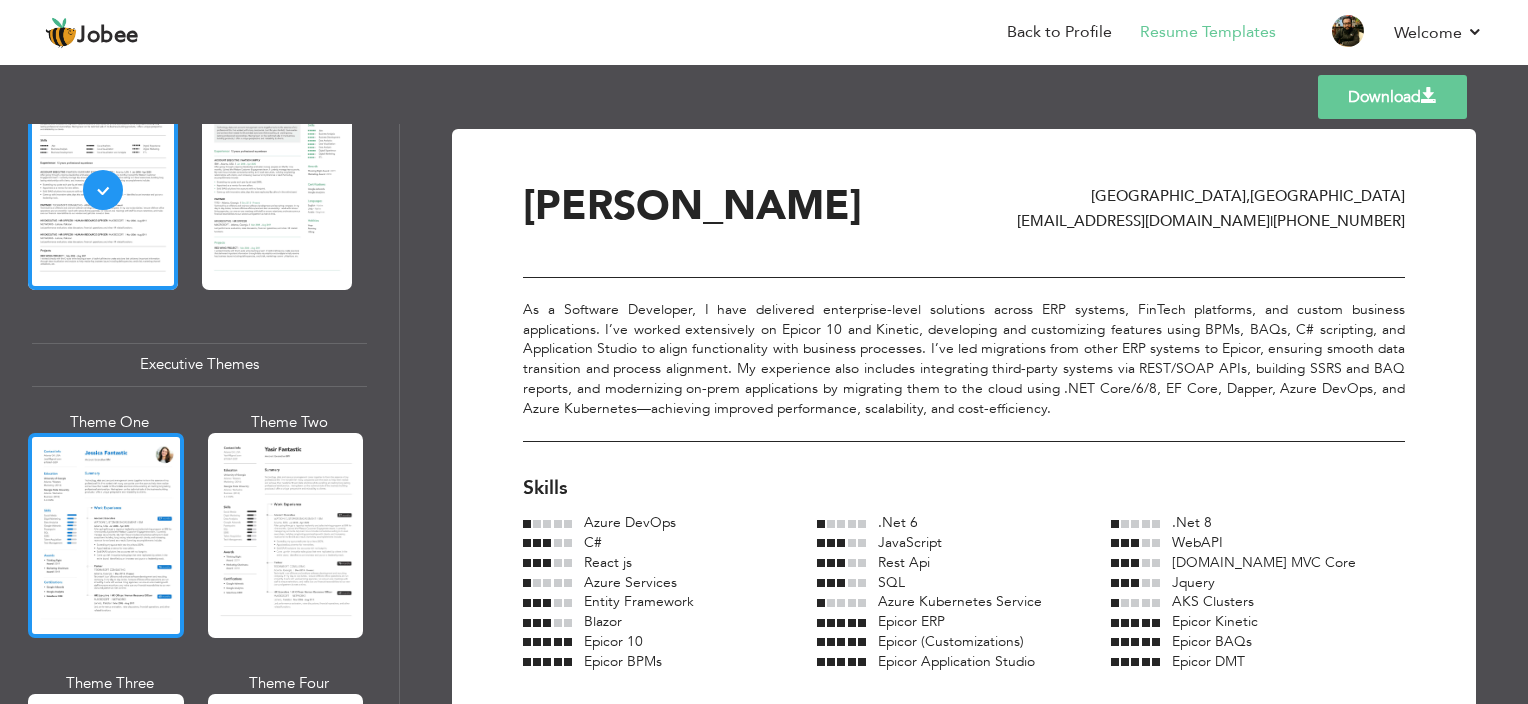 click at bounding box center (106, 535) 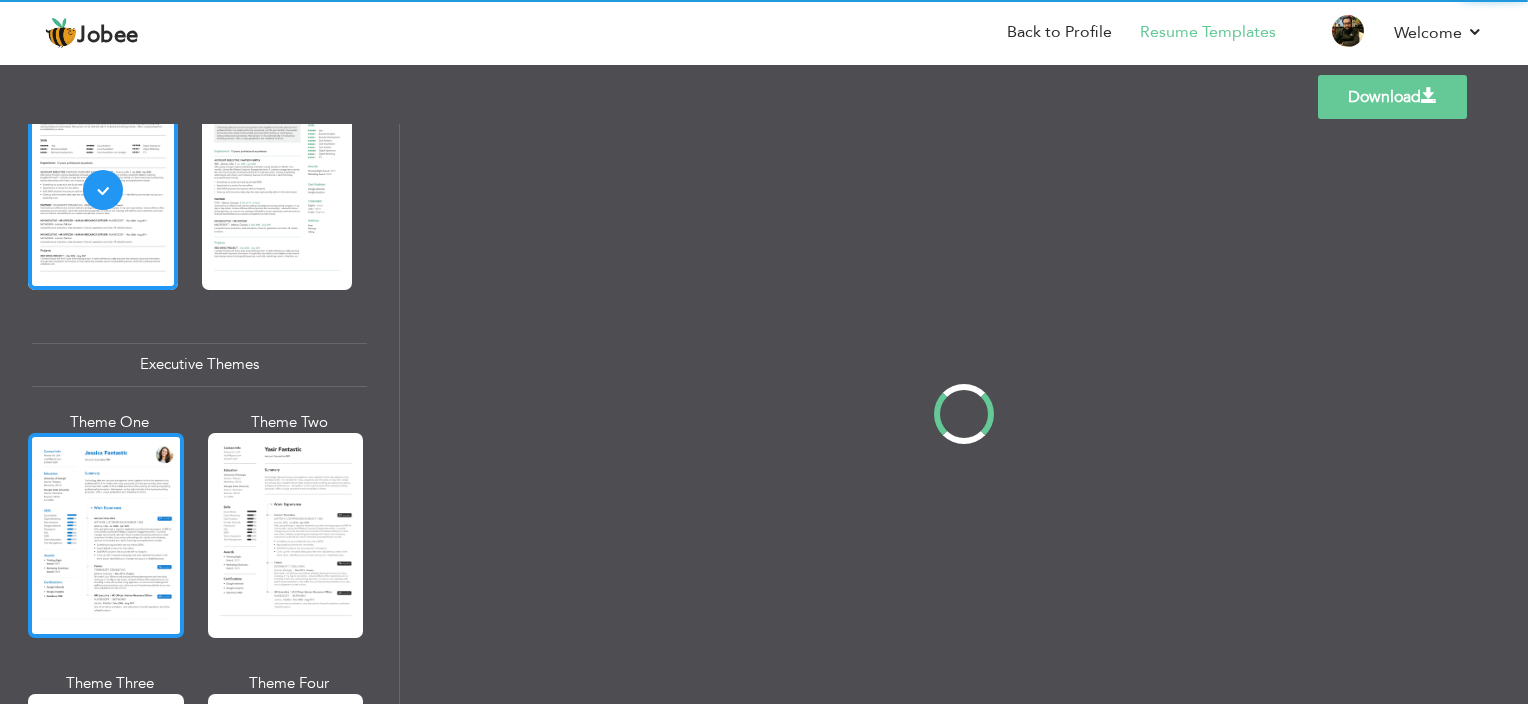 scroll, scrollTop: 1299, scrollLeft: 0, axis: vertical 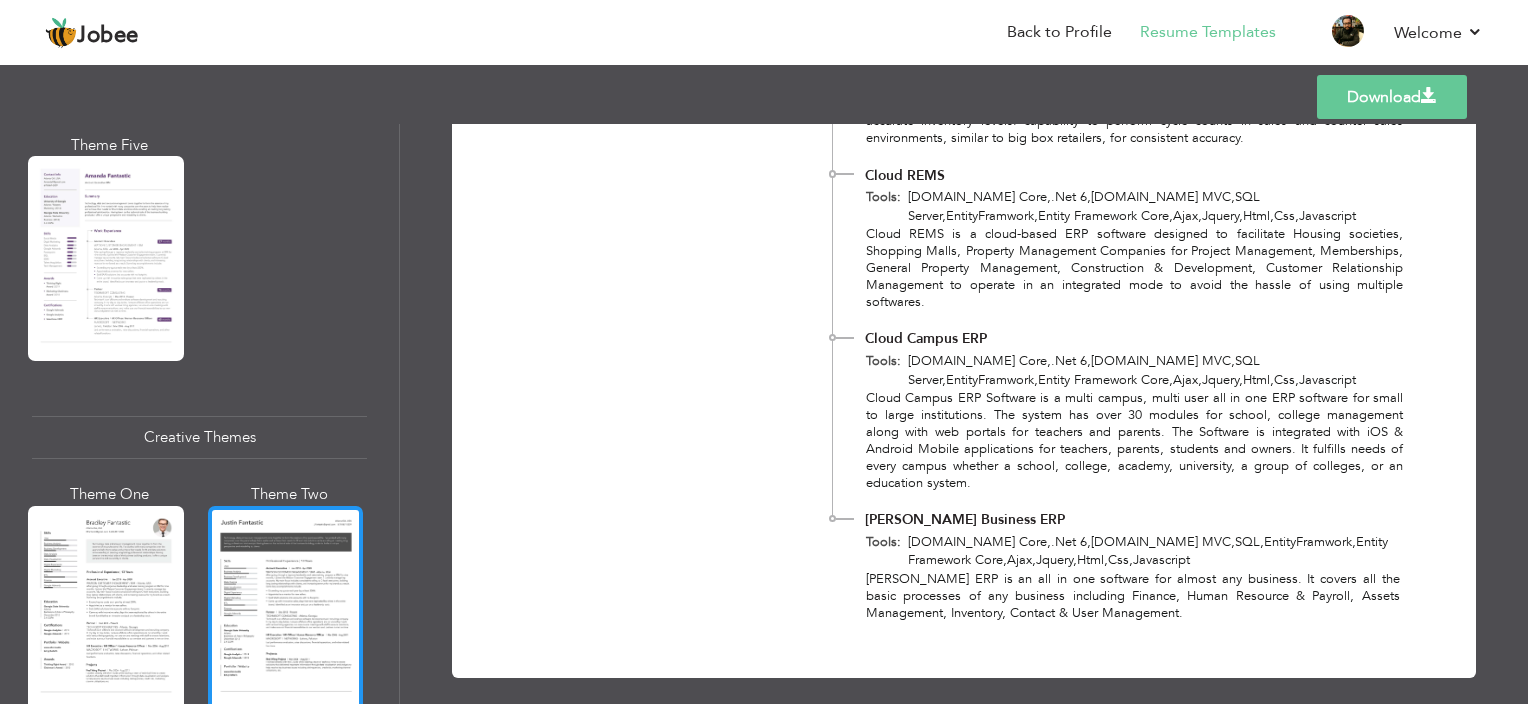 click at bounding box center (286, 608) 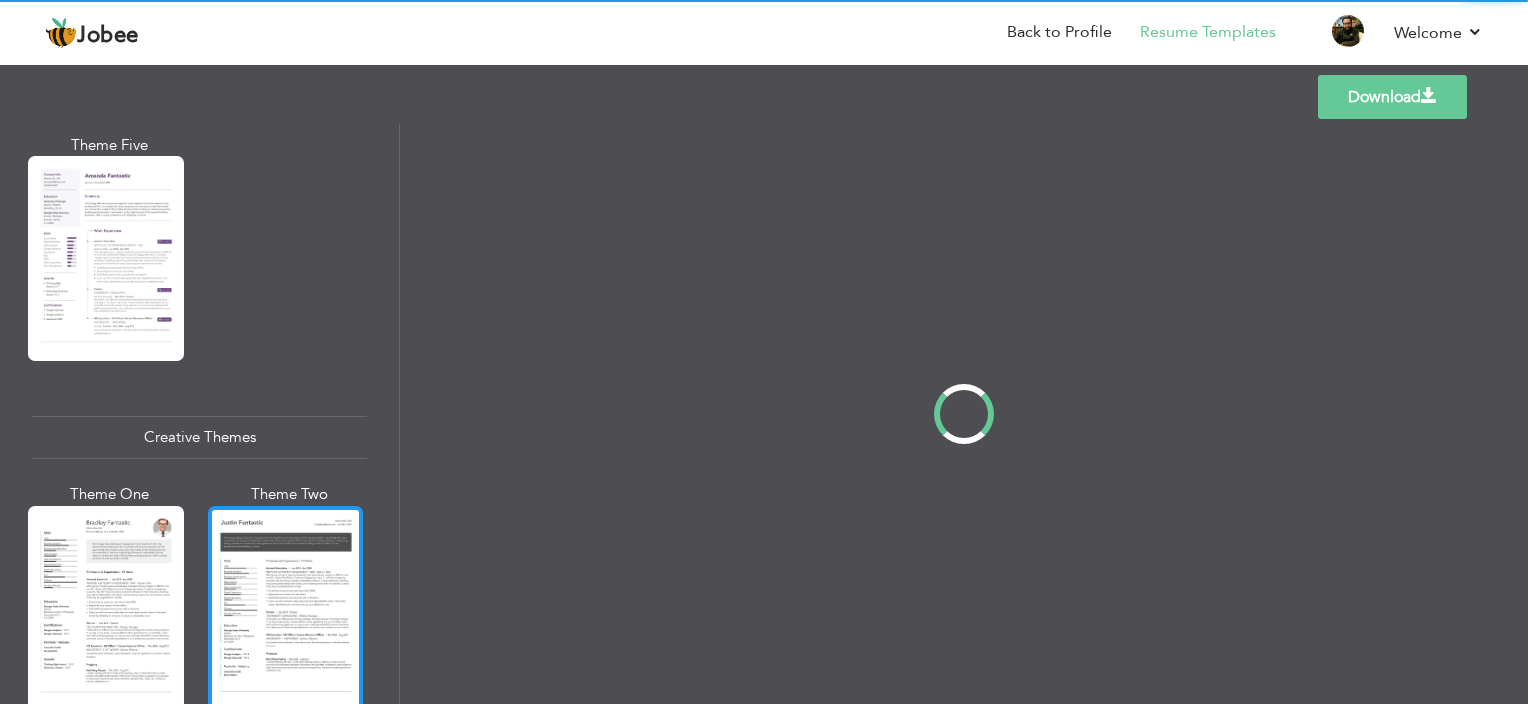 scroll, scrollTop: 2100, scrollLeft: 0, axis: vertical 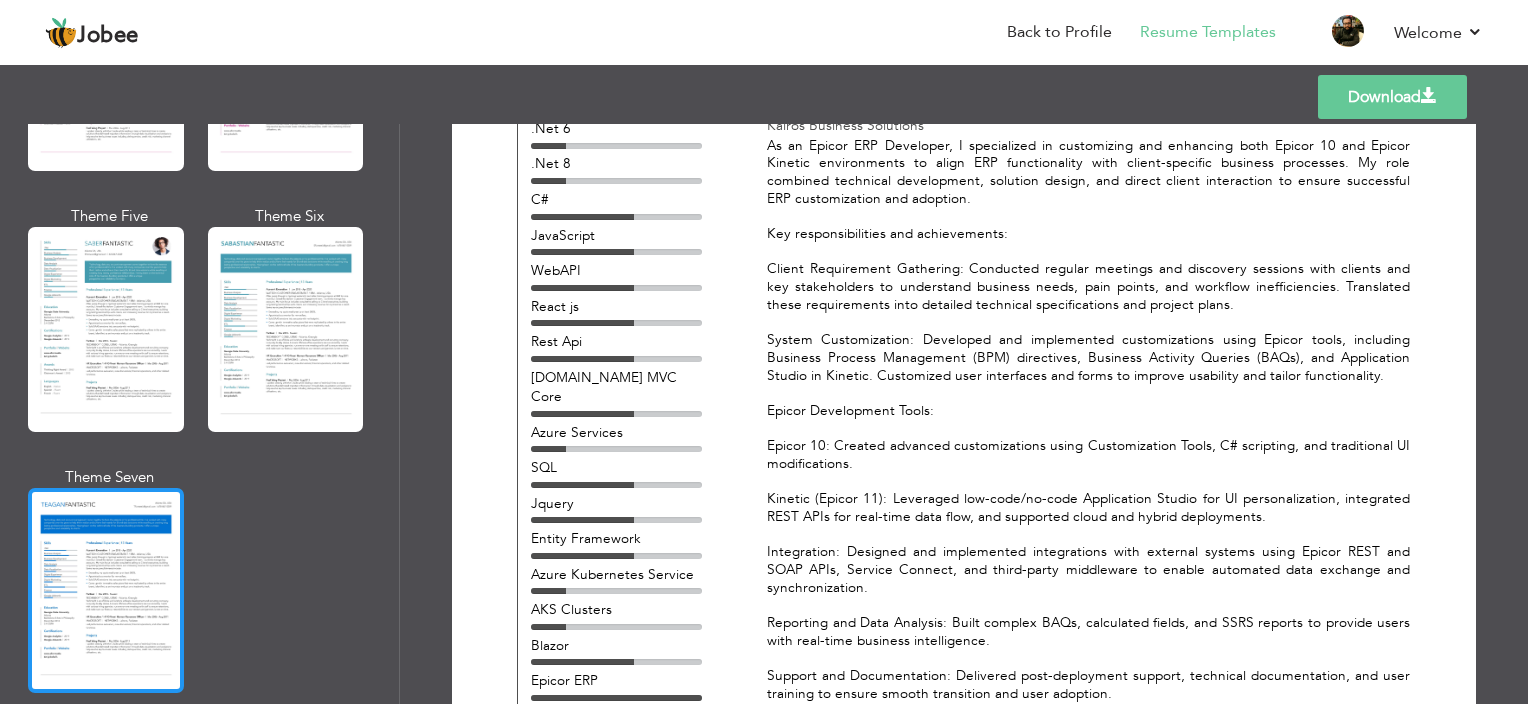 click at bounding box center [106, 590] 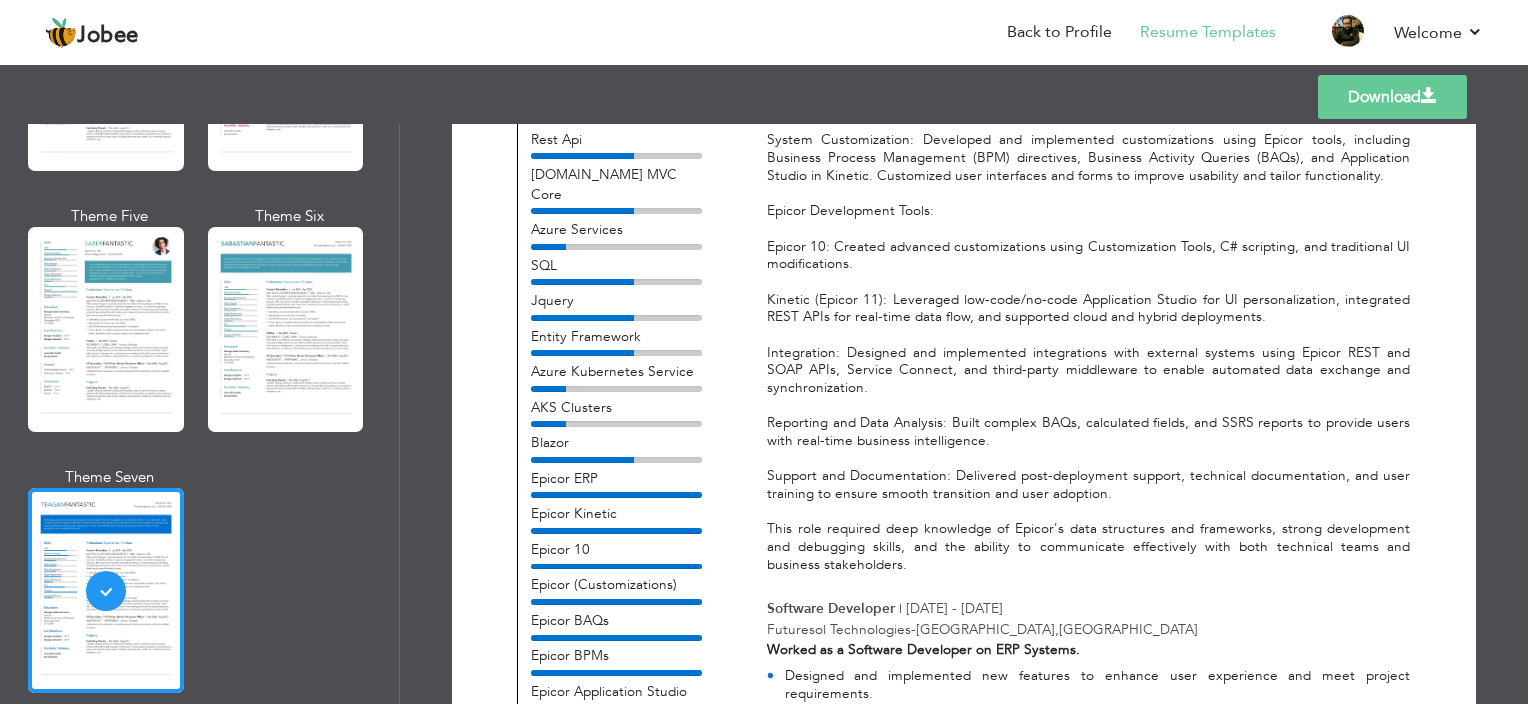scroll, scrollTop: 300, scrollLeft: 0, axis: vertical 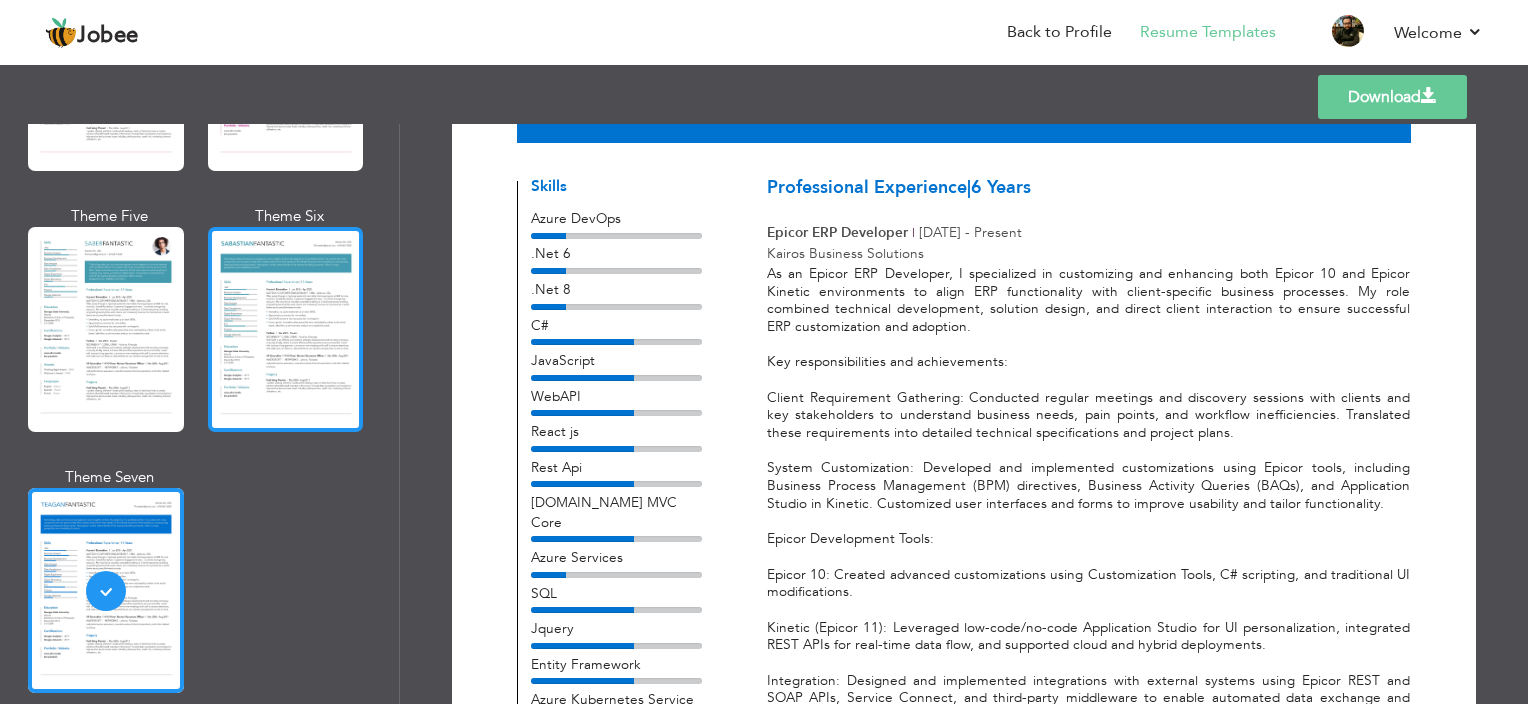 click at bounding box center (286, 329) 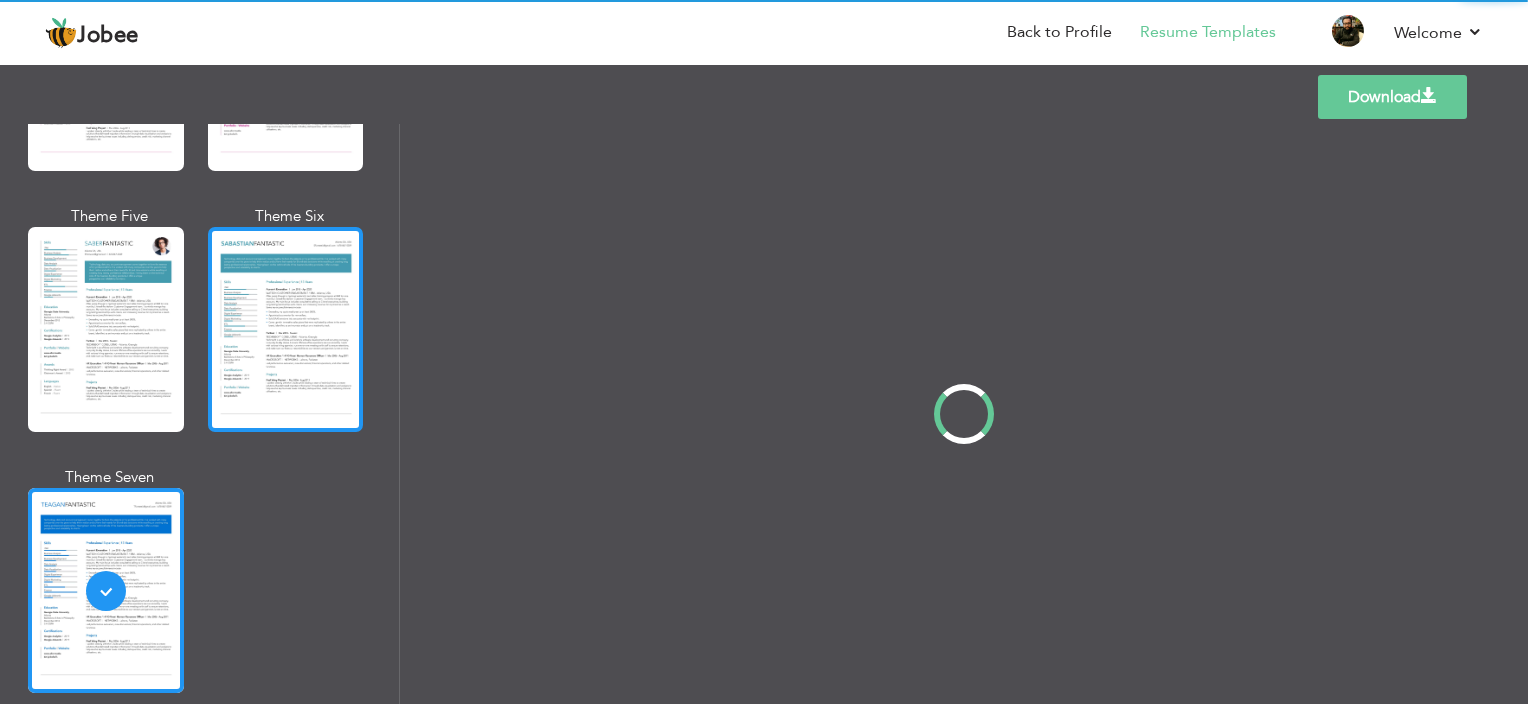 scroll, scrollTop: 0, scrollLeft: 0, axis: both 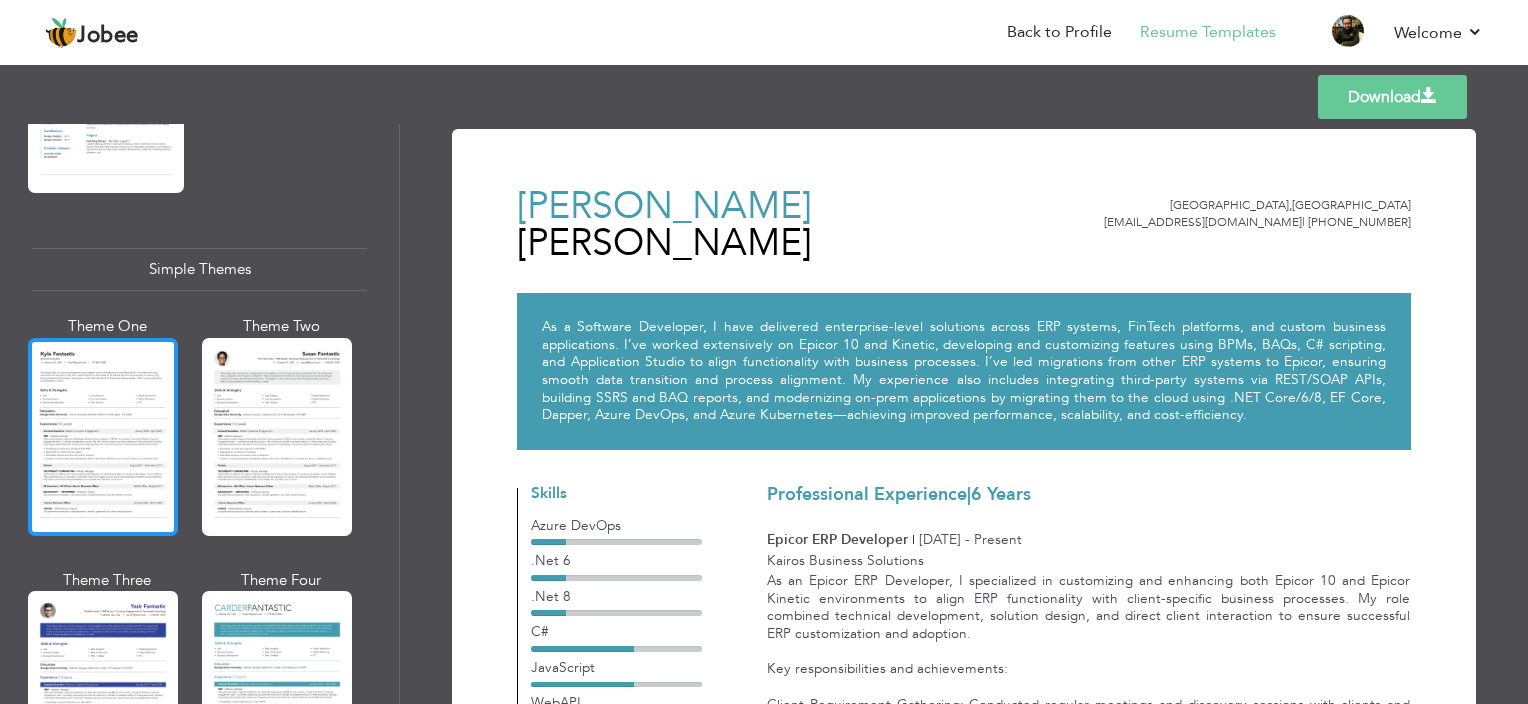 click at bounding box center [103, 437] 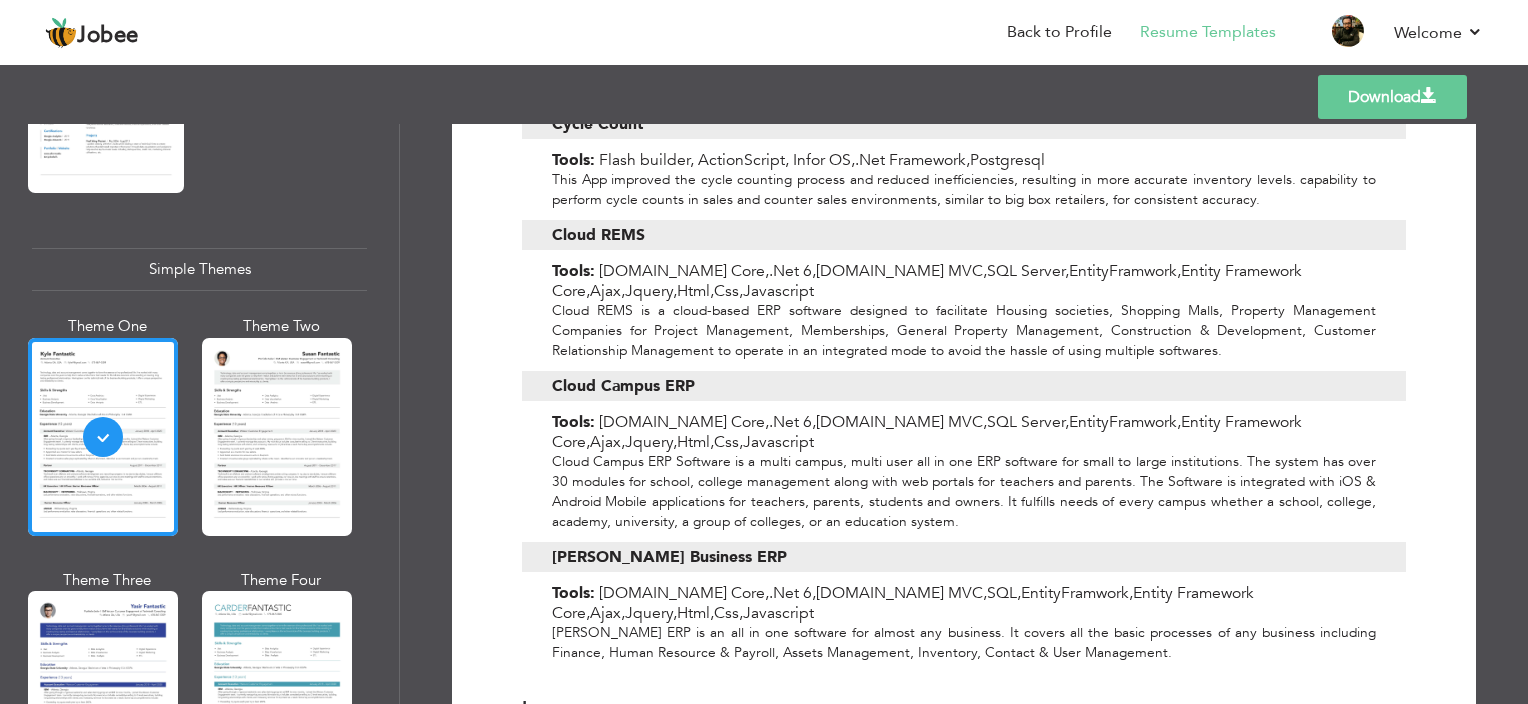 scroll, scrollTop: 2627, scrollLeft: 0, axis: vertical 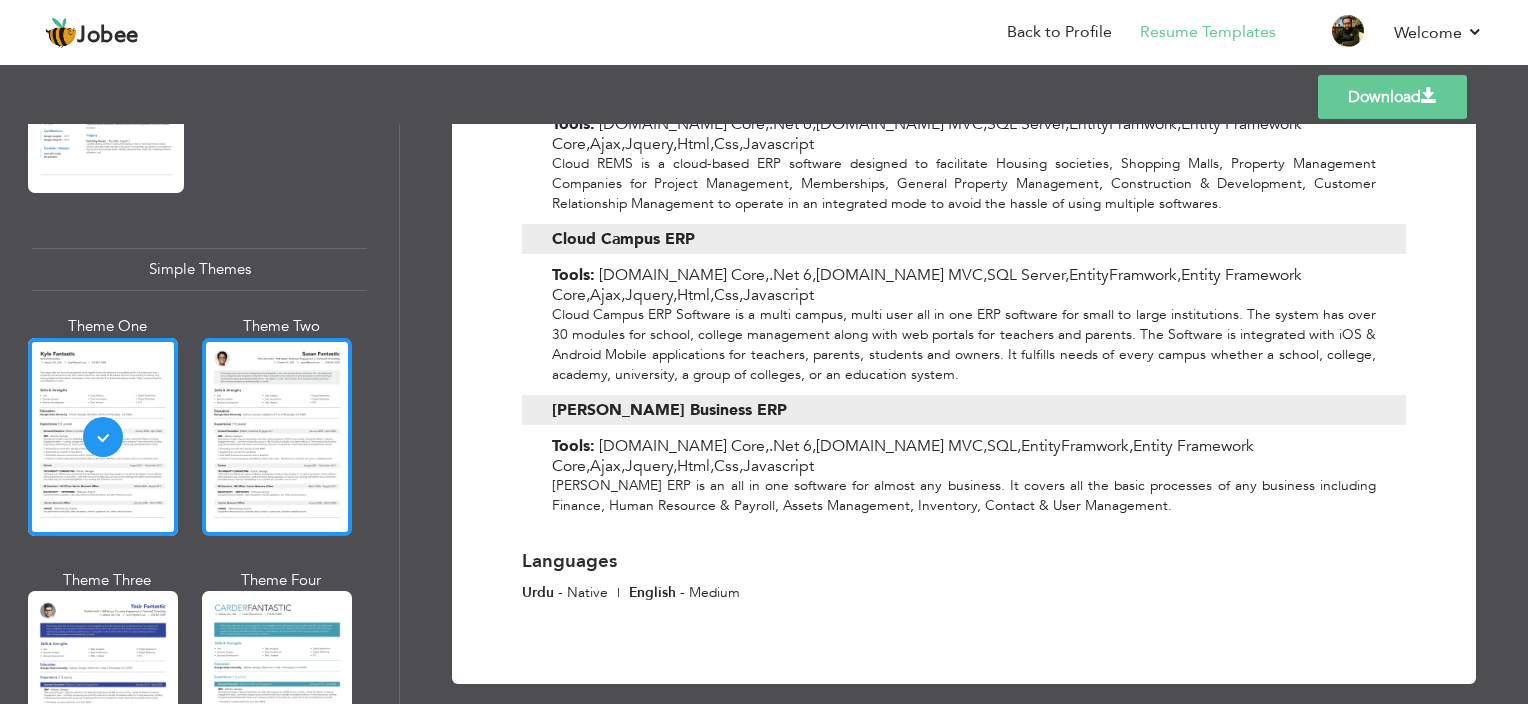 click at bounding box center [277, 437] 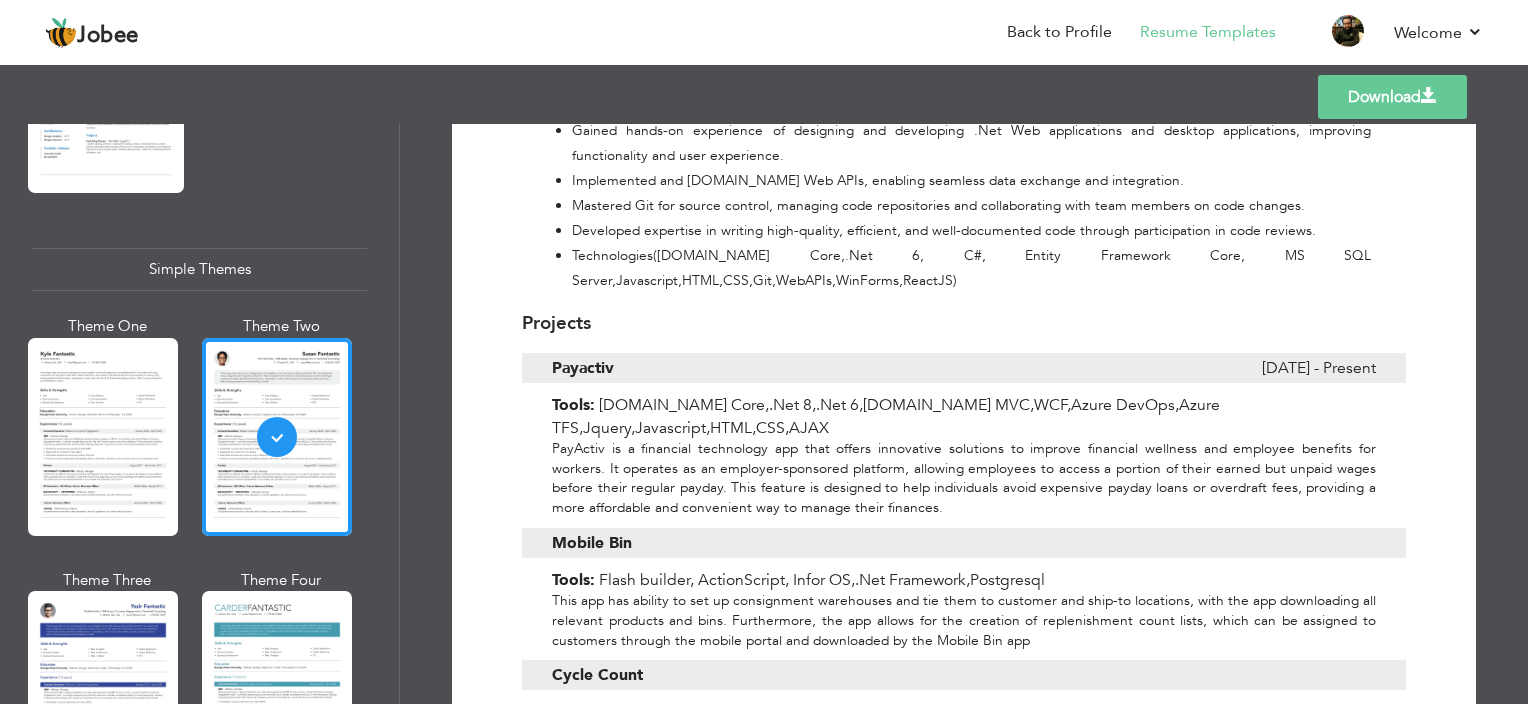 scroll, scrollTop: 1985, scrollLeft: 0, axis: vertical 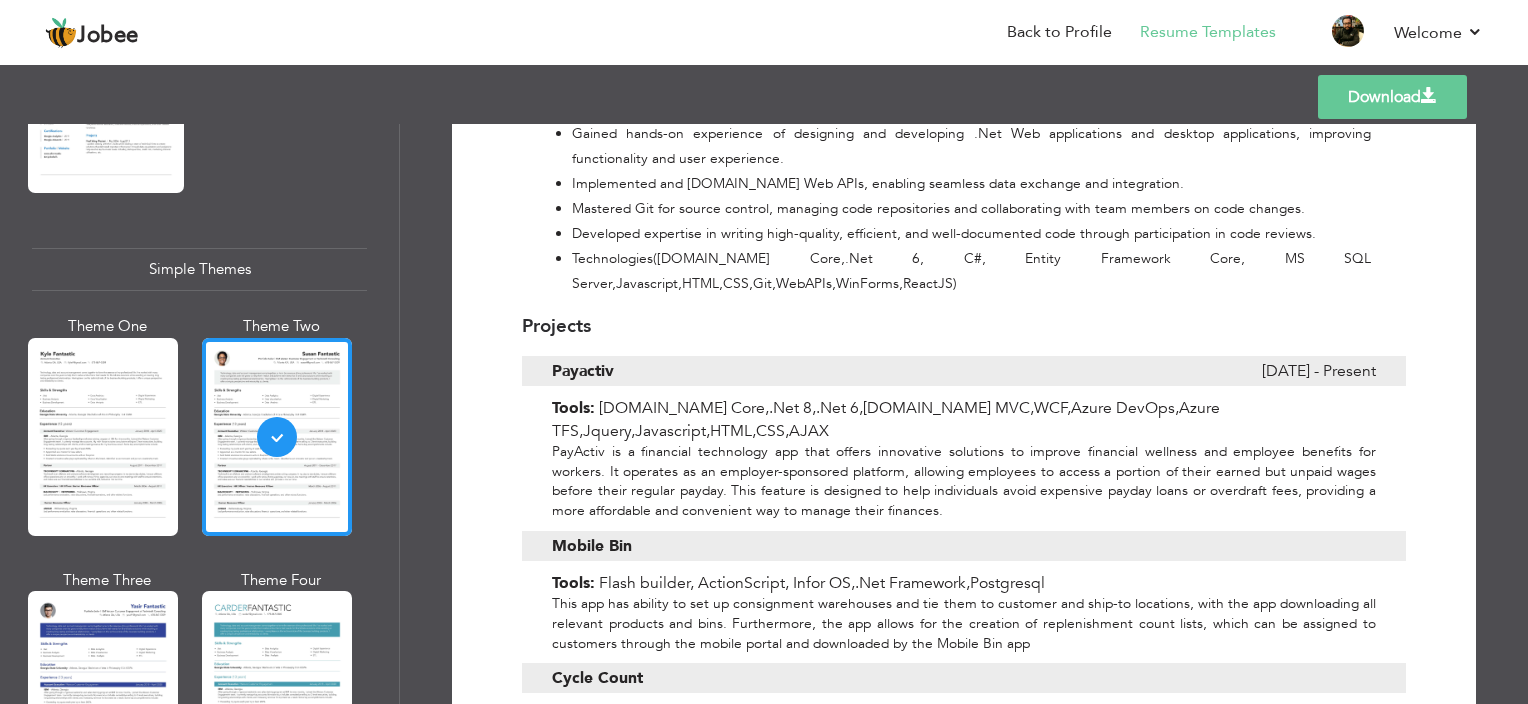 click on "Payactiv" at bounding box center (826, 371) 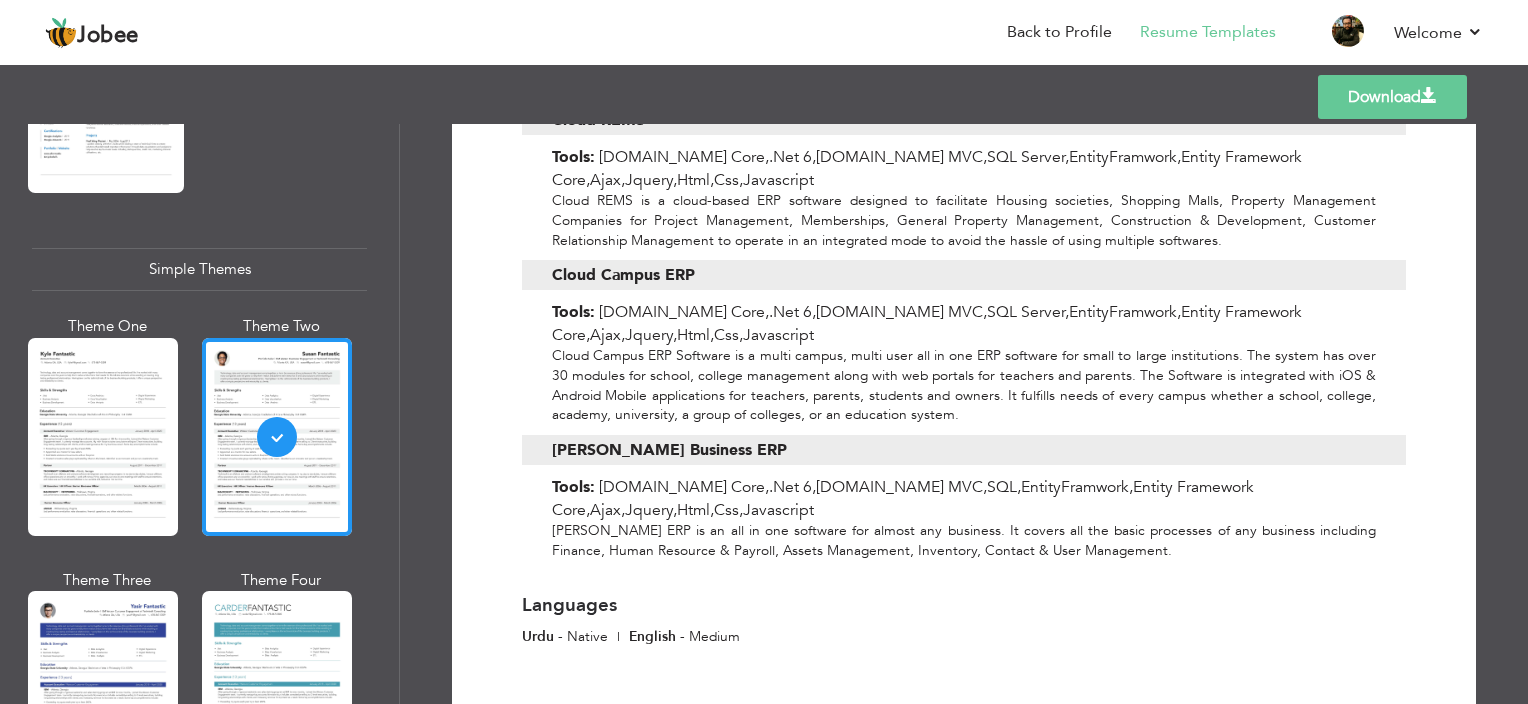 scroll, scrollTop: 2685, scrollLeft: 0, axis: vertical 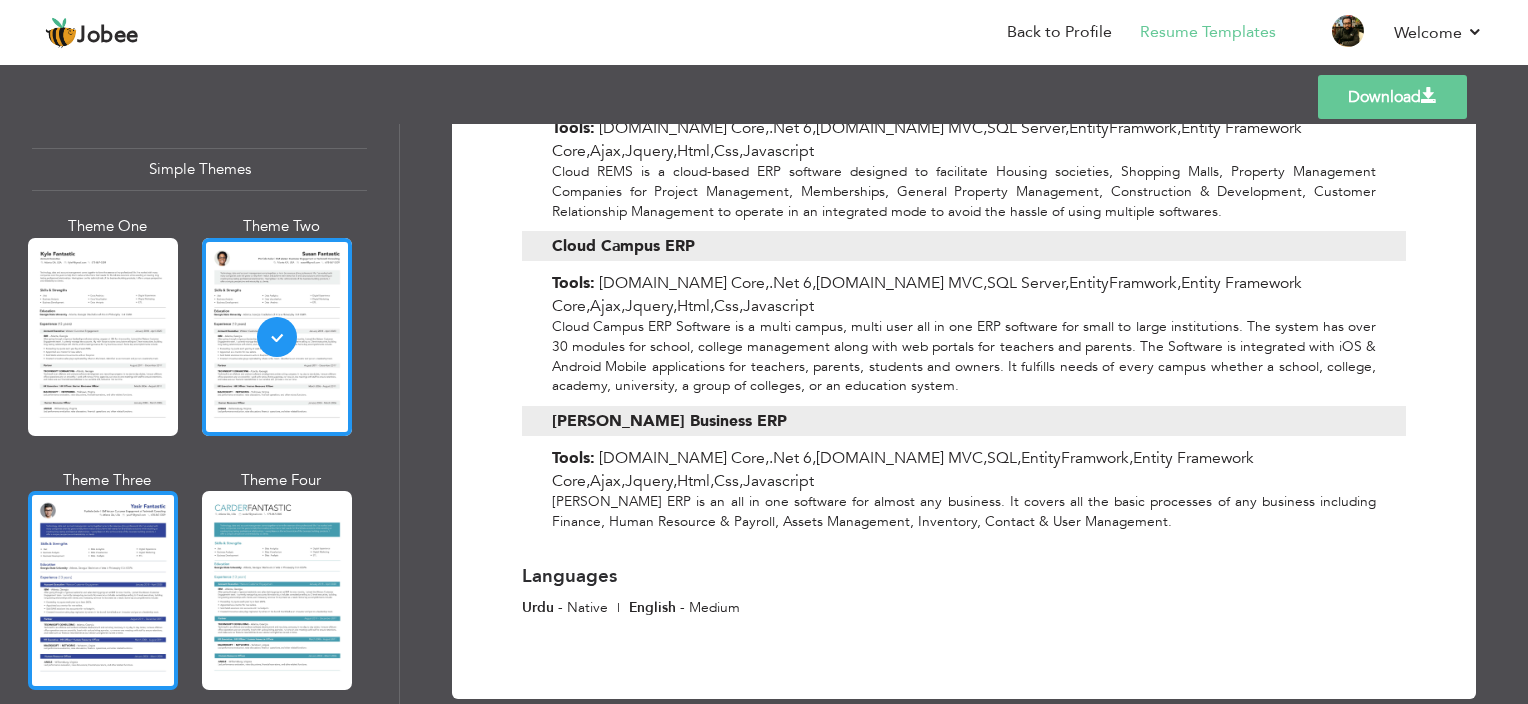 click at bounding box center (103, 590) 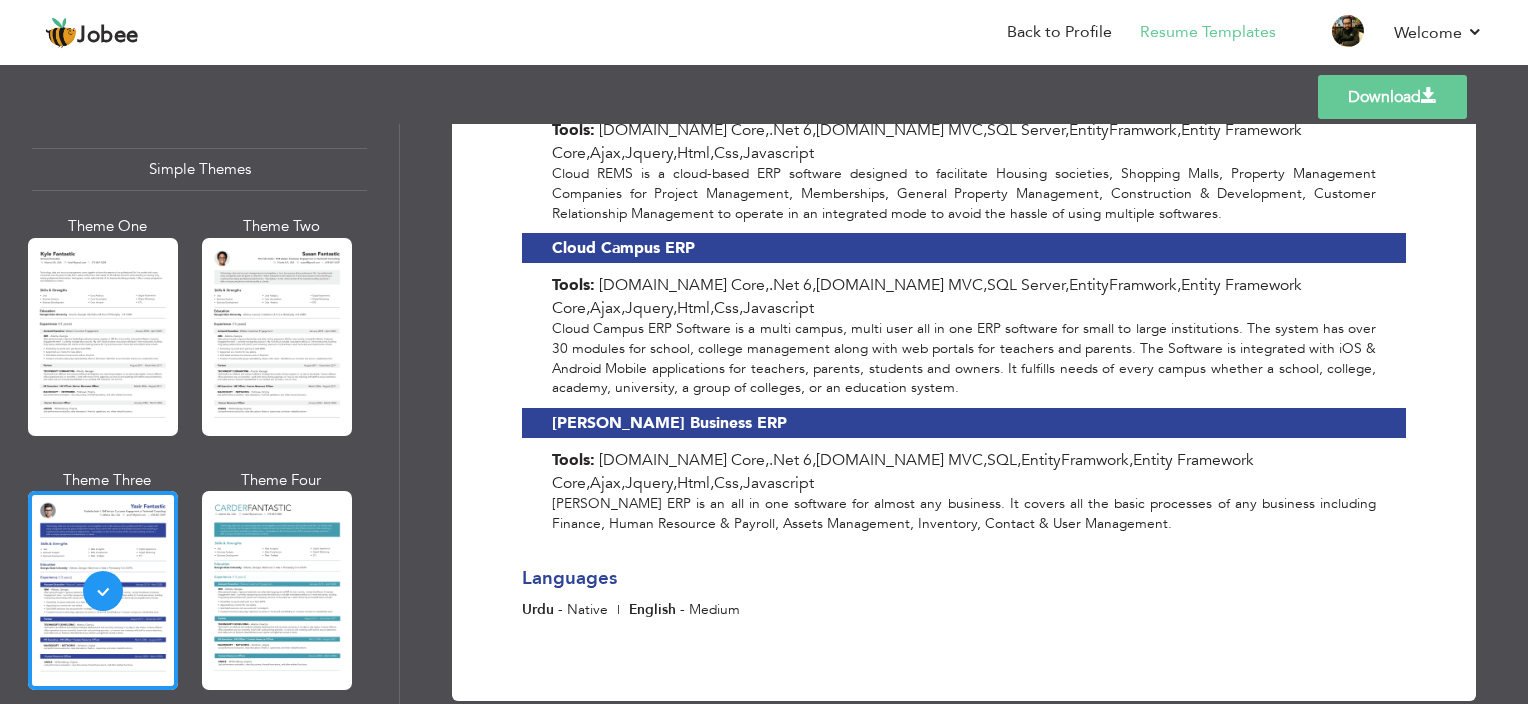 scroll, scrollTop: 2665, scrollLeft: 0, axis: vertical 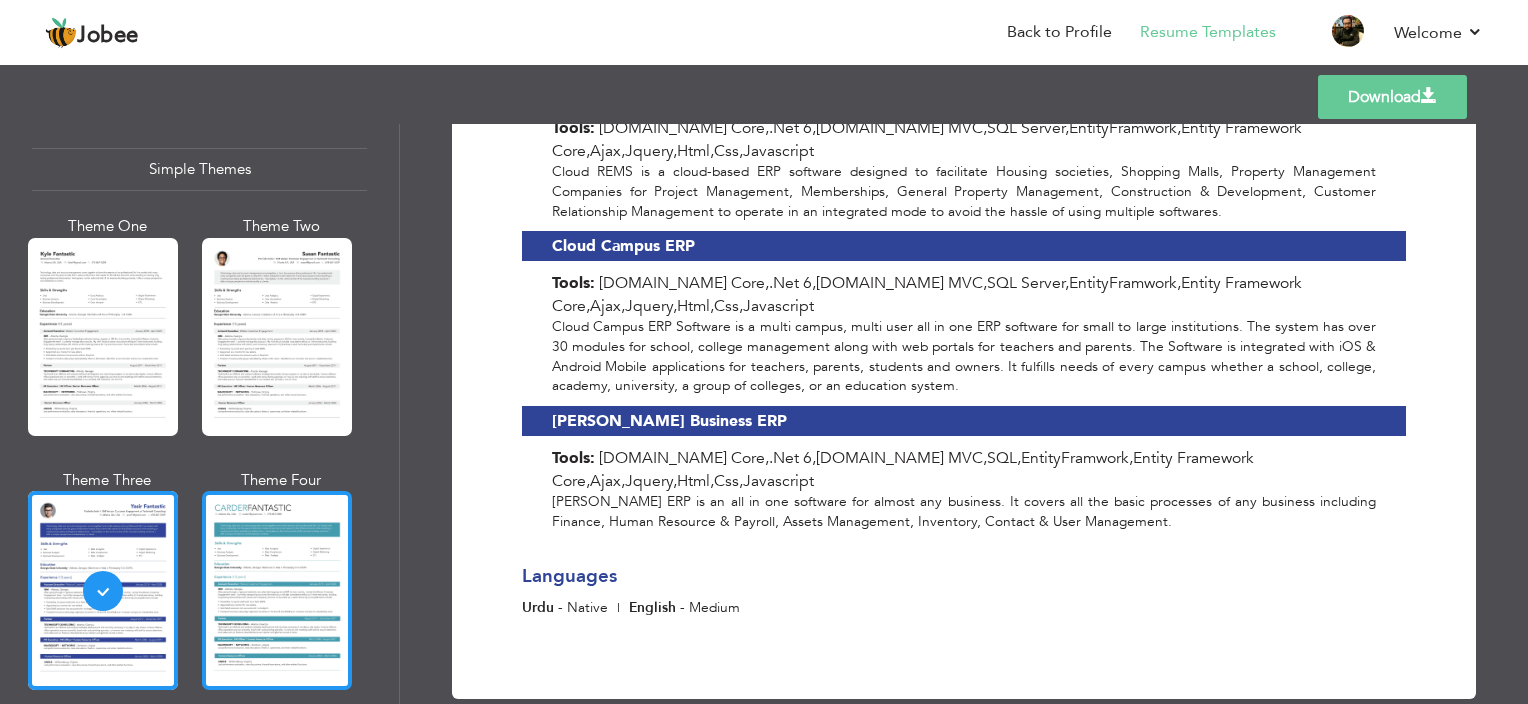 click at bounding box center (277, 590) 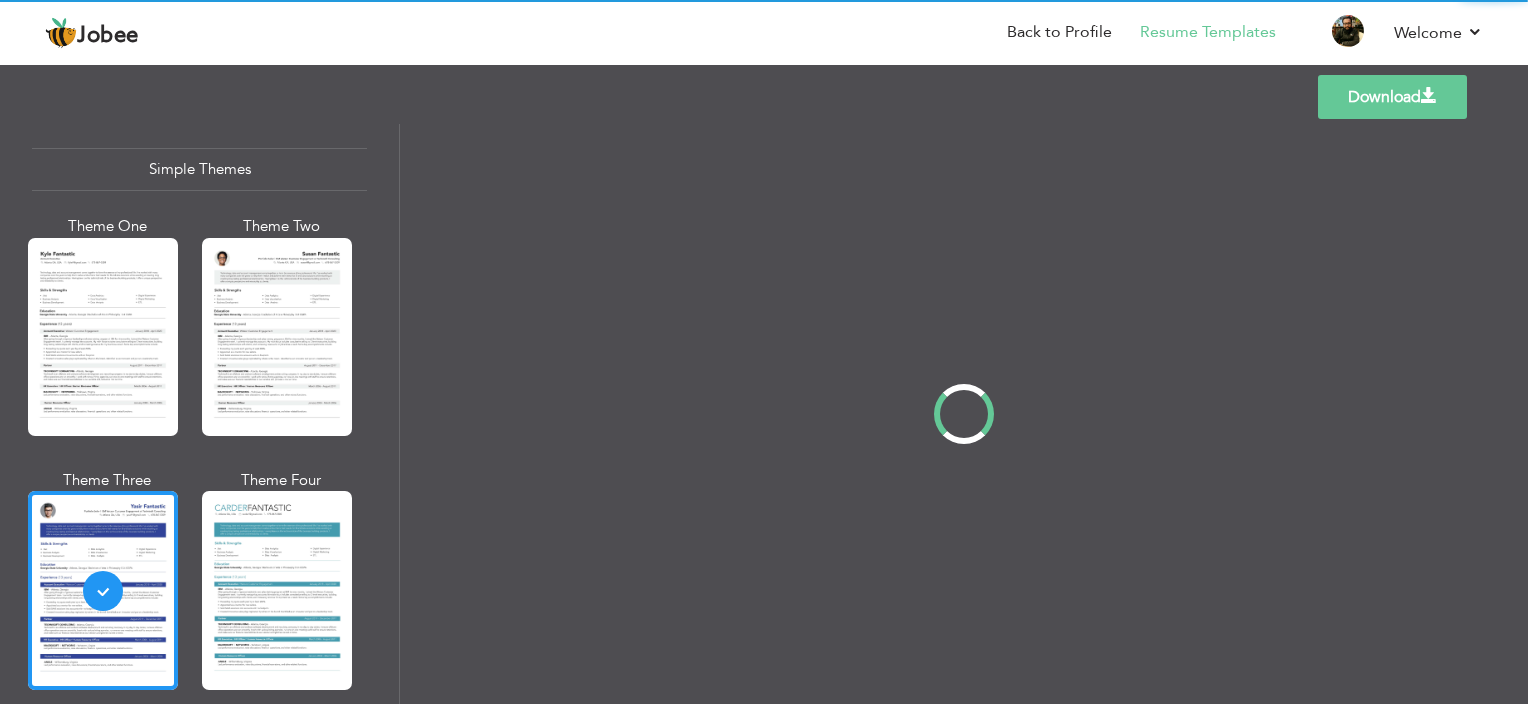scroll, scrollTop: 0, scrollLeft: 0, axis: both 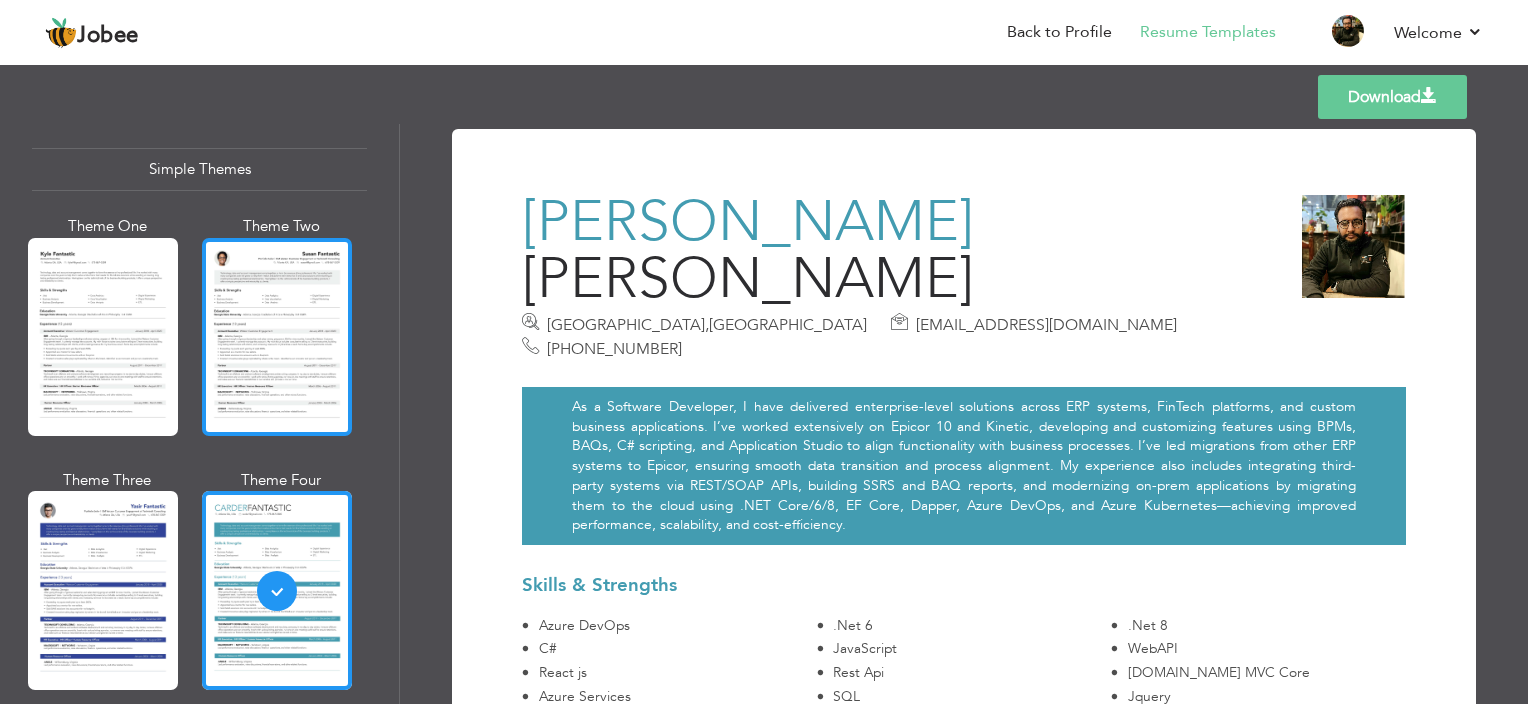 click at bounding box center [277, 337] 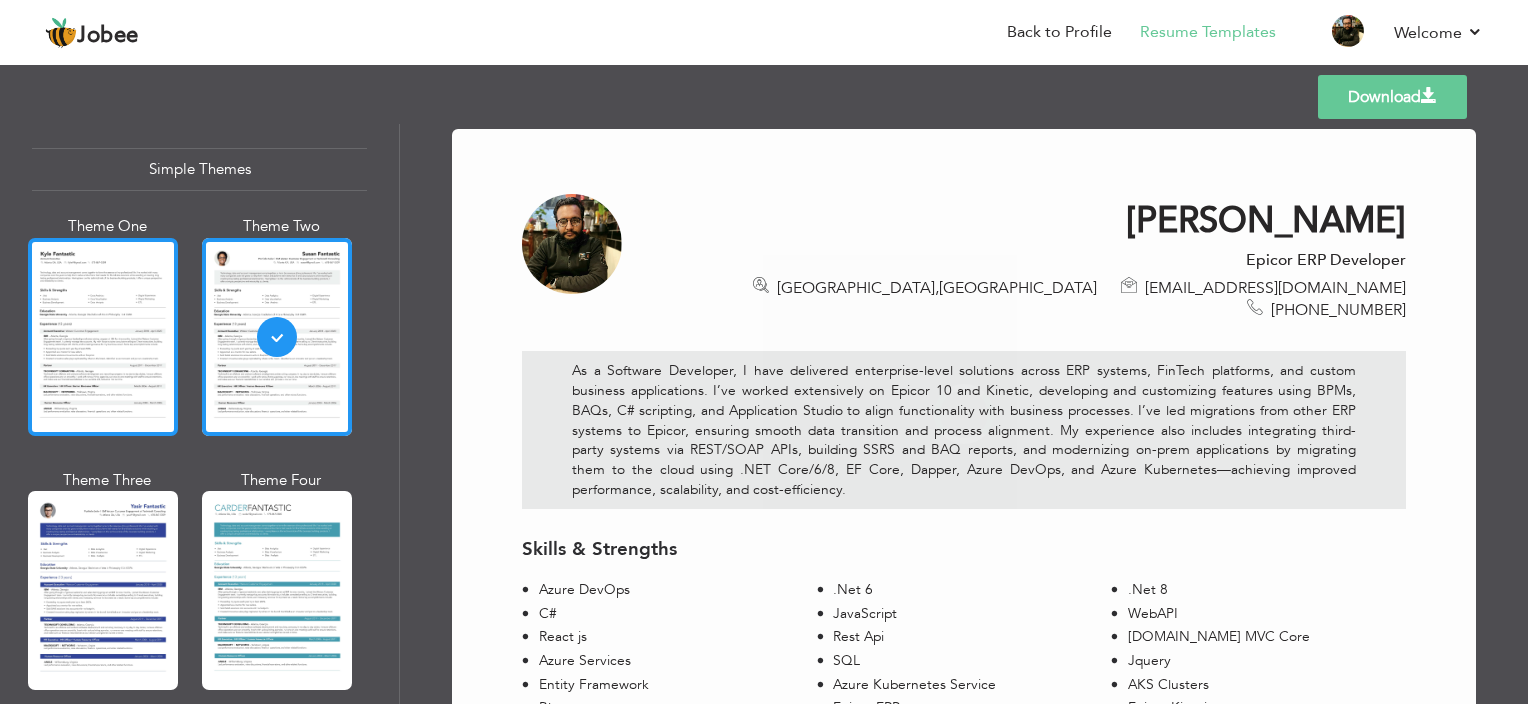 click at bounding box center (103, 337) 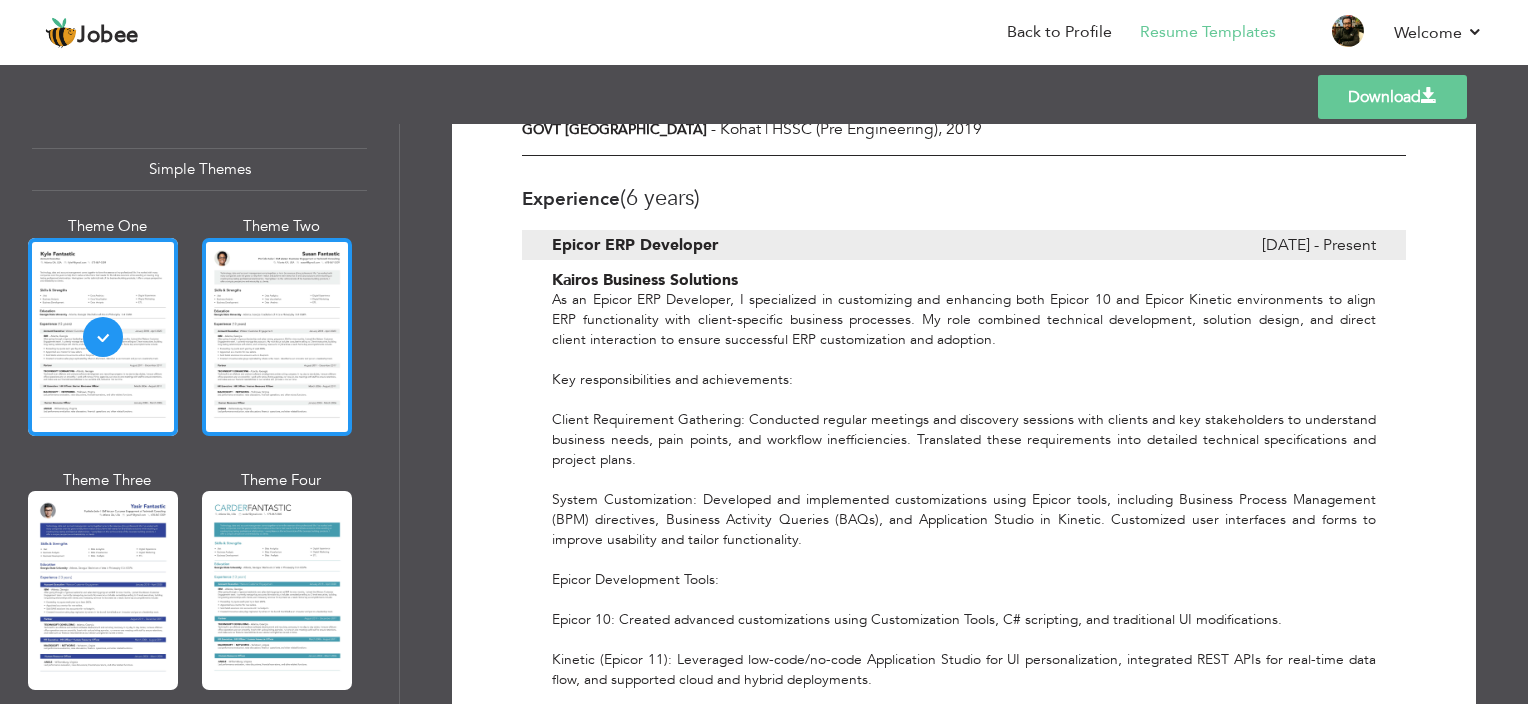 click at bounding box center (277, 337) 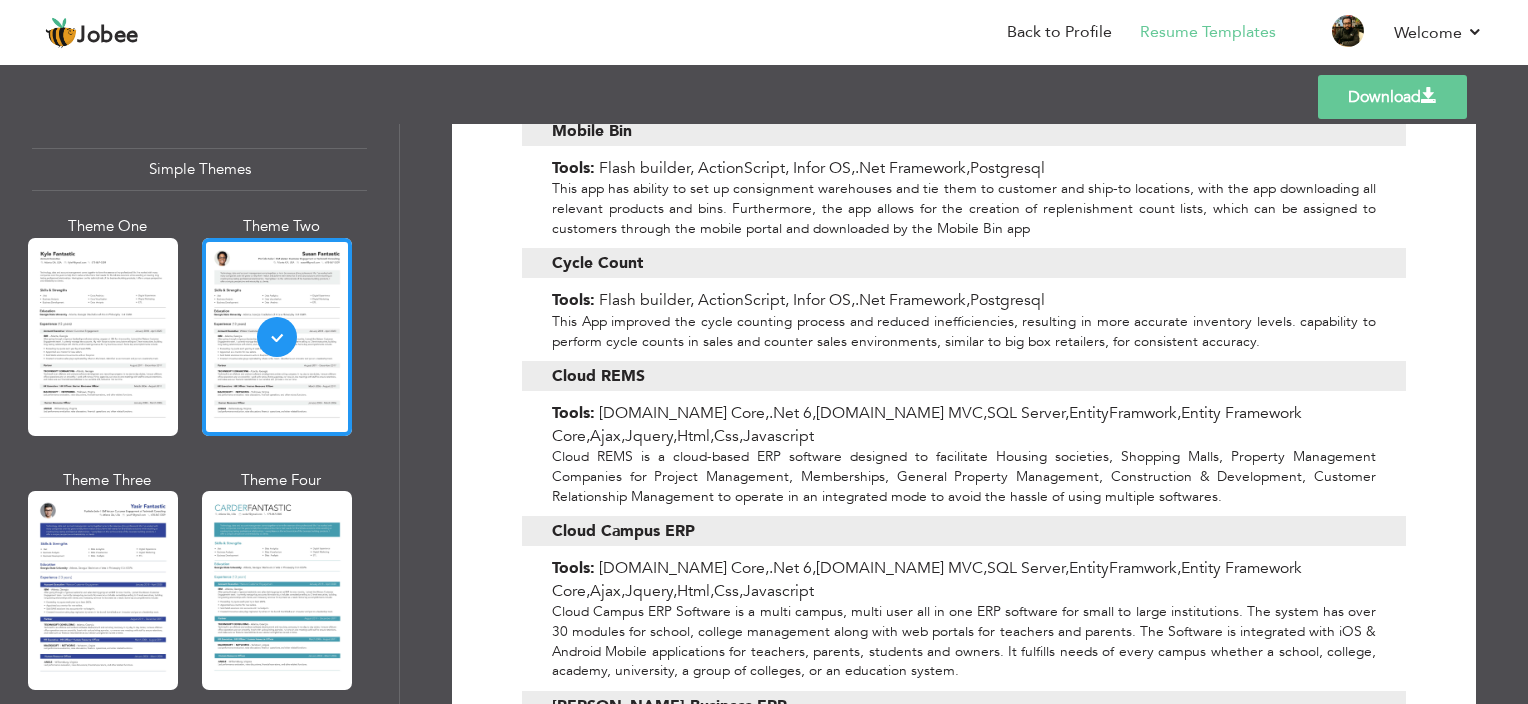 scroll, scrollTop: 2100, scrollLeft: 0, axis: vertical 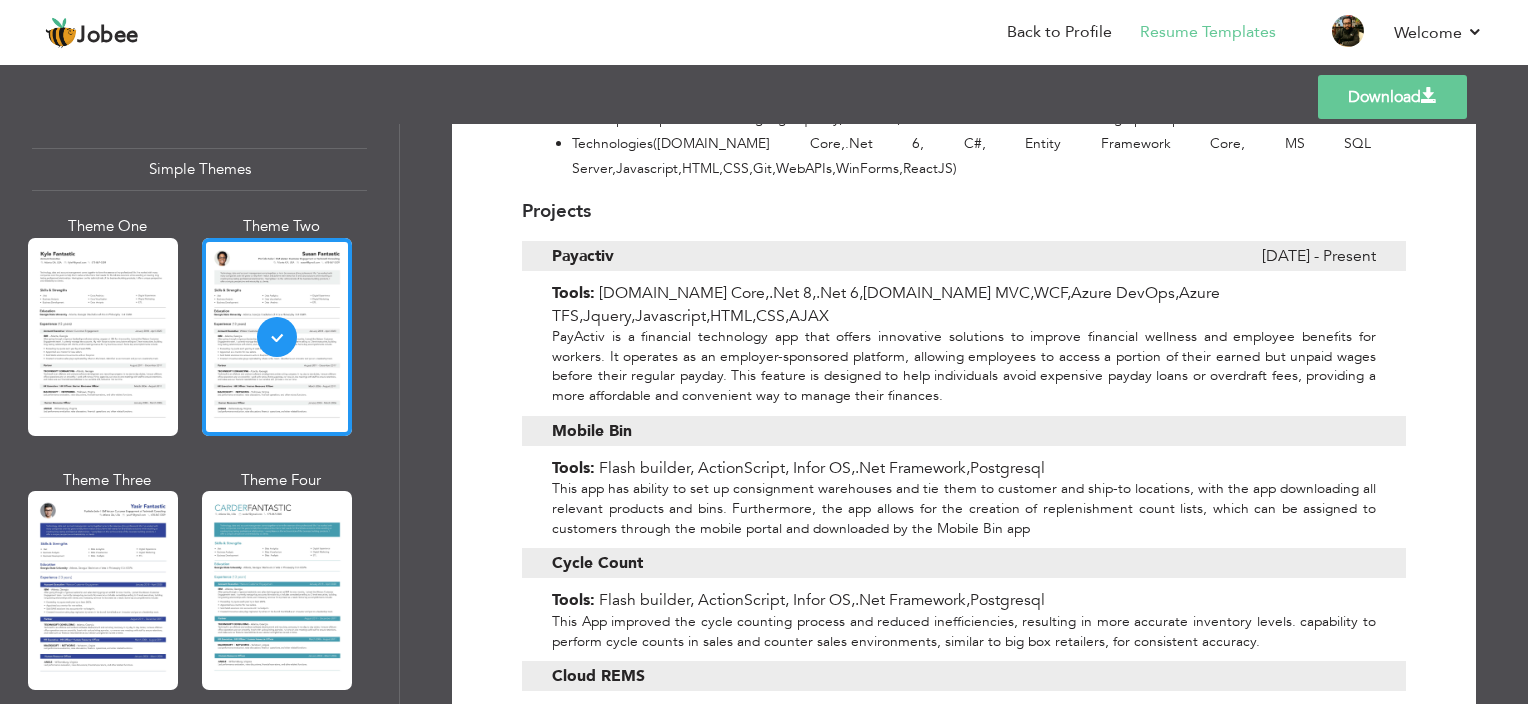 click on "Download
Mohsin Shah
Epicor ERP Developer
Islamabad ,   Pakistan
kustmohsin@gmail.com
+923072297968
Skills & Strengths
Azure DevOps
C#" at bounding box center [964, 414] 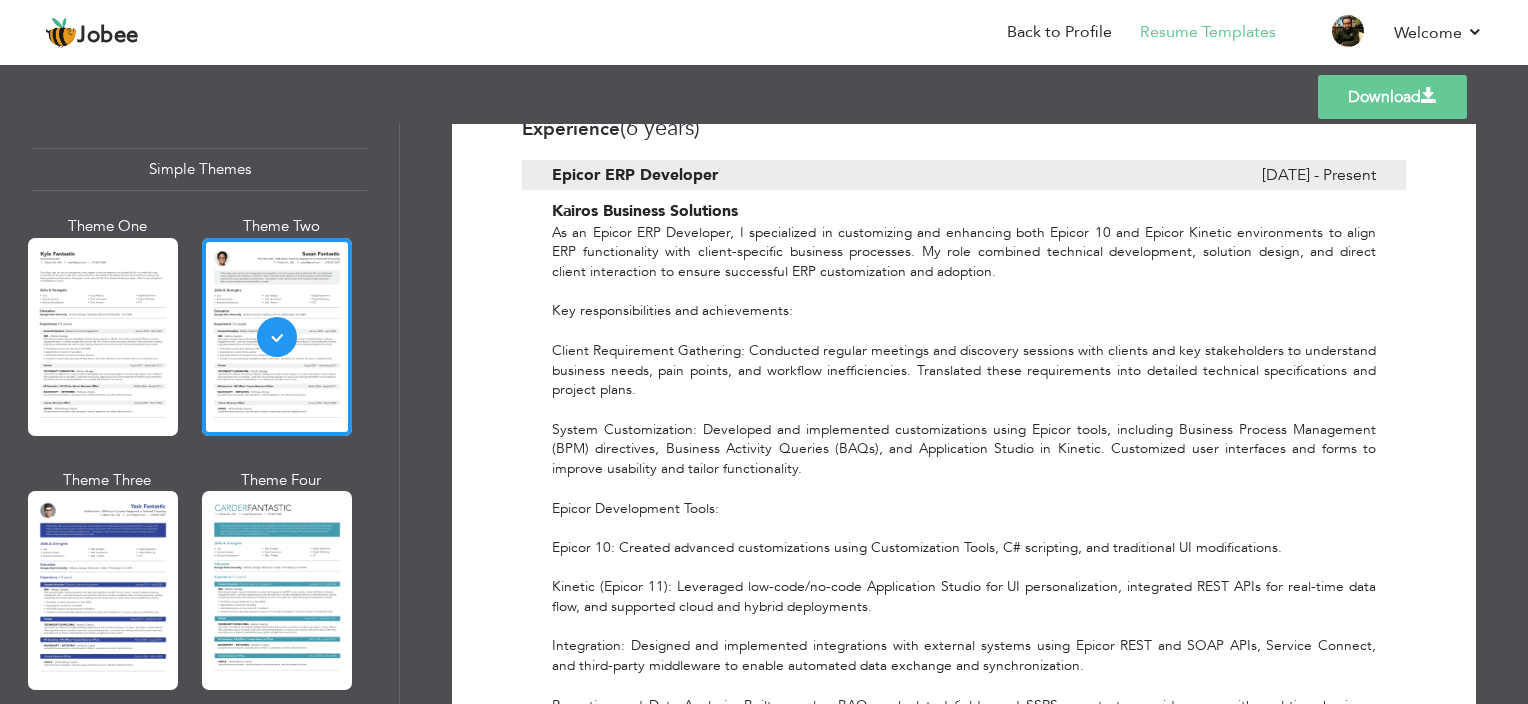 scroll, scrollTop: 800, scrollLeft: 0, axis: vertical 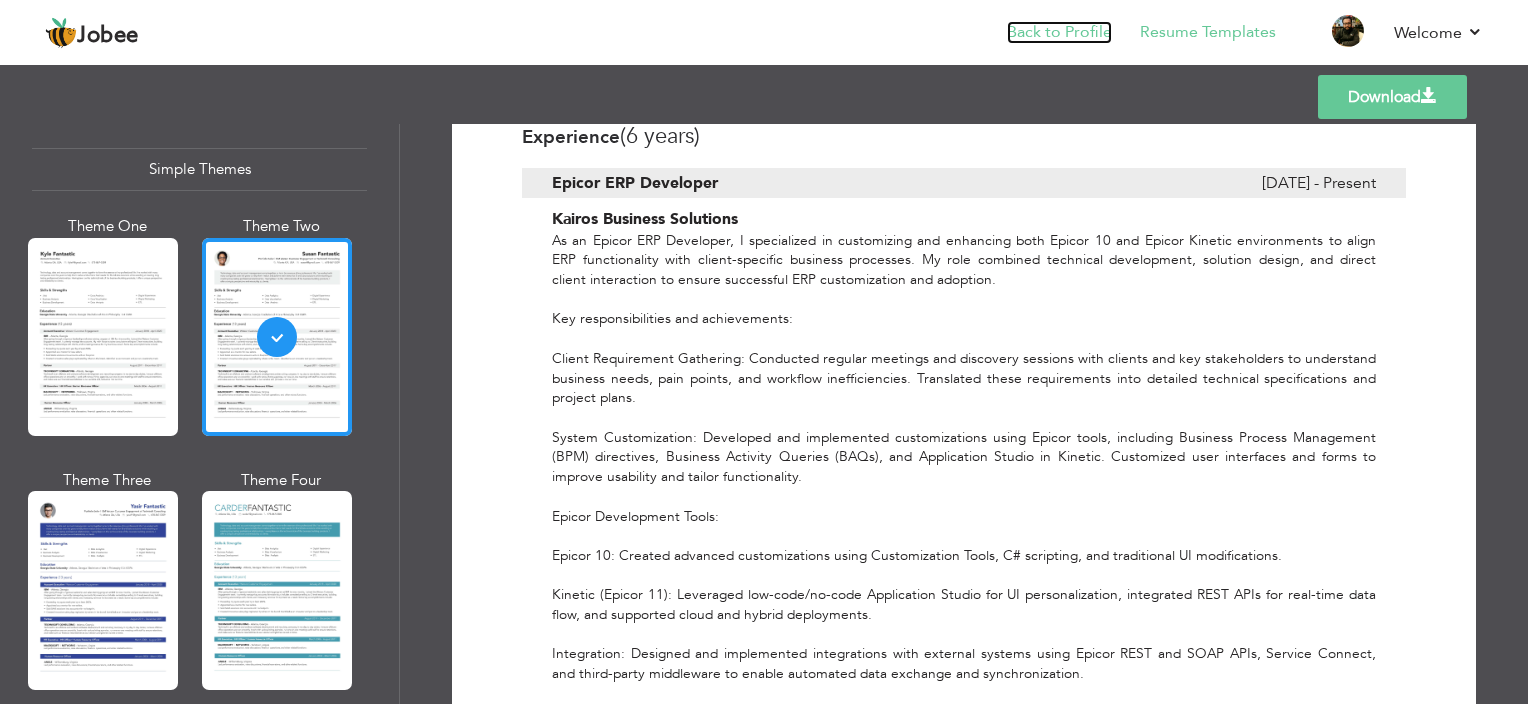 click on "Back to Profile" at bounding box center [1059, 32] 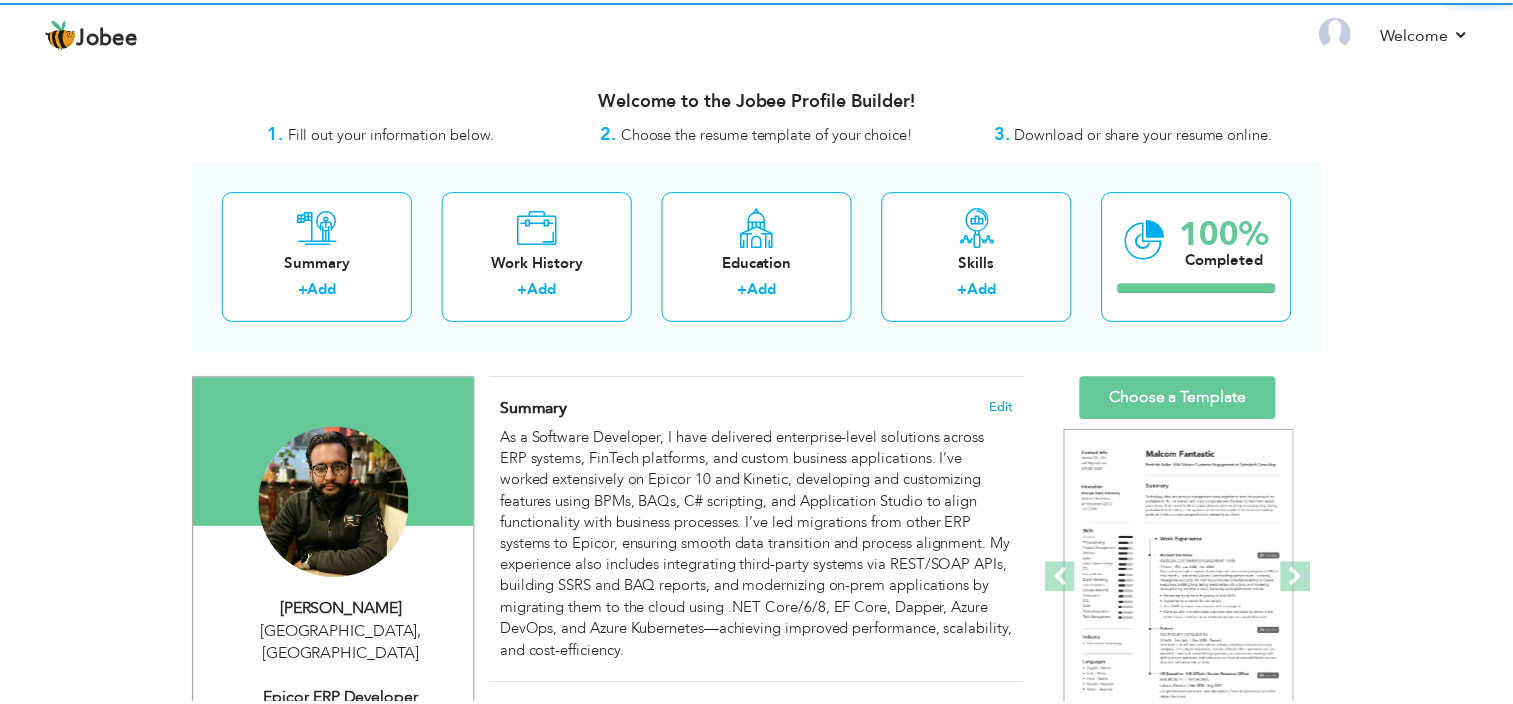 scroll, scrollTop: 0, scrollLeft: 0, axis: both 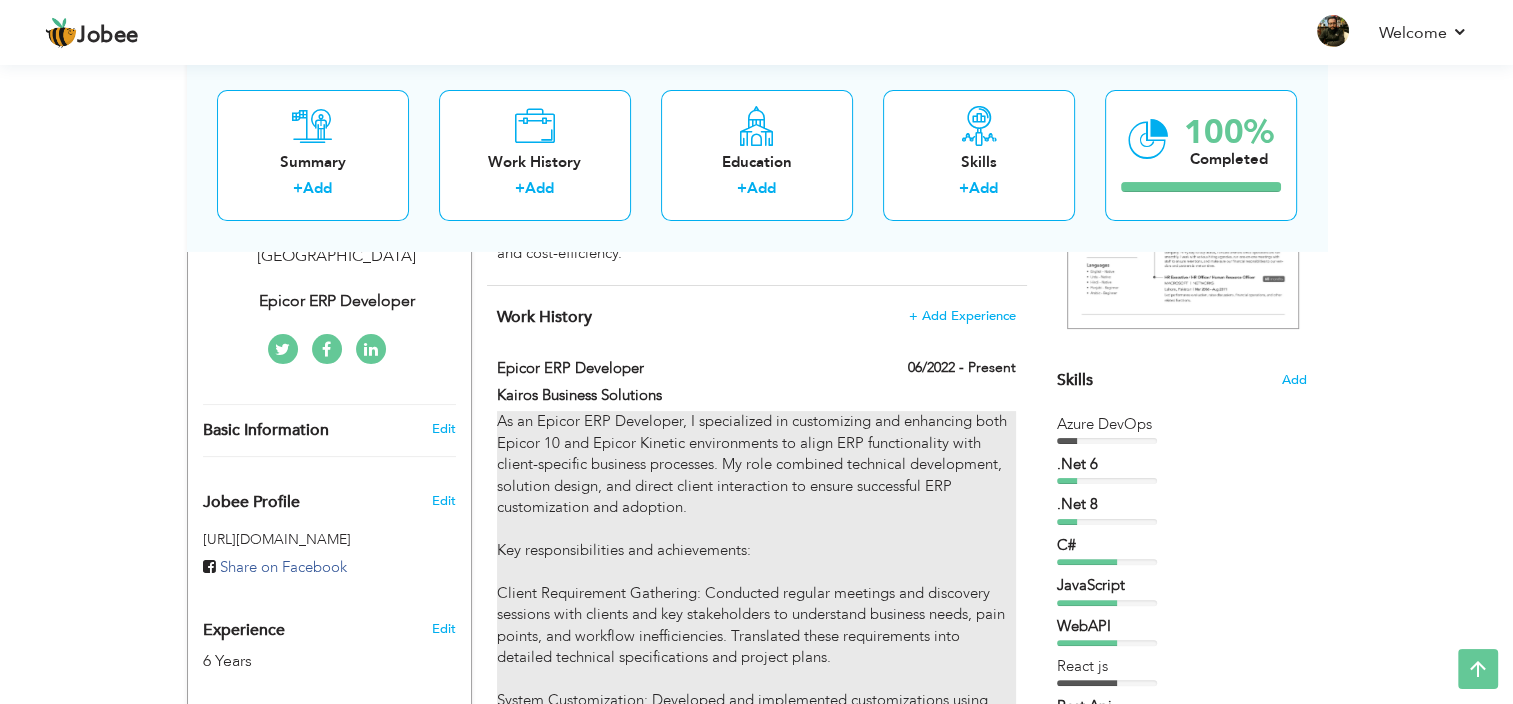 click on "As an Epicor ERP Developer, I specialized in customizing and enhancing both Epicor 10 and Epicor Kinetic environments to align ERP functionality with client-specific business processes. My role combined technical development, solution design, and direct client interaction to ensure successful ERP customization and adoption.
Key responsibilities and achievements:
Client Requirement Gathering: Conducted regular meetings and discovery sessions with clients and key stakeholders to understand business needs, pain points, and workflow inefficiencies. Translated these requirements into detailed technical specifications and project plans.
System Customization: Developed and implemented customizations using Epicor tools, including Business Process Management (BPM) directives, Business Activity Queries (BAQs), and Application Studio in Kinetic. Customized user interfaces and forms to improve usability and tailor functionality.
Epicor Development Tools:" at bounding box center [756, 861] 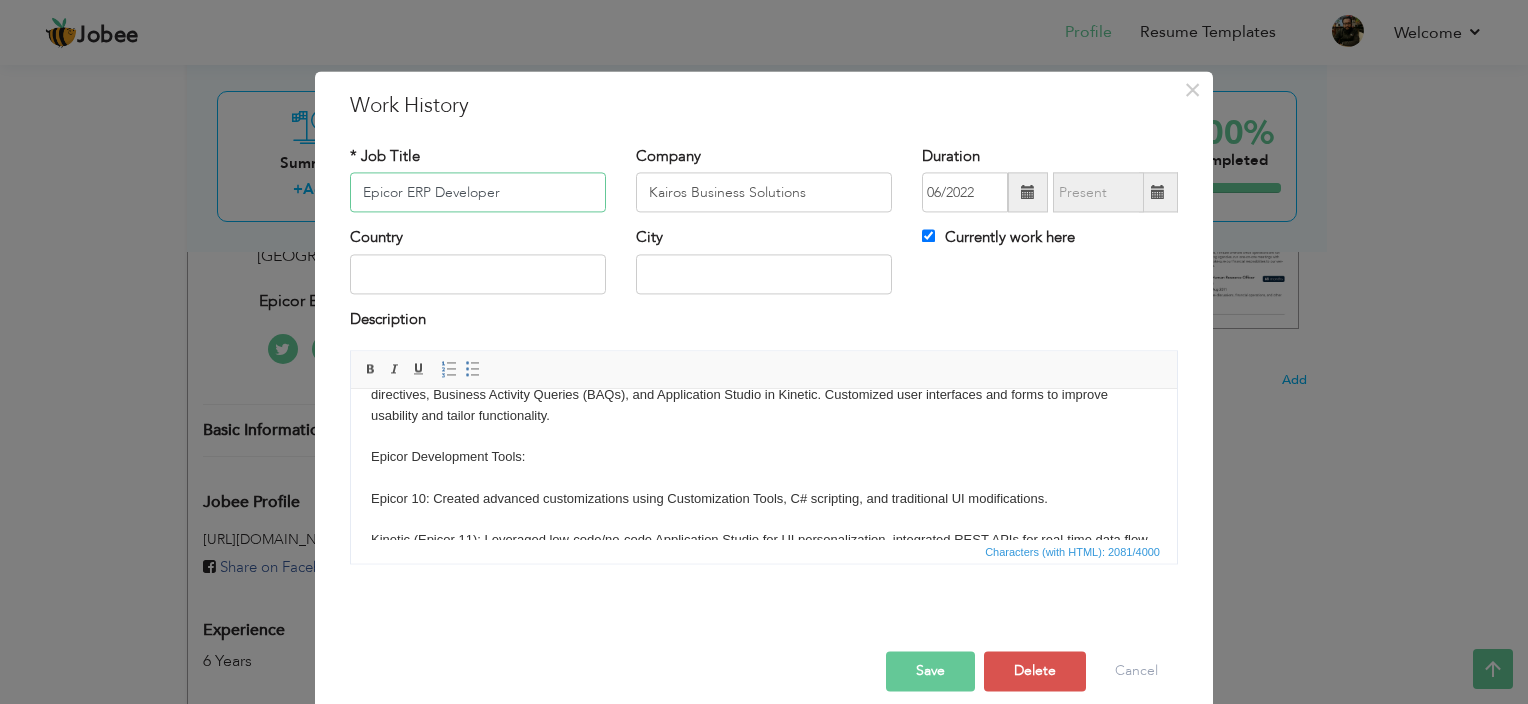 scroll, scrollTop: 300, scrollLeft: 0, axis: vertical 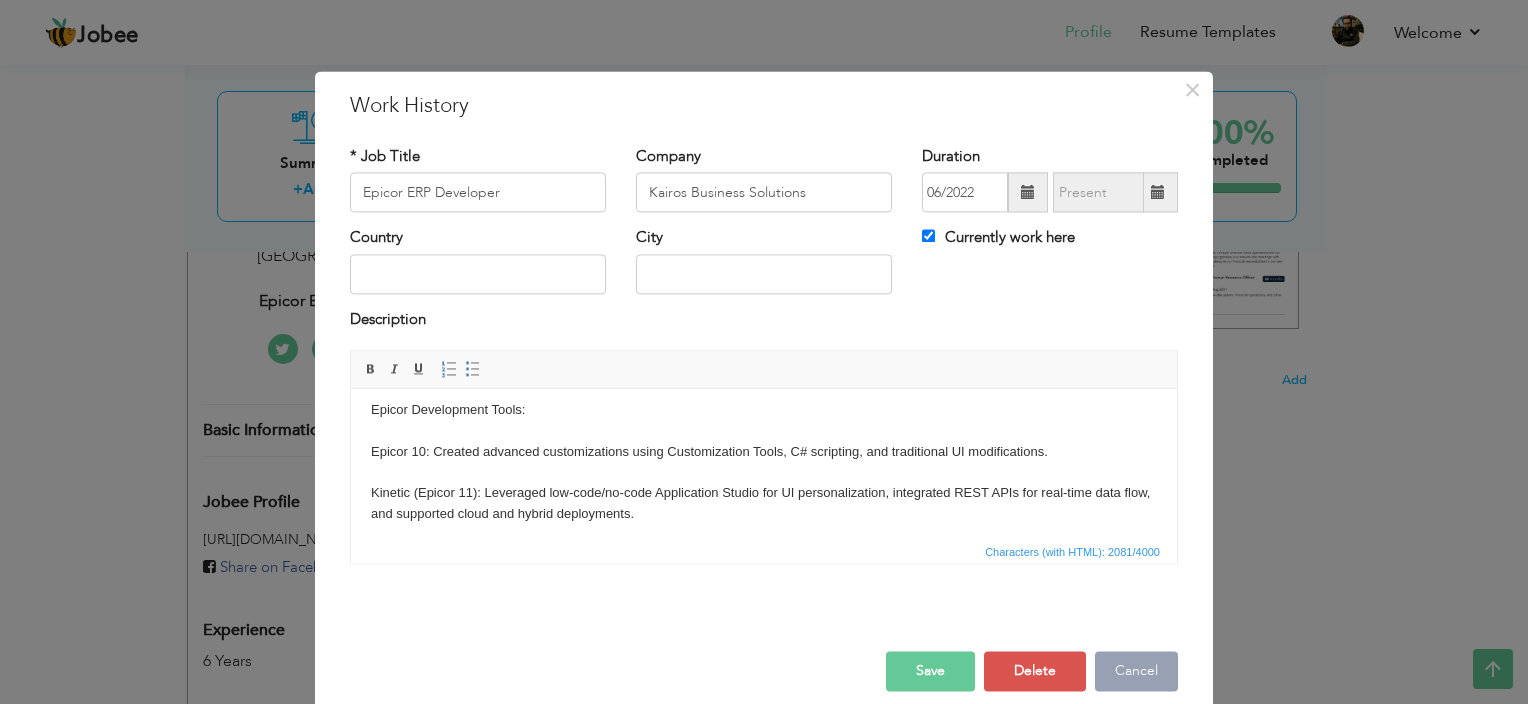 click on "Cancel" at bounding box center [1136, 672] 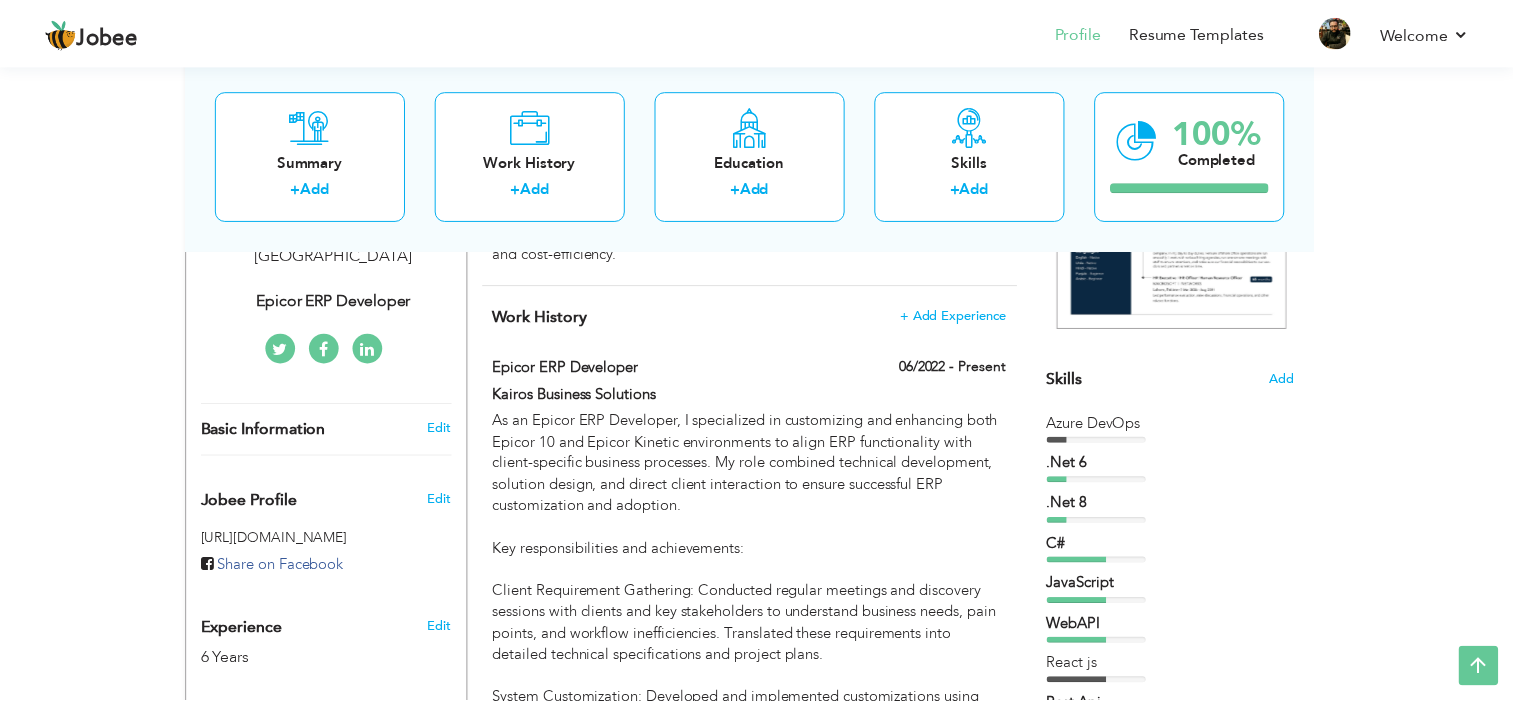 scroll, scrollTop: 0, scrollLeft: 0, axis: both 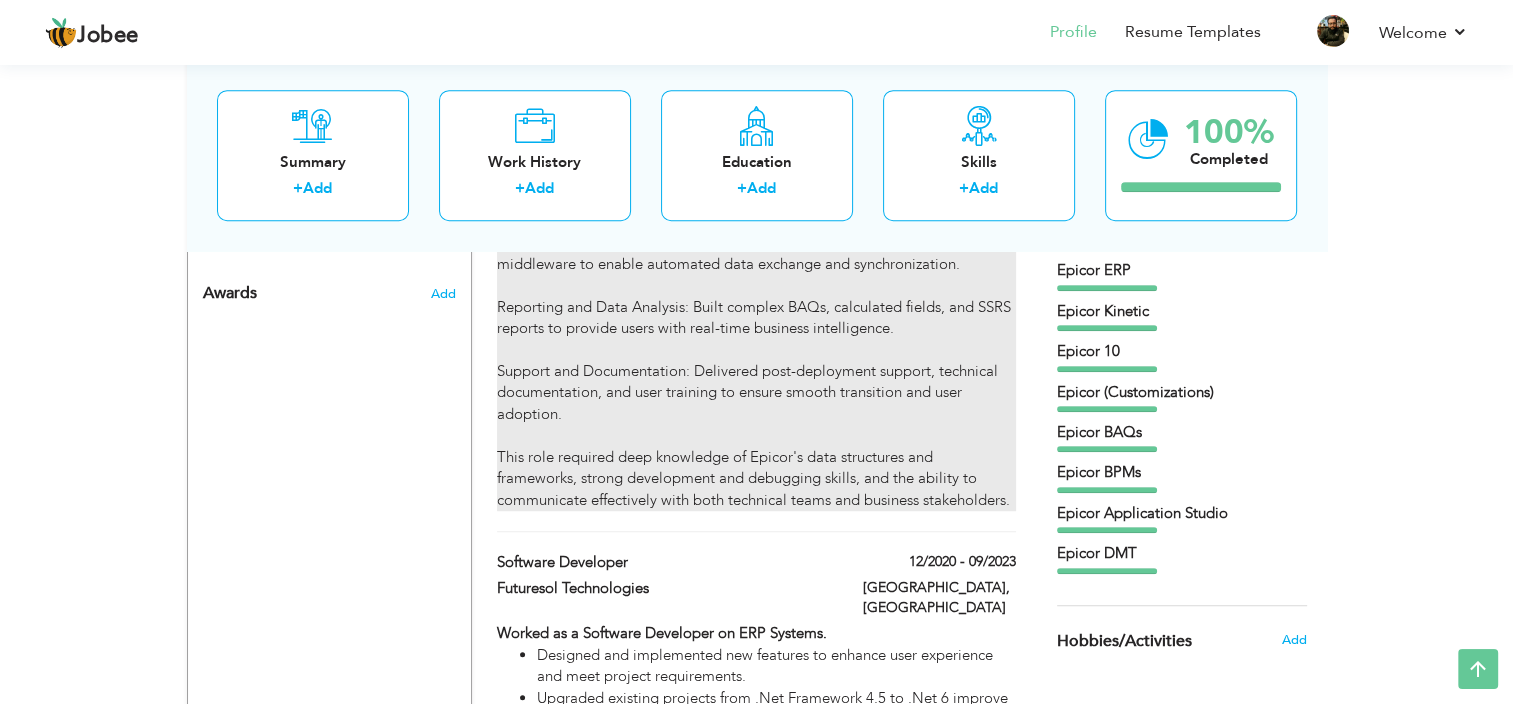 click on "As an Epicor ERP Developer, I specialized in customizing and enhancing both Epicor 10 and Epicor Kinetic environments to align ERP functionality with client-specific business processes. My role combined technical development, solution design, and direct client interaction to ensure successful ERP customization and adoption.
Key responsibilities and achievements:
Client Requirement Gathering: Conducted regular meetings and discovery sessions with clients and key stakeholders to understand business needs, pain points, and workflow inefficiencies. Translated these requirements into detailed technical specifications and project plans.
System Customization: Developed and implemented customizations using Epicor tools, including Business Process Management (BPM) directives, Business Activity Queries (BAQs), and Application Studio in Kinetic. Customized user interfaces and forms to improve usability and tailor functionality.
Epicor Development Tools:" at bounding box center (756, 61) 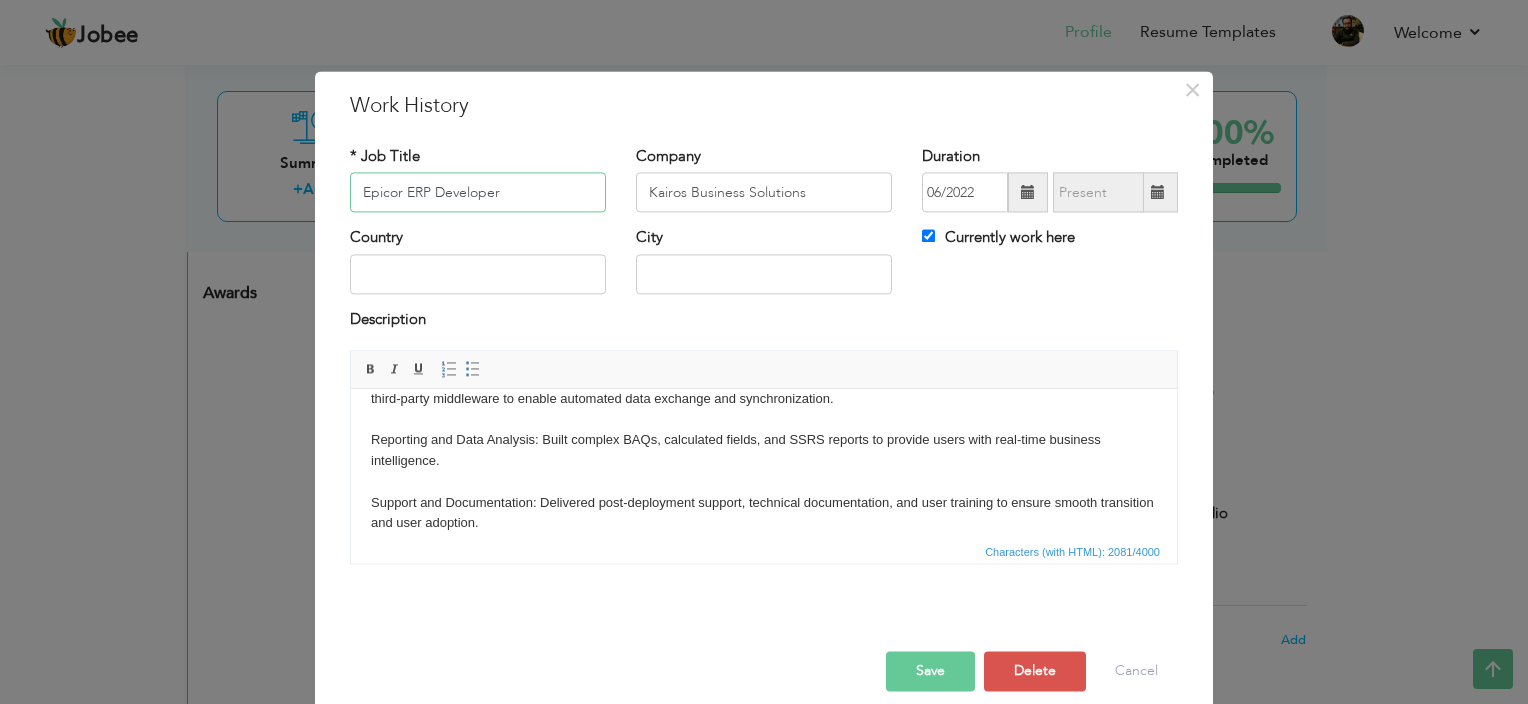 scroll, scrollTop: 500, scrollLeft: 0, axis: vertical 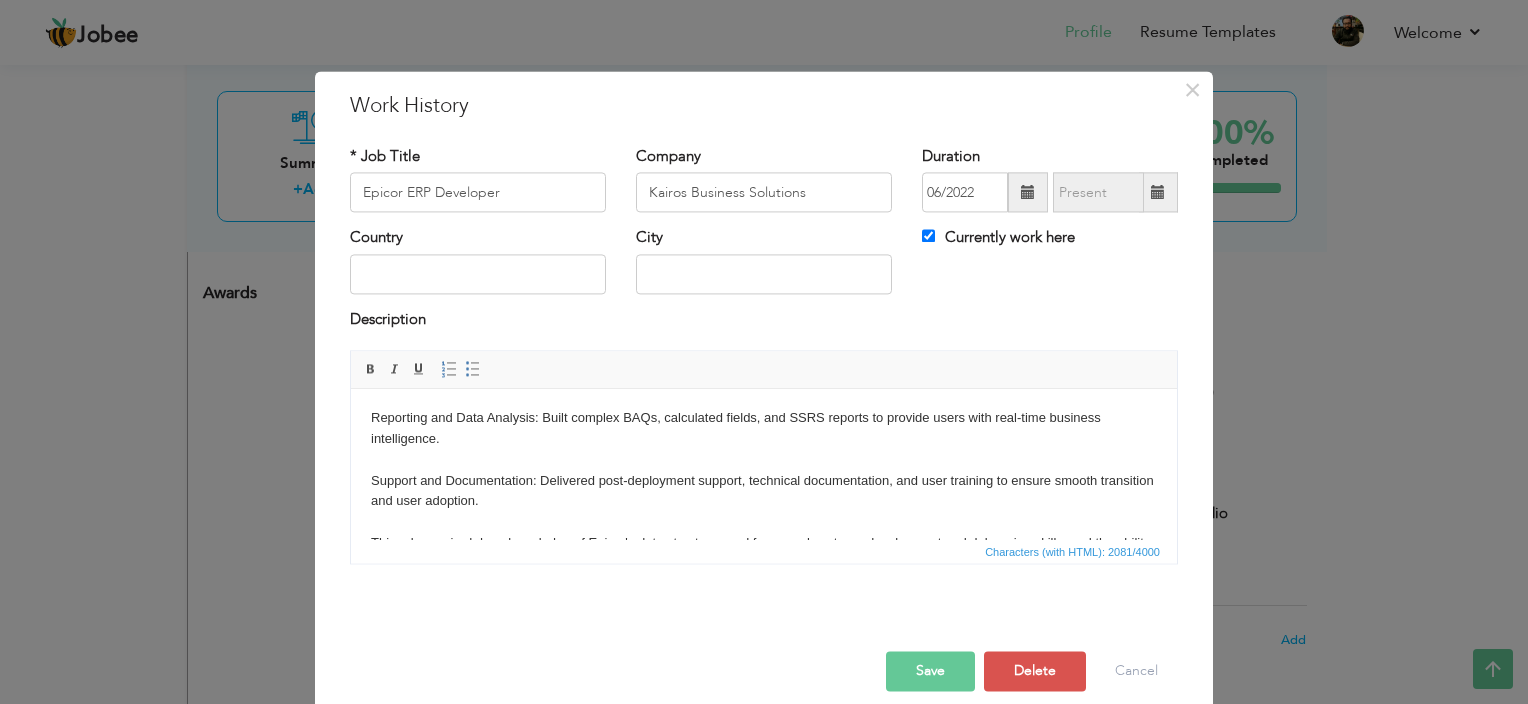 click on "As an Epicor ERP Developer, I specialized in customizing and enhancing both Epicor 10 and Epicor Kinetic environments to align ERP functionality with client-specific business processes. My role combined technical development, solution design, and direct client interaction to ensure successful ERP customization and adoption. Key responsibilities and achievements: Client Requirement Gathering: Conducted regular meetings and discovery sessions with clients and key stakeholders to understand business needs, pain points, and workflow inefficiencies. Translated these requirements into detailed technical specifications and project plans. System Customization: Developed and implemented customizations using Epicor tools, including Business Process Management (BPM) directives, Business Activity Queries (BAQs), and Application Studio in Kinetic. Customized user interfaces and forms to improve usability and tailor functionality. Epicor Development Tools:" at bounding box center [764, 242] 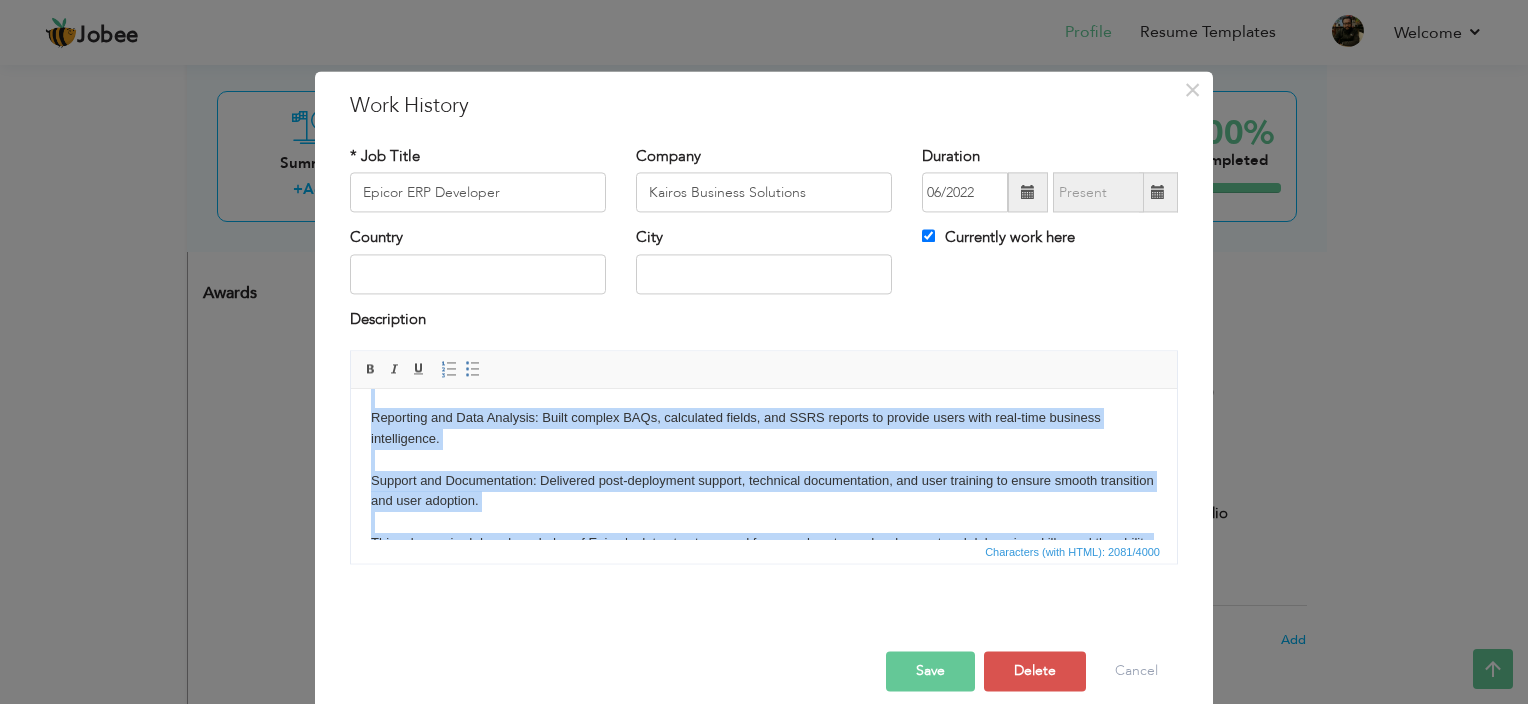copy on "As an Epicor ERP Developer, I specialized in customizing and enhancing both Epicor 10 and Epicor Kinetic environments to align ERP functionality with client-specific business processes. My role combined technical development, solution design, and direct client interaction to ensure successful ERP customization and adoption. Key responsibilities and achievements: Client Requirement Gathering: Conducted regular meetings and discovery sessions with clients and key stakeholders to understand business needs, pain points, and workflow inefficiencies. Translated these requirements into detailed technical specifications and project plans. System Customization: Developed and implemented customizations using Epicor tools, including Business Process Management (BPM) directives, Business Activity Queries (BAQs), and Application Studio in Kinetic. Customized user interfaces and forms to improve usability and tailor functionality. Epicor Development Tools: Epicor 10: Created advanced customizations using Customization T..." 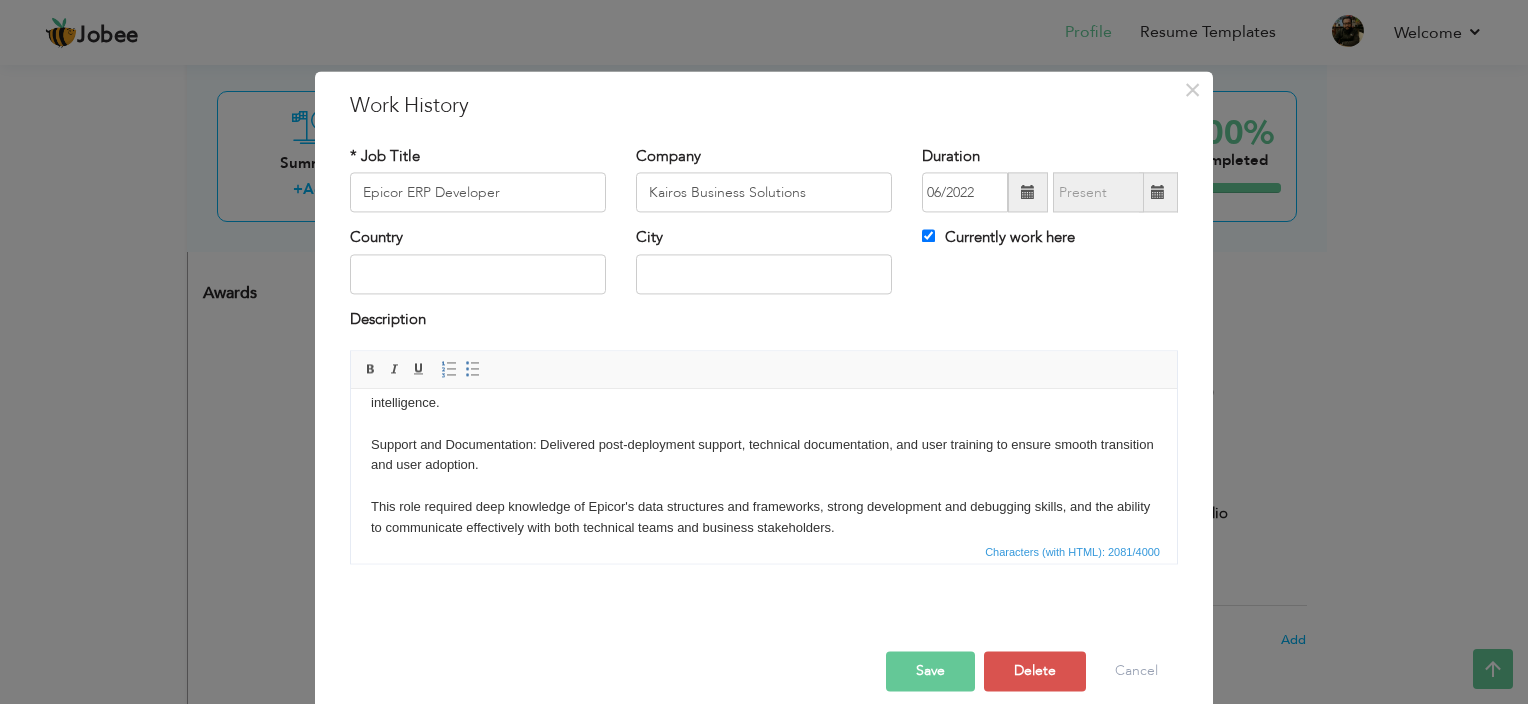 scroll, scrollTop: 555, scrollLeft: 0, axis: vertical 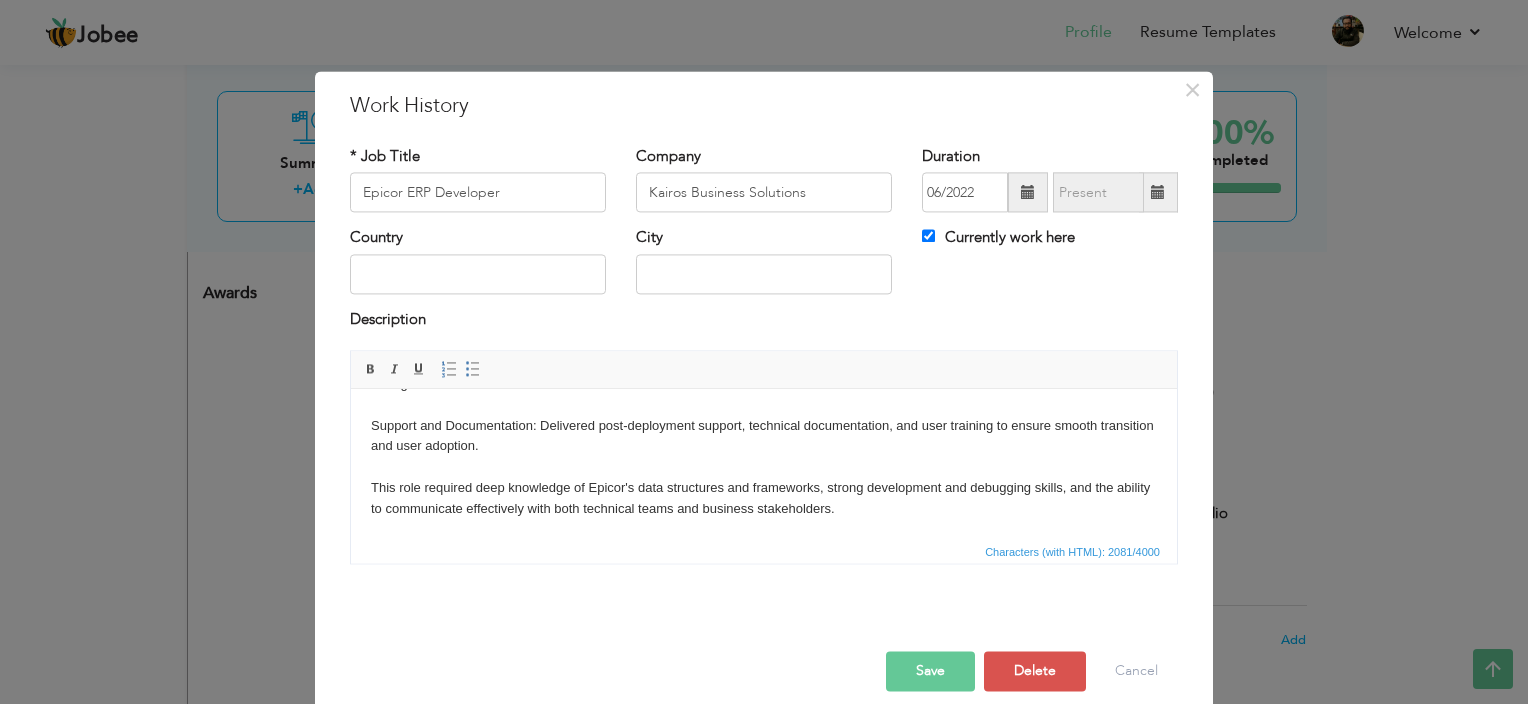 click on "As an Epicor ERP Developer, I specialized in customizing and enhancing both Epicor 10 and Epicor Kinetic environments to align ERP functionality with client-specific business processes. My role combined technical development, solution design, and direct client interaction to ensure successful ERP customization and adoption. Key responsibilities and achievements: Client Requirement Gathering: Conducted regular meetings and discovery sessions with clients and key stakeholders to understand business needs, pain points, and workflow inefficiencies. Translated these requirements into detailed technical specifications and project plans. System Customization: Developed and implemented customizations using Epicor tools, including Business Process Management (BPM) directives, Business Activity Queries (BAQs), and Application Studio in Kinetic. Customized user interfaces and forms to improve usability and tailor functionality. Epicor Development Tools:" at bounding box center (764, 187) 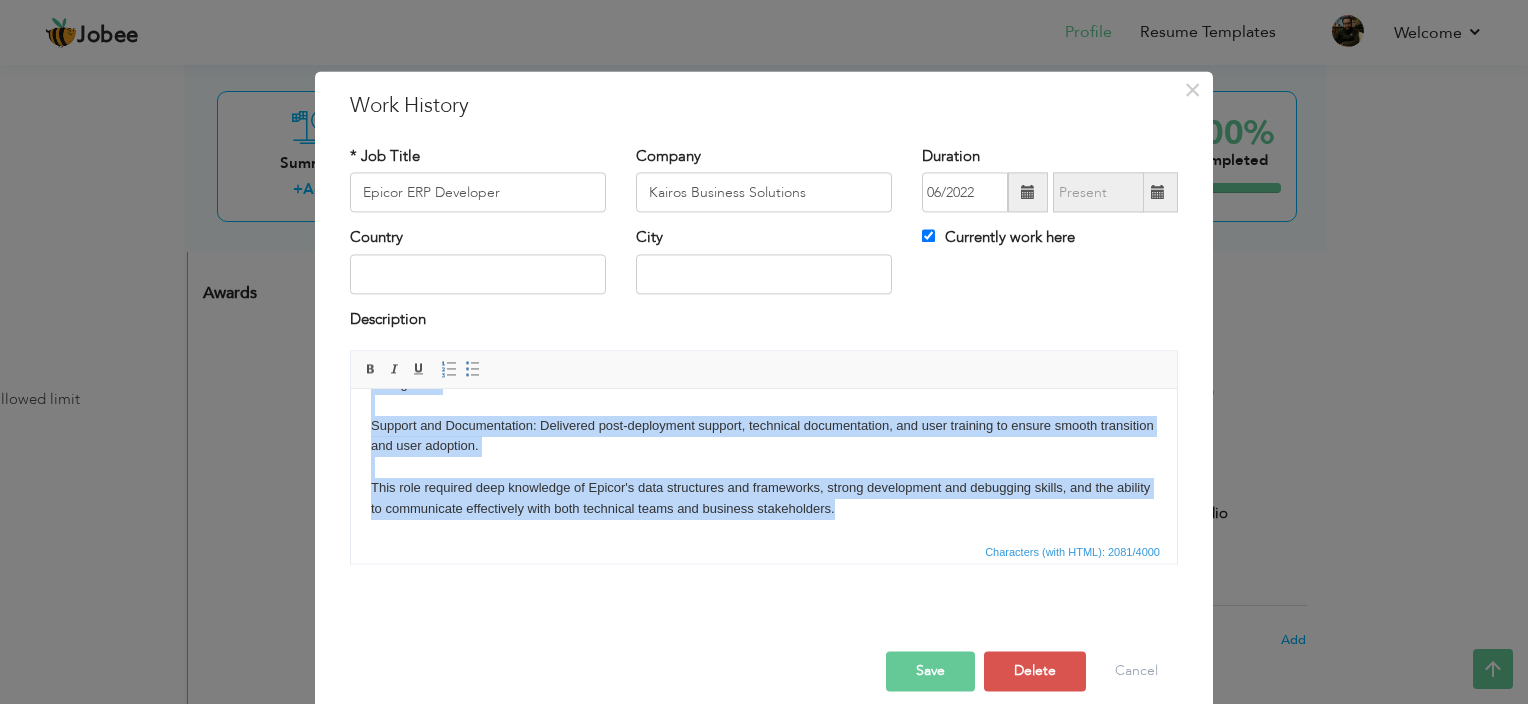 paste 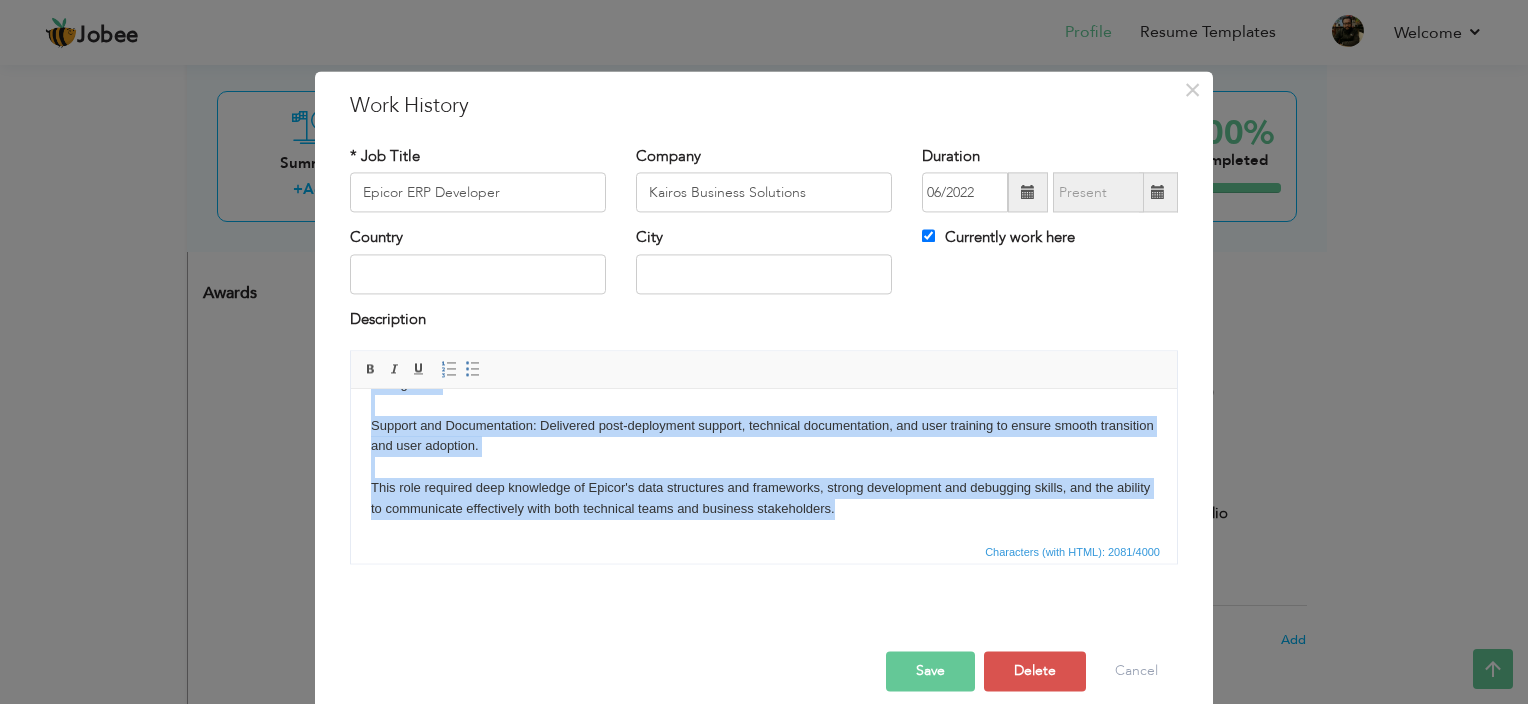 type 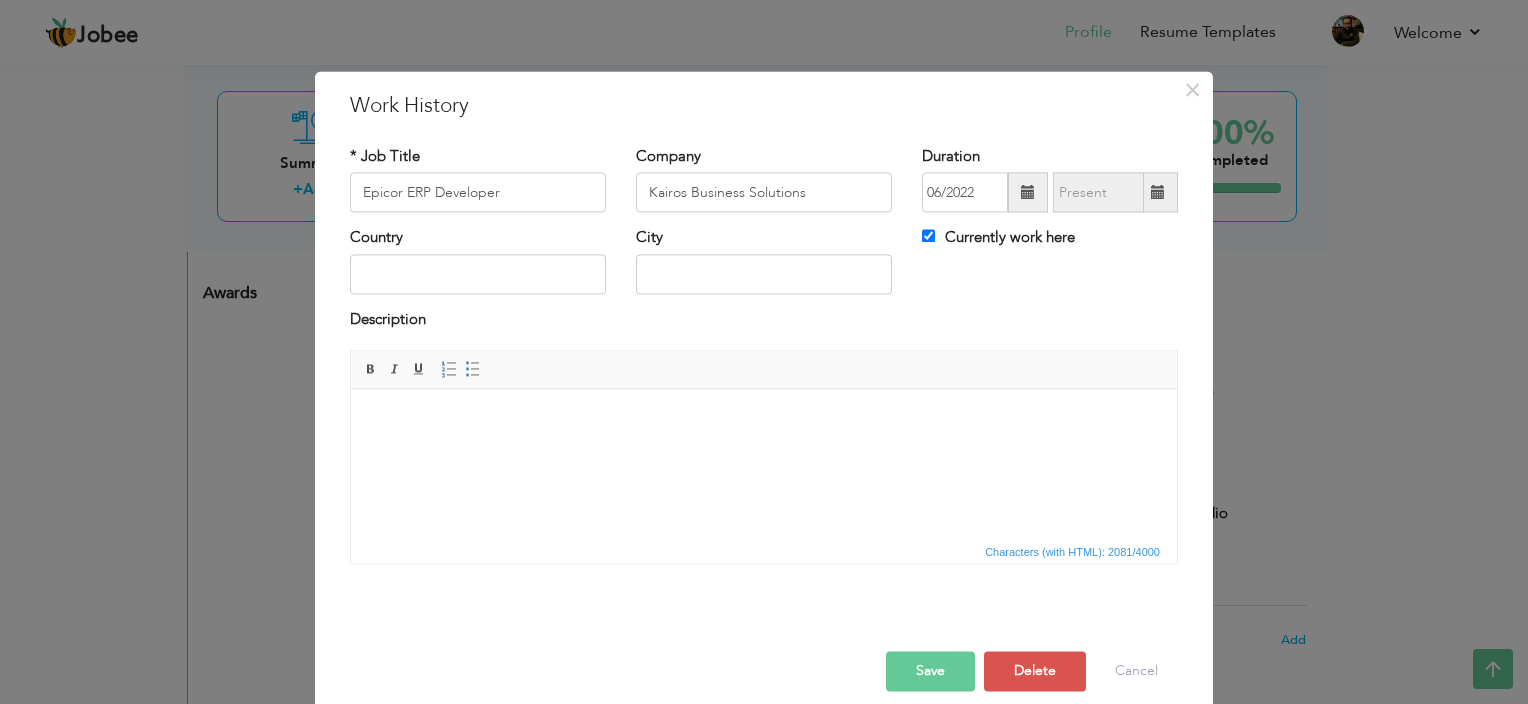 click at bounding box center [764, 419] 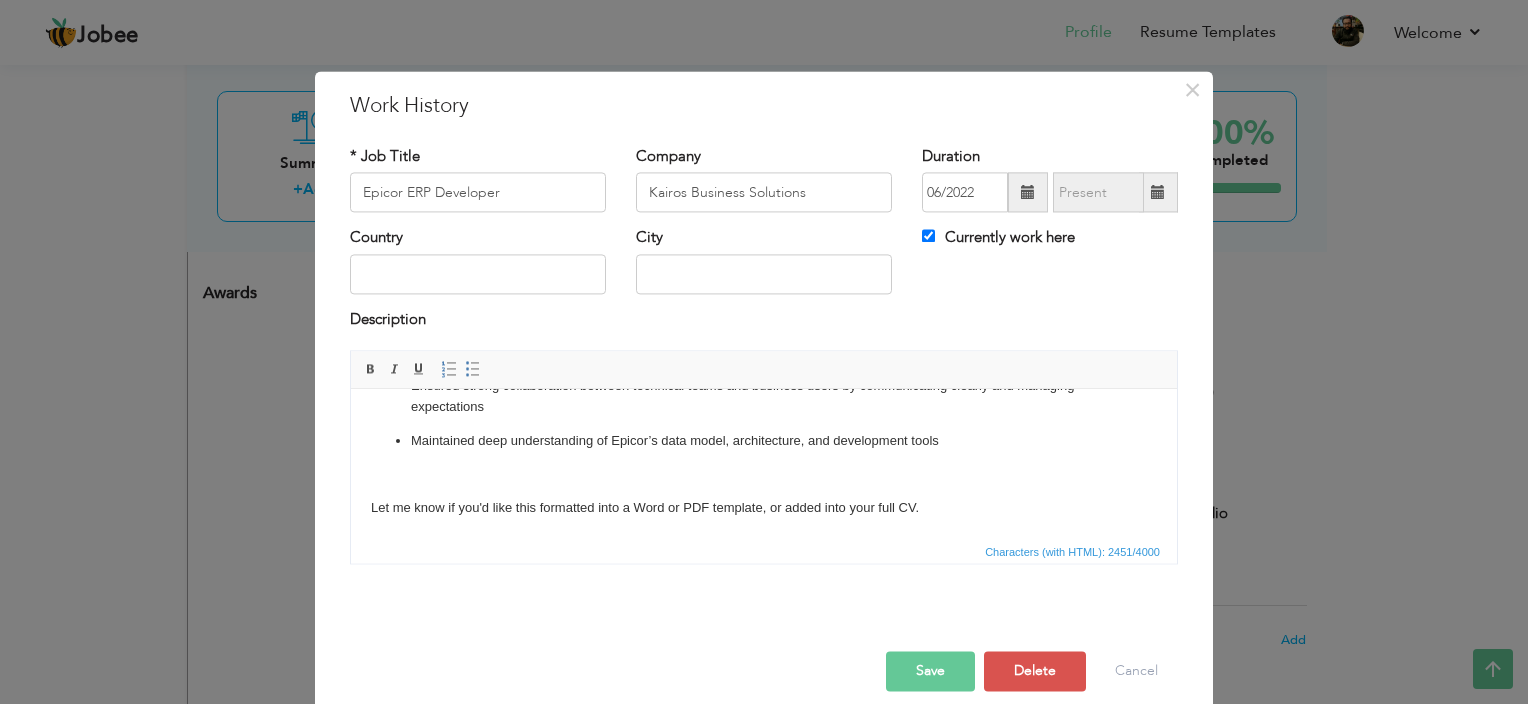 scroll, scrollTop: 872, scrollLeft: 0, axis: vertical 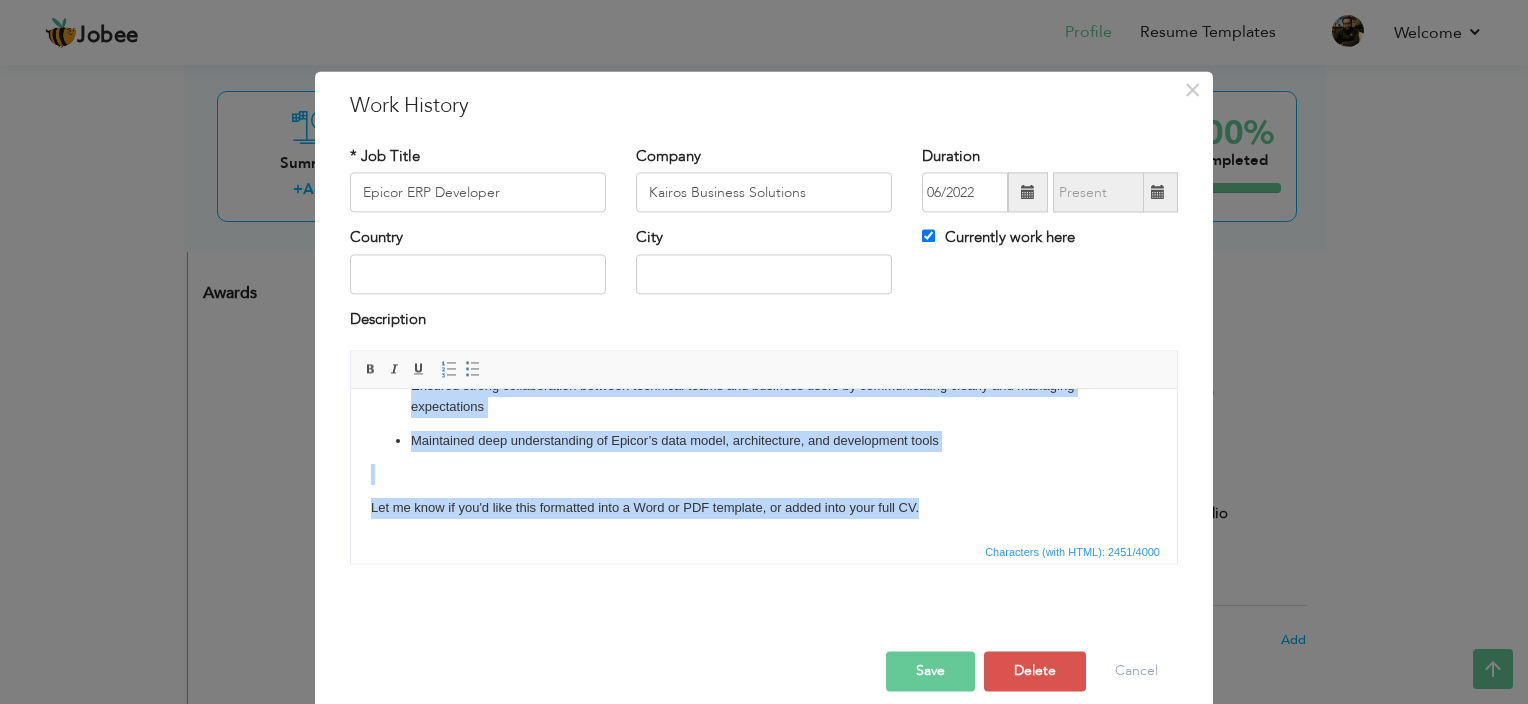 drag, startPoint x: 941, startPoint y: 507, endPoint x: 967, endPoint y: 453, distance: 59.933296 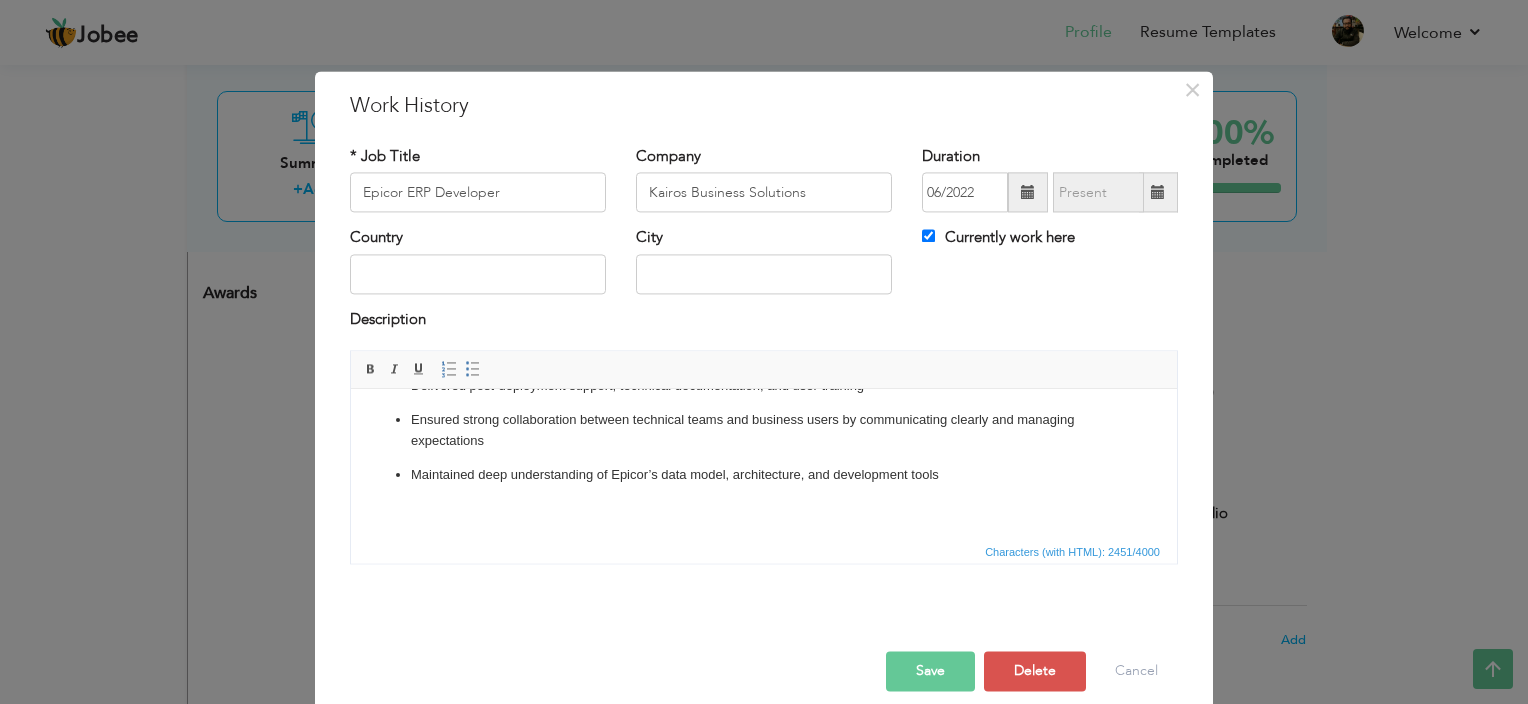 scroll, scrollTop: 804, scrollLeft: 0, axis: vertical 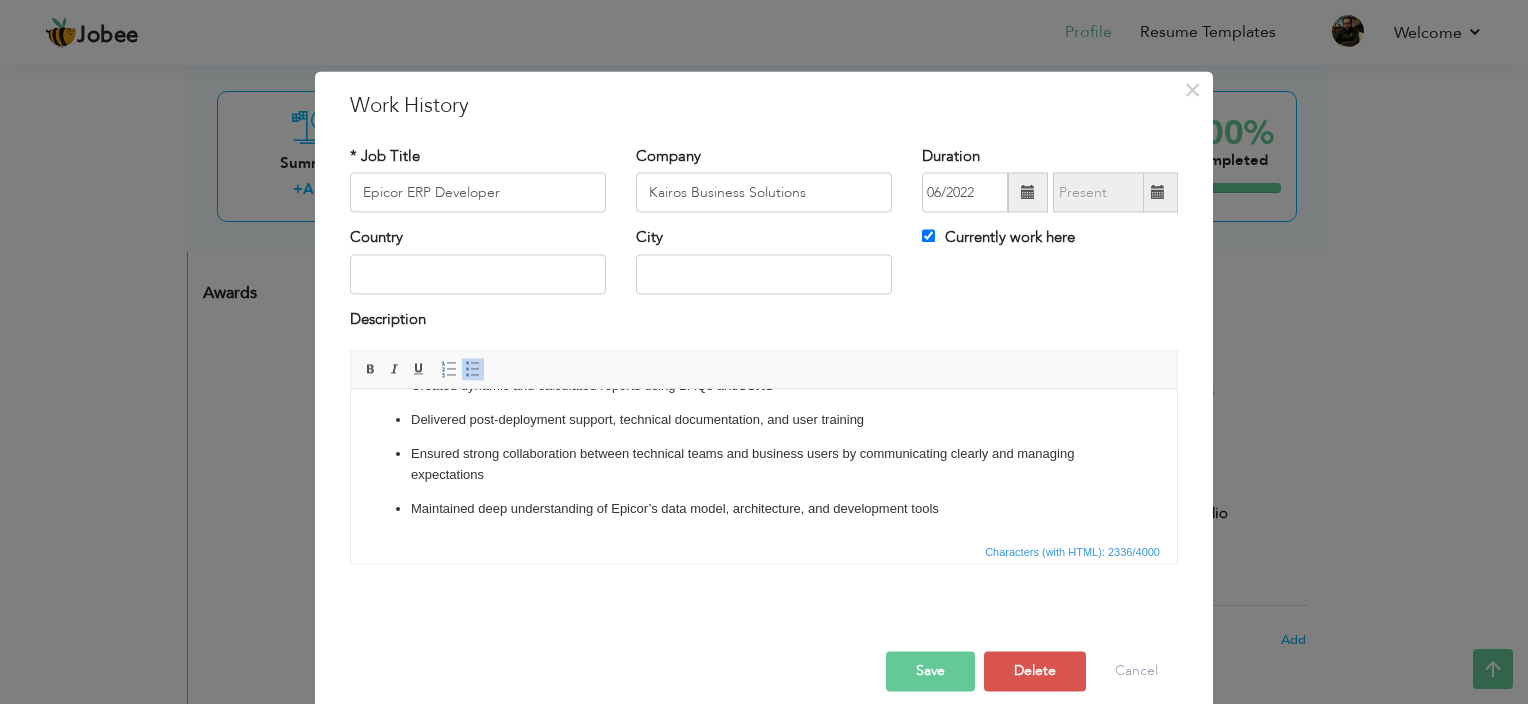 click on "Led a team of developers, providing technical guidance and assigning tasks to ensure quality and timely delivery Acted as the primary point of contact between clients and the development team for requirement gathering and clarification Conducted discovery sessions with stakeholders to understand business needs, pain points, and process gaps Translated client requirements into detailed technical specifications and project plans for the team Designed and implemented custom solutions using: Business Process Management (BPM) directives Business Activity Queries (BAQs) Application Studio  for Kinetic UI customization Customized screens and forms in Epicor to enhance usability and match specific business workflows Developed advanced customizations in  Epicor 10  using: Customization Tools C# scripting Classic UI modifications Utilized  Epicor Kinetic (11)  features: Low-code/no-code Application Studio REST API integrations for real-time data synchronization Support for cloud and hybrid ERP deployments SSRS" at bounding box center [764, 143] 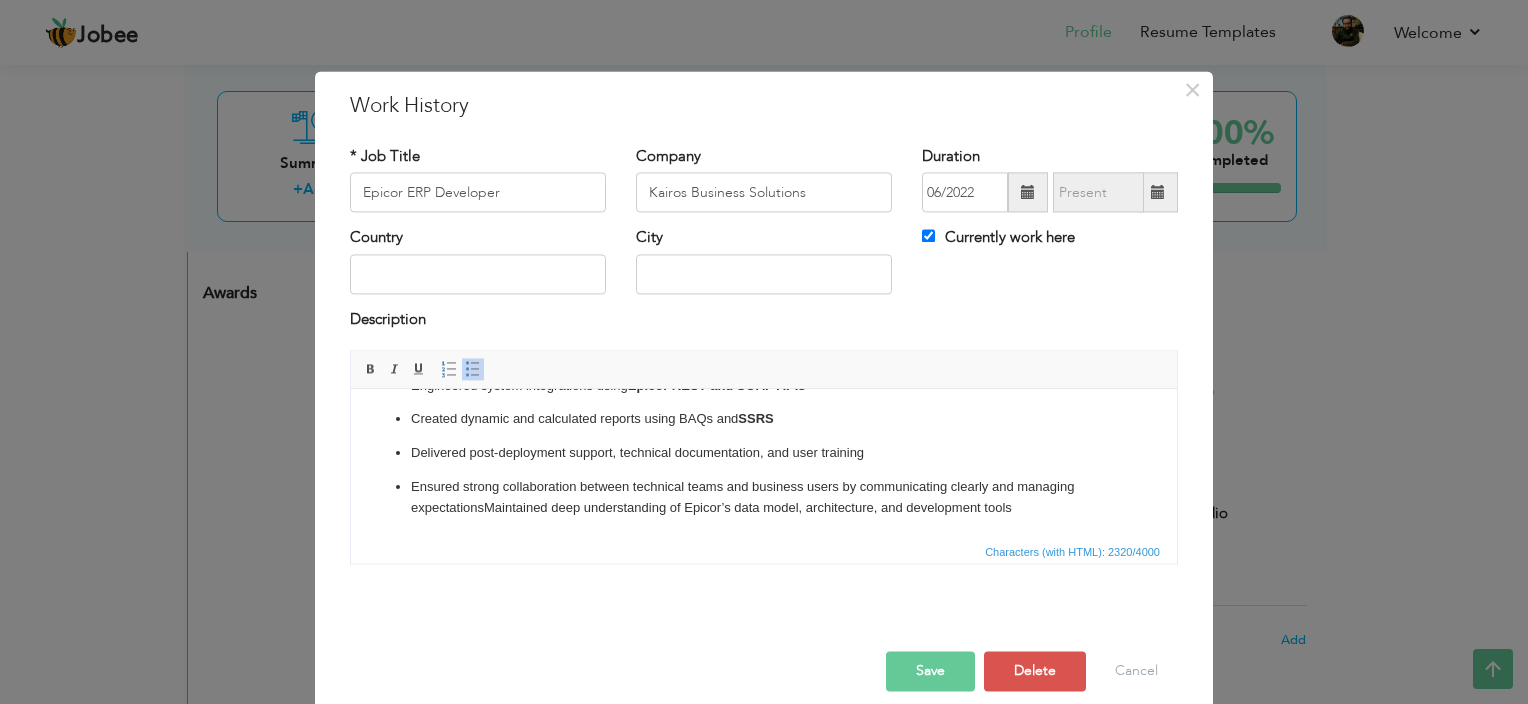 scroll, scrollTop: 771, scrollLeft: 0, axis: vertical 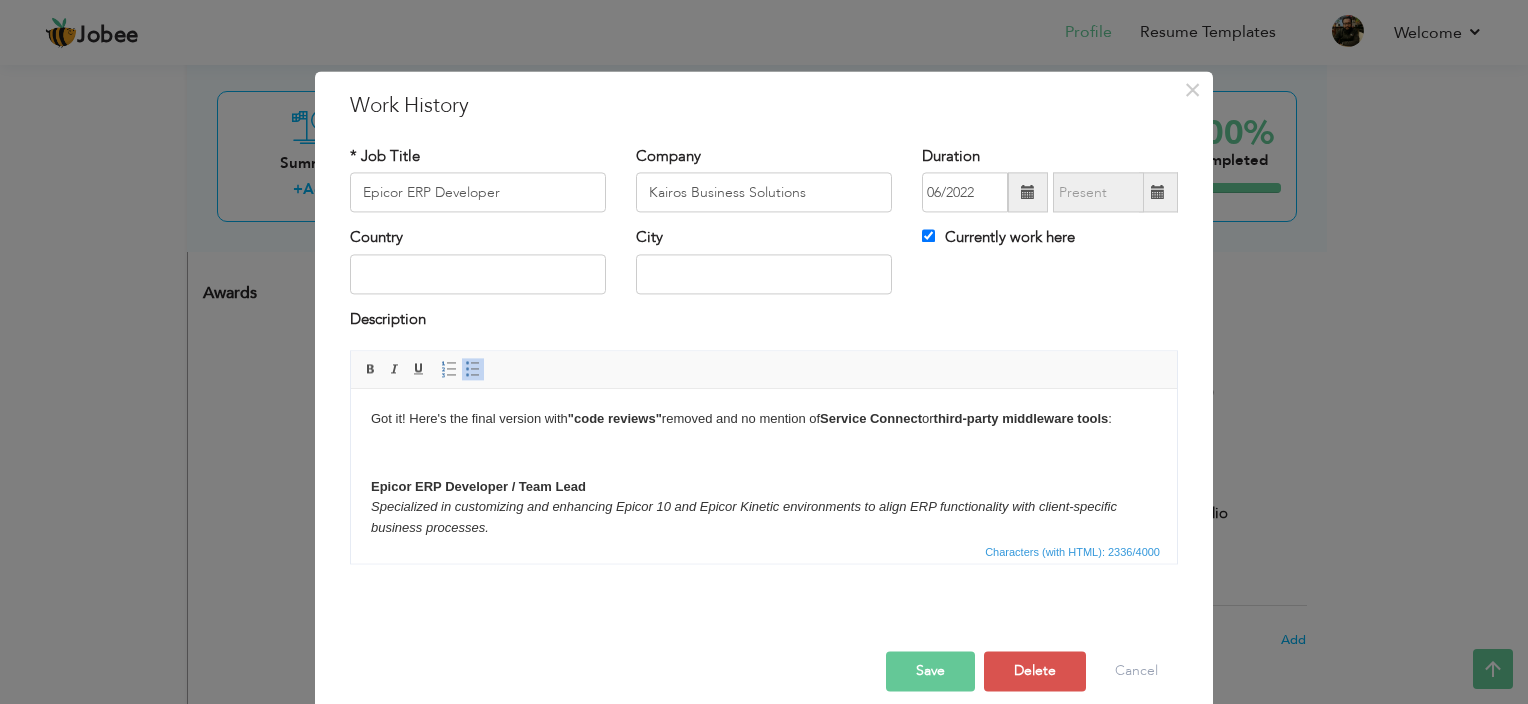 drag, startPoint x: 492, startPoint y: 476, endPoint x: 326, endPoint y: 402, distance: 181.74707 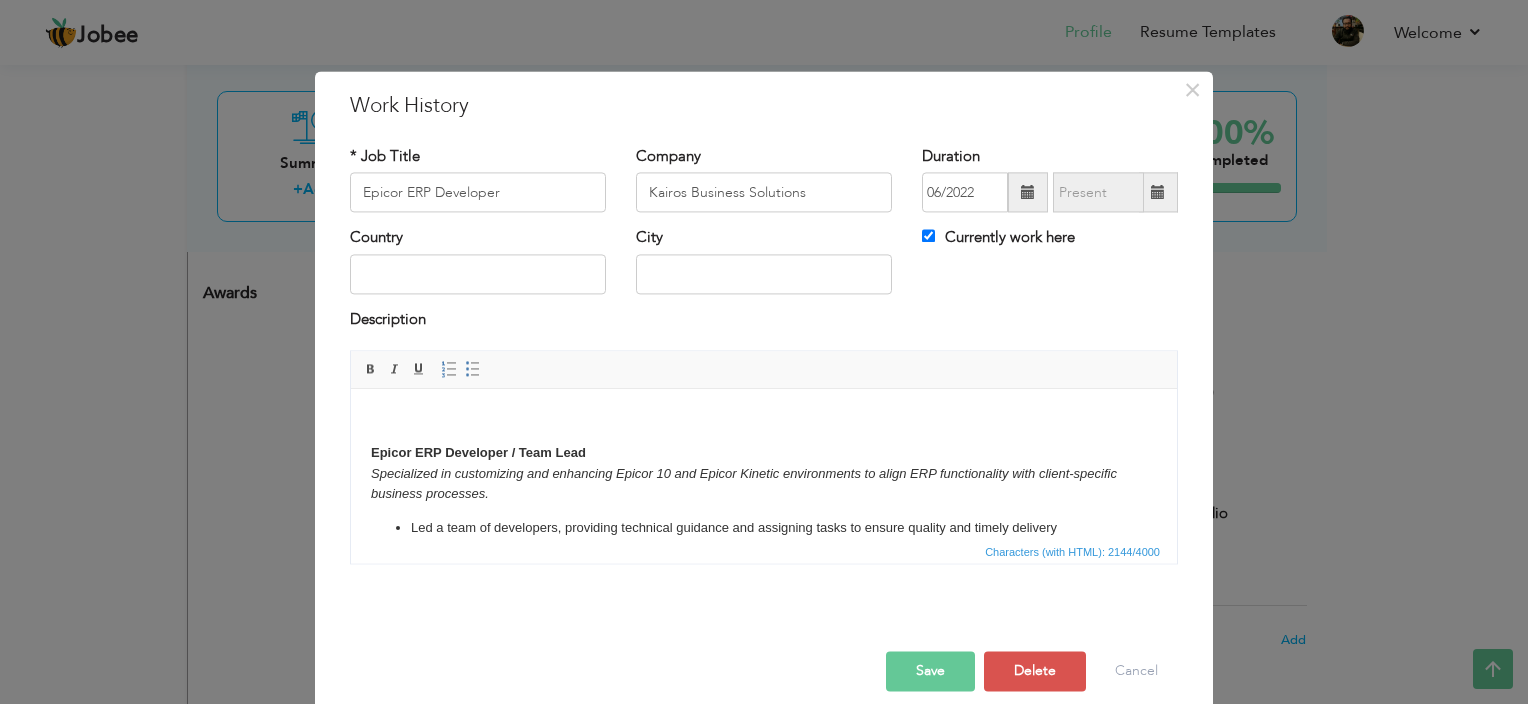 click on "Epicor ERP Developer / Team Lead Specialized in customizing and enhancing Epicor 10 and Epicor Kinetic environments to align ERP functionality with client-specific business processes. Led a team of developers, providing technical guidance and assigning tasks to ensure quality and timely delivery Acted as the primary point of contact between clients and the development team for requirement gathering and clarification Conducted discovery sessions with stakeholders to understand business needs, pain points, and process gaps Translated client requirements into detailed technical specifications and project plans for the team Designed and implemented custom solutions using: Business Process Management (BPM) directives Business Activity Queries (BAQs) Application Studio  for Kinetic UI customization Customized screens and forms in Epicor to enhance usability and match specific business workflows Developed advanced customizations in  Epicor 10  using: Customization Tools C# scripting Classic UI modifications SSRS" at bounding box center [764, 839] 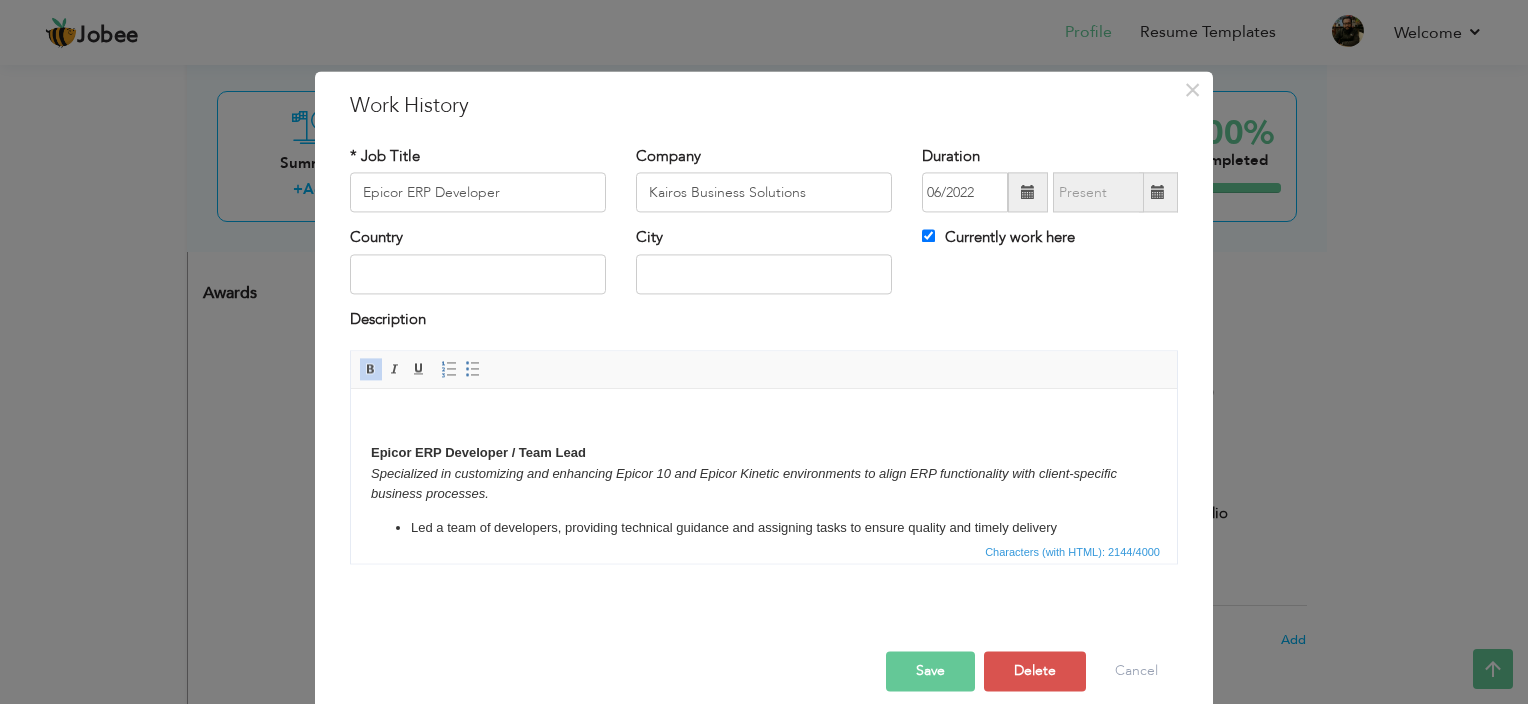 click on "Epicor ERP Developer / Team Lead Specialized in customizing and enhancing Epicor 10 and Epicor Kinetic environments to align ERP functionality with client-specific business processes. Led a team of developers, providing technical guidance and assigning tasks to ensure quality and timely delivery Acted as the primary point of contact between clients and the development team for requirement gathering and clarification Conducted discovery sessions with stakeholders to understand business needs, pain points, and process gaps Translated client requirements into detailed technical specifications and project plans for the team Designed and implemented custom solutions using: Business Process Management (BPM) directives Business Activity Queries (BAQs) Application Studio  for Kinetic UI customization Customized screens and forms in Epicor to enhance usability and match specific business workflows Developed advanced customizations in  Epicor 10  using: Customization Tools C# scripting Classic UI modifications SSRS" at bounding box center [764, 839] 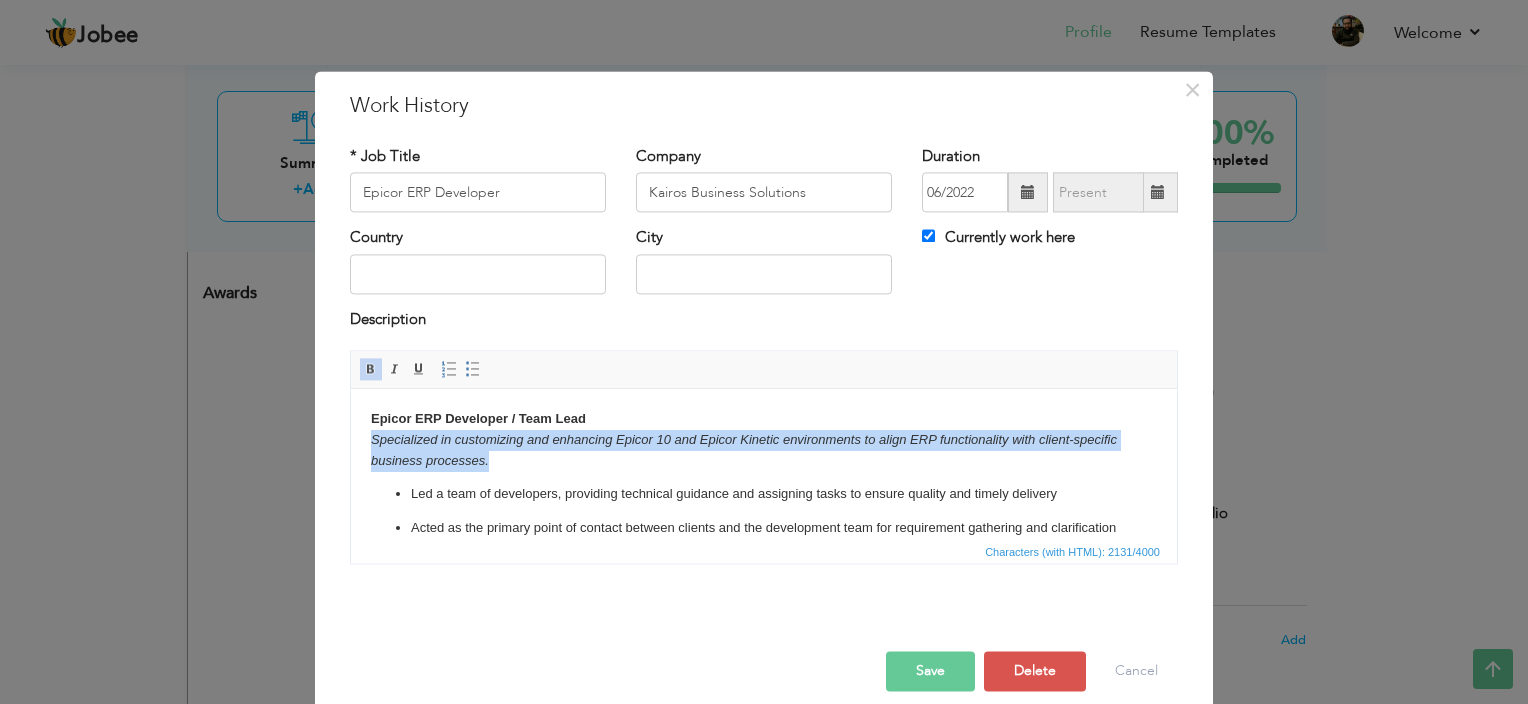 drag, startPoint x: 504, startPoint y: 464, endPoint x: 344, endPoint y: 438, distance: 162.09874 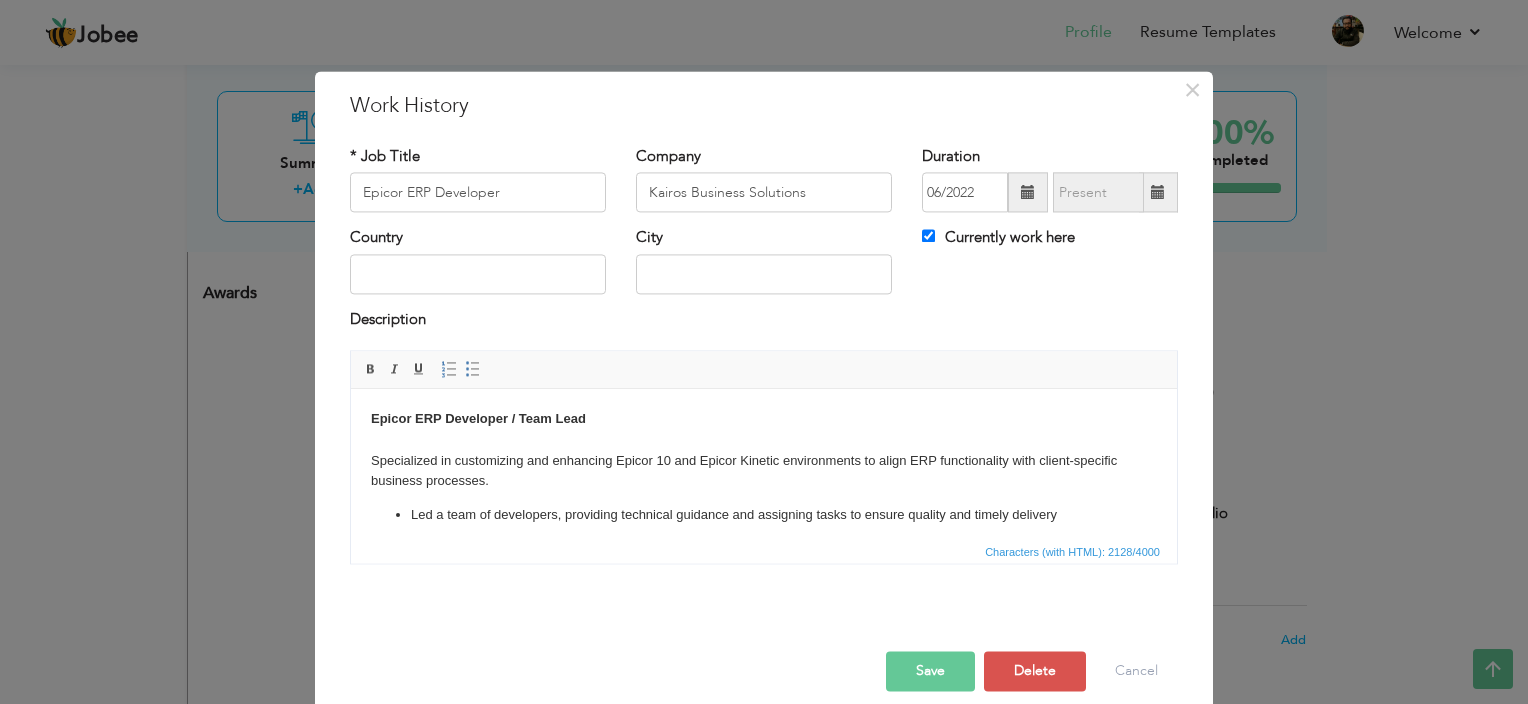 click on "Epicor ERP Developer / Team Lead ​​​​​​​ Specialized in customizing and enhancing Epicor 10 and Epicor Kinetic environments to align ERP functionality with client-specific business processes. Led a team of developers, providing technical guidance and assigning tasks to ensure quality and timely delivery Acted as the primary point of contact between clients and the development team for requirement gathering and clarification Conducted discovery sessions with stakeholders to understand business needs, pain points, and process gaps Translated client requirements into detailed technical specifications and project plans for the team Designed and implemented custom solutions using: Business Process Management (BPM) directives Business Activity Queries (BAQs) Application Studio  for Kinetic UI customization Customized screens and forms in Epicor to enhance usability and match specific business workflows Developed advanced customizations in  Epicor 10  using: Customization Tools C# scripting Utilized" at bounding box center (764, 833) 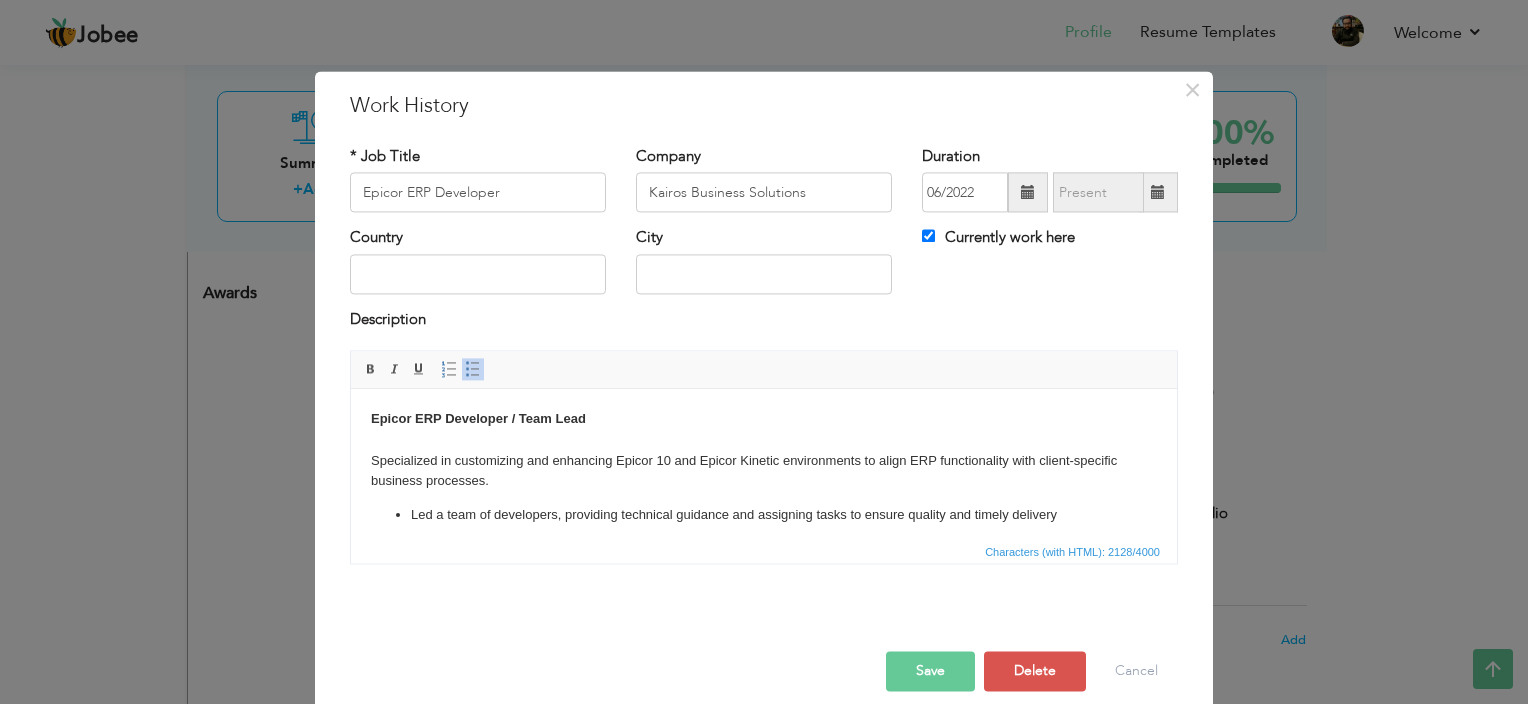 click on "Epicor ERP Developer / Team Lead ​​​​​​​ Specialized in customizing and enhancing Epicor 10 and Epicor Kinetic environments to align ERP functionality with client-specific business processes." at bounding box center [764, 450] 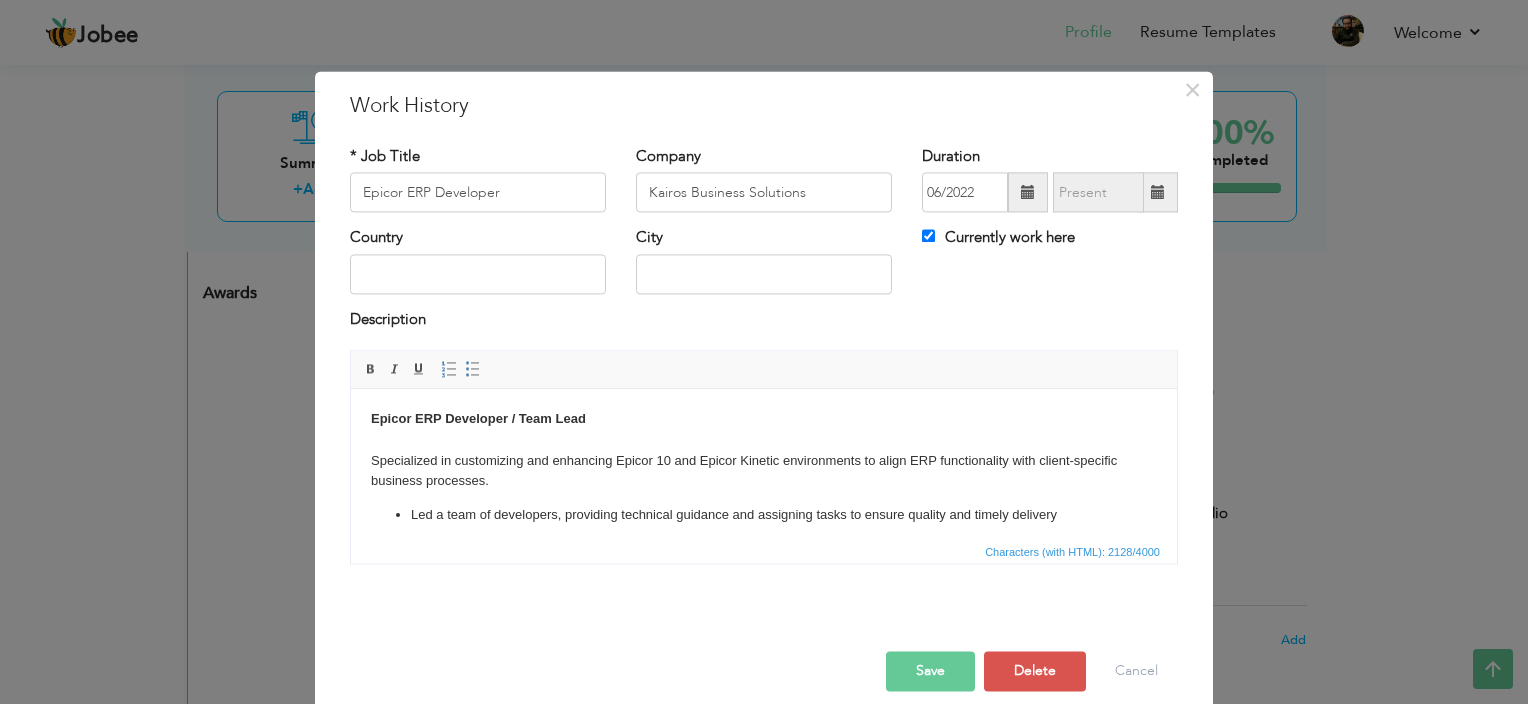 click on "Epicor ERP Developer / Team Lead Specialized in customizing and enhancing Epicor 10 and Epicor Kinetic environments to align ERP functionality with client-specific business processes." at bounding box center (764, 450) 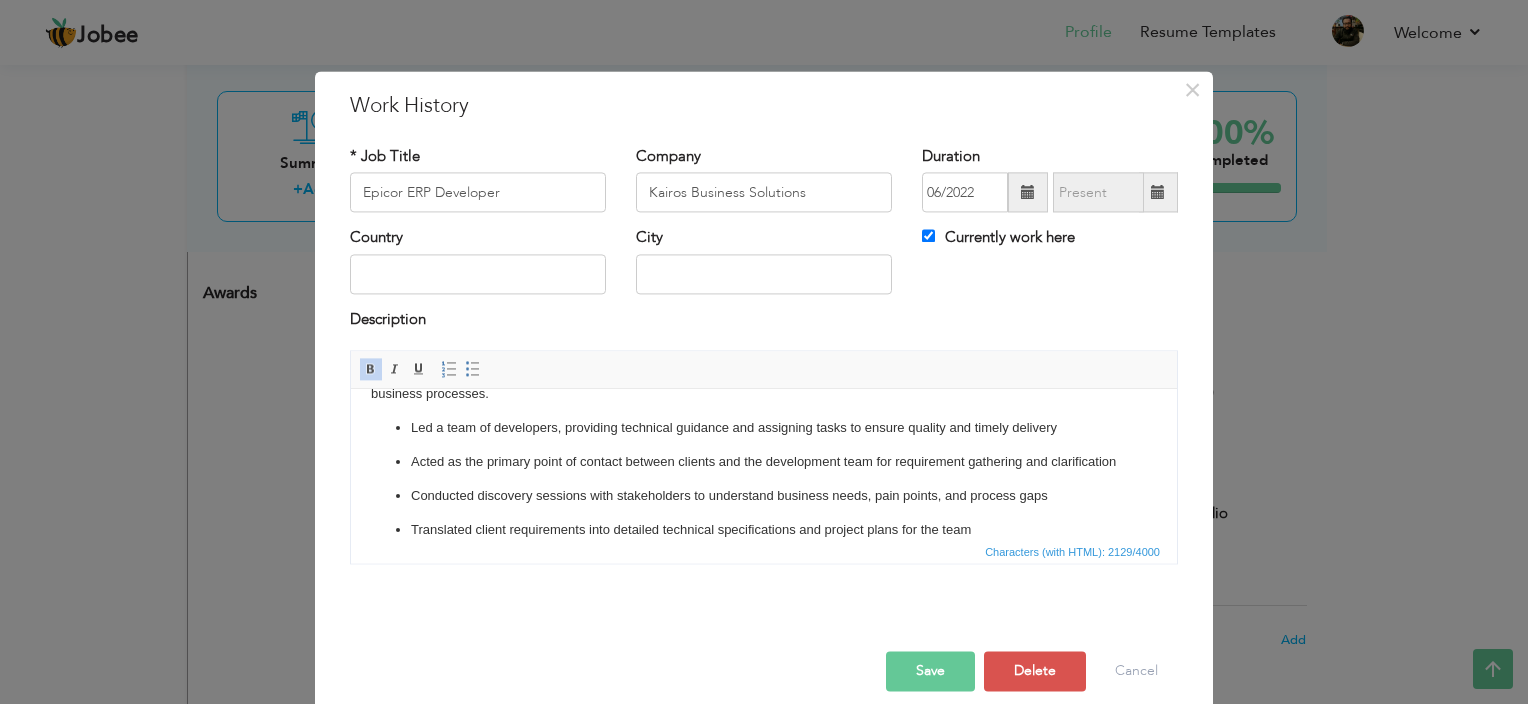 scroll, scrollTop: 200, scrollLeft: 0, axis: vertical 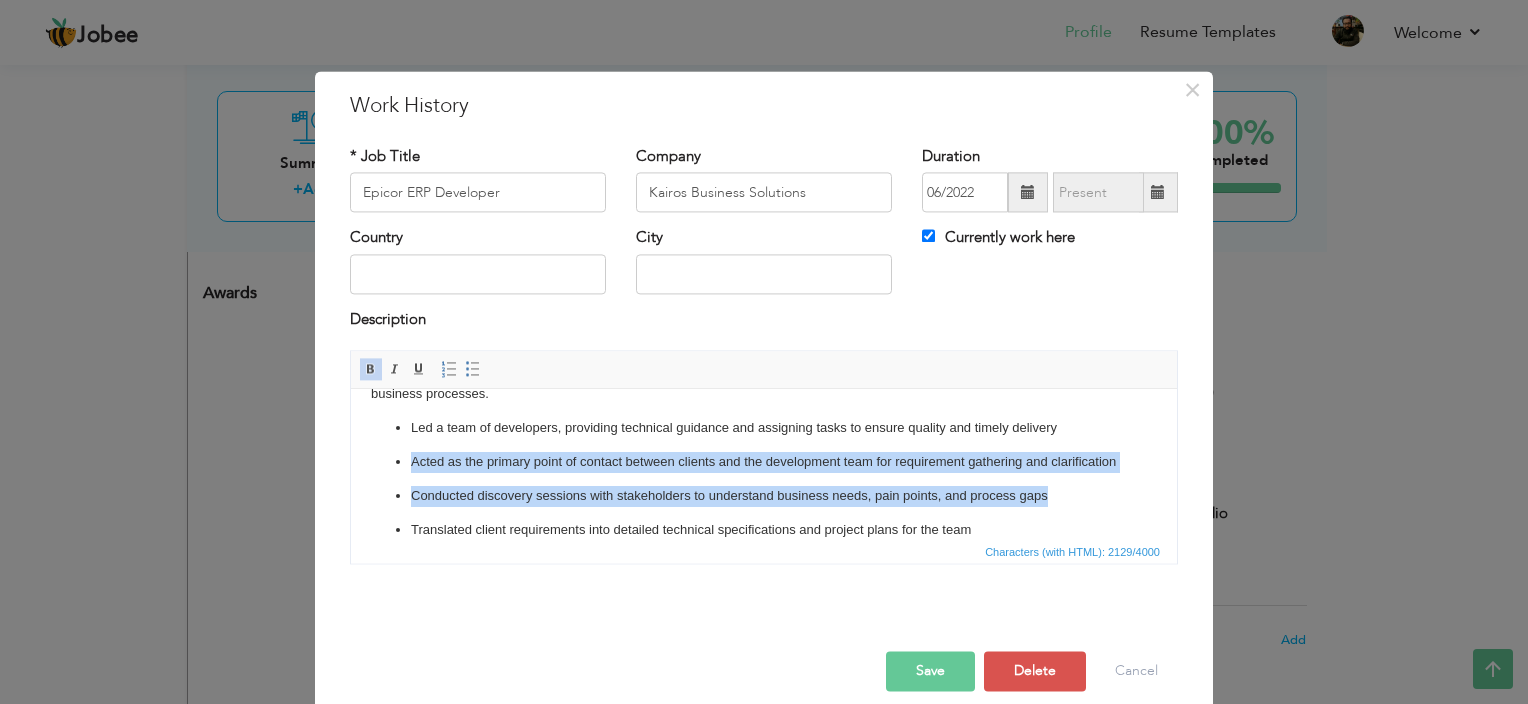 drag, startPoint x: 1060, startPoint y: 421, endPoint x: 392, endPoint y: 466, distance: 669.514 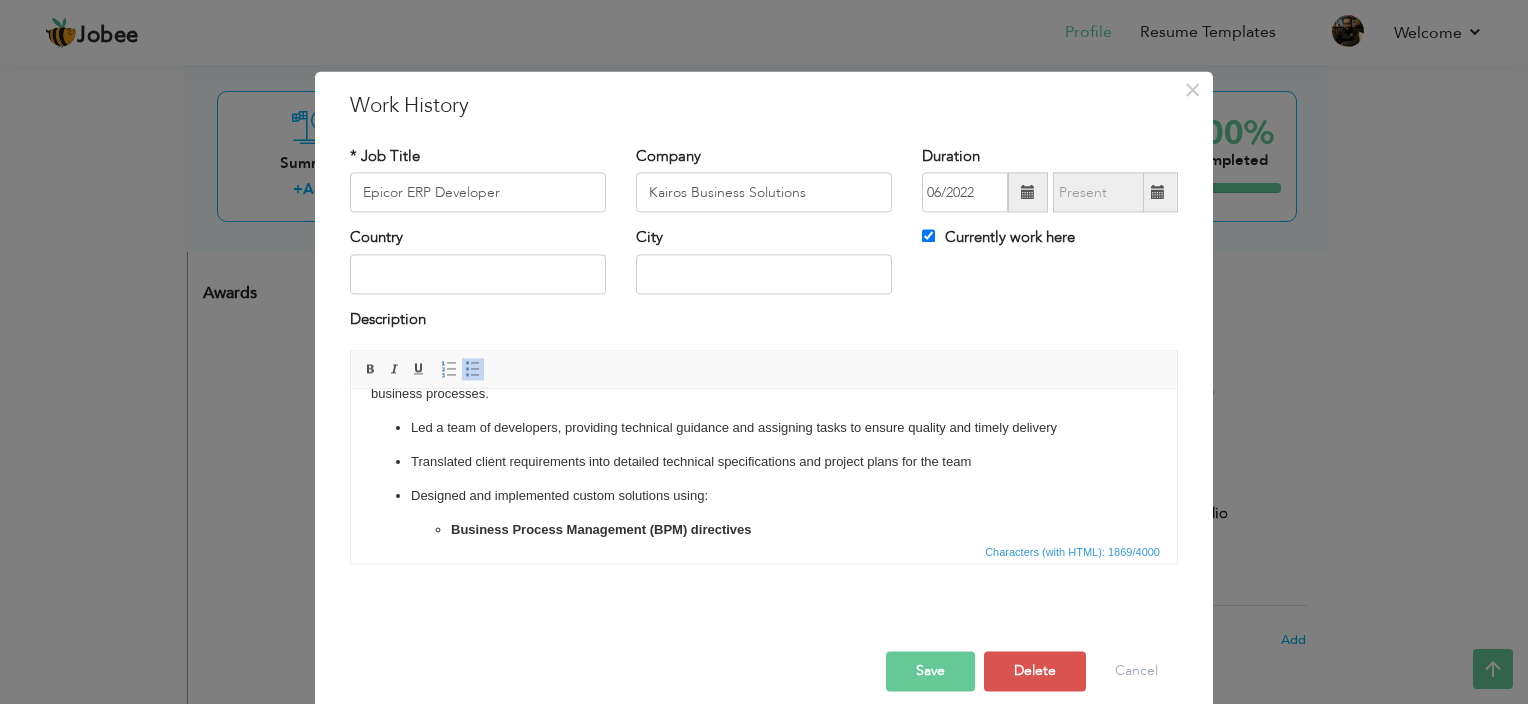 click on "Led a team of developers, providing technical guidance and assigning tasks to ensure quality and timely delivery Translated client requirements into detailed technical specifications and project plans for the team Designed and implemented custom solutions using: Business Process Management (BPM) directives Business Activity Queries (BAQs) Application Studio  for Kinetic UI customization Customized screens and forms in Epicor to enhance usability and match specific business workflows Developed advanced customizations in  Epicor 10  using: Customization Tools C# scripting Classic UI modifications Utilized  Epicor Kinetic (11)  features: Low-code/no-code Application Studio REST API integrations for real-time data synchronization Support for cloud and hybrid ERP deployments Engineered system integrations using  Epicor REST and SOAP APIs Created dynamic and calculated reports using BAQs and  SSRS Delivered post-deployment support, technical documentation, and user training" at bounding box center [764, 760] 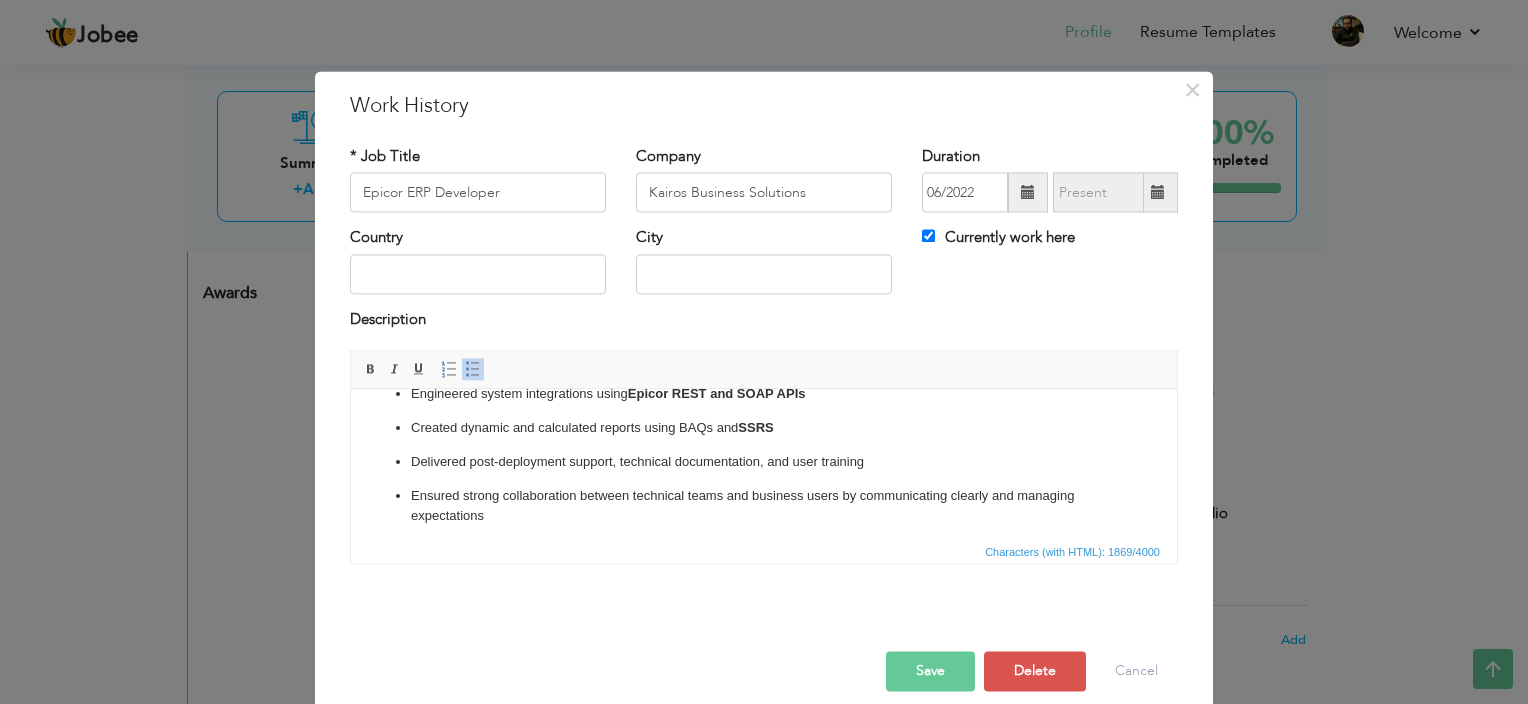 scroll, scrollTop: 682, scrollLeft: 0, axis: vertical 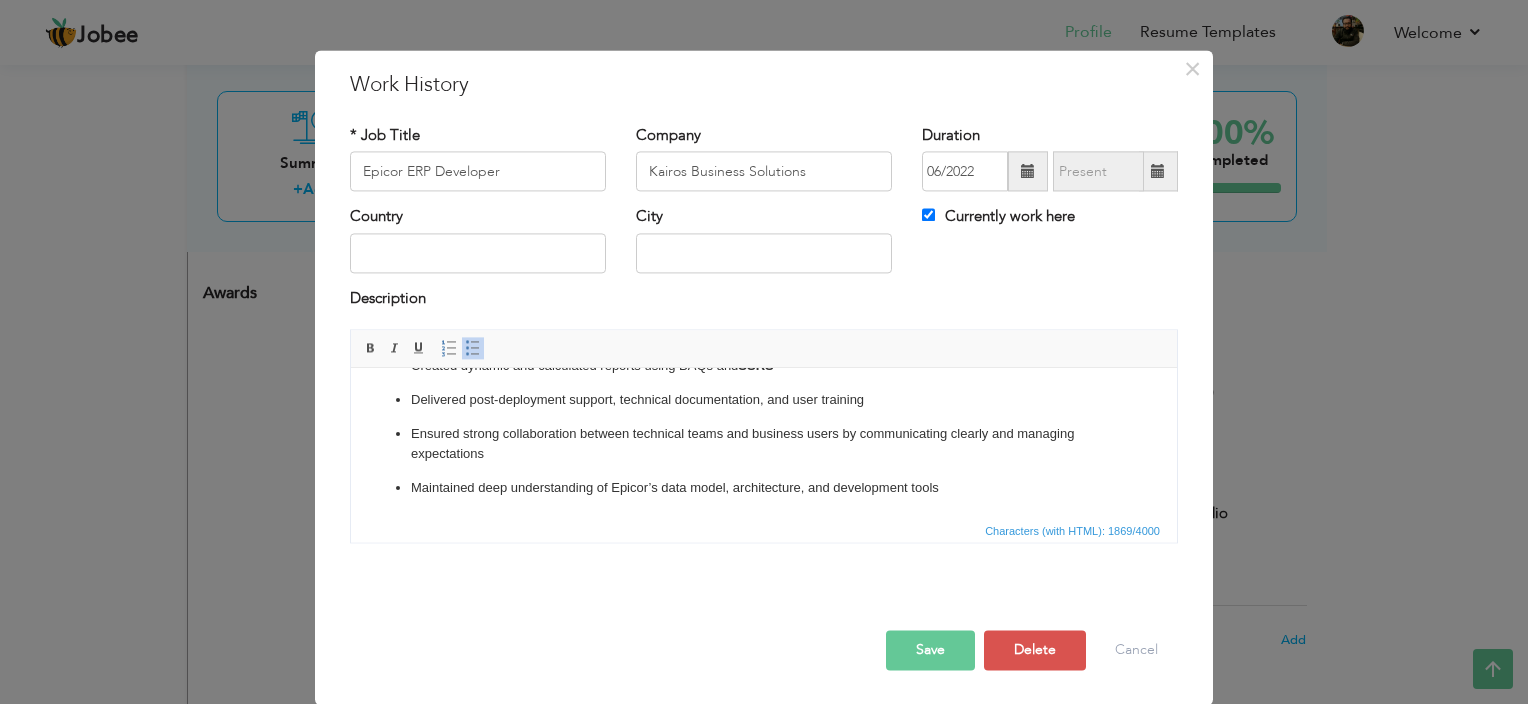 click on "Ensured strong collaboration between technical teams and business users by communicating clearly and managing expectations" at bounding box center (764, 445) 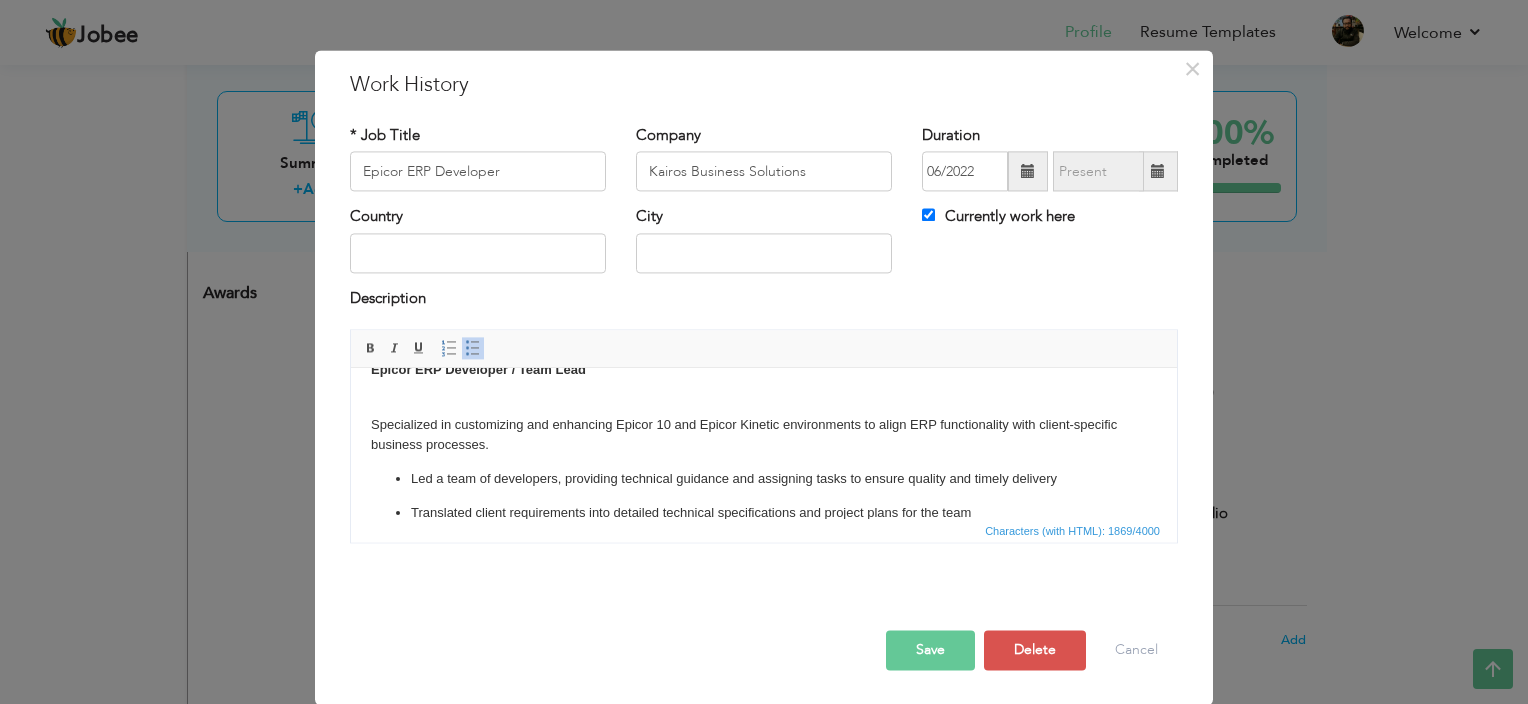 scroll, scrollTop: 0, scrollLeft: 0, axis: both 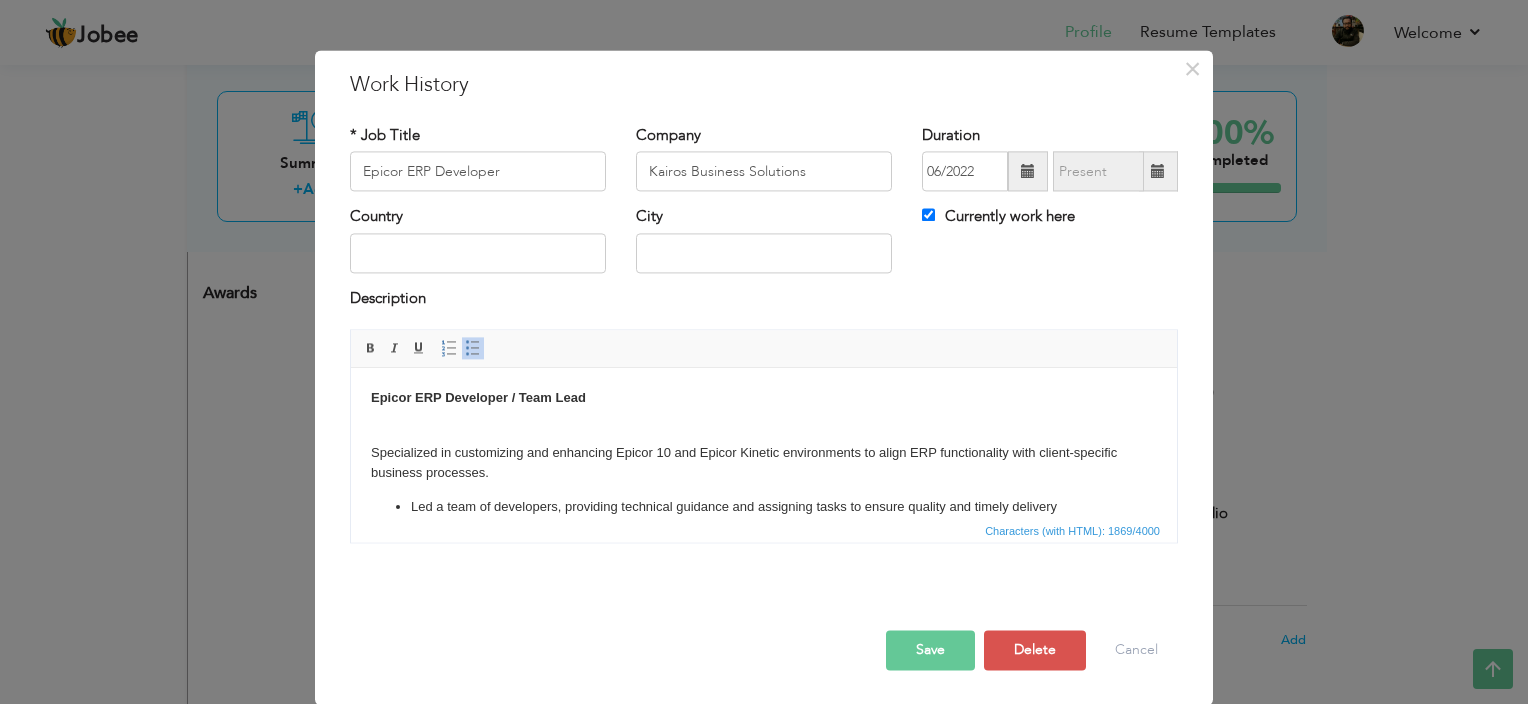 click on "Epicor ERP Developer / Team Lead Specialized in customizing and enhancing Epicor 10 and Epicor Kinetic environments to align ERP functionality with client-specific business processes. Led a team of developers, providing technical guidance and assigning tasks to ensure quality and timely delivery Translated client requirements into detailed technical specifications and project plans for the team Designed and implemented custom solutions using: Business Process Management (BPM) directives Business Activity Queries (BAQs) Application Studio  for Kinetic UI customization Customized screens and forms in Epicor to enhance usability and match specific business workflows Developed advanced customizations in  Epicor 10  using: Customization Tools C# scripting Classic UI modifications Utilized  Epicor Kinetic (11)  features: Low-code/no-code Application Studio REST API integrations for real-time data synchronization Support for cloud and hybrid ERP deployments Engineered system integrations using  SSRS" at bounding box center [764, 784] 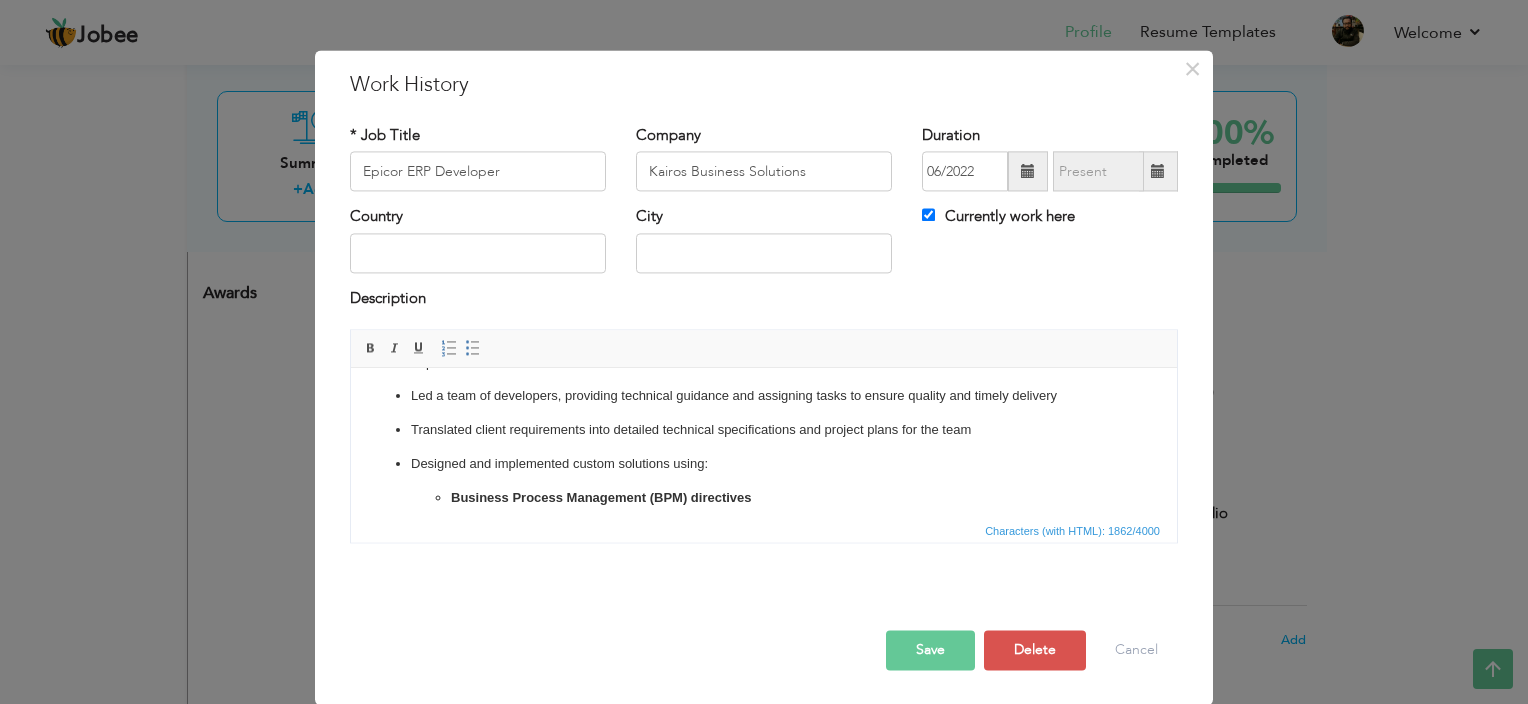 scroll, scrollTop: 0, scrollLeft: 0, axis: both 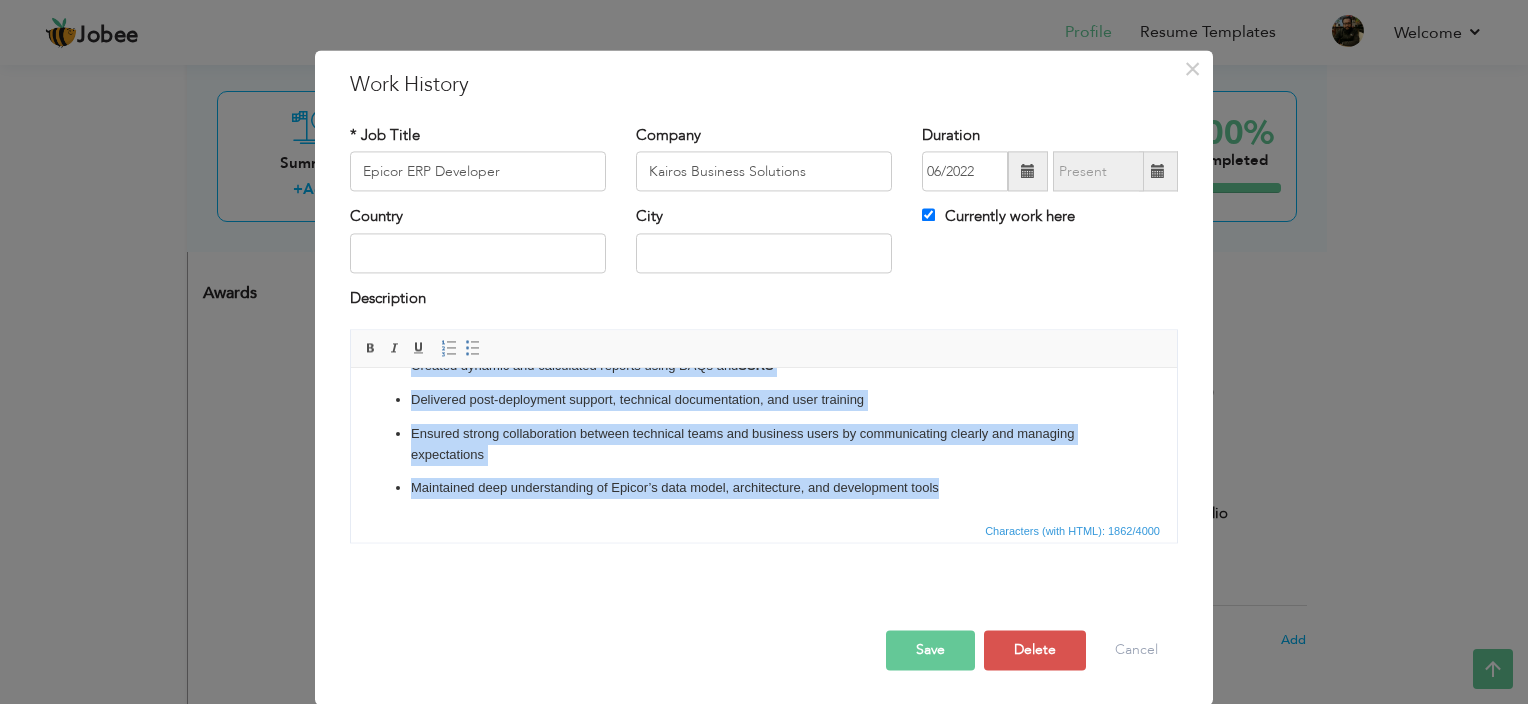 drag, startPoint x: 389, startPoint y: 446, endPoint x: 971, endPoint y: 497, distance: 584.2303 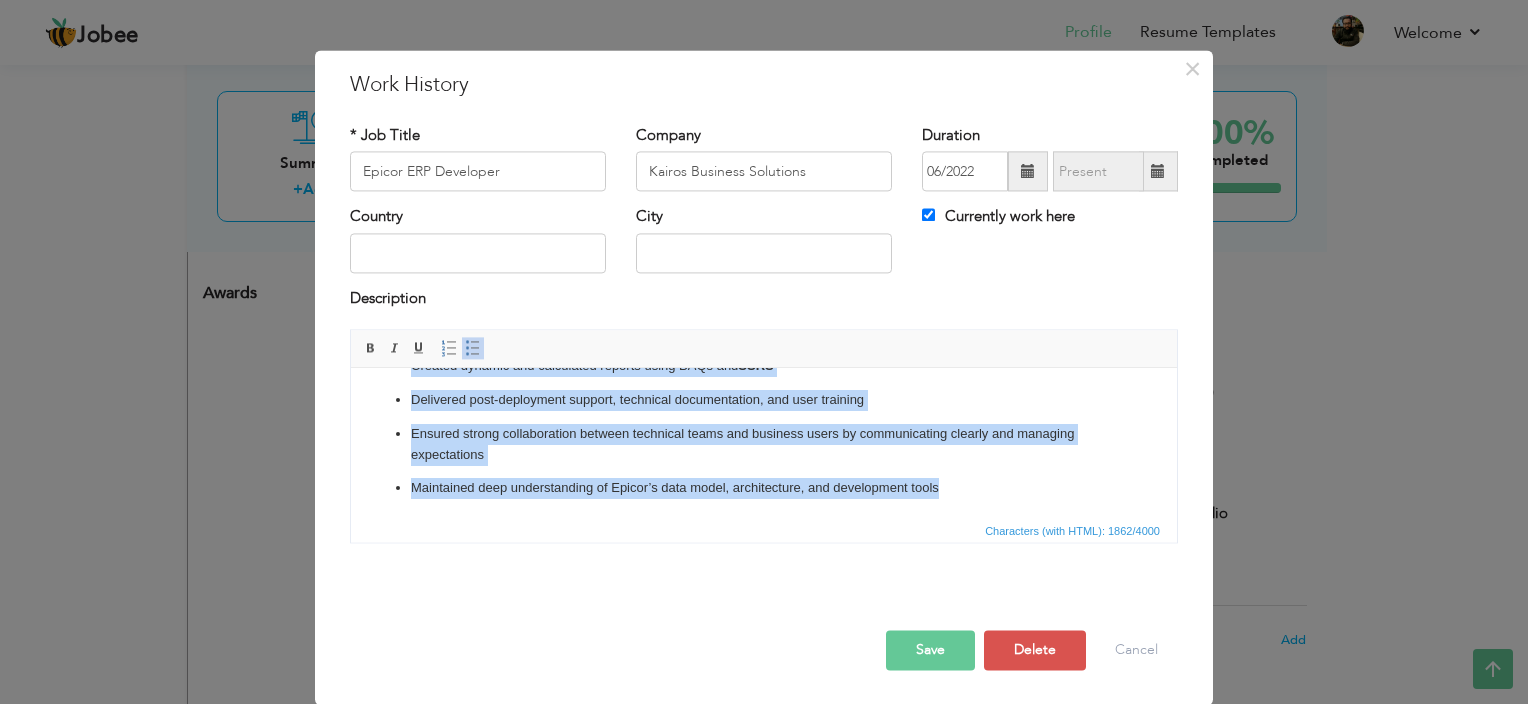 copy on "Designed and implemented custom solutions using: Business Process Management (BPM) directives Business Activity Queries (BAQs) Application Studio  for Kinetic UI customization Customized screens and forms in Epicor to enhance usability and match specific business workflows Developed advanced customizations in  Epicor 10  using: Customization Tools C# scripting Classic UI modifications Utilized  Epicor Kinetic (11)  features: Low-code/no-code Application Studio REST API integrations for real-time data synchronization Support for cloud and hybrid ERP deployments Engineered system integrations using  Epicor REST and SOAP APIs Created dynamic and calculated reports using BAQs and  SSRS Delivered post-deployment support, technical documentation, and user training Ensured strong collaboration between technical teams and business users by communicating clearly and managing expectations Maintained deep understanding of Epicor’s data model, architecture, and development tools" 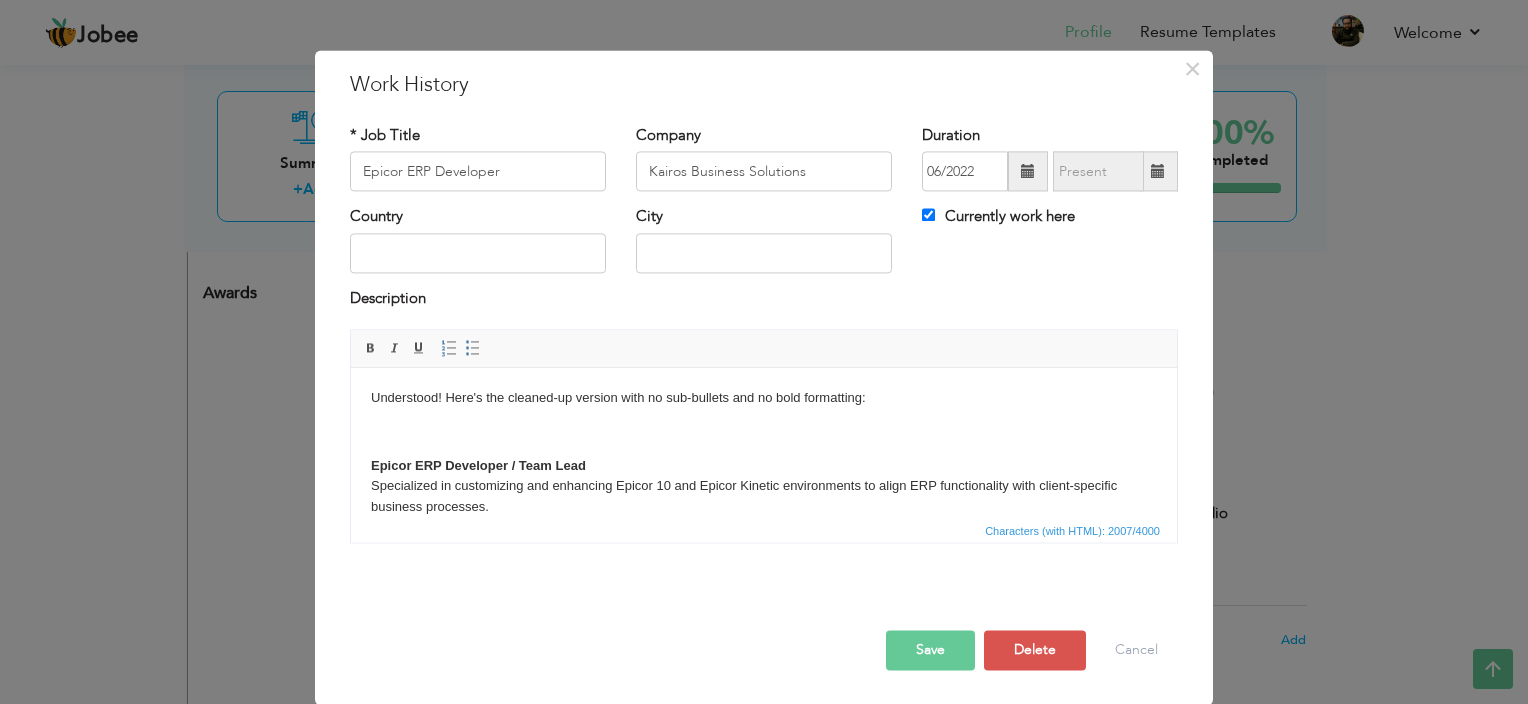 scroll, scrollTop: 586, scrollLeft: 0, axis: vertical 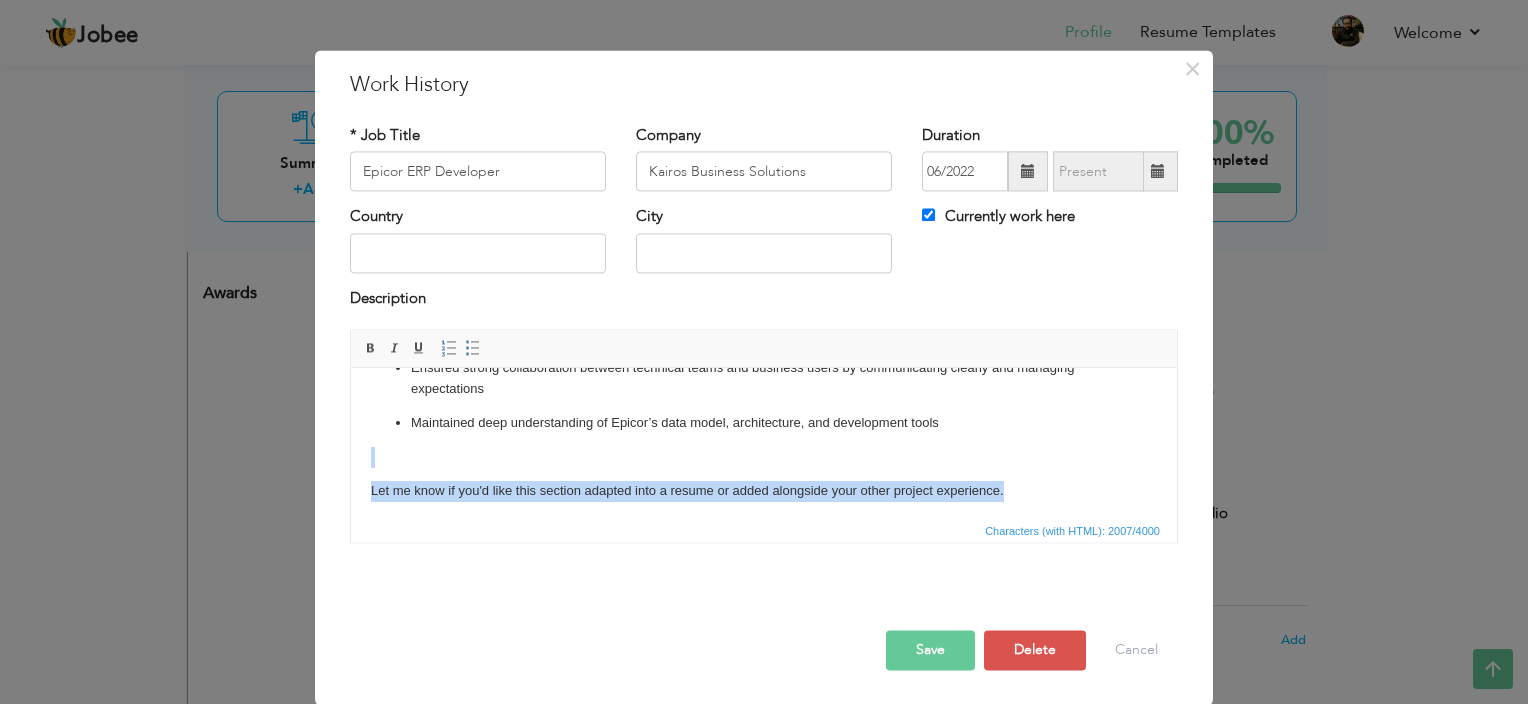 drag, startPoint x: 1009, startPoint y: 512, endPoint x: 1001, endPoint y: 447, distance: 65.490456 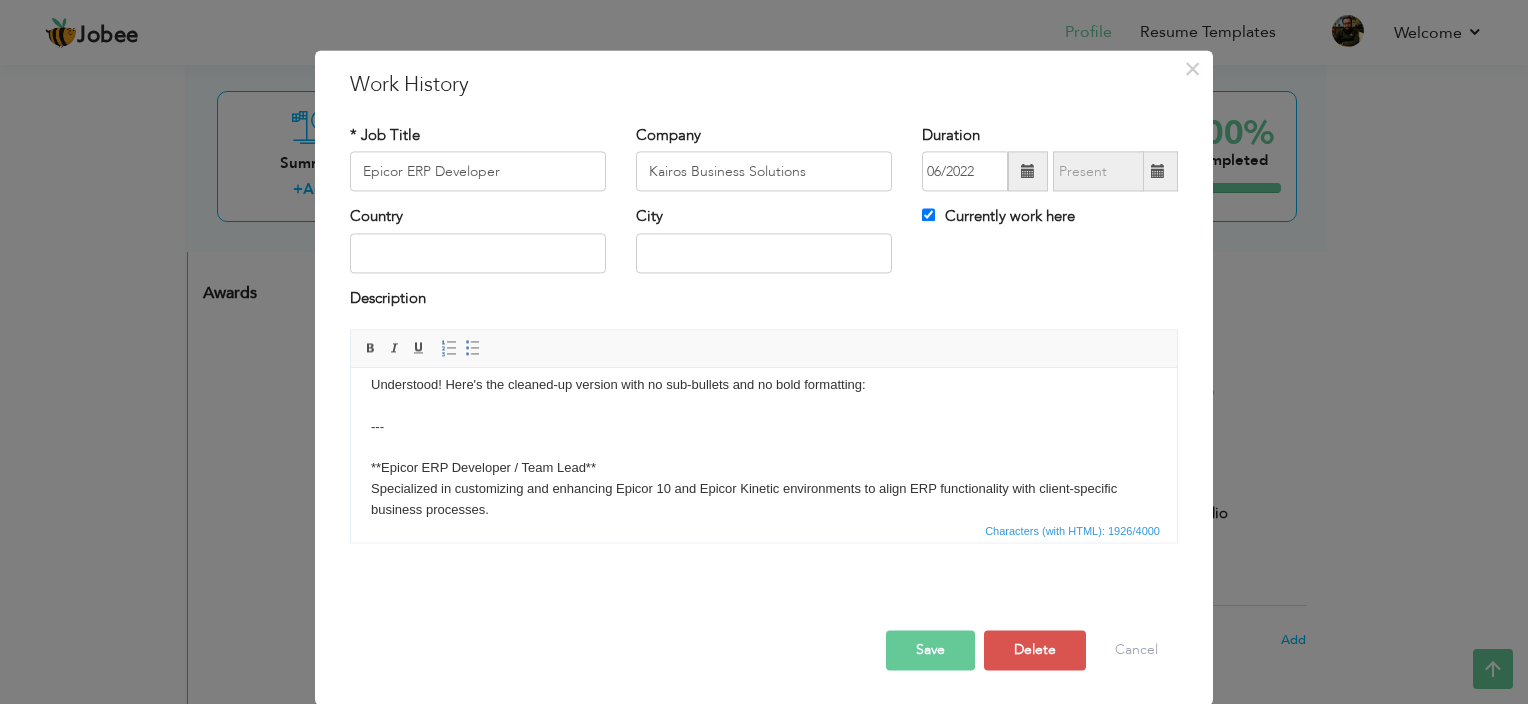 scroll, scrollTop: 0, scrollLeft: 0, axis: both 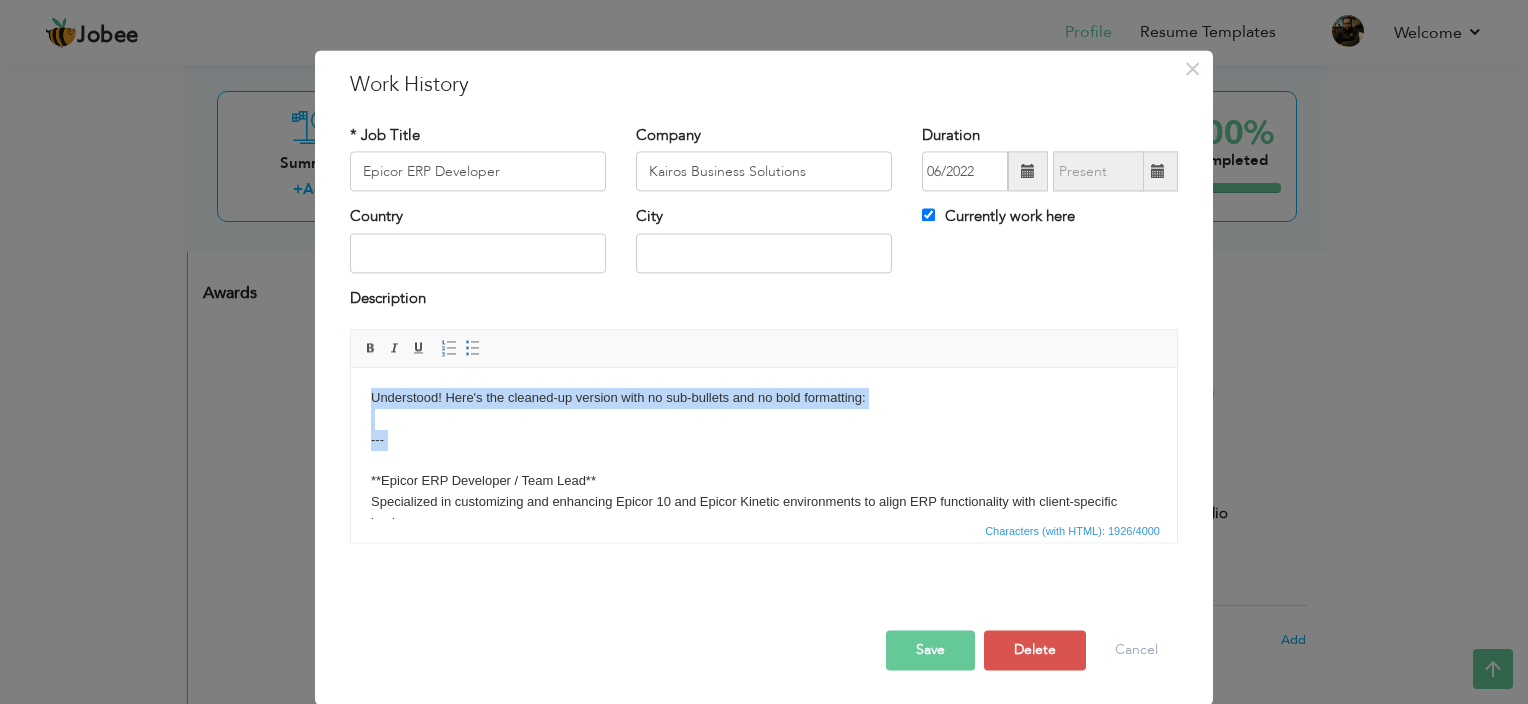 drag, startPoint x: 421, startPoint y: 452, endPoint x: 683, endPoint y: 764, distance: 407.41626 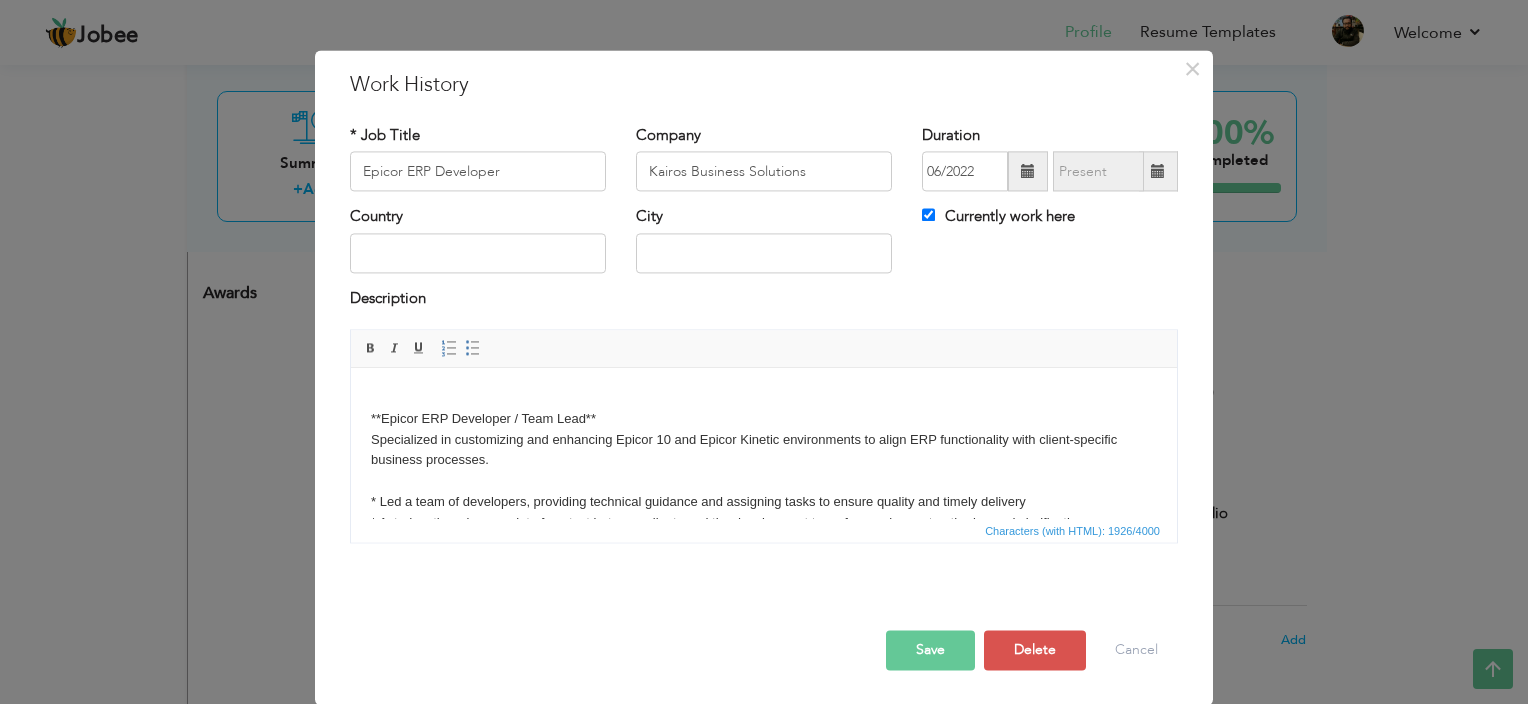 click on "**Epicor ERP Developer / Team Lead** Specialized in customizing and enhancing Epicor 10 and Epicor Kinetic environments to align ERP functionality with client-specific business processes. * Led a team of developers, providing technical guidance and assigning tasks to ensure quality and timely delivery * Acted as the primary point of contact between clients and the development team for requirement gathering and clarification * Conducted discovery sessions with stakeholders to understand business needs, pain points, and process gaps * Translated client requirements into detailed technical specifications and project plans for the team * Designed and implemented custom solutions using BPM directives, Business Activity Queries (BAQs), and Application Studio in Kinetic * Customized screens and forms in Epicor to enhance usability and match specific business workflows * Developed advanced customizations in Epicor 10 using Customization Tools, C# scripting, and classic UI modifications ---" at bounding box center (764, 637) 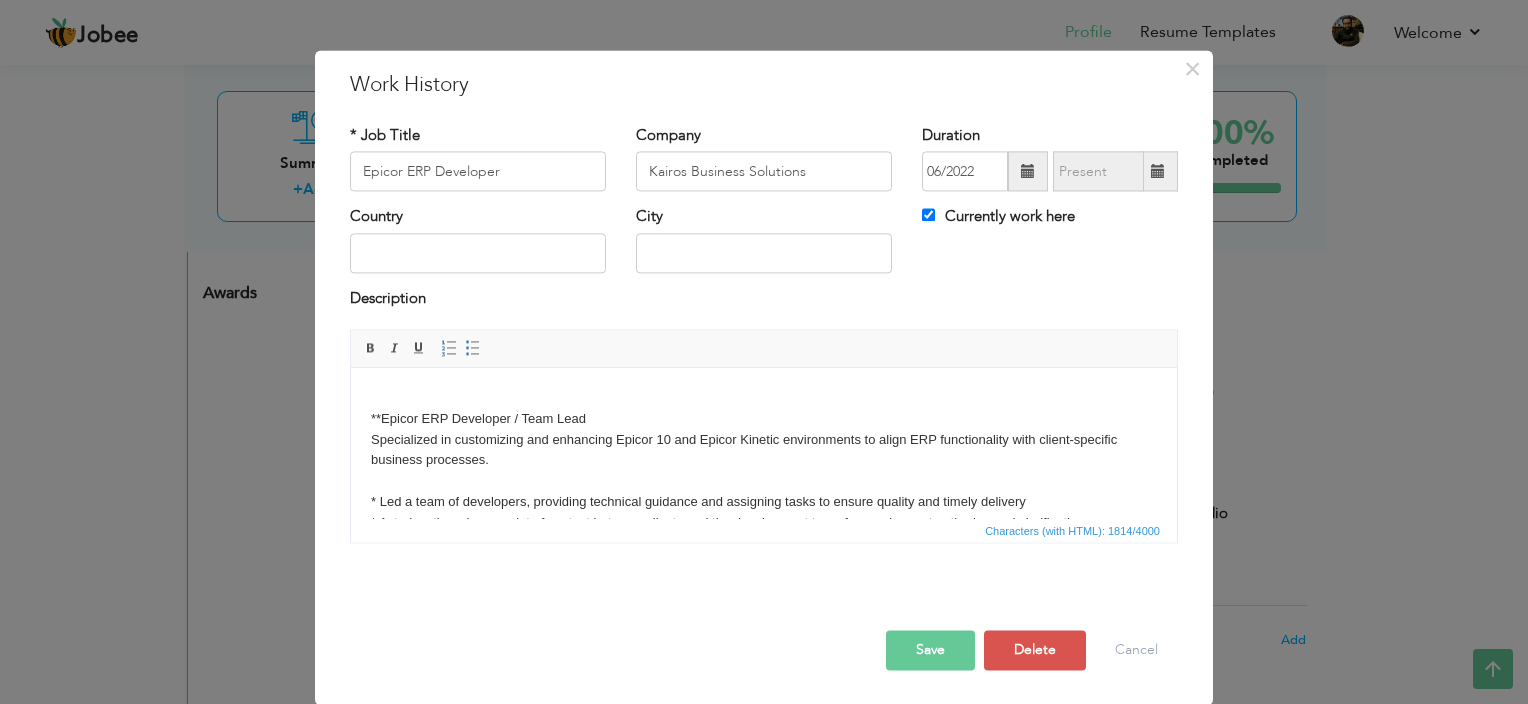 click on "**Epicor ERP Developer / Team Lead Specialized in customizing and enhancing Epicor 10 and Epicor Kinetic environments to align ERP functionality with client-specific business processes. * Led a team of developers, providing technical guidance and assigning tasks to ensure quality and timely delivery * Acted as the primary point of contact between clients and the development team for requirement gathering and clarification * Conducted discovery sessions with stakeholders to understand business needs, pain points, and process gaps * Translated client requirements into detailed technical specifications and project plans for the team * Designed and implemented custom solutions using BPM directives, Business Activity Queries (BAQs), and Application Studio in Kinetic * Customized screens and forms in Epicor to enhance usability and match specific business workflows * Developed advanced customizations in Epicor 10 using Customization Tools, C# scripting, and classic UI modifications ---" at bounding box center (764, 637) 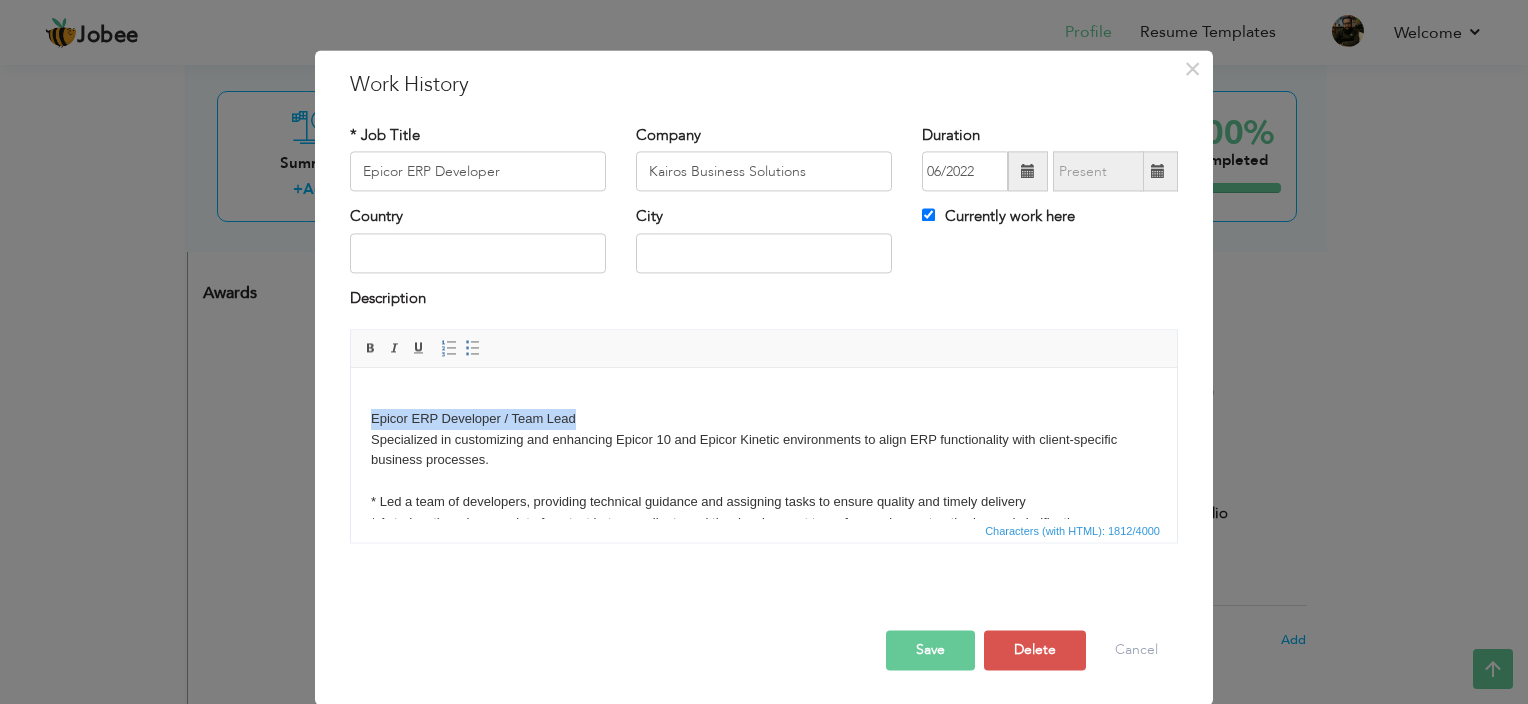 drag, startPoint x: 594, startPoint y: 415, endPoint x: 344, endPoint y: 420, distance: 250.04999 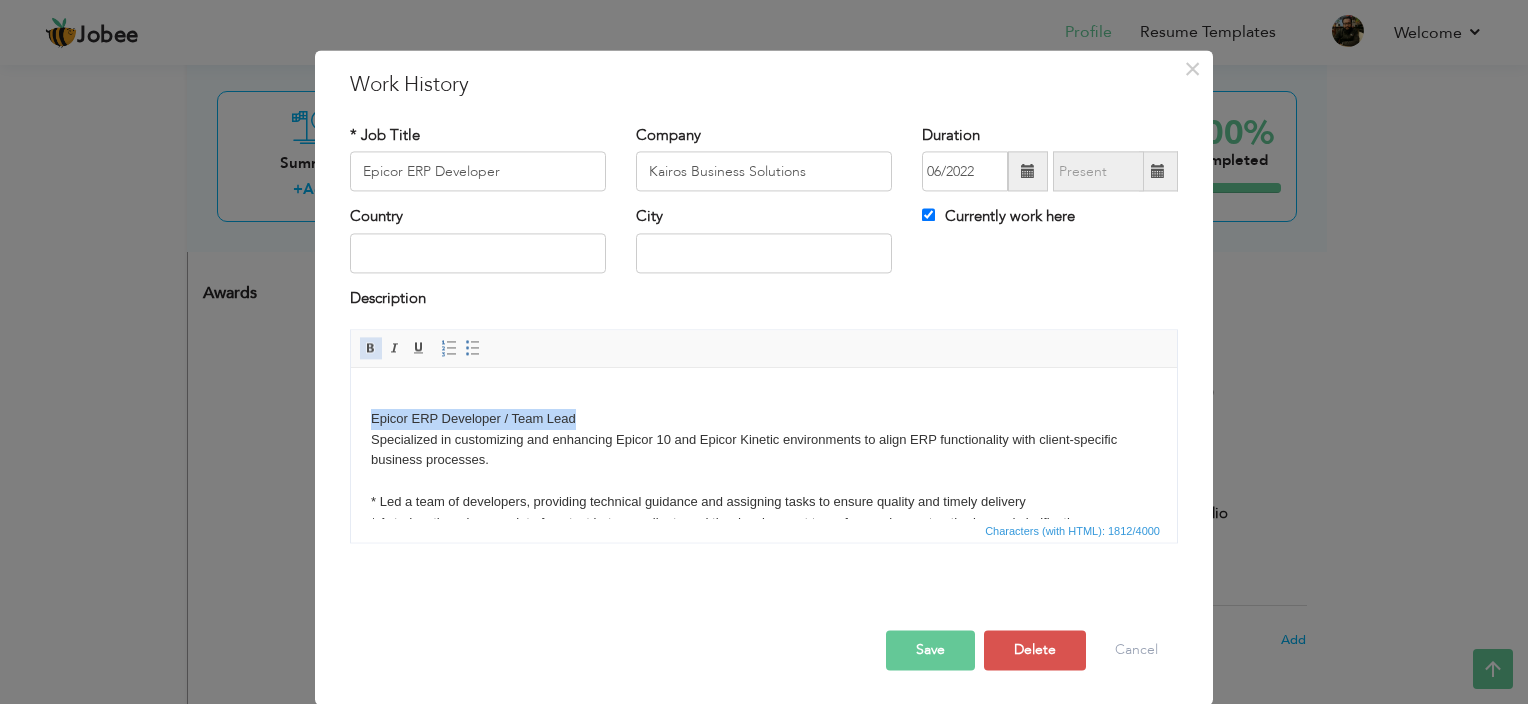 click at bounding box center (371, 349) 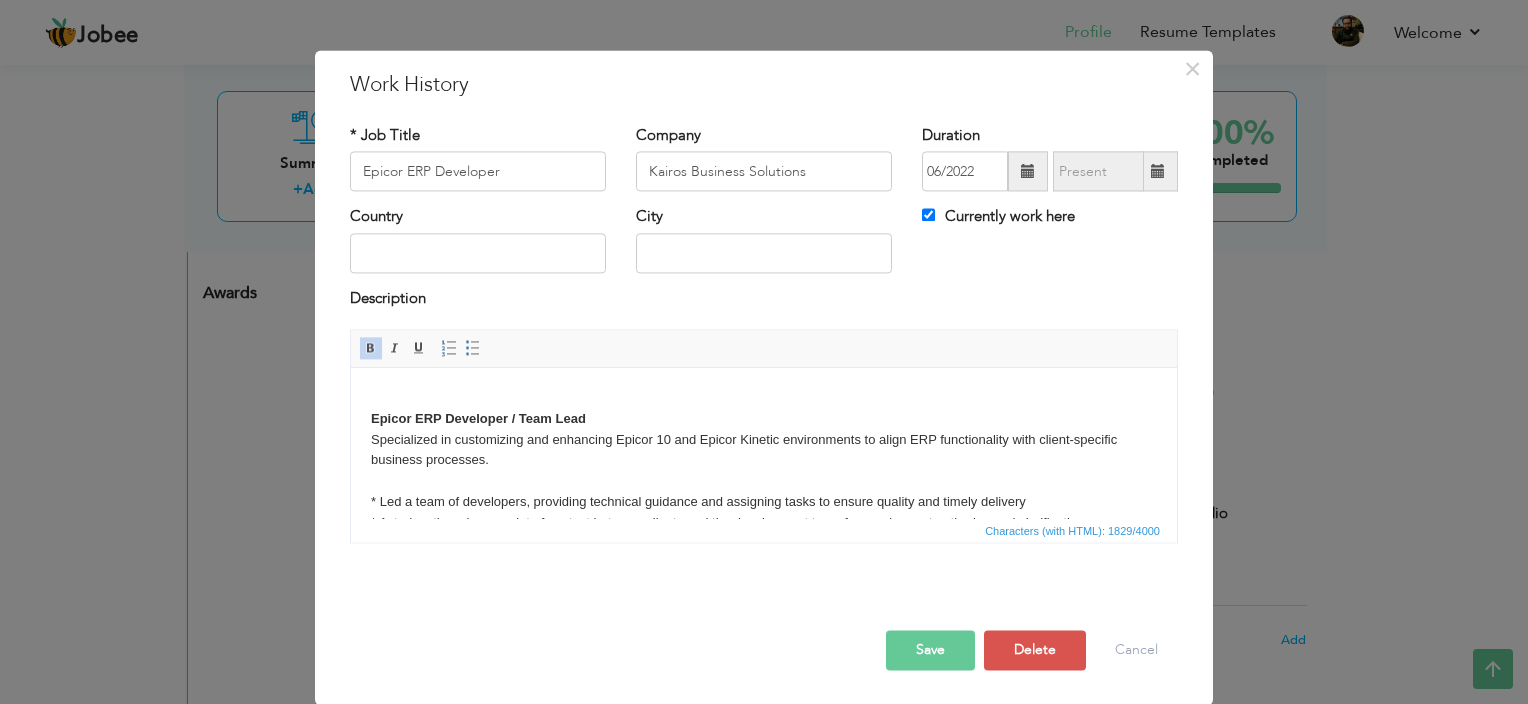 click on "Epicor ERP Developer / Team Lead Specialized in customizing and enhancing Epicor 10 and Epicor Kinetic environments to align ERP functionality with client-specific business processes. * Led a team of developers, providing technical guidance and assigning tasks to ensure quality and timely delivery * Acted as the primary point of contact between clients and the development team for requirement gathering and clarification * Conducted discovery sessions with stakeholders to understand business needs, pain points, and process gaps * Translated client requirements into detailed technical specifications and project plans for the team * Designed and implemented custom solutions using BPM directives, Business Activity Queries (BAQs), and Application Studio in Kinetic * Customized screens and forms in Epicor to enhance usability and match specific business workflows * Developed advanced customizations in Epicor 10 using Customization Tools, C# scripting, and classic UI modifications ---" at bounding box center (764, 637) 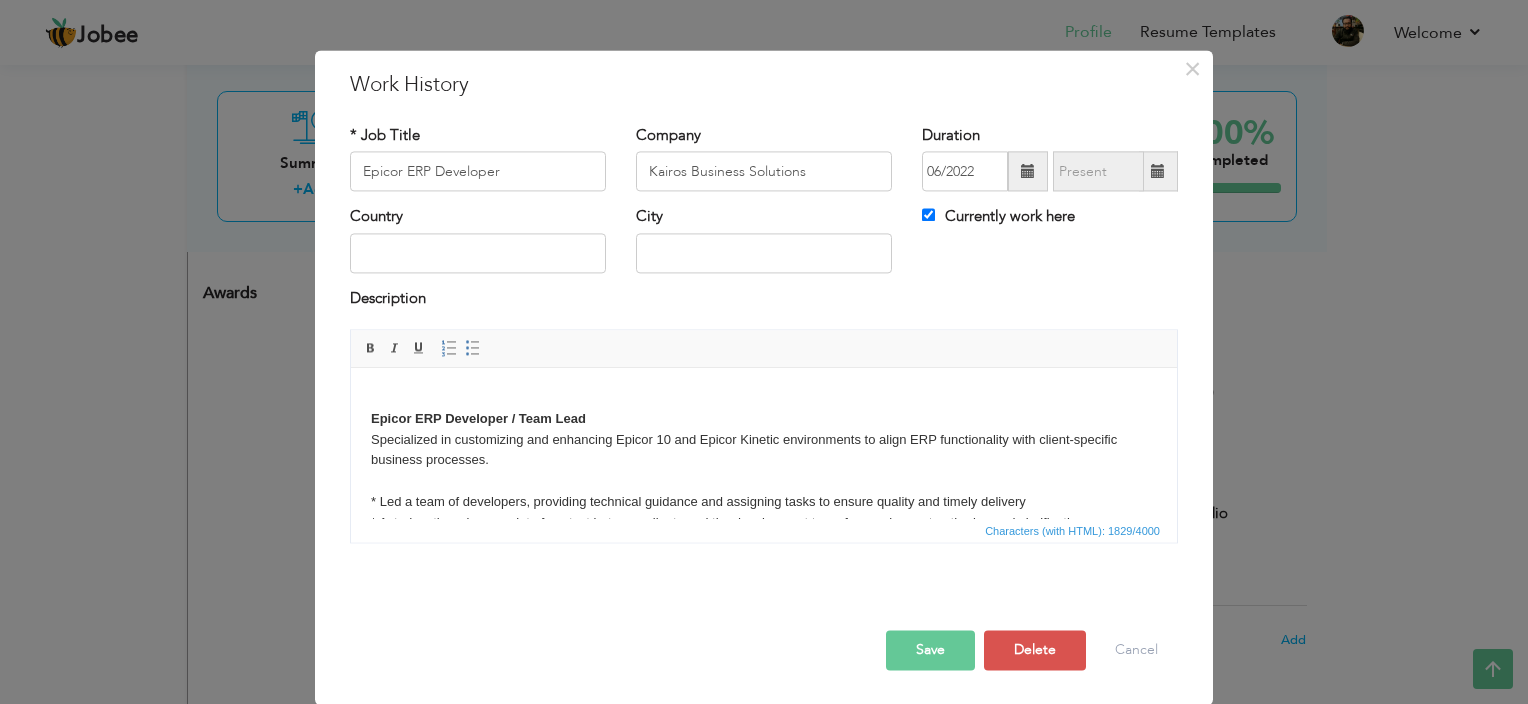 click on "Epicor ERP Developer / Team Lead Specialized in customizing and enhancing Epicor 10 and Epicor Kinetic environments to align ERP functionality with client-specific business processes. * Led a team of developers, providing technical guidance and assigning tasks to ensure quality and timely delivery * Acted as the primary point of contact between clients and the development team for requirement gathering and clarification * Conducted discovery sessions with stakeholders to understand business needs, pain points, and process gaps * Translated client requirements into detailed technical specifications and project plans for the team * Designed and implemented custom solutions using BPM directives, Business Activity Queries (BAQs), and Application Studio in Kinetic * Customized screens and forms in Epicor to enhance usability and match specific business workflows * Developed advanced customizations in Epicor 10 using Customization Tools, C# scripting, and classic UI modifications ---" at bounding box center [764, 637] 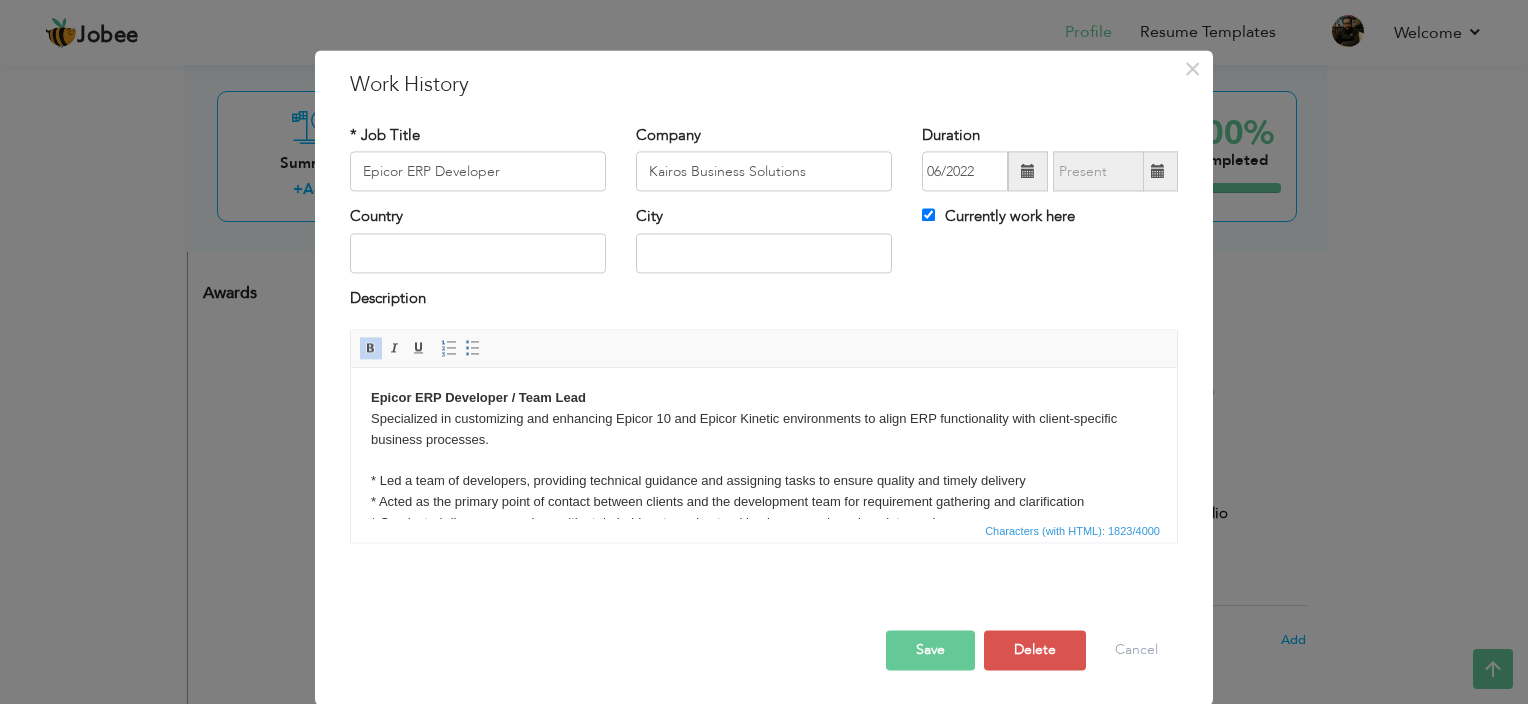 click on "Epicor ERP Developer / Team Lead Specialized in customizing and enhancing Epicor 10 and Epicor Kinetic environments to align ERP functionality with client-specific business processes. * Led a team of developers, providing technical guidance and assigning tasks to ensure quality and timely delivery * Acted as the primary point of contact between clients and the development team for requirement gathering and clarification * Conducted discovery sessions with stakeholders to understand business needs, pain points, and process gaps * Translated client requirements into detailed technical specifications and project plans for the team * Designed and implemented custom solutions using BPM directives, Business Activity Queries (BAQs), and Application Studio in Kinetic * Customized screens and forms in Epicor to enhance usability and match specific business workflows * Developed advanced customizations in Epicor 10 using Customization Tools, C# scripting, and classic UI modifications ---" at bounding box center (764, 627) 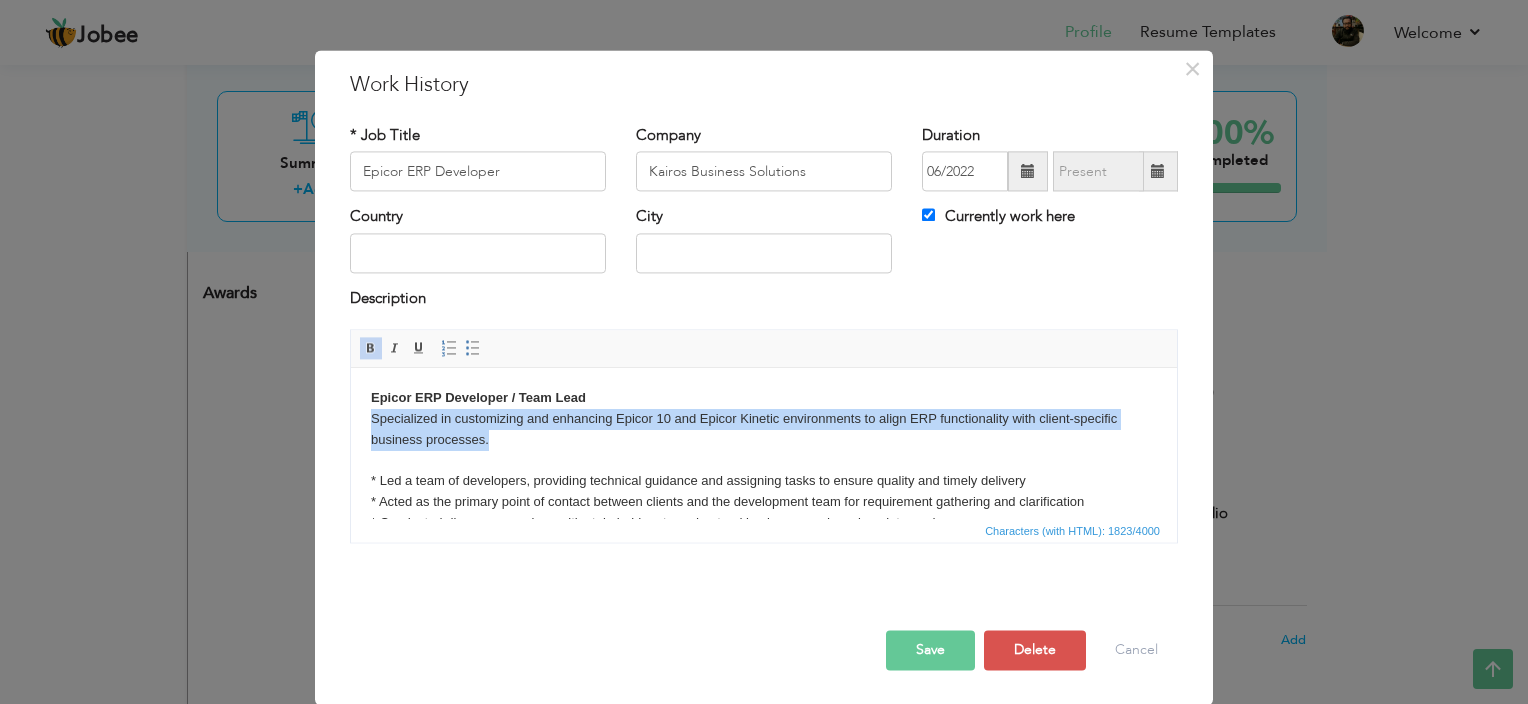 drag, startPoint x: 512, startPoint y: 448, endPoint x: 326, endPoint y: 423, distance: 187.67259 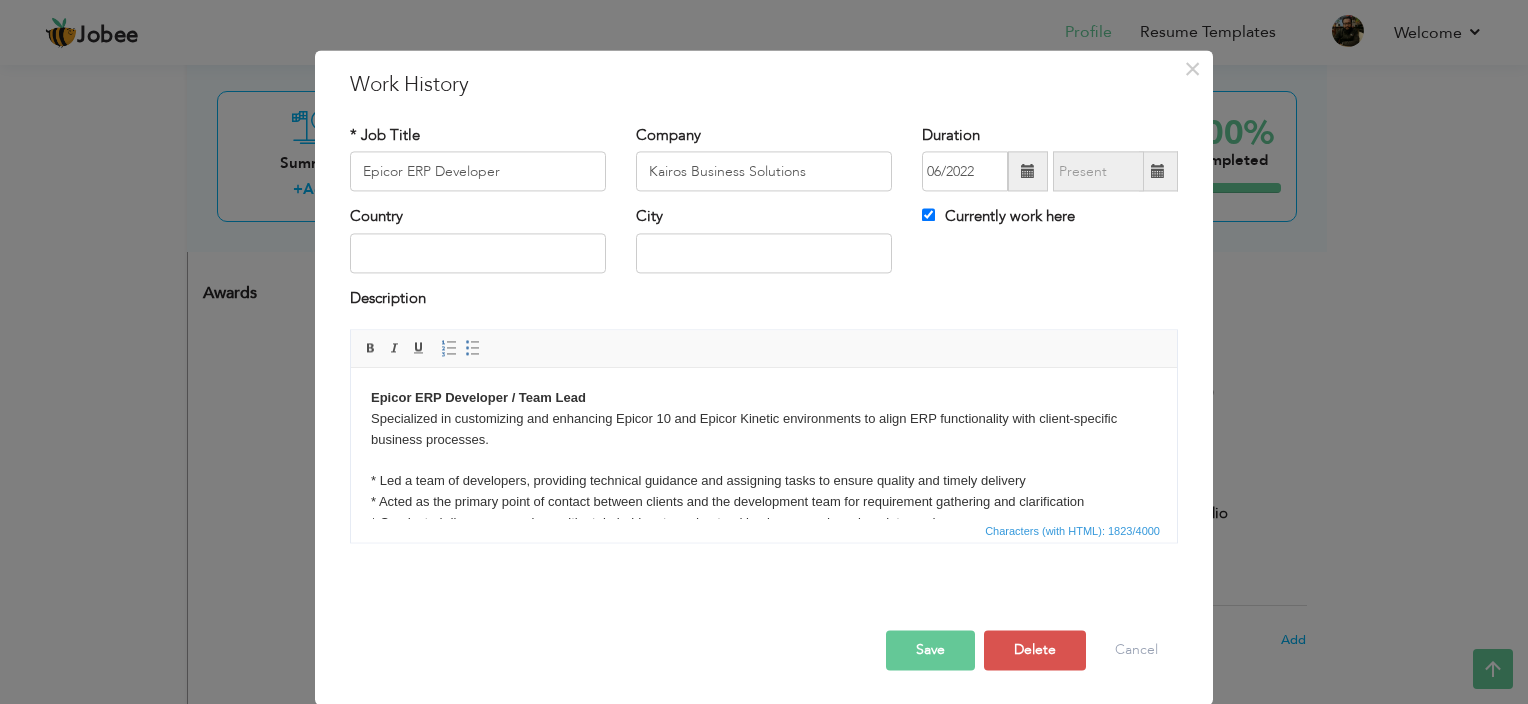click on "Epicor ERP Developer / Team Lead Specialized in customizing and enhancing Epicor 10 and Epicor Kinetic environments to align ERP functionality with client-specific business processes. * Led a team of developers, providing technical guidance and assigning tasks to ensure quality and timely delivery * Acted as the primary point of contact between clients and the development team for requirement gathering and clarification * Conducted discovery sessions with stakeholders to understand business needs, pain points, and process gaps * Translated client requirements into detailed technical specifications and project plans for the team * Designed and implemented custom solutions using BPM directives, Business Activity Queries (BAQs), and Application Studio in Kinetic * Customized screens and forms in Epicor to enhance usability and match specific business workflows * Developed advanced customizations in Epicor 10 using Customization Tools, C# scripting, and classic UI modifications ---" at bounding box center (764, 627) 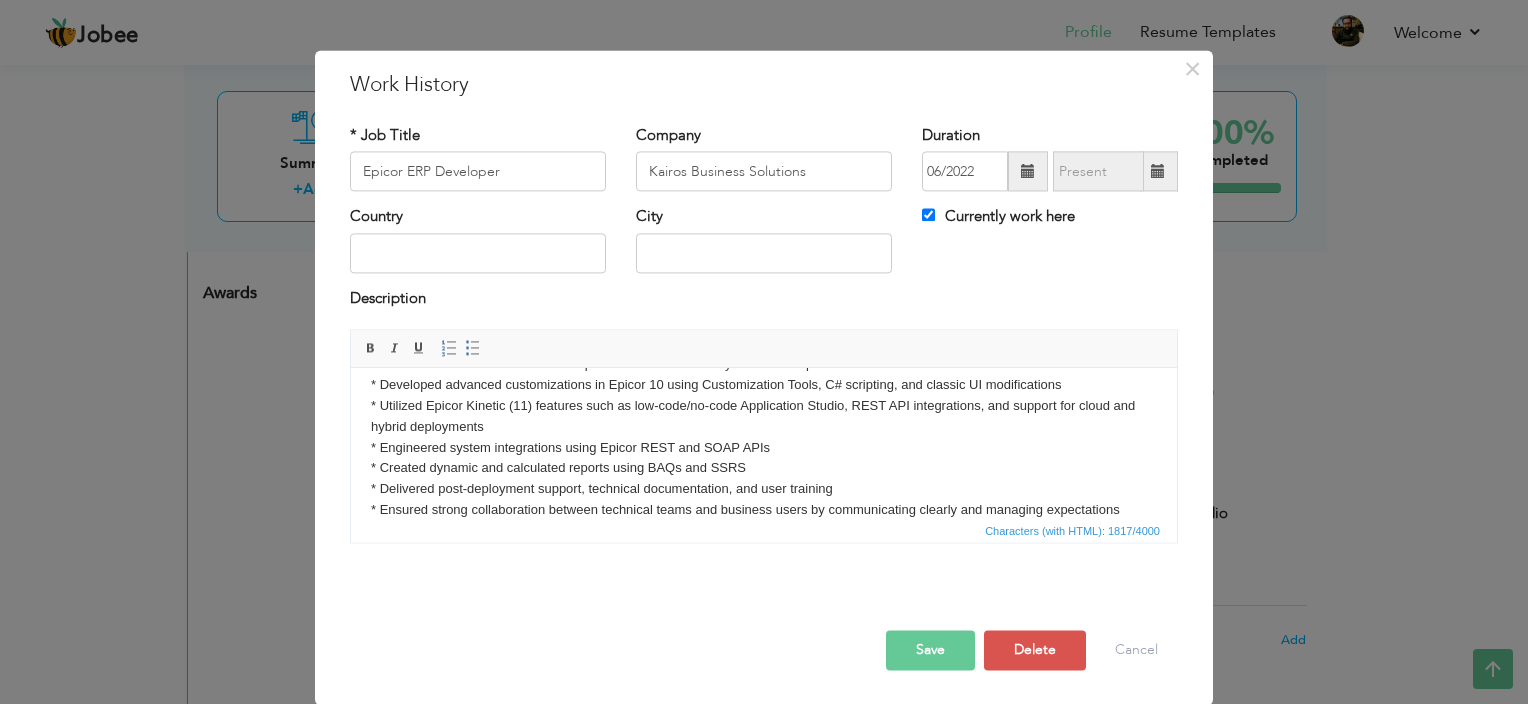scroll, scrollTop: 300, scrollLeft: 0, axis: vertical 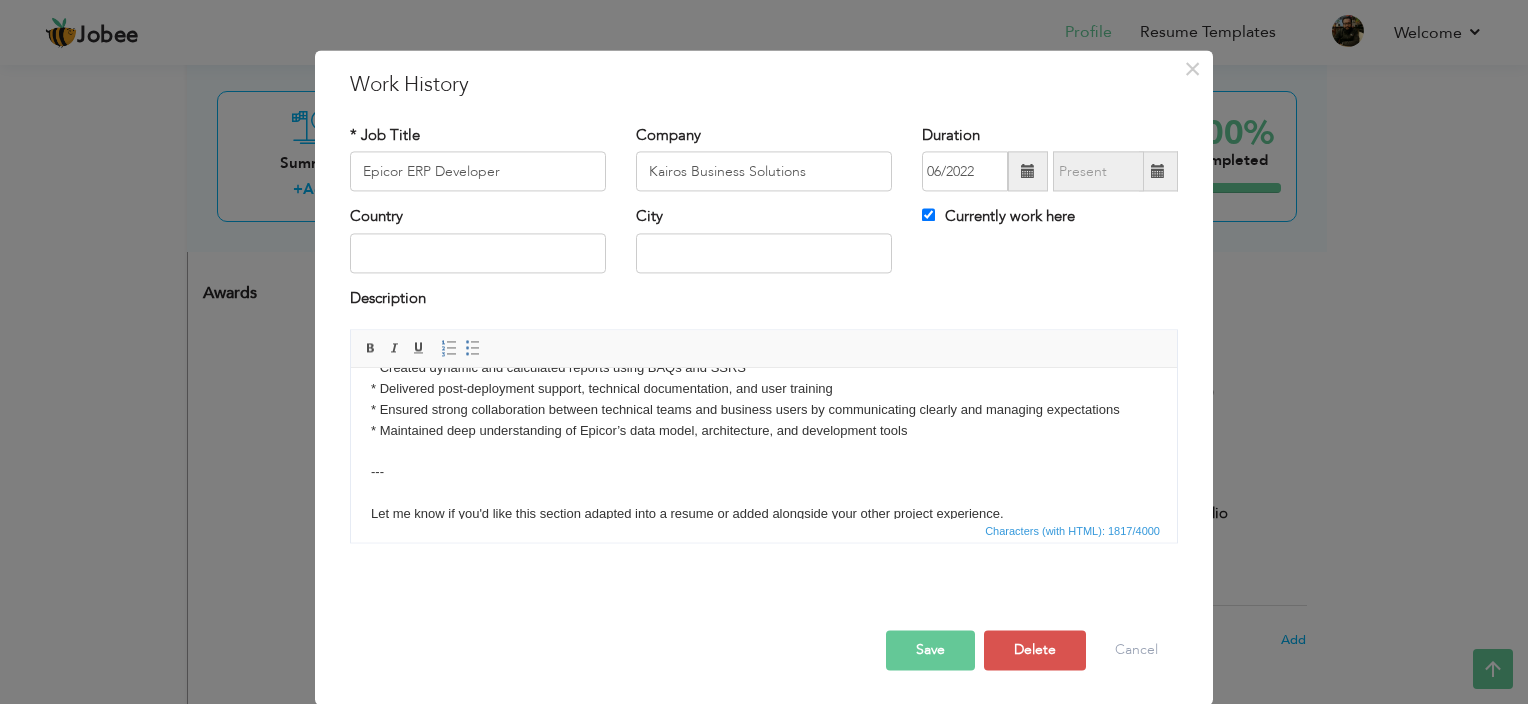 click on "Epicor ERP Developer / Team Lead Specialized in customizing and enhancing Epicor 10 and Epicor Kinetic environments to align ERP functionality with client-specific business processes. * Led a team of developers, providing technical guidance and assigning tasks to ensure quality and timely delivery * Acted as the primary point of contact between clients and the development team for requirement gathering and clarification * Conducted discovery sessions with stakeholders to understand business needs, pain points, and process gaps * Translated client requirements into detailed technical specifications and project plans for the team * Designed and implemented custom solutions using BPM directives, Business Activity Queries (BAQs), and Application Studio in Kinetic * Customized screens and forms in Epicor to enhance usability and match specific business workflows * Developed advanced customizations in Epicor 10 using Customization Tools, C# scripting, and classic UI modifications ---" at bounding box center (764, 317) 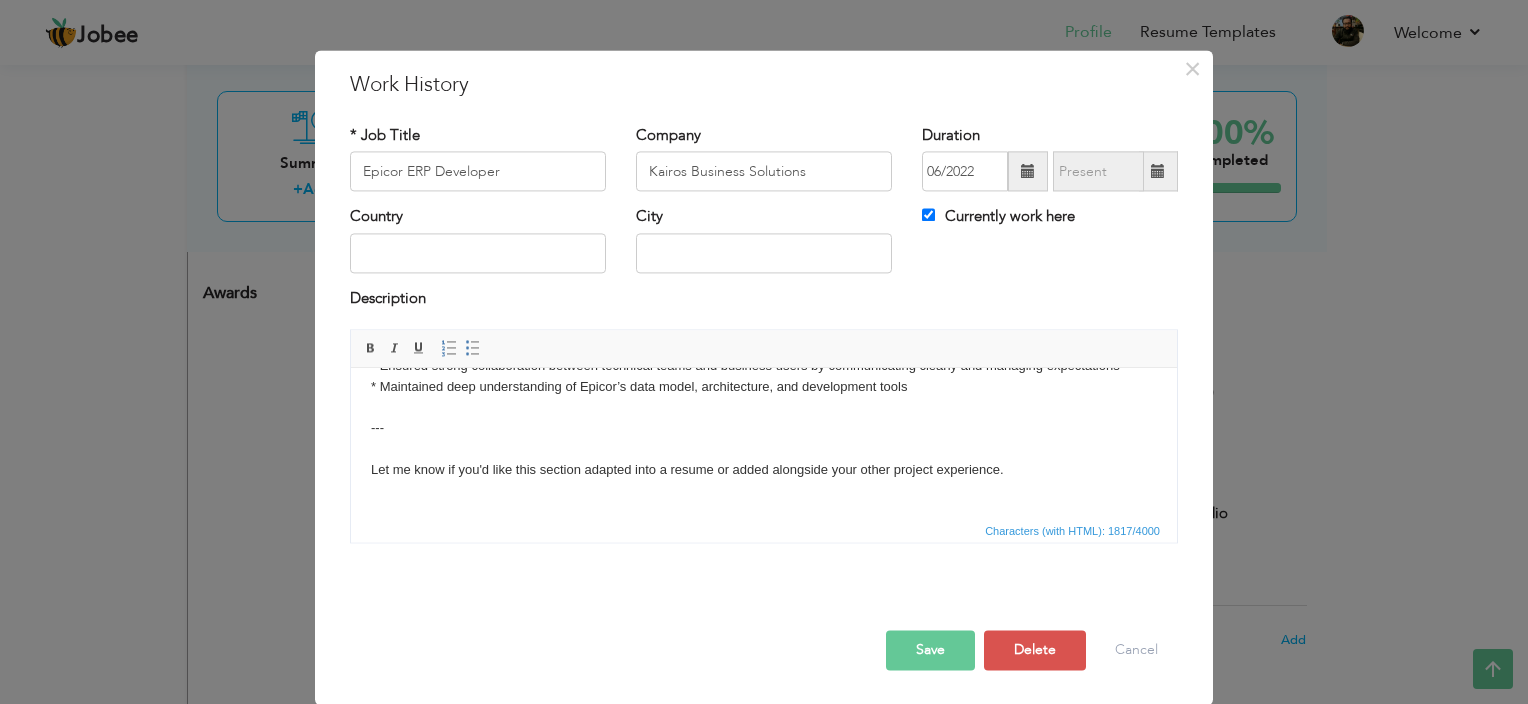 scroll, scrollTop: 368, scrollLeft: 0, axis: vertical 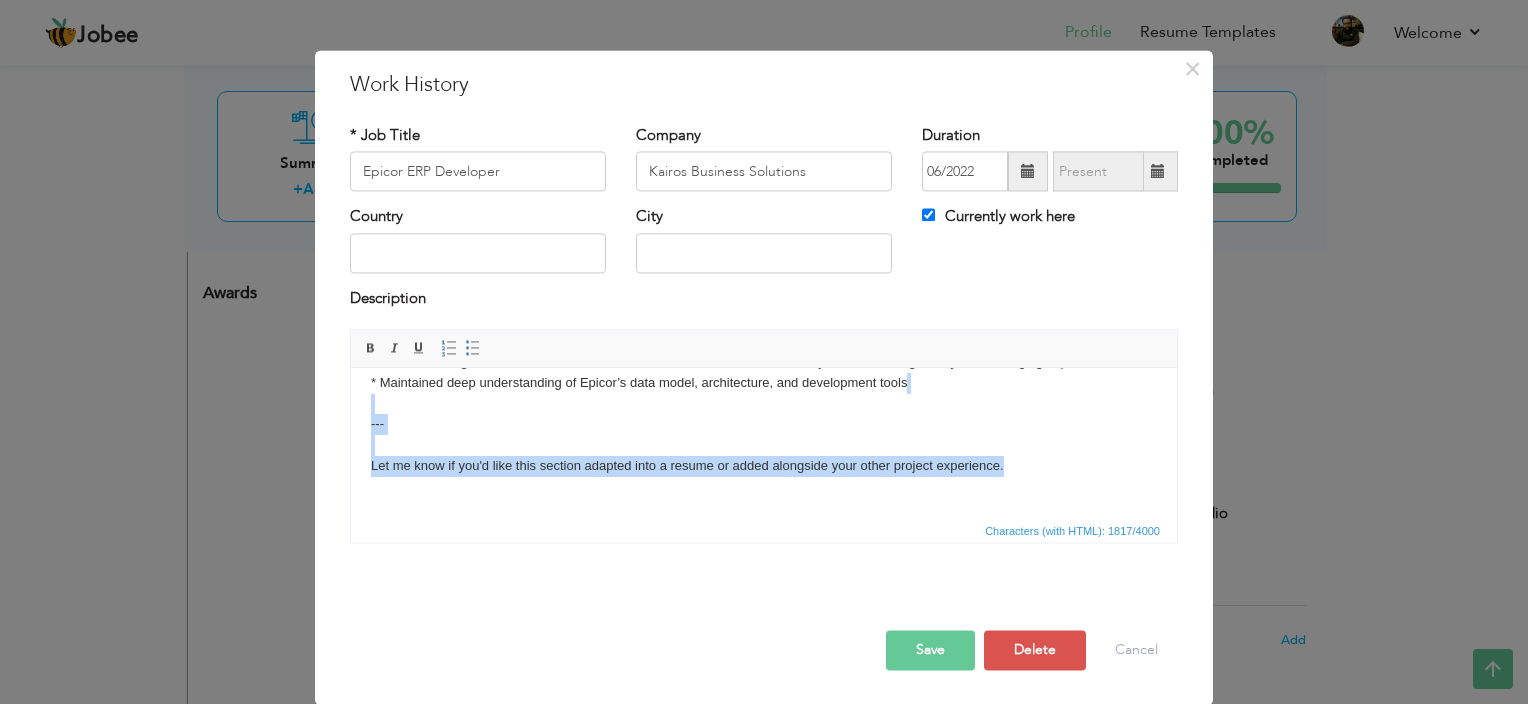 drag, startPoint x: 1034, startPoint y: 472, endPoint x: 366, endPoint y: 404, distance: 671.45215 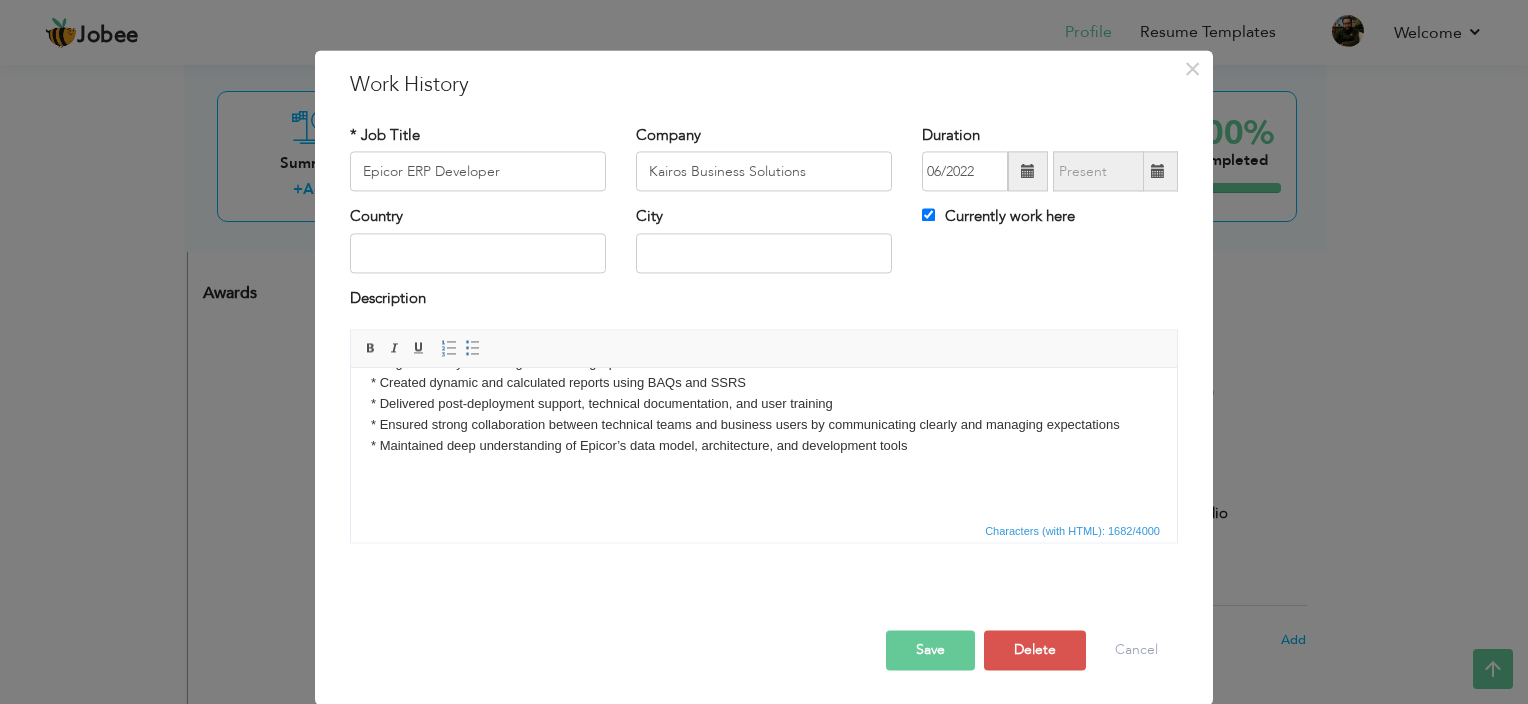 scroll, scrollTop: 284, scrollLeft: 0, axis: vertical 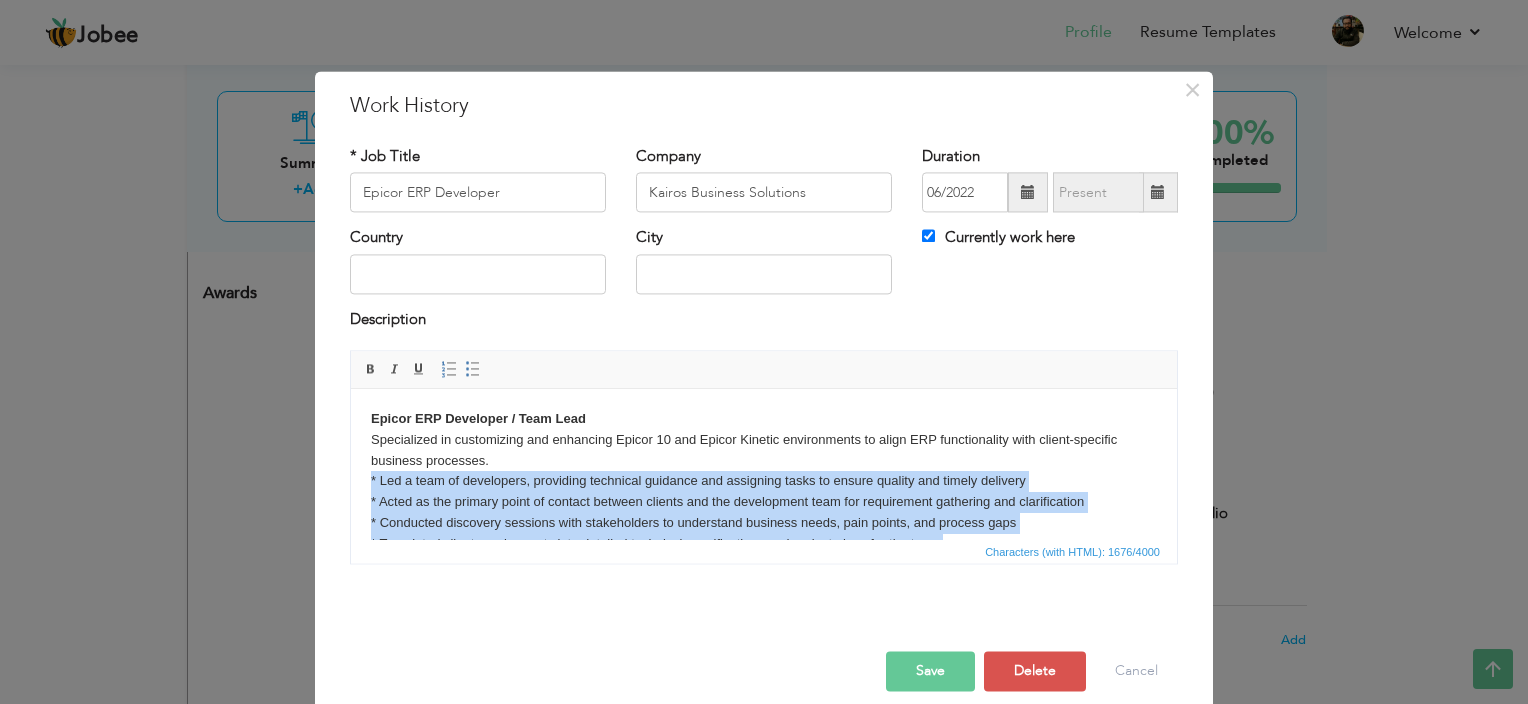 drag, startPoint x: 949, startPoint y: 499, endPoint x: 334, endPoint y: 481, distance: 615.26337 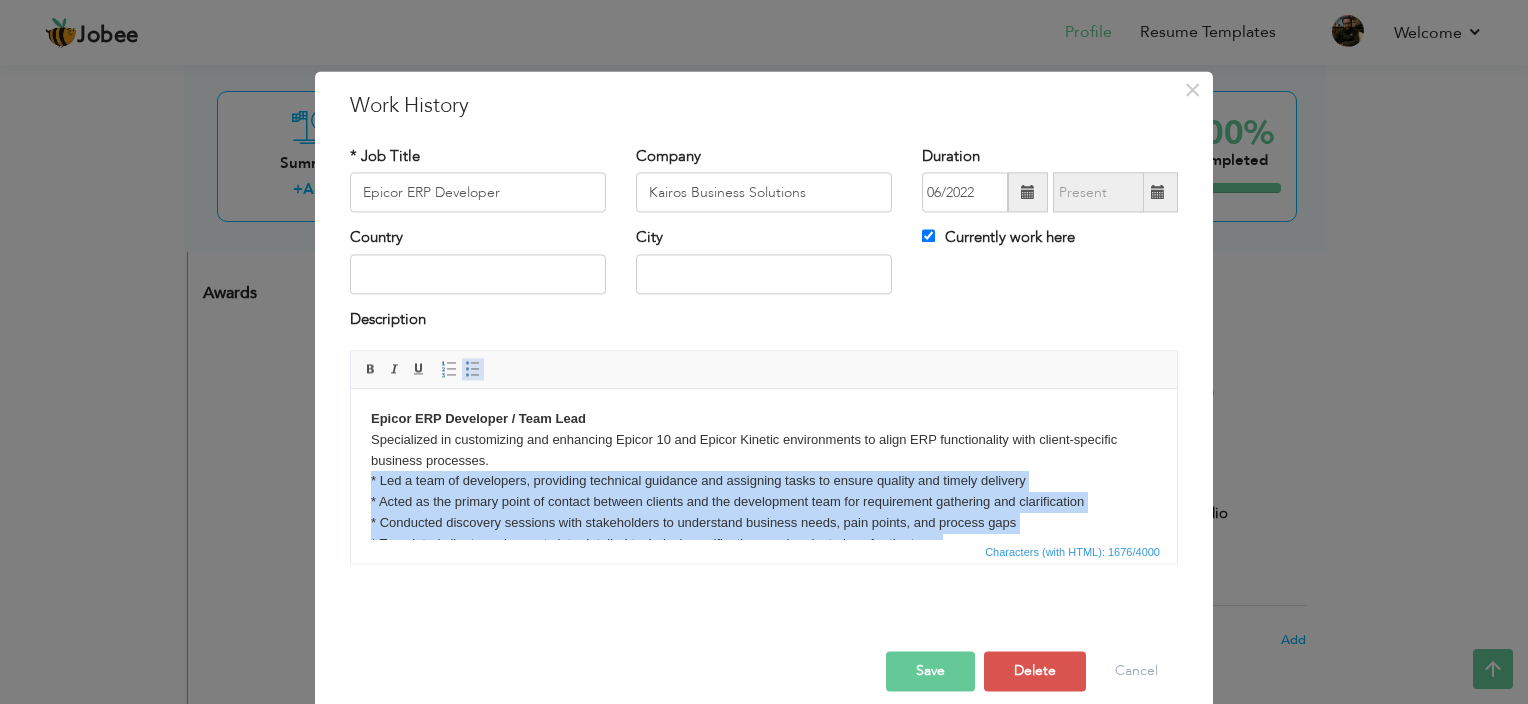 click at bounding box center (473, 370) 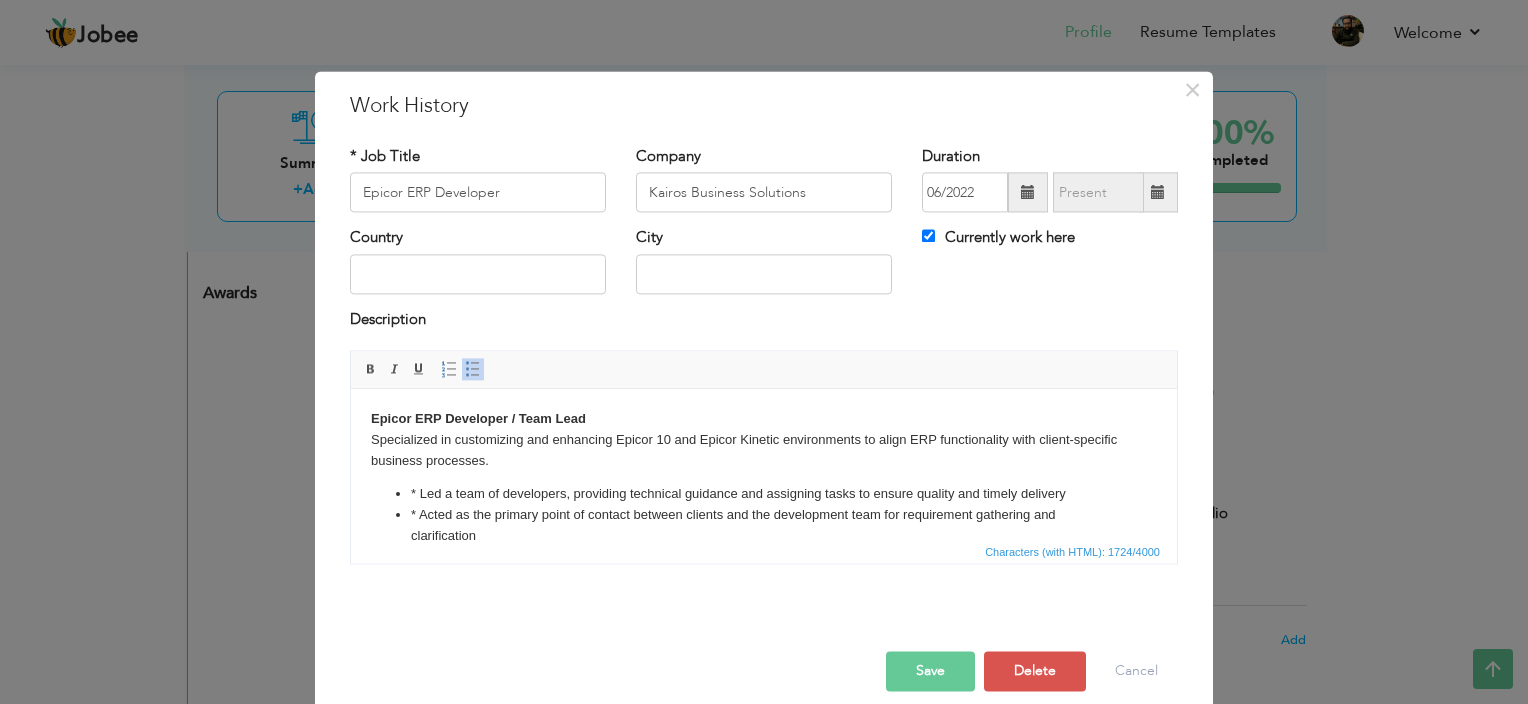 click on "Epicor ERP Developer / Team Lead Specialized in customizing and enhancing Epicor 10 and Epicor Kinetic environments to align ERP functionality with client-specific business processes." at bounding box center [764, 440] 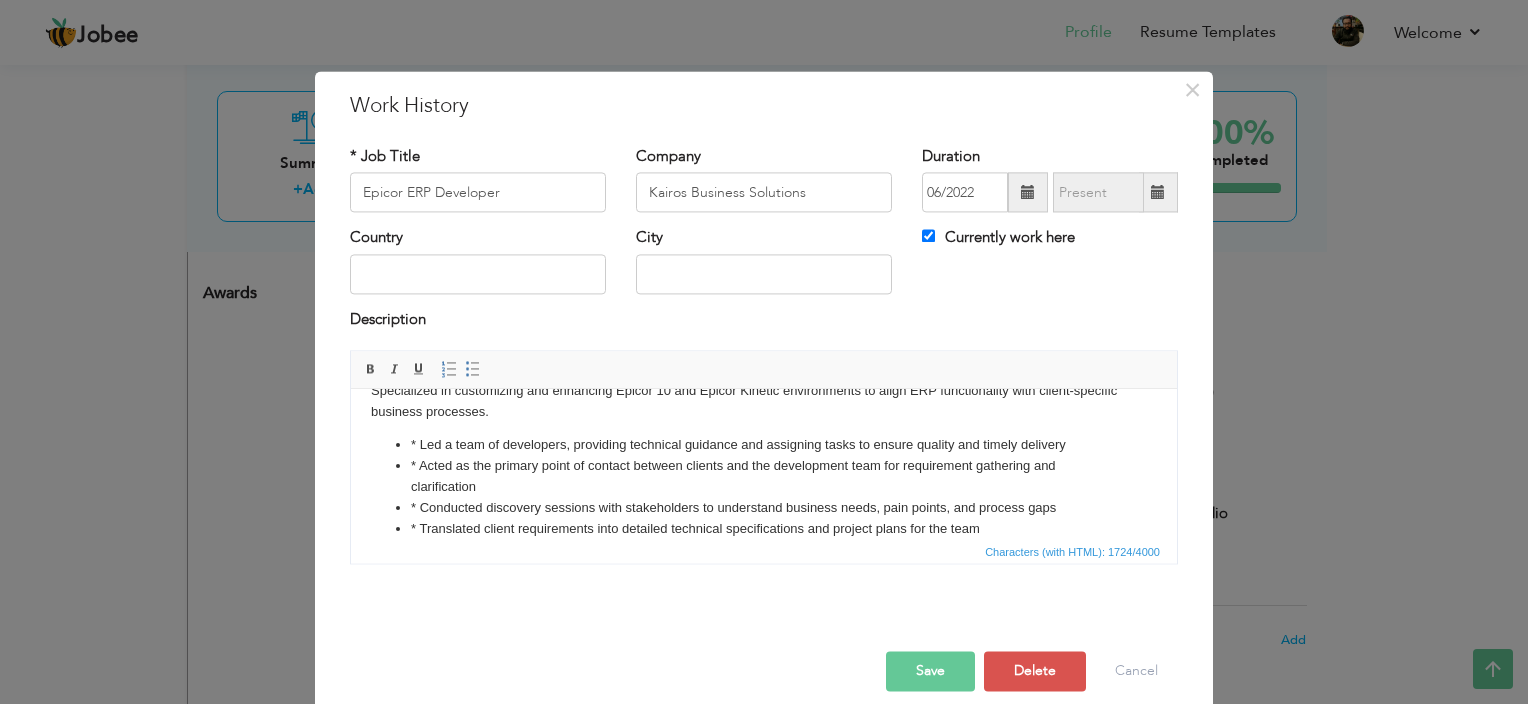 scroll, scrollTop: 0, scrollLeft: 0, axis: both 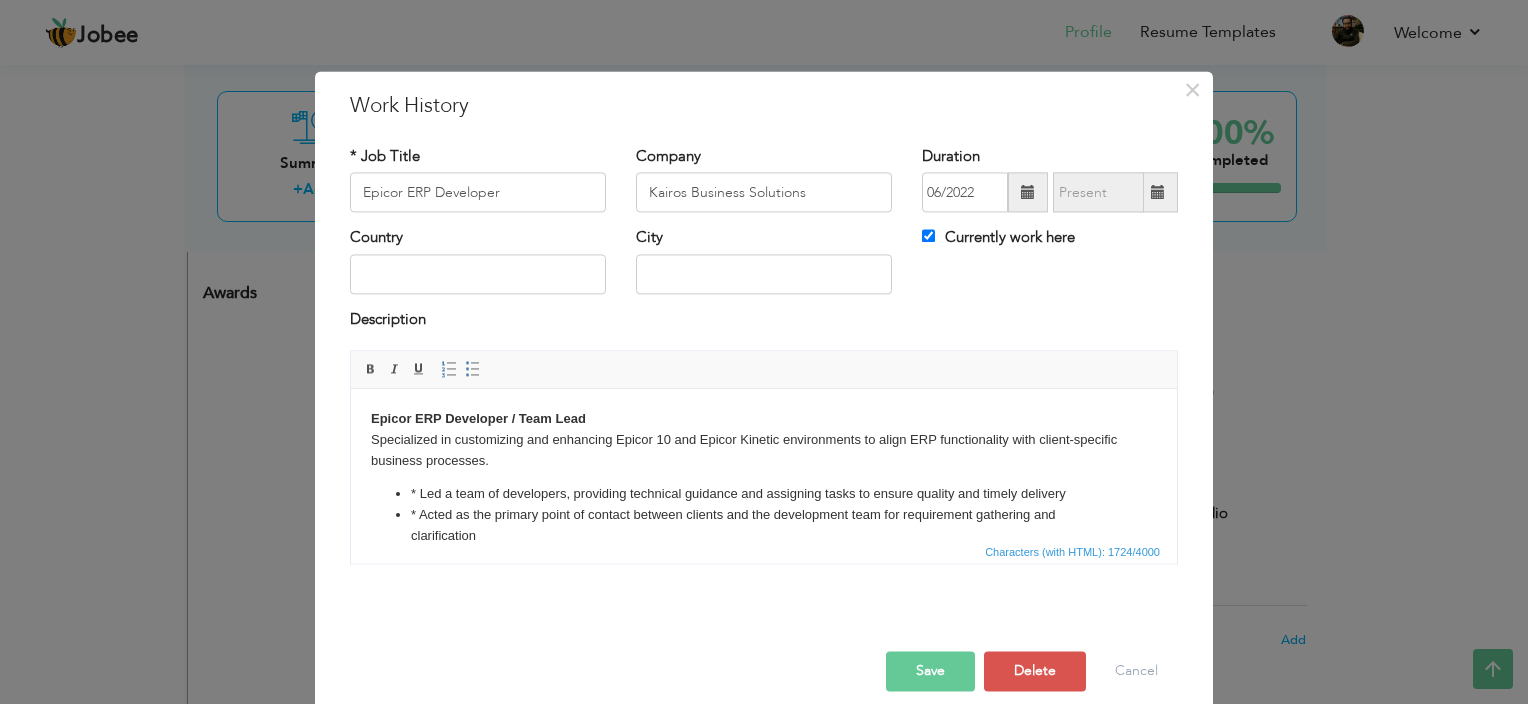 click on "* Led a team of developers, providing technical guidance and assigning tasks to ensure quality and timely delivery" at bounding box center [764, 494] 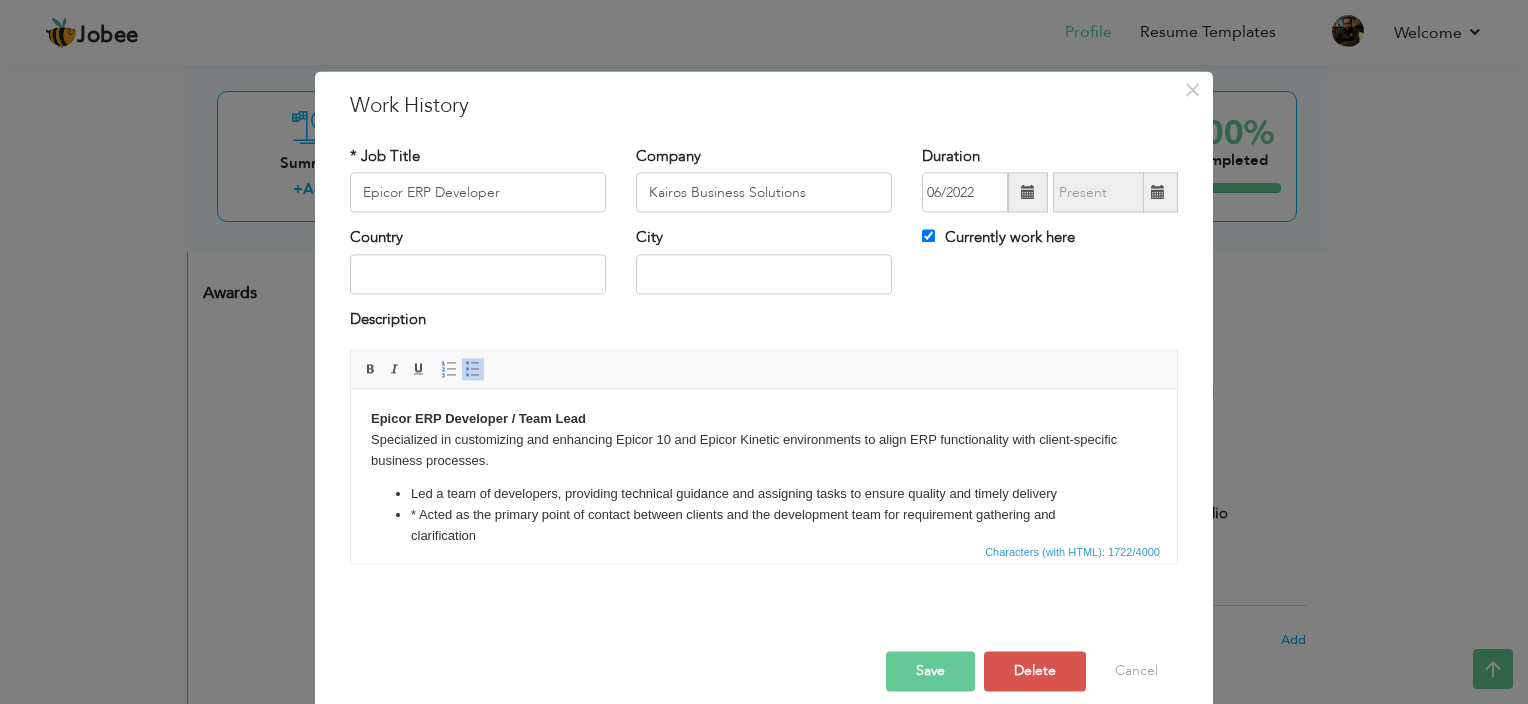 click on "* Acted as the primary point of contact between clients and the development team for requirement gathering and clarification" at bounding box center [764, 526] 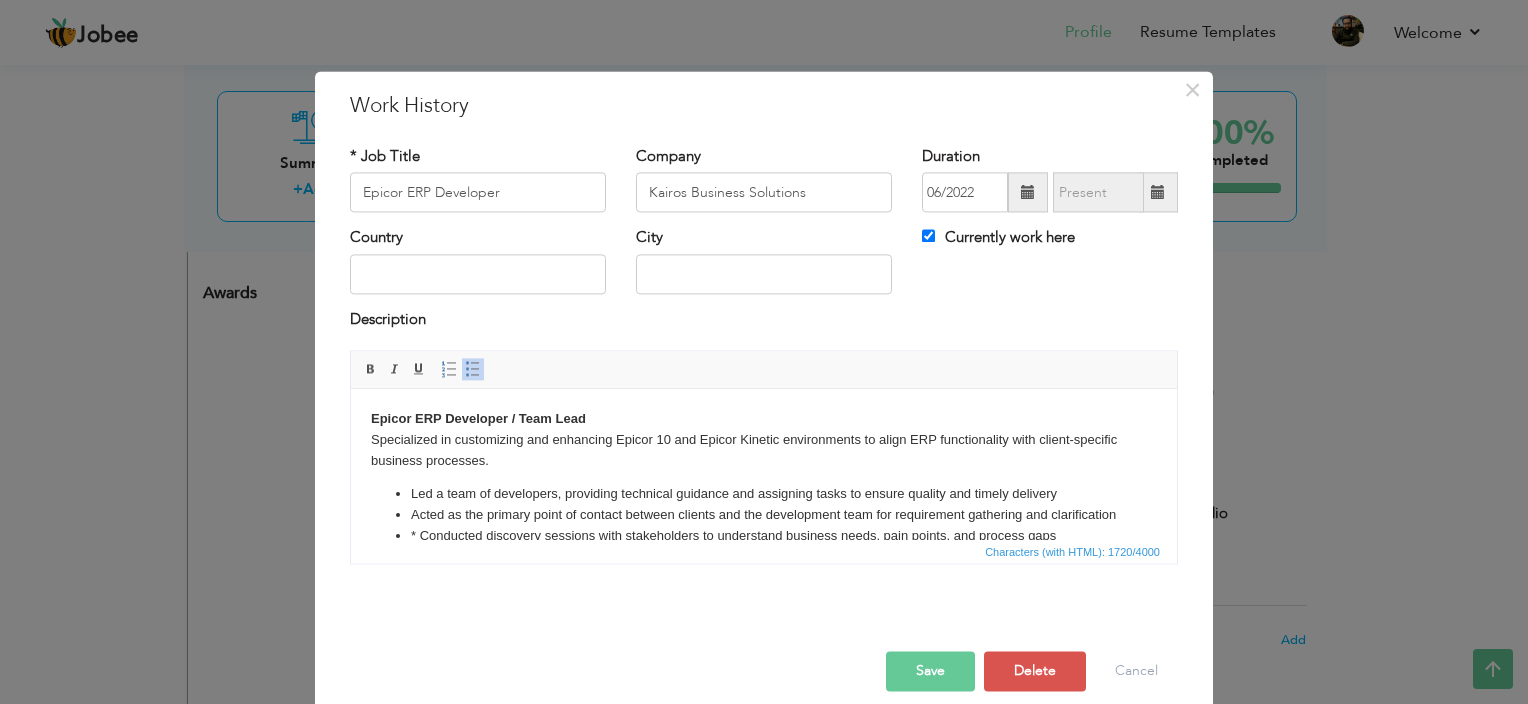 scroll, scrollTop: 100, scrollLeft: 0, axis: vertical 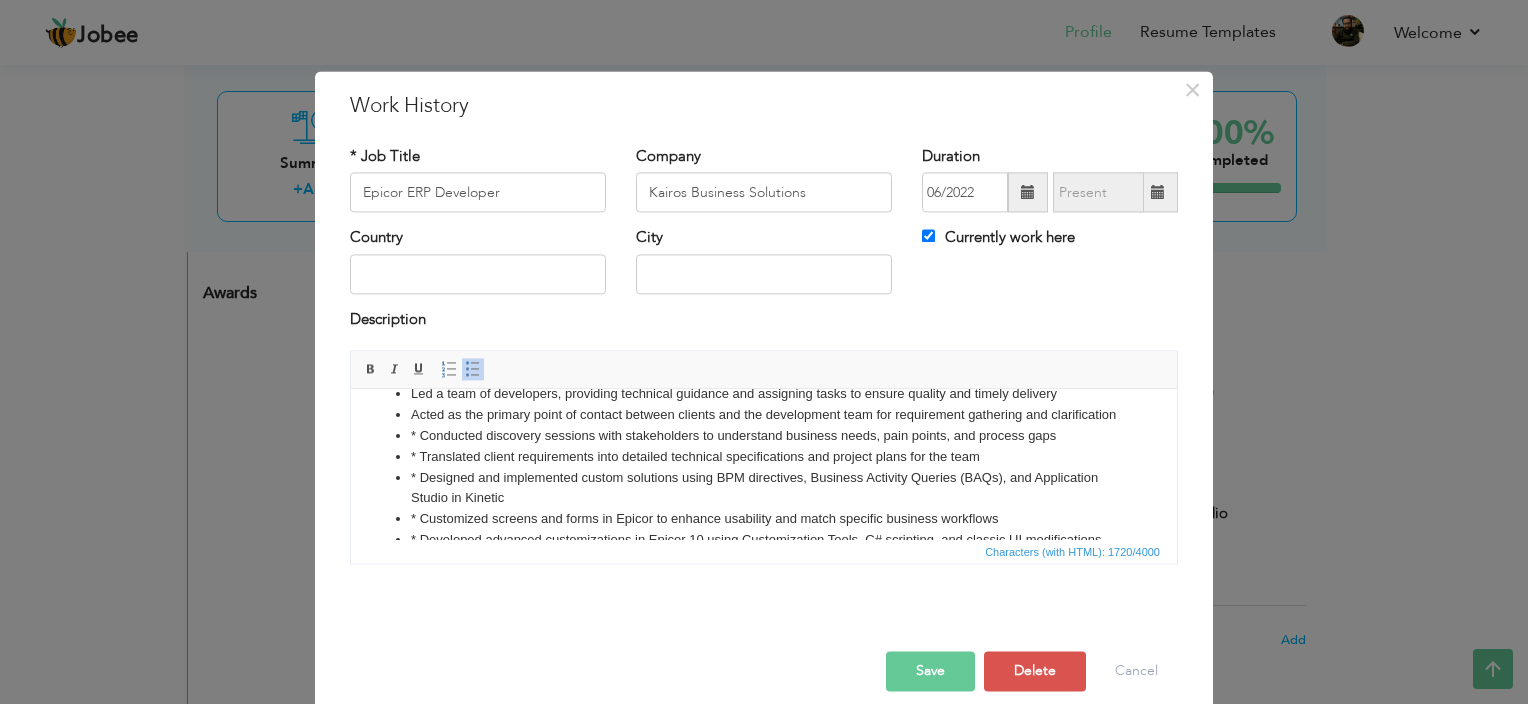 click on "* Conducted discovery sessions with stakeholders to understand business needs, pain points, and process gaps" at bounding box center (764, 436) 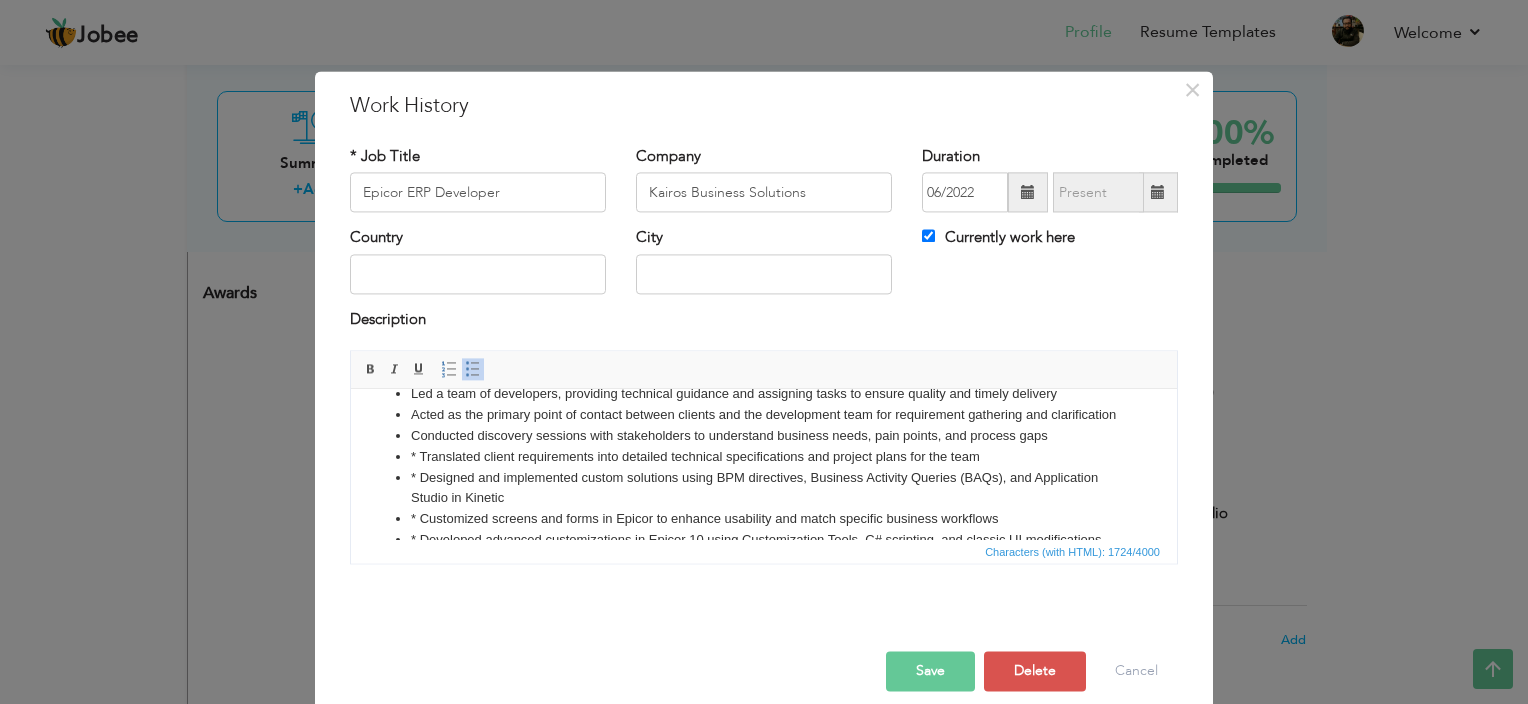 drag, startPoint x: 1066, startPoint y: 463, endPoint x: 682, endPoint y: 808, distance: 516.21796 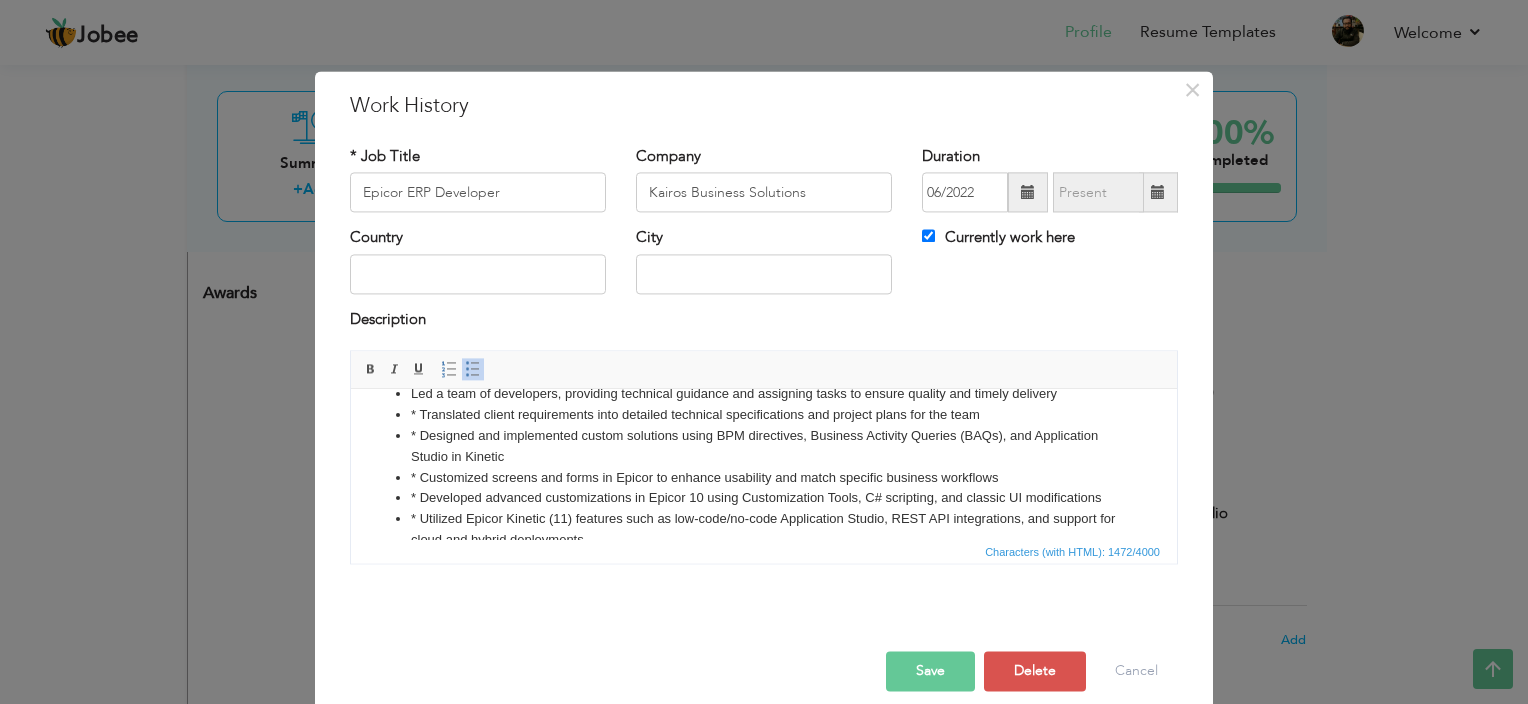 click on "* Translated client requirements into detailed technical specifications and project plans for the team" at bounding box center [764, 415] 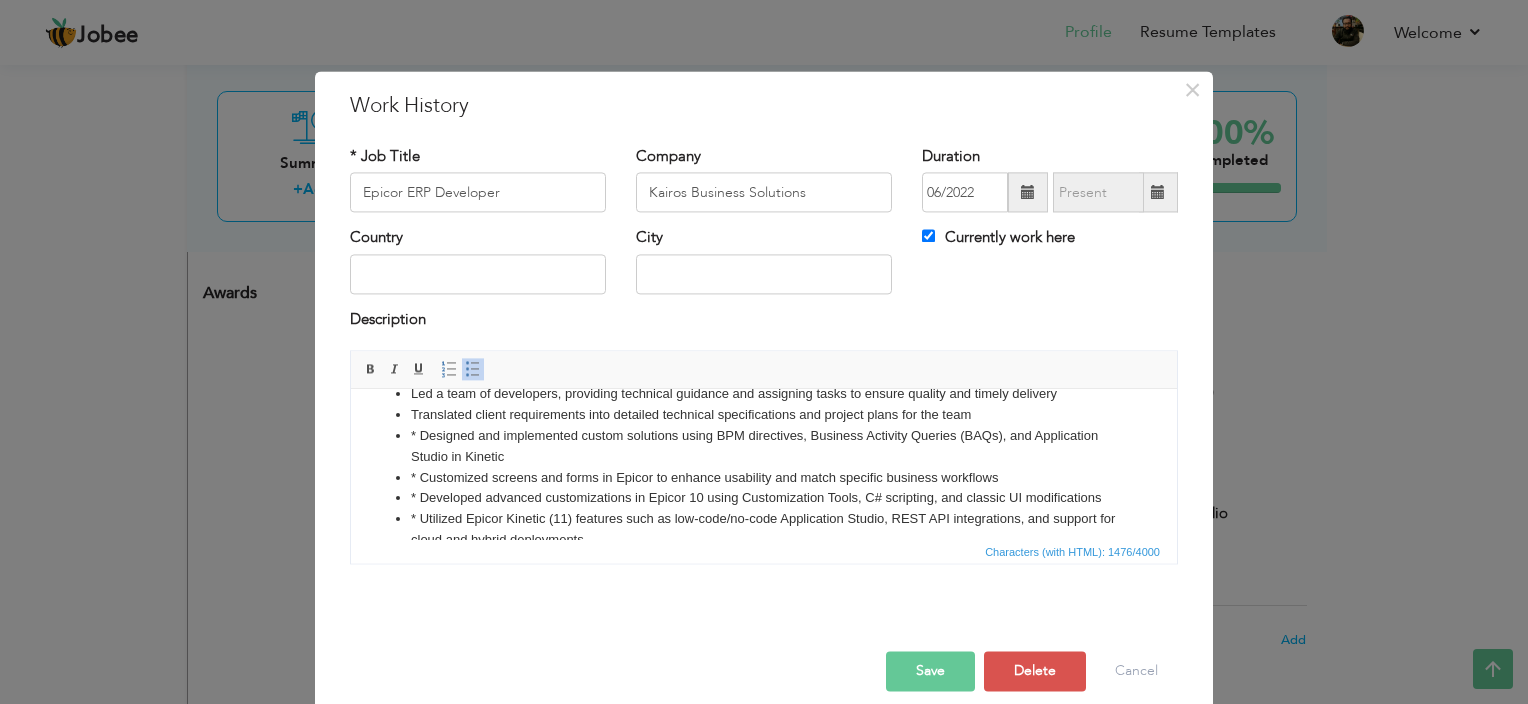 click on "Translated client requirements into detailed technical specifications and project plans for the team" at bounding box center [764, 415] 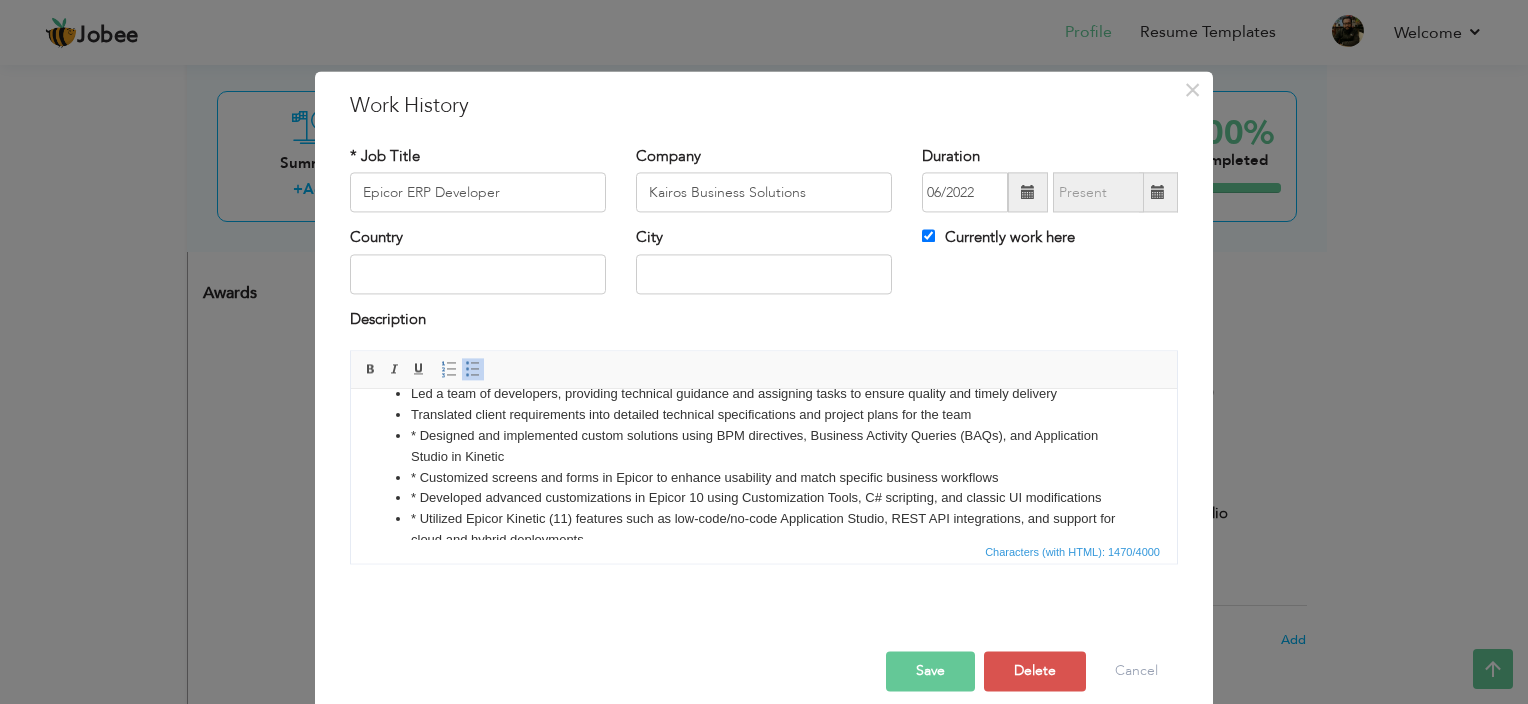 click on "* Designed and implemented custom solutions using BPM directives, Business Activity Queries (BAQs), and Application Studio in Kinetic" at bounding box center [764, 447] 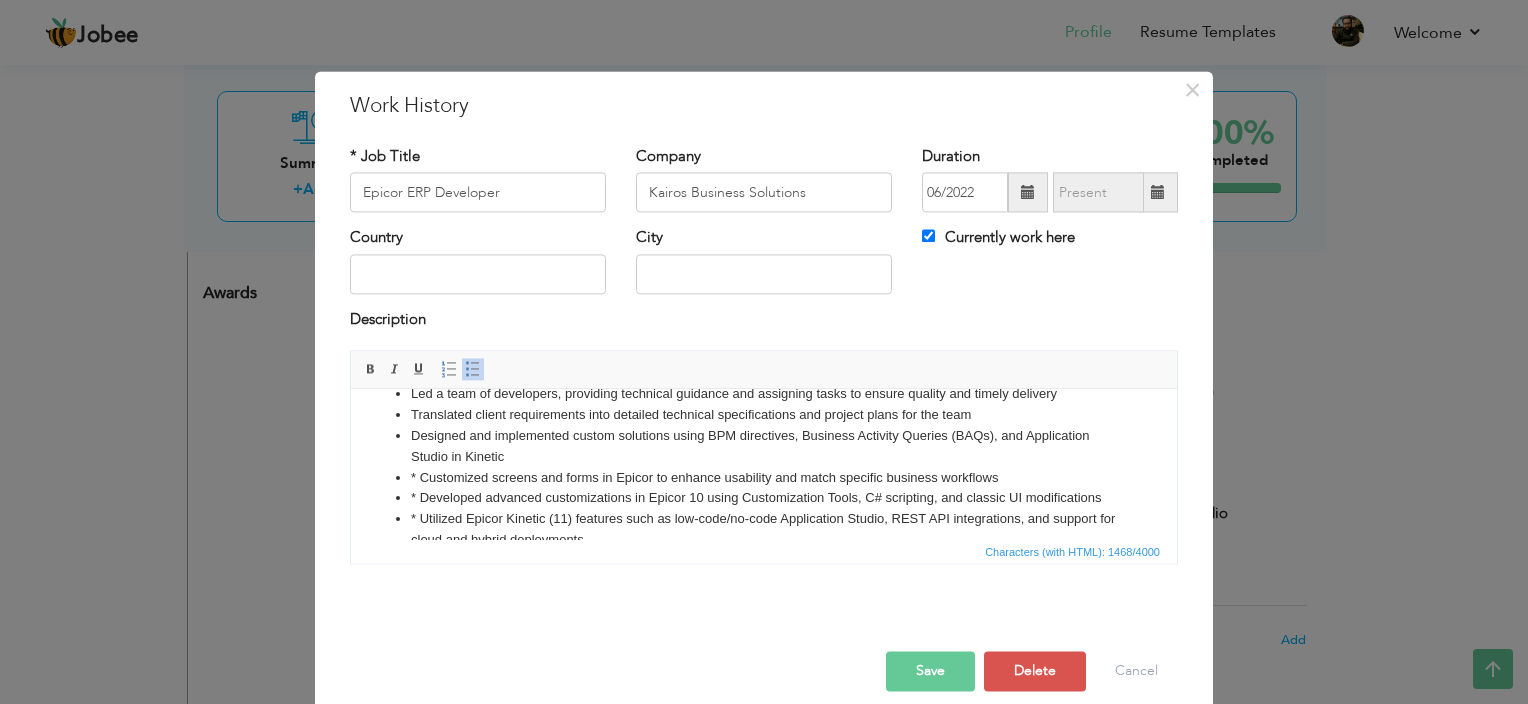 click on "* Customized screens and forms in Epicor to enhance usability and match specific business workflows" at bounding box center [764, 478] 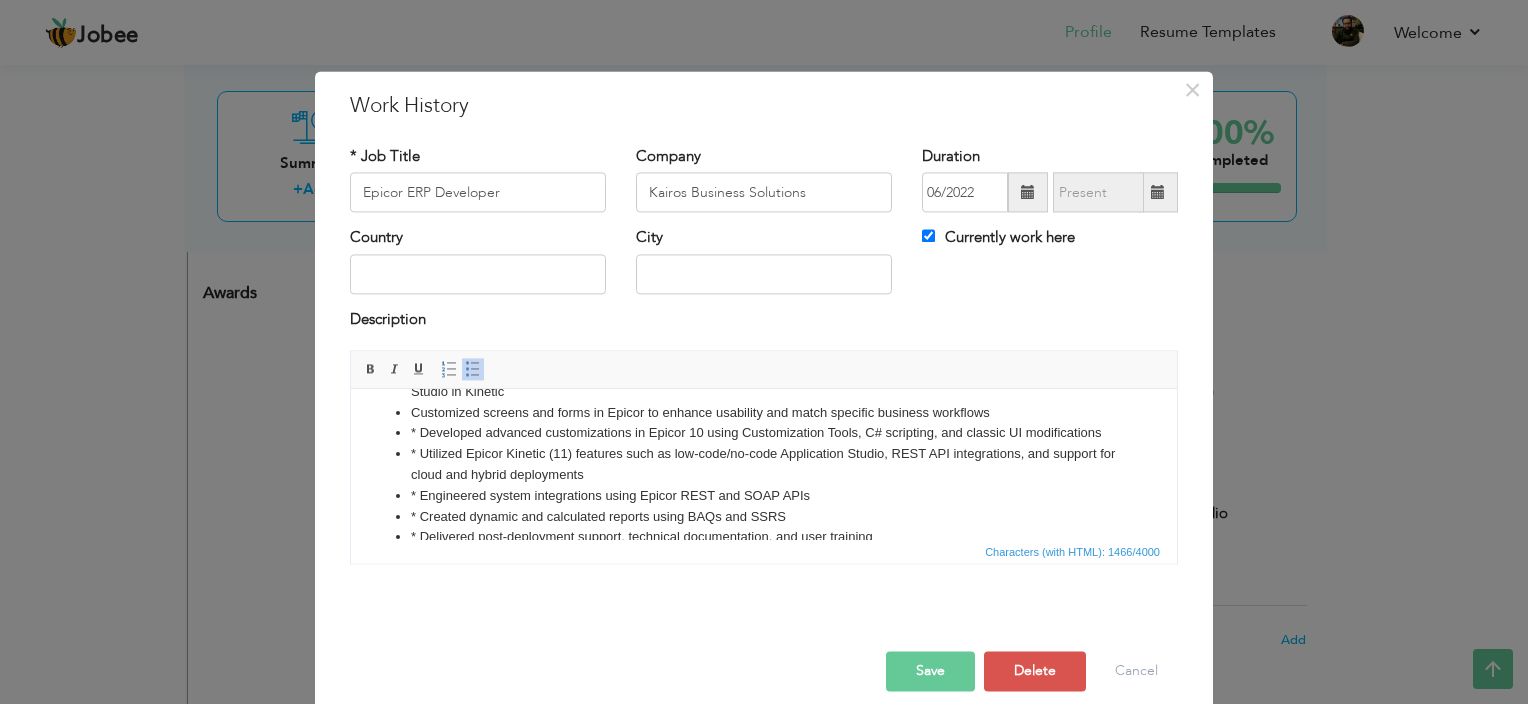 scroll, scrollTop: 200, scrollLeft: 0, axis: vertical 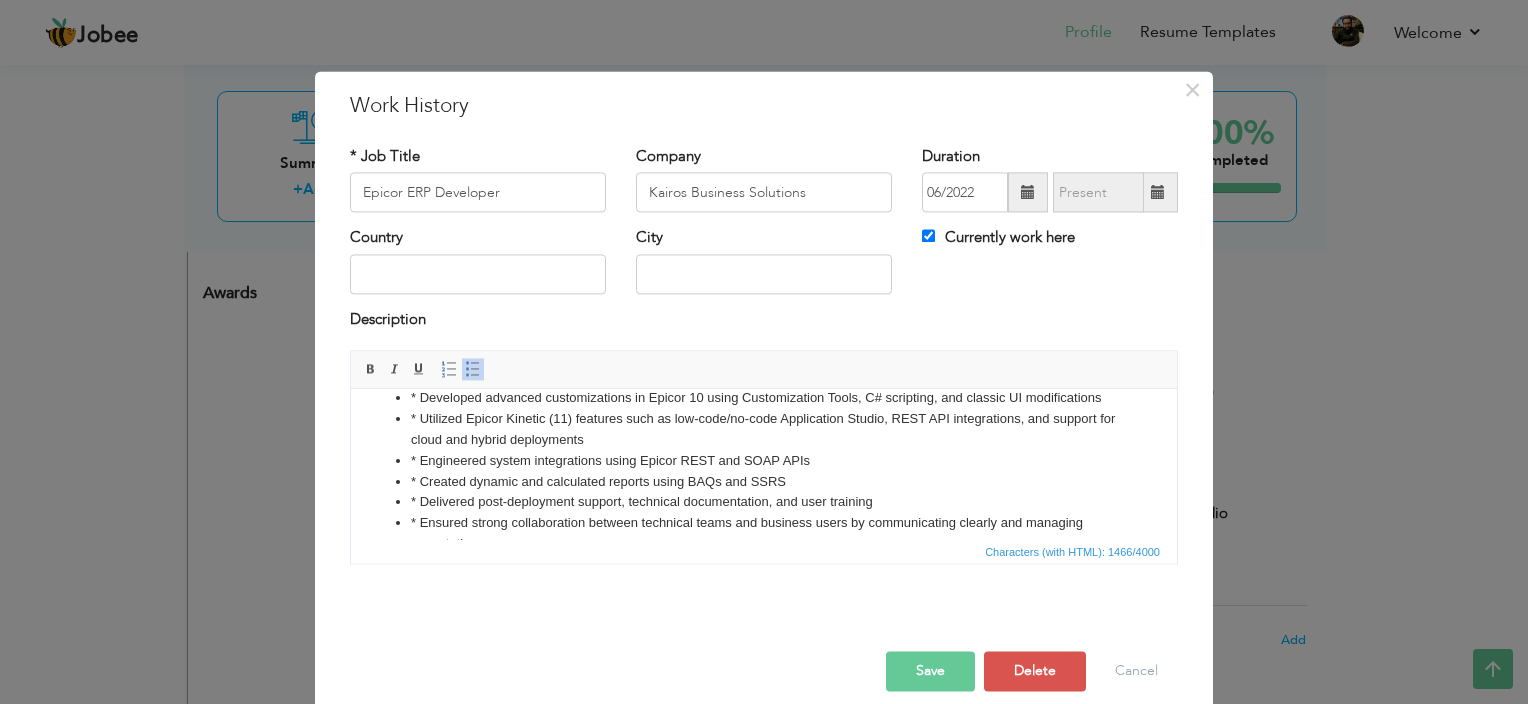 click on "* Developed advanced customizations in Epicor 10 using Customization Tools, C# scripting, and classic UI modifications" at bounding box center [764, 398] 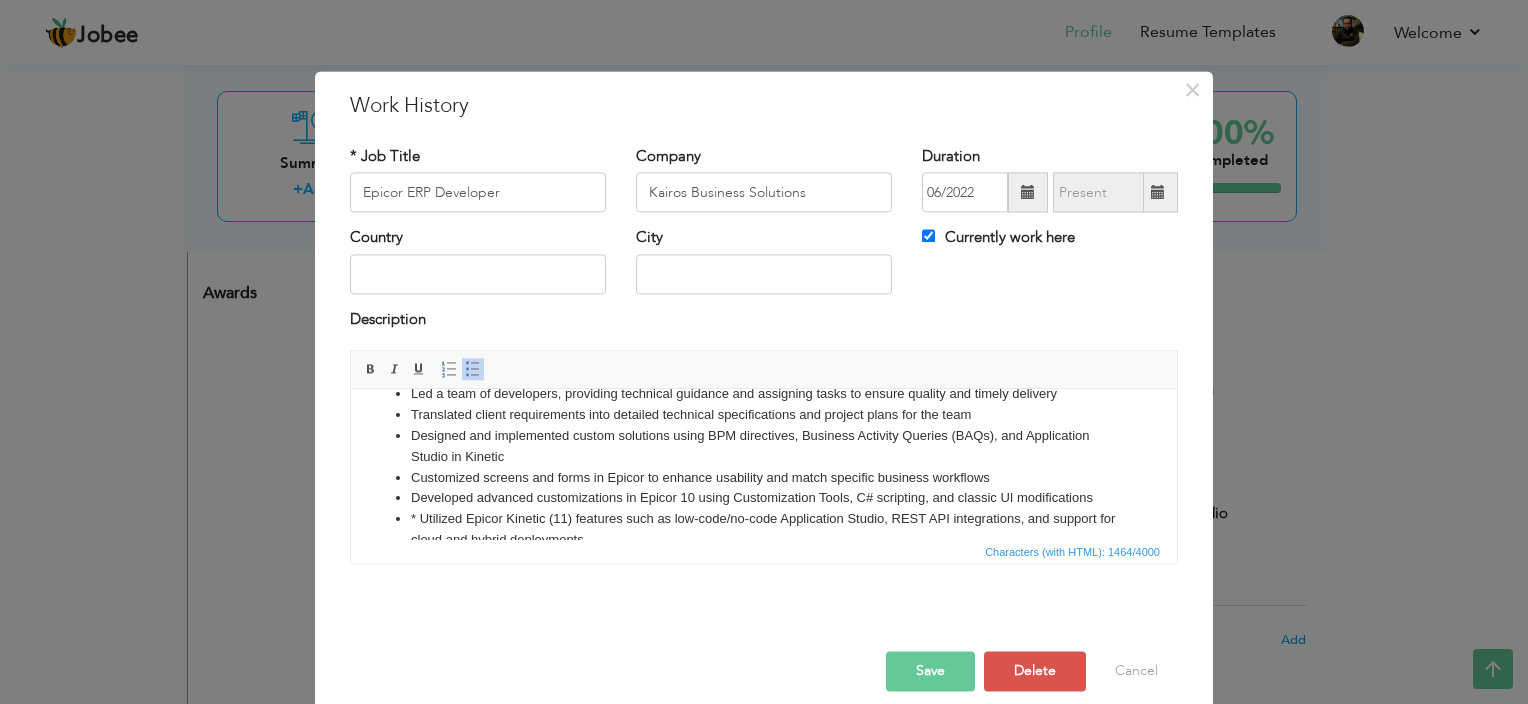 scroll, scrollTop: 200, scrollLeft: 0, axis: vertical 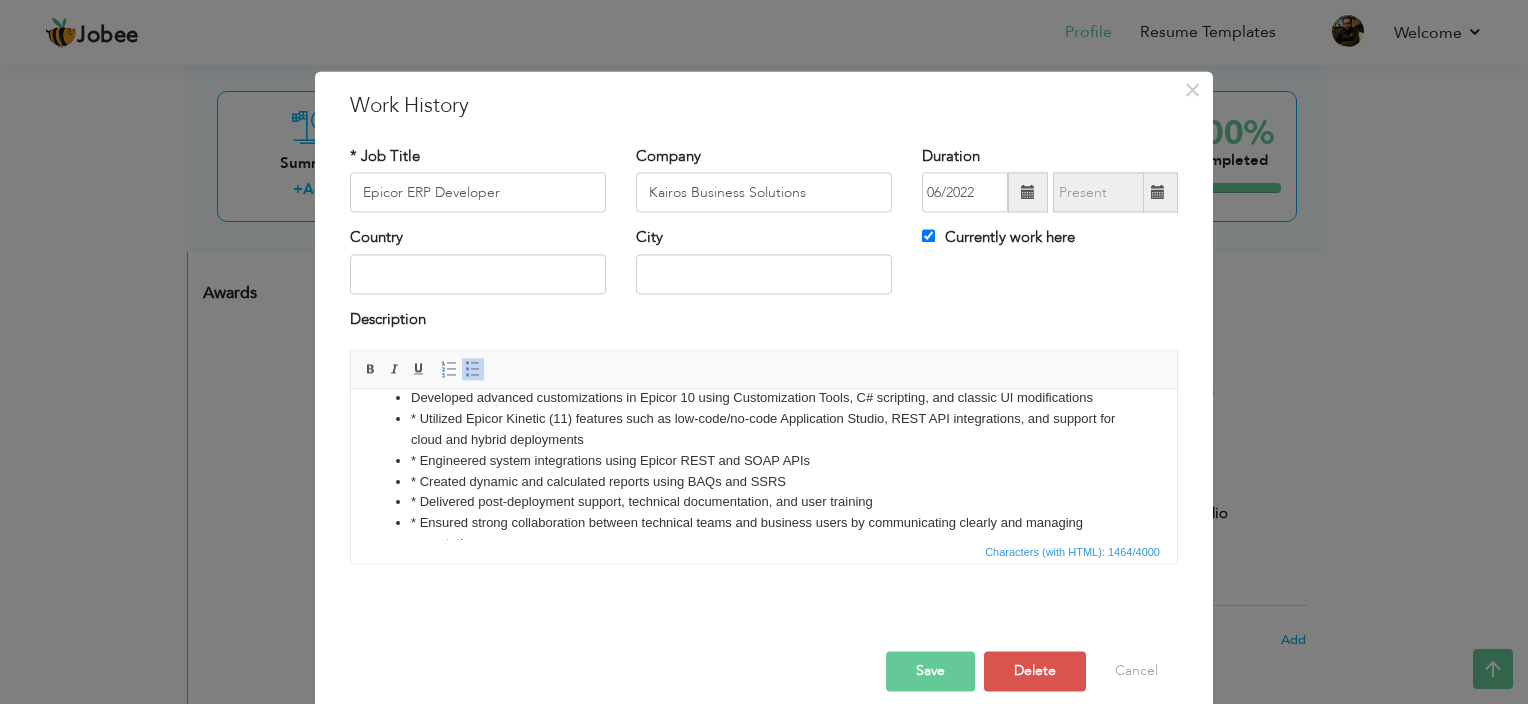 click on "* Utilized Epicor Kinetic (11) features such as low-code/no-code Application Studio, REST API integrations, and support for cloud and hybrid deployments" at bounding box center (764, 430) 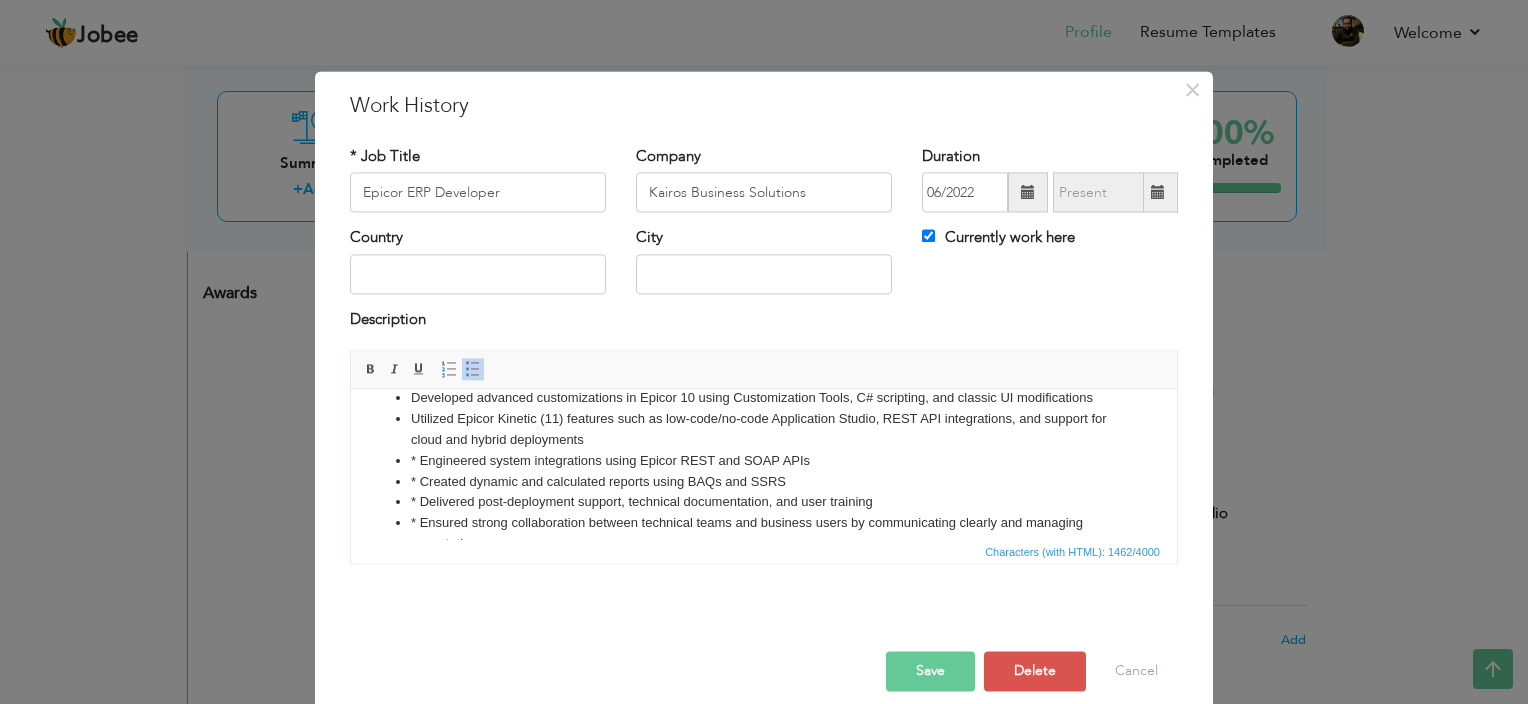 click on "* Engineered system integrations using Epicor REST and SOAP APIs" at bounding box center [764, 461] 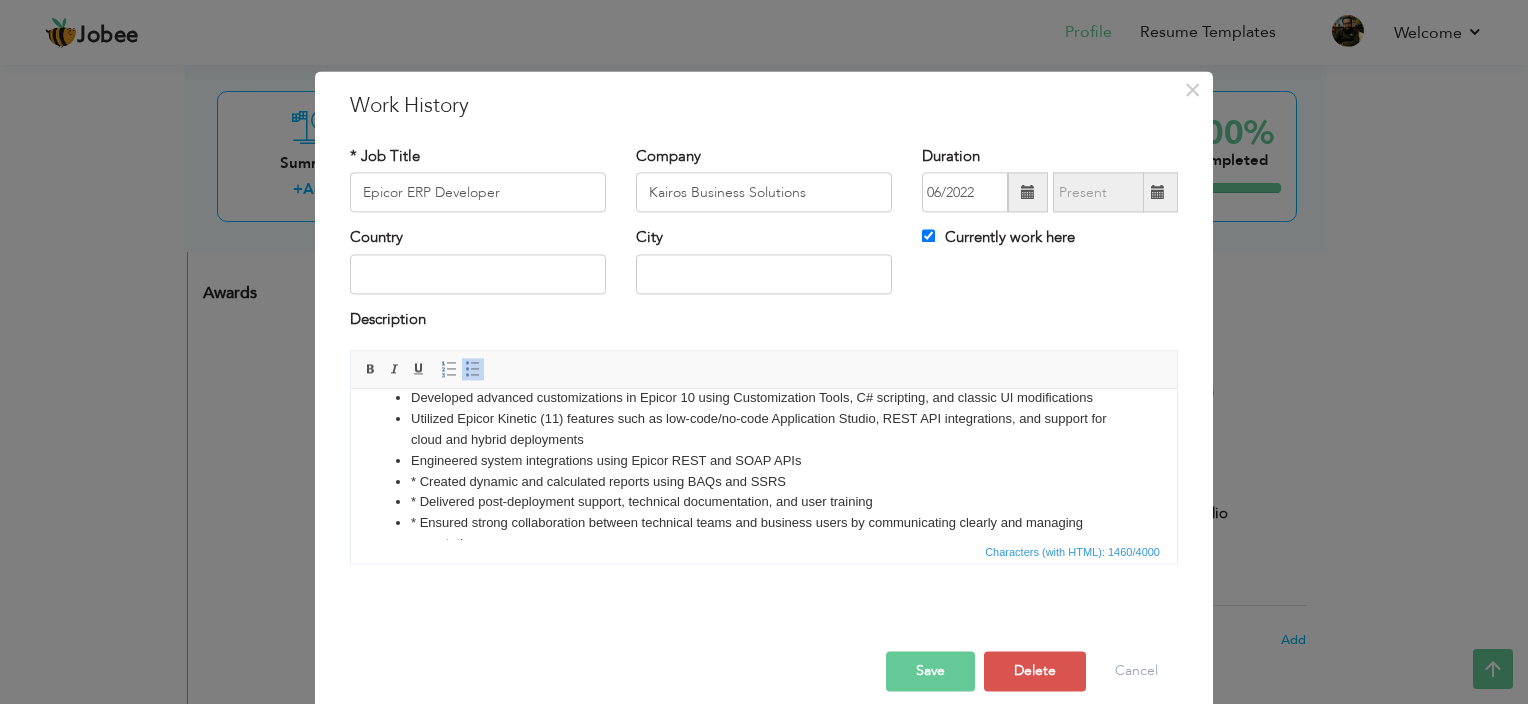 click on "* Created dynamic and calculated reports using BAQs and SSRS" at bounding box center (764, 482) 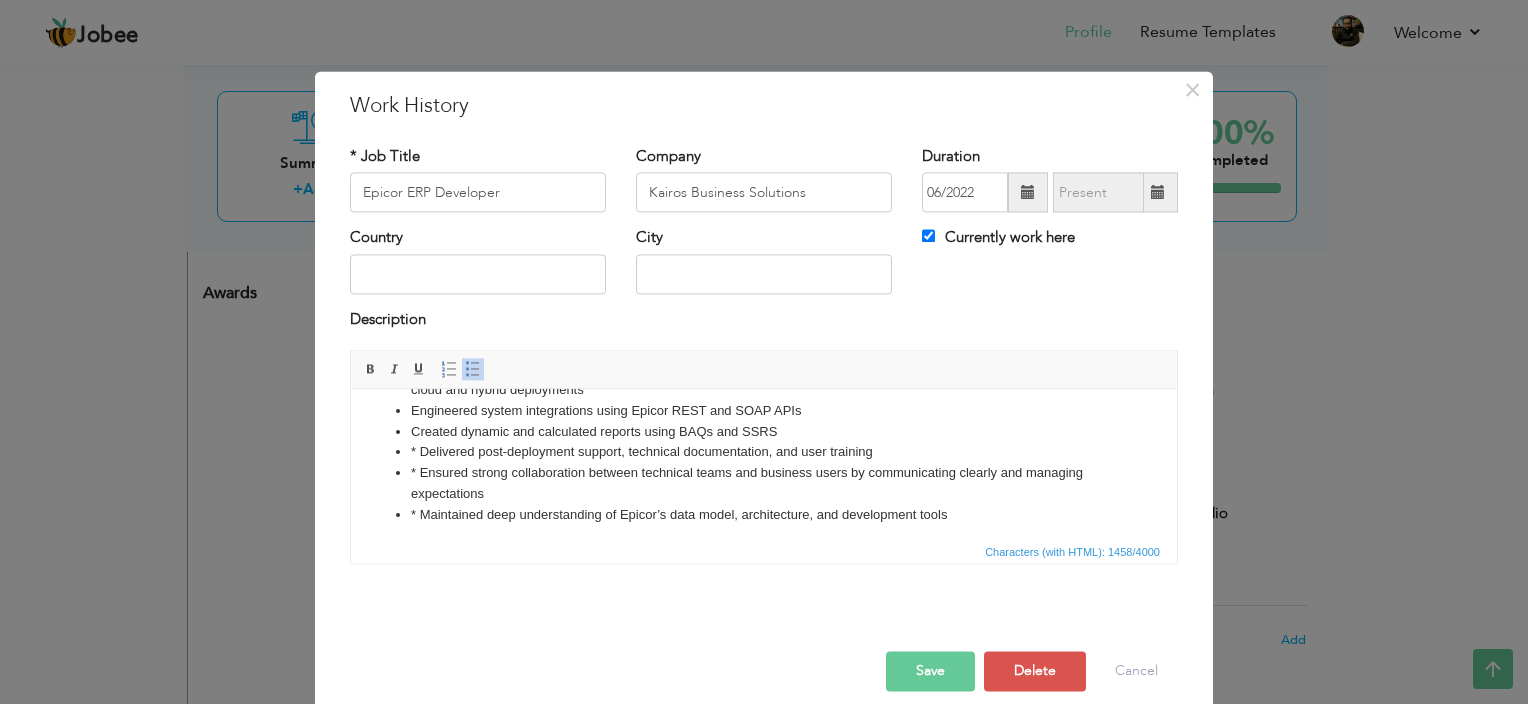 scroll, scrollTop: 276, scrollLeft: 0, axis: vertical 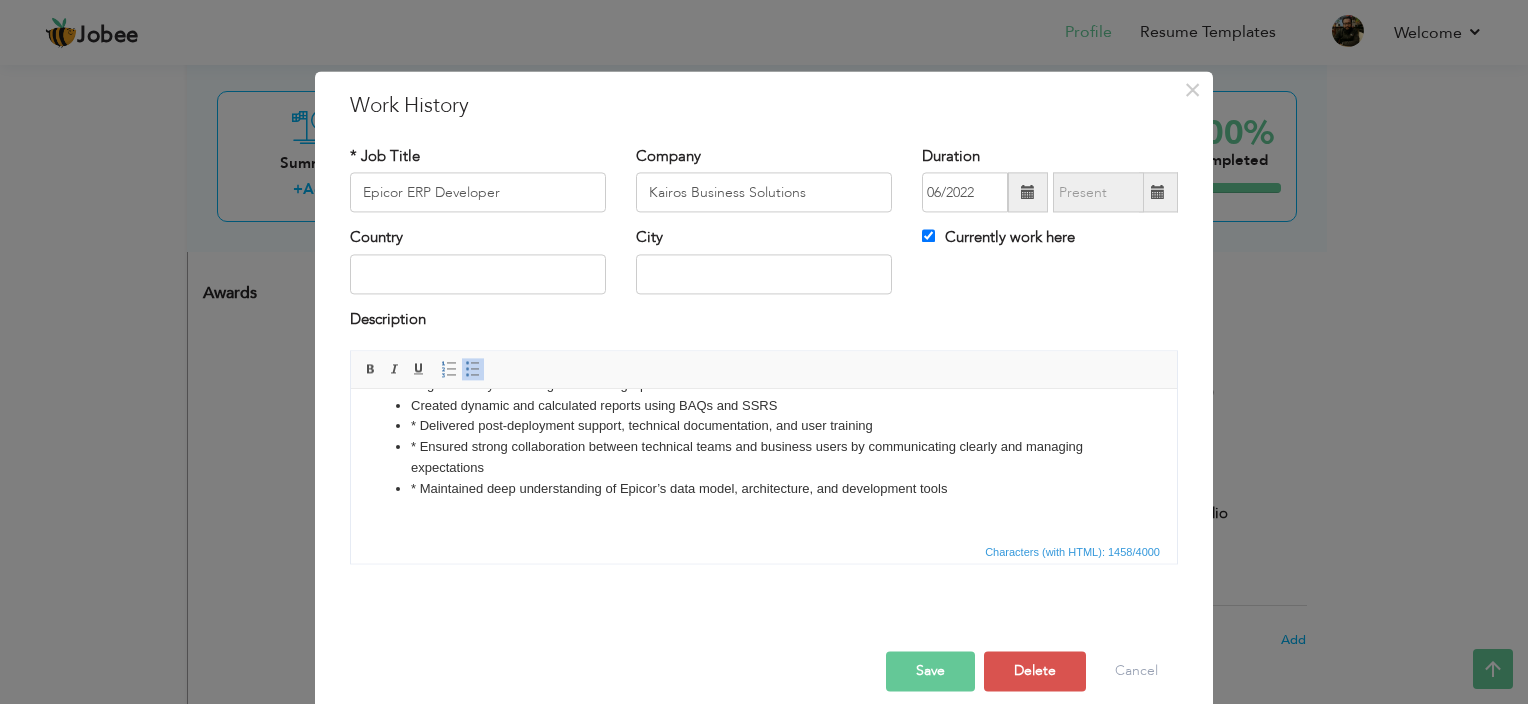click on "* Delivered post-deployment support, technical documentation, and user training" at bounding box center [764, 426] 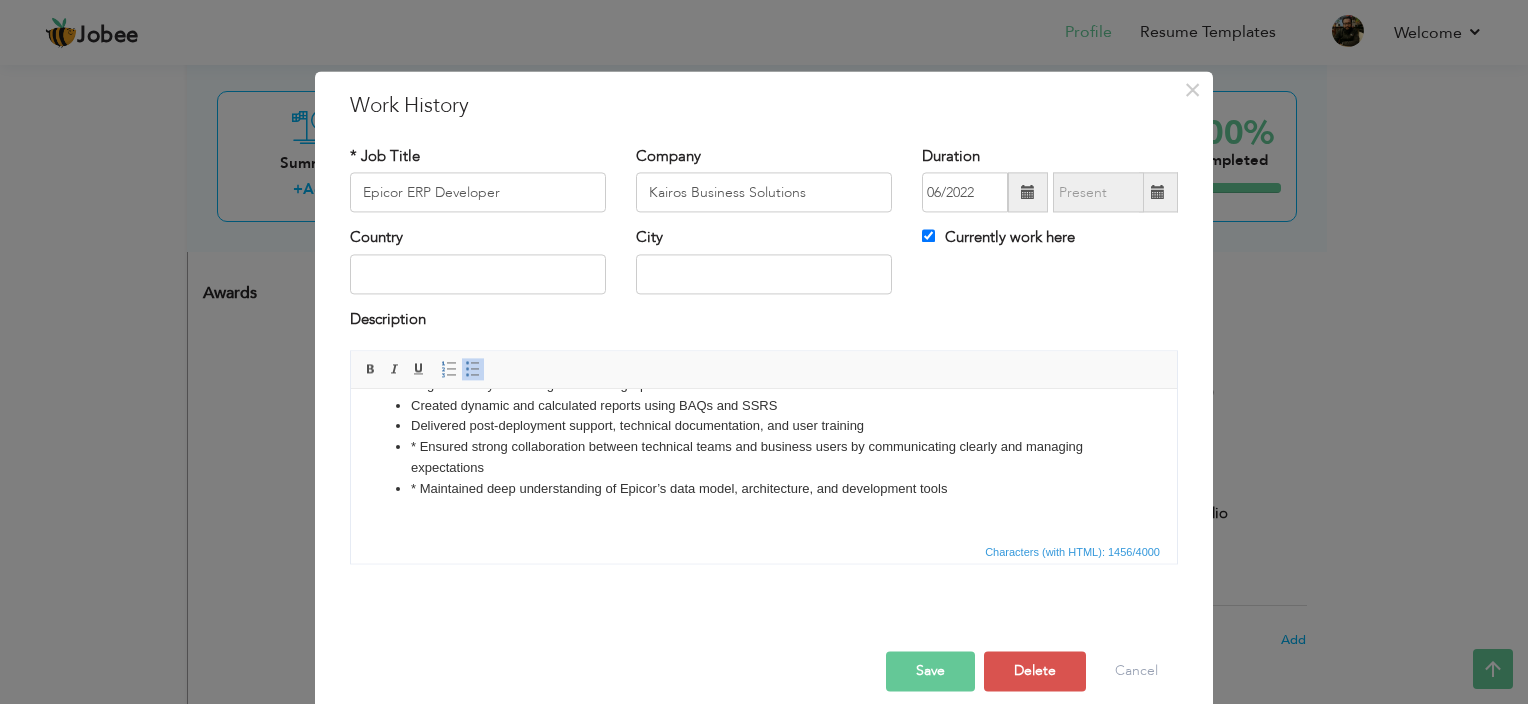 click on "* Ensured strong collaboration between technical teams and business users by communicating clearly and managing expectations" at bounding box center [764, 458] 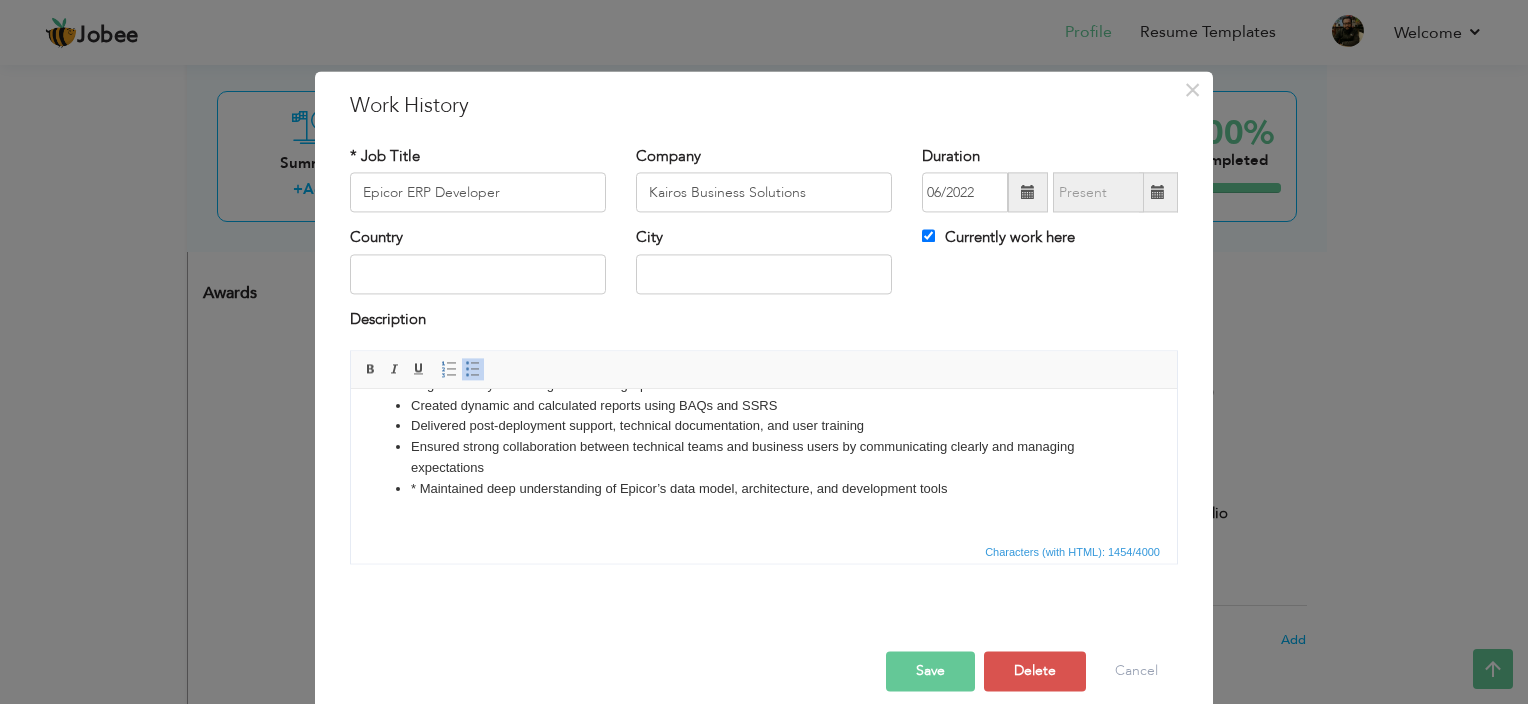 click on "* Maintained deep understanding of Epicor’s data model, architecture, and development tools" at bounding box center (764, 500) 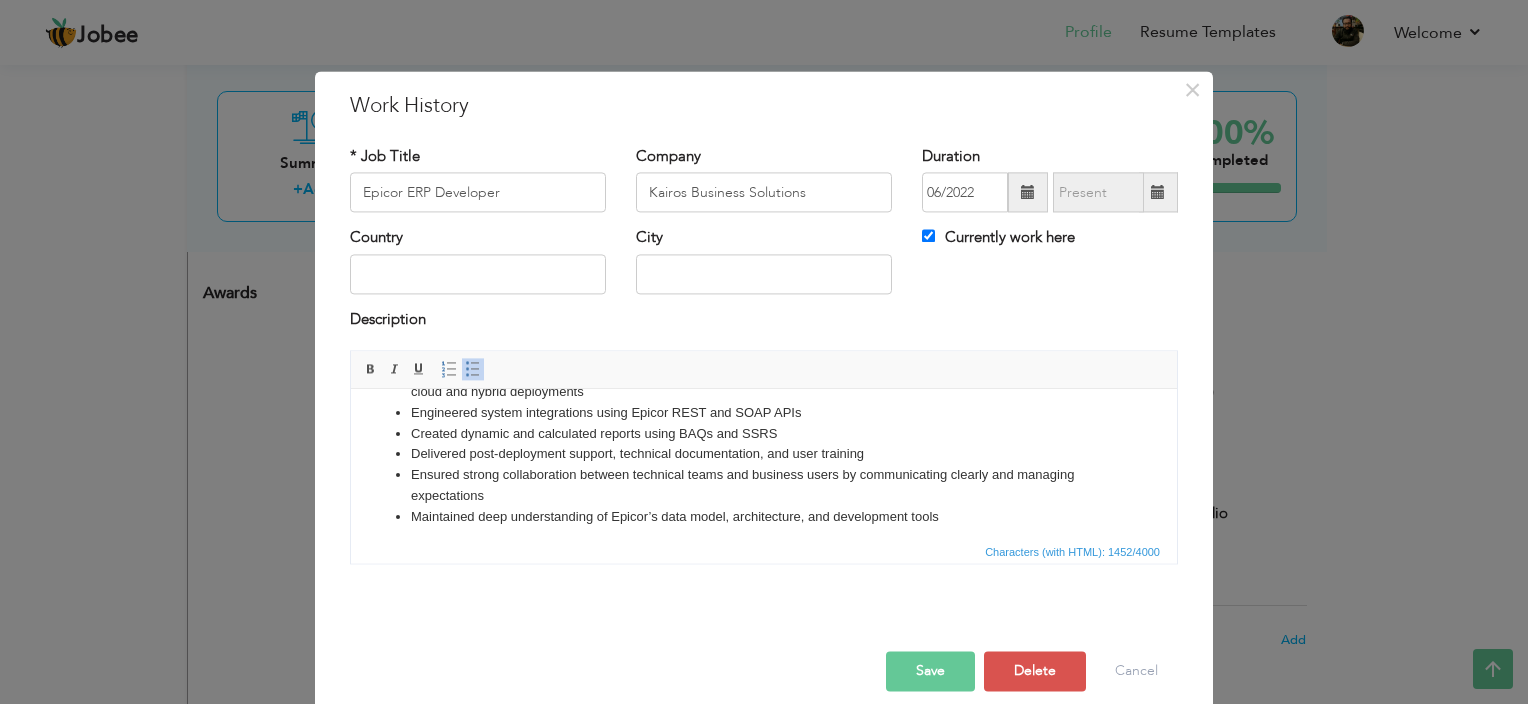 scroll, scrollTop: 276, scrollLeft: 0, axis: vertical 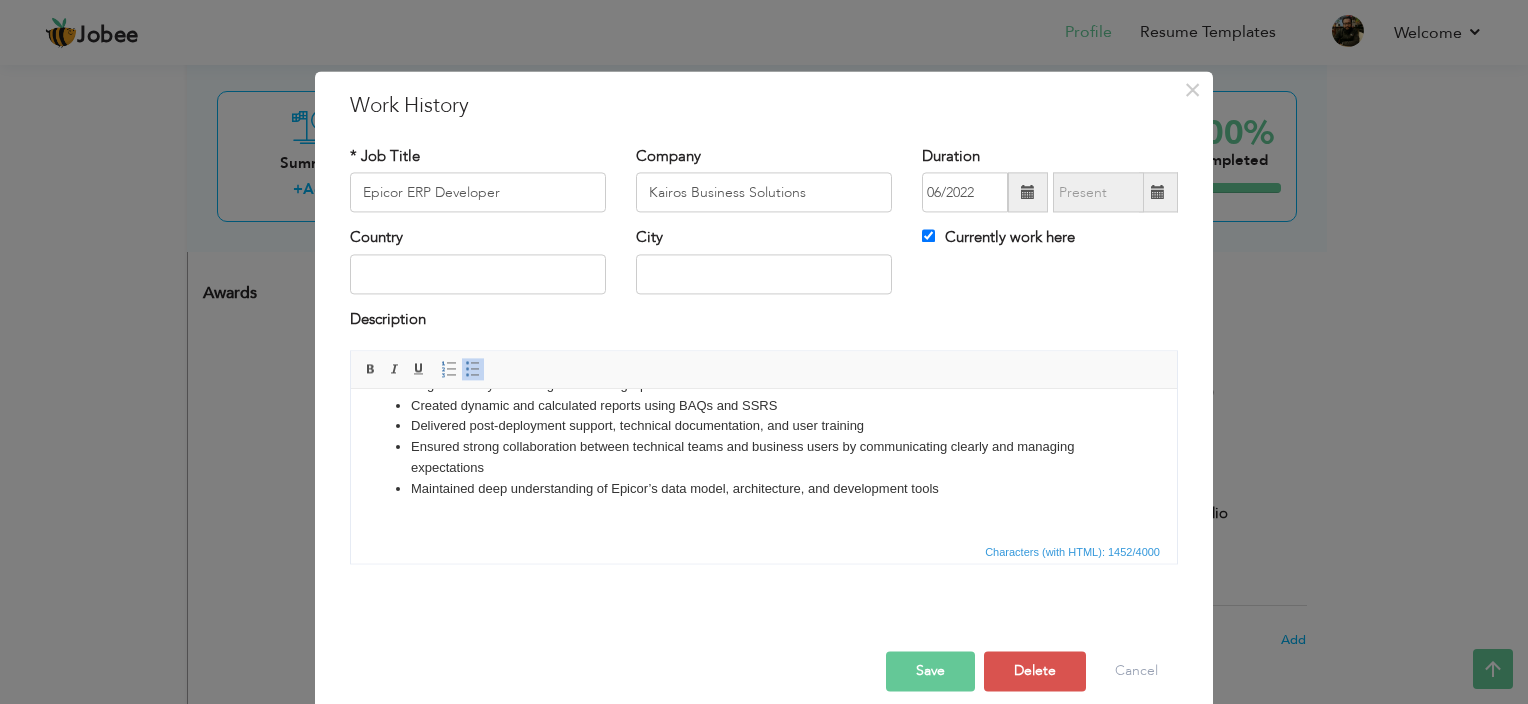 click on "Maintained deep understanding of Epicor’s data model, architecture, and development tools" at bounding box center [764, 500] 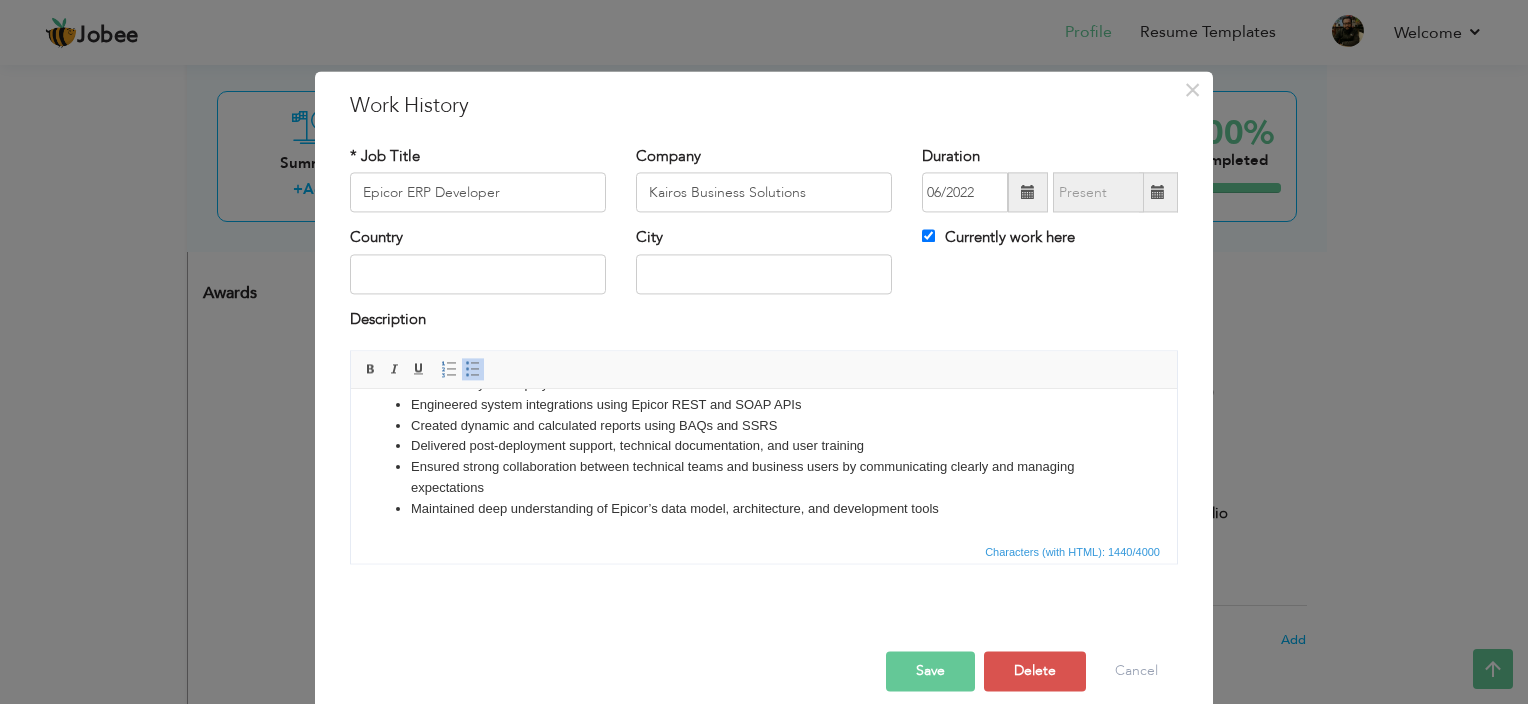 click on "Epicor ERP Developer / Team Lead Specialized in customizing and enhancing Epicor 10 and Epicor Kinetic environments to align ERP functionality with client-specific business processes. Led a team of developers, providing technical guidance and assigning tasks to ensure quality and timely delivery Translated client requirements into detailed technical specifications and project plans for the team Designed and implemented custom solutions using BPM directives, Business Activity Queries (BAQs), and Application Studio in Kinetic Customized screens and forms in Epicor to enhance usability and match specific business workflows Developed advanced customizations in Epicor 10 using Customization Tools, C# scripting, and classic UI modifications Utilized Epicor Kinetic (11) features such as low-code/no-code Application Studio, REST API integrations, and support for cloud and hybrid deployments Engineered system integrations using Epicor REST and SOAP APIs Created dynamic and calculated reports using BAQs and SSRS" at bounding box center (764, 336) 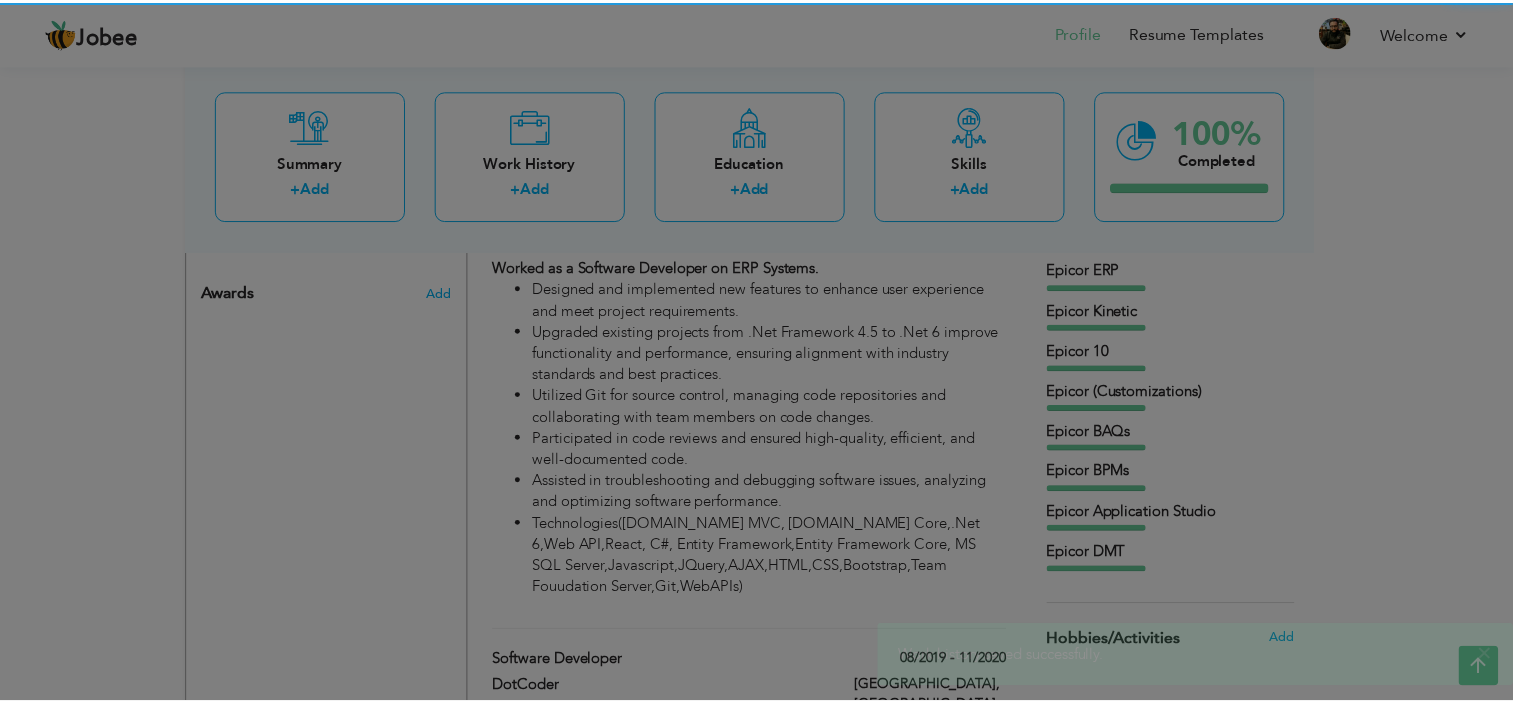 scroll, scrollTop: 0, scrollLeft: 0, axis: both 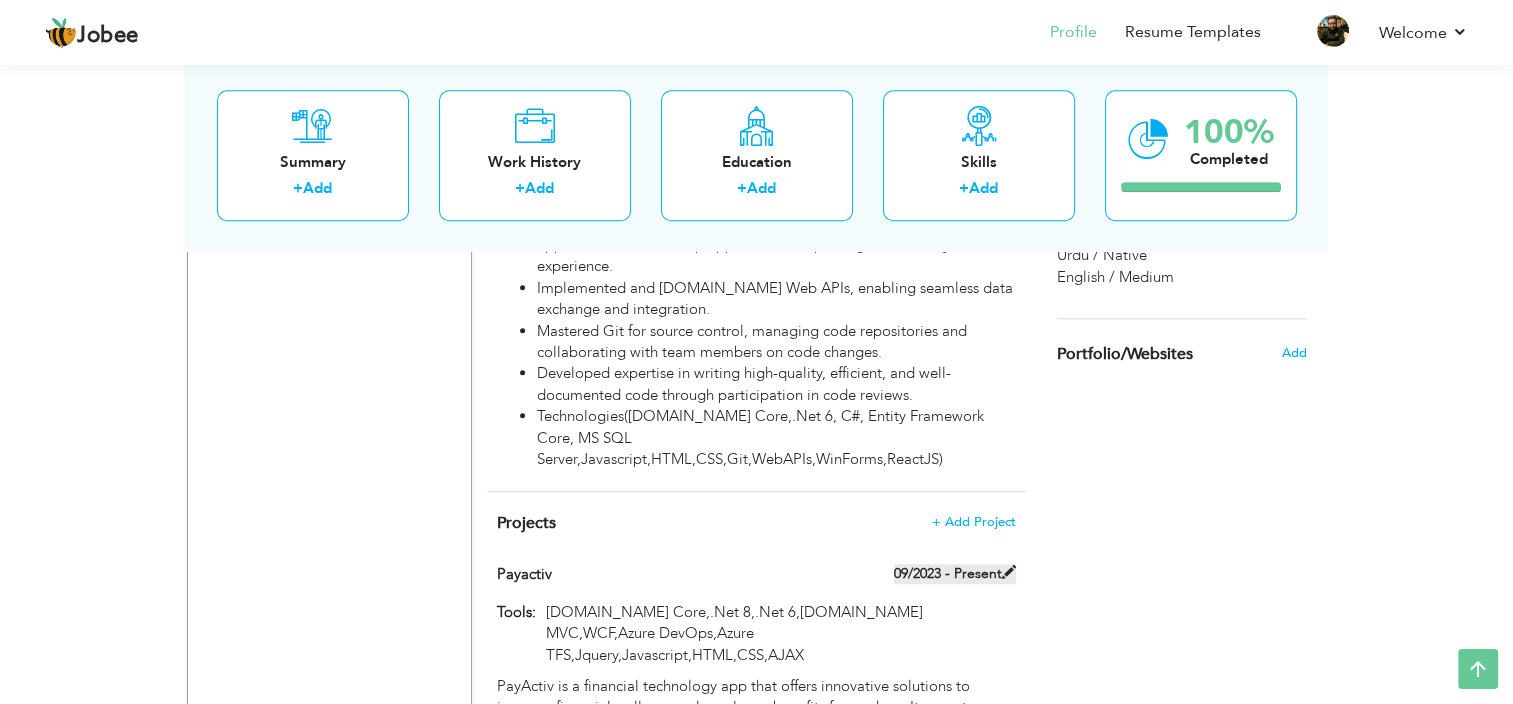 click at bounding box center (1009, 572) 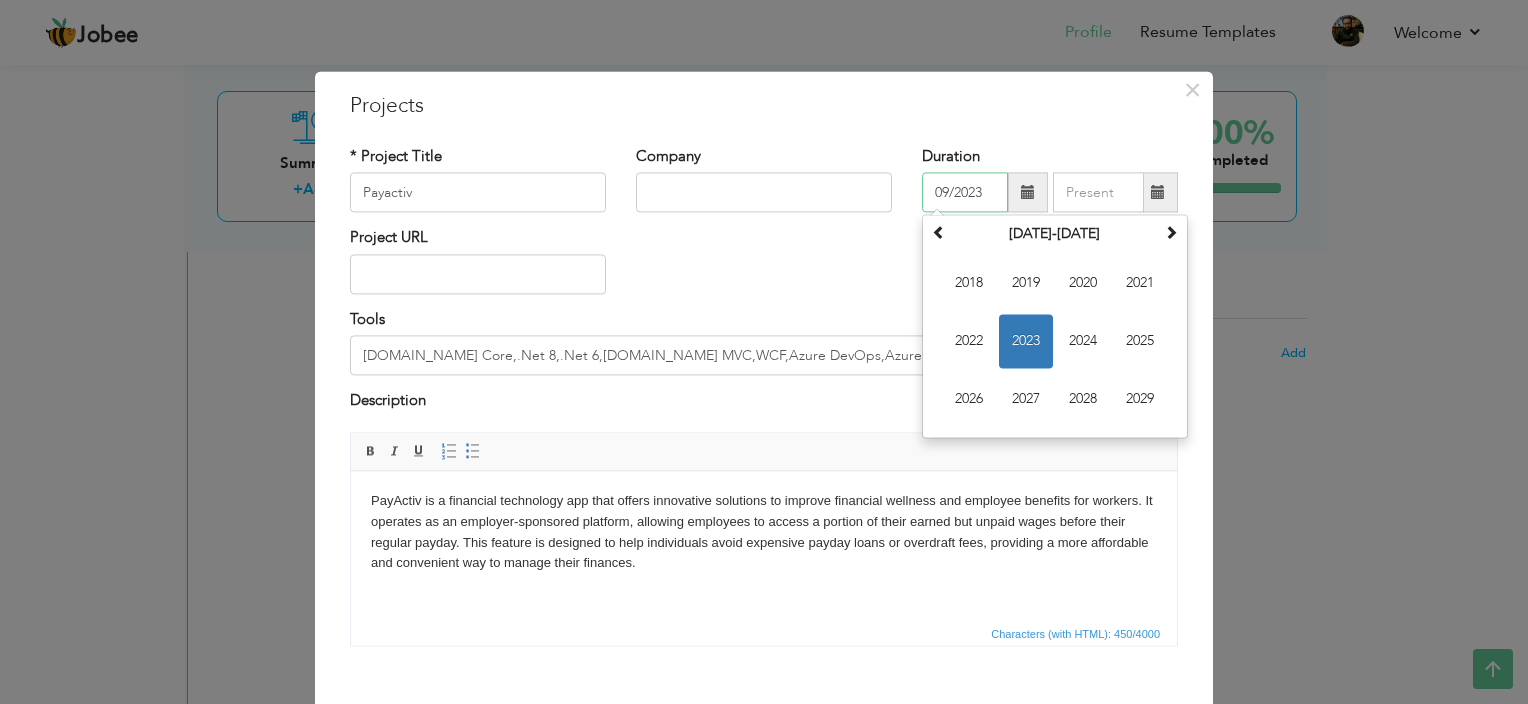 drag, startPoint x: 974, startPoint y: 189, endPoint x: 829, endPoint y: 183, distance: 145.12408 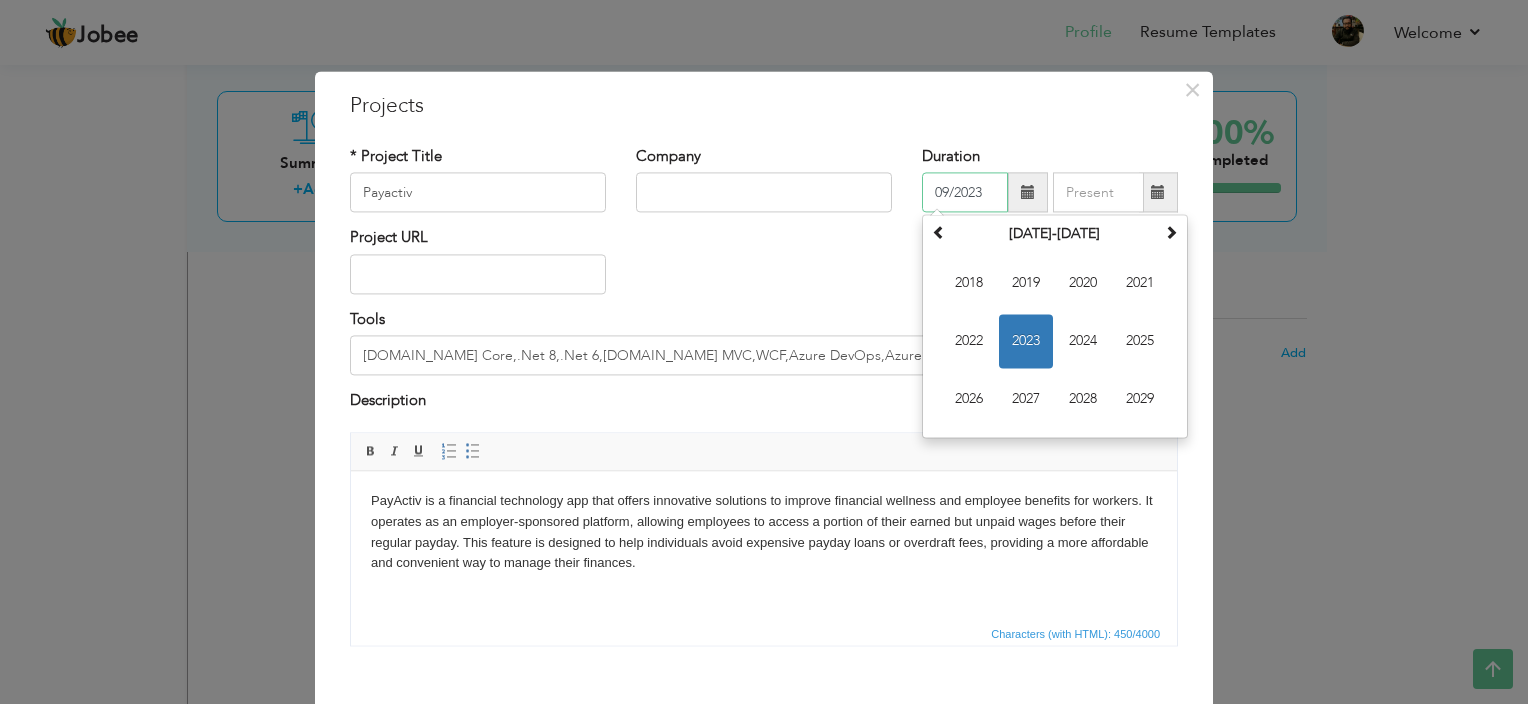 click on "* Project Title
Payactiv
Company
Duration
09/2023 September 2023 Su Mo Tu We Th Fr Sa 27 28 29 30 31 1 2 3 4 5 6 7 8 9 10 11 12 13 14 15 16 17 18 19 20 21 22 23 1" at bounding box center (764, 186) 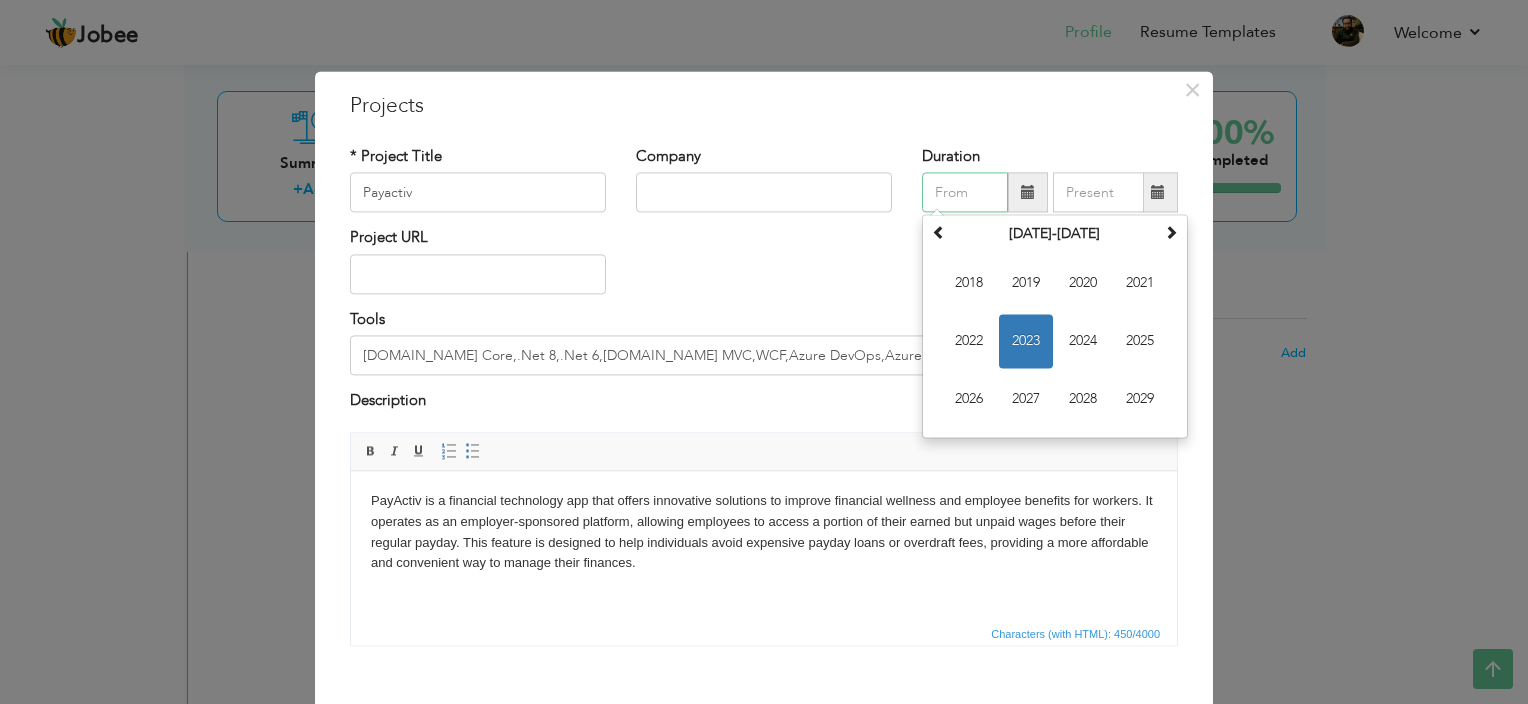 type 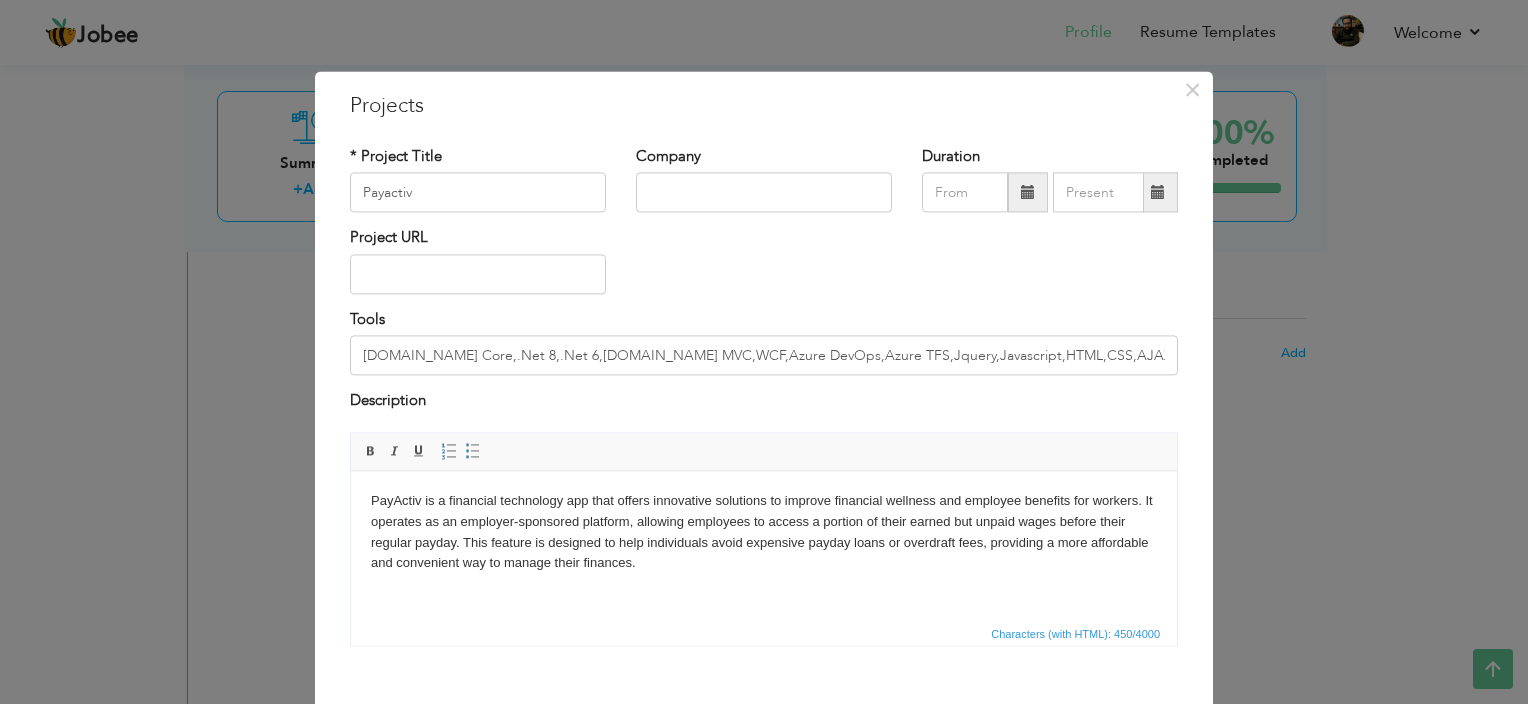 click on "Project URL" at bounding box center [764, 268] 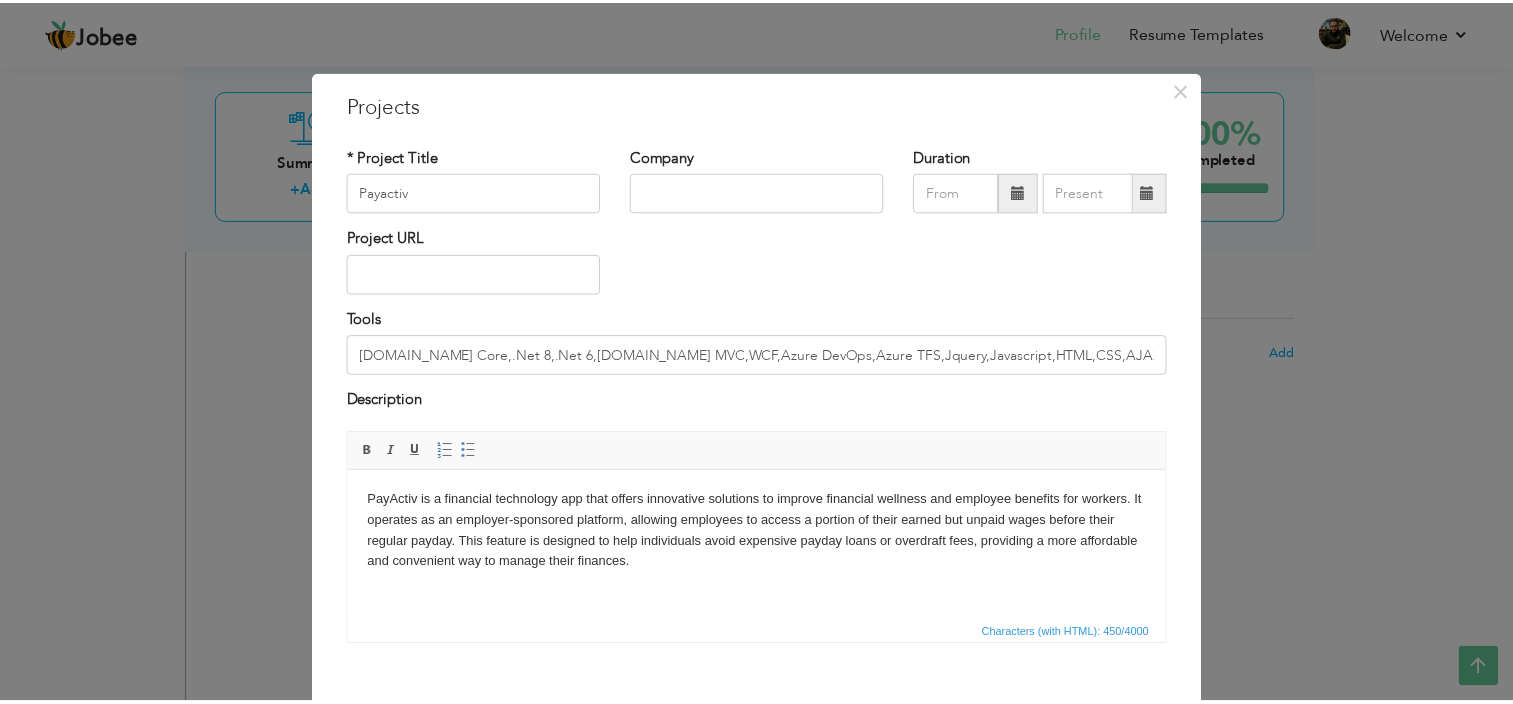 scroll, scrollTop: 103, scrollLeft: 0, axis: vertical 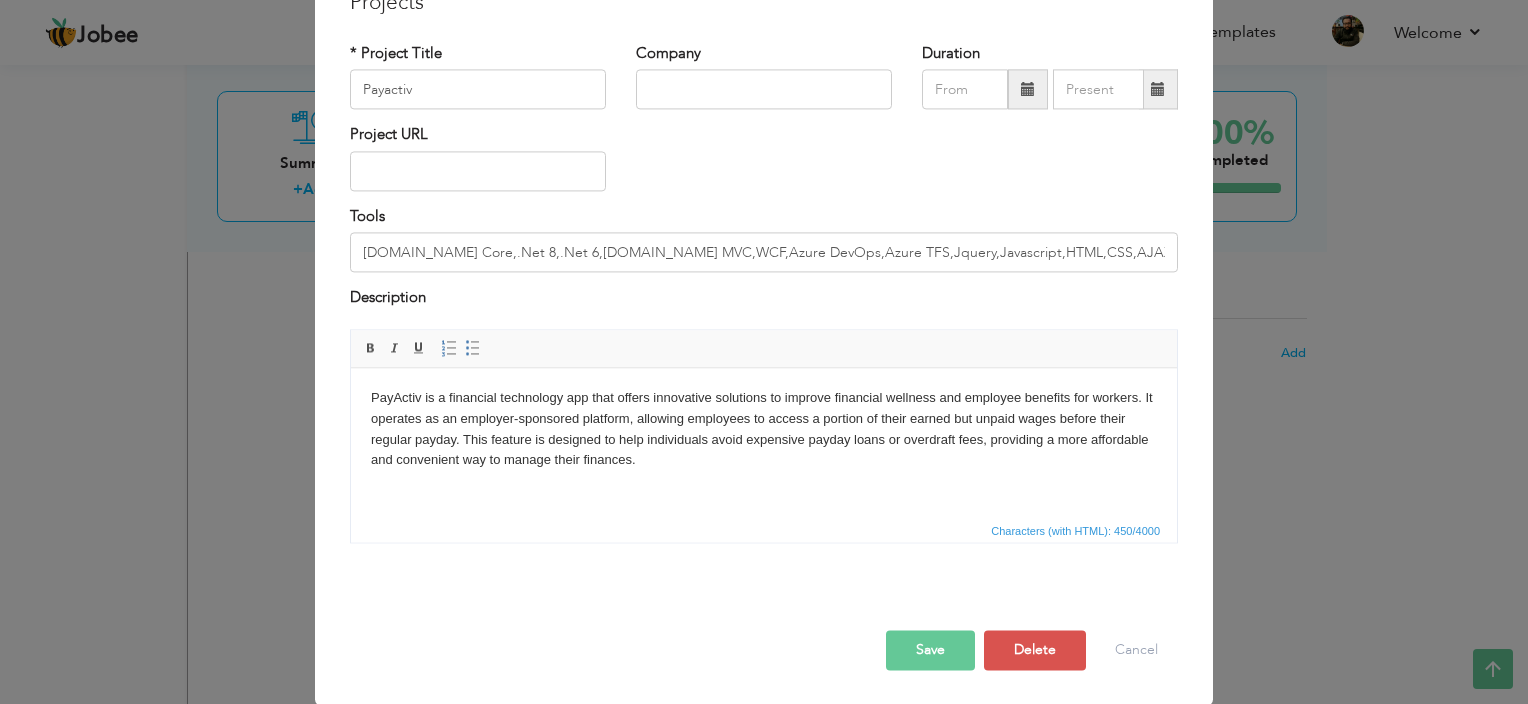 click on "Save" at bounding box center [930, 650] 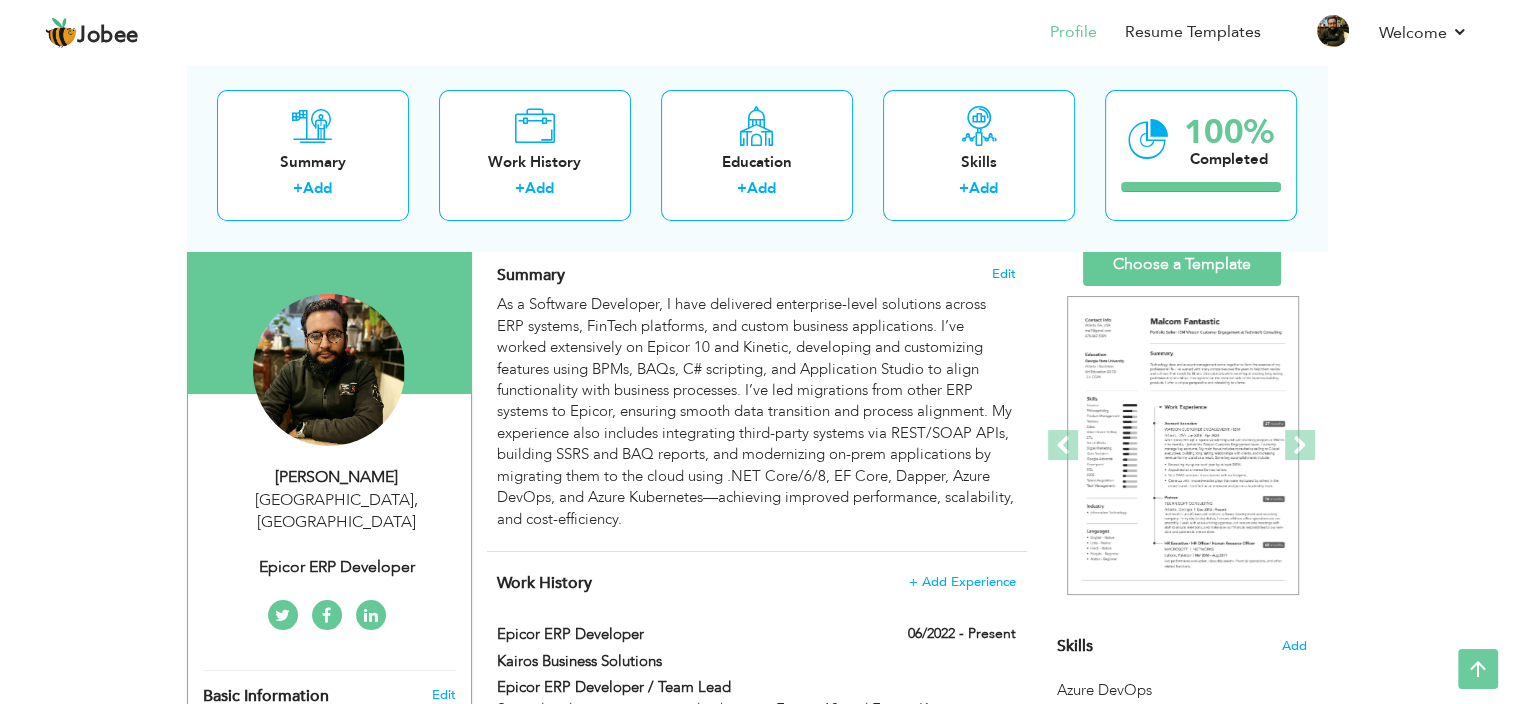 scroll, scrollTop: 100, scrollLeft: 0, axis: vertical 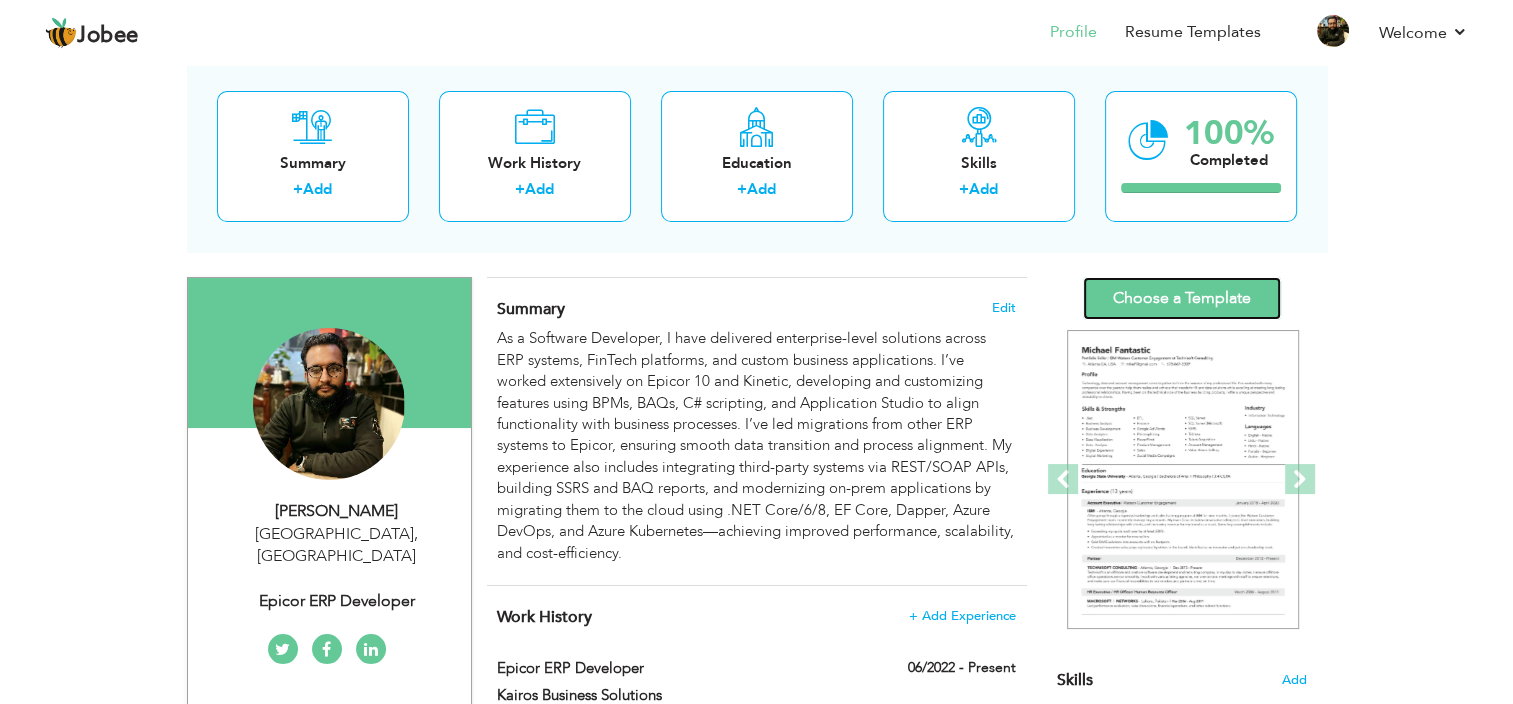 click on "Choose a Template" at bounding box center [1182, 298] 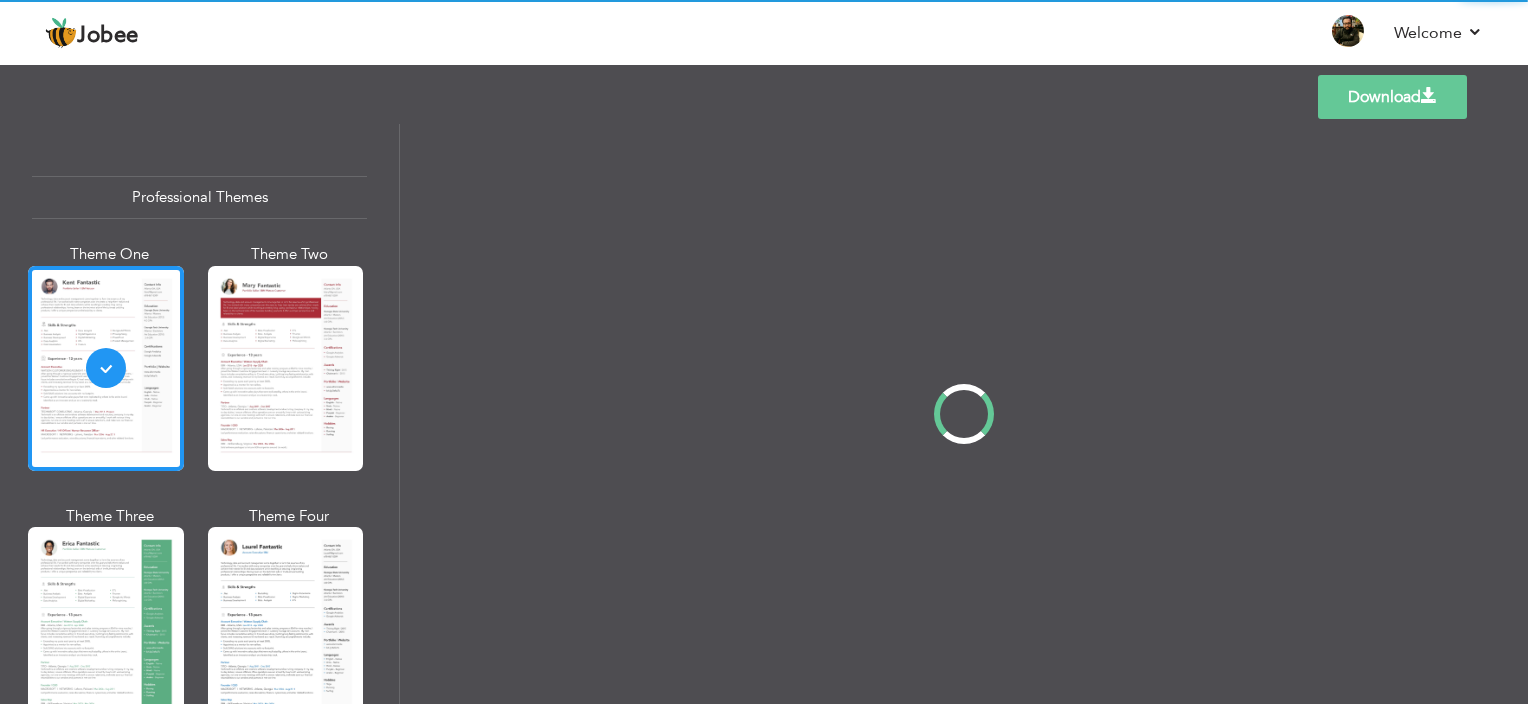 scroll, scrollTop: 0, scrollLeft: 0, axis: both 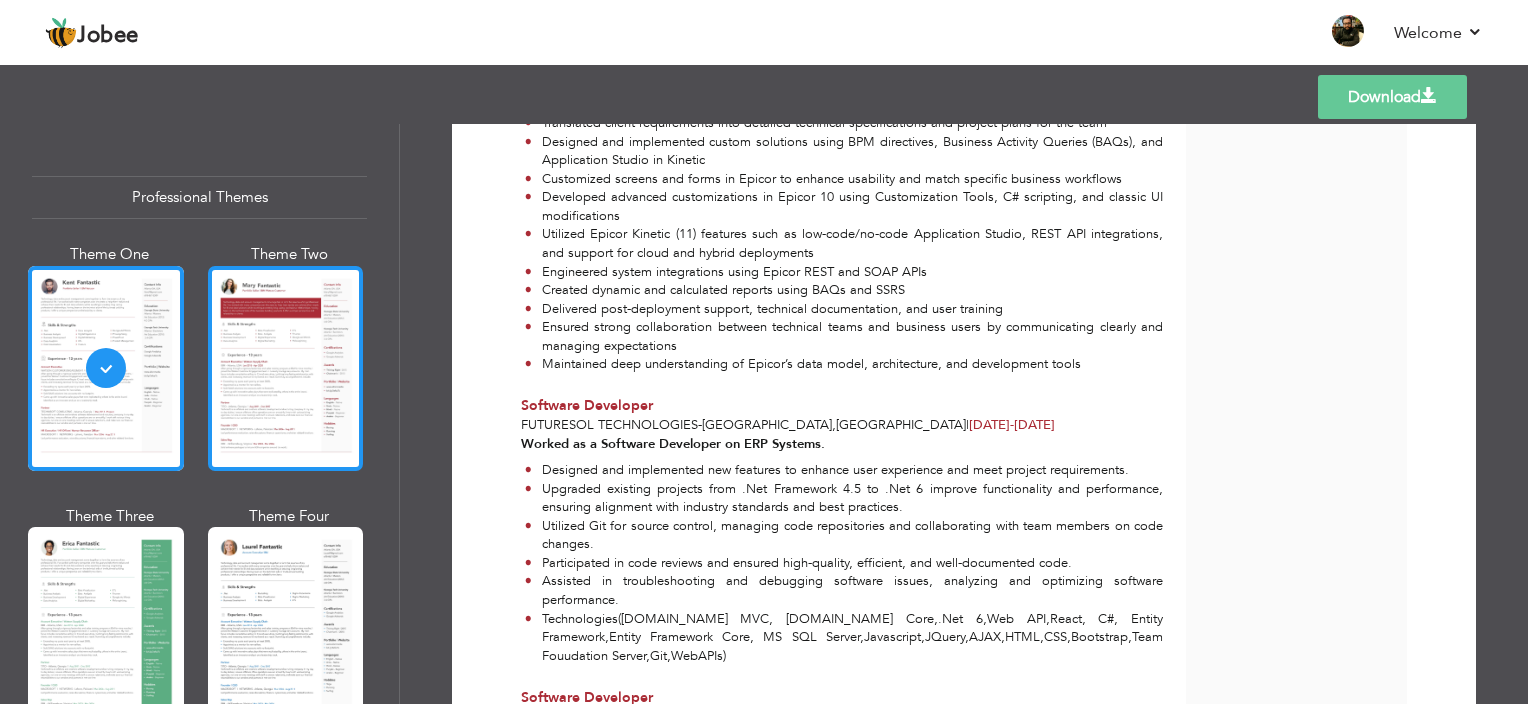 click at bounding box center (286, 368) 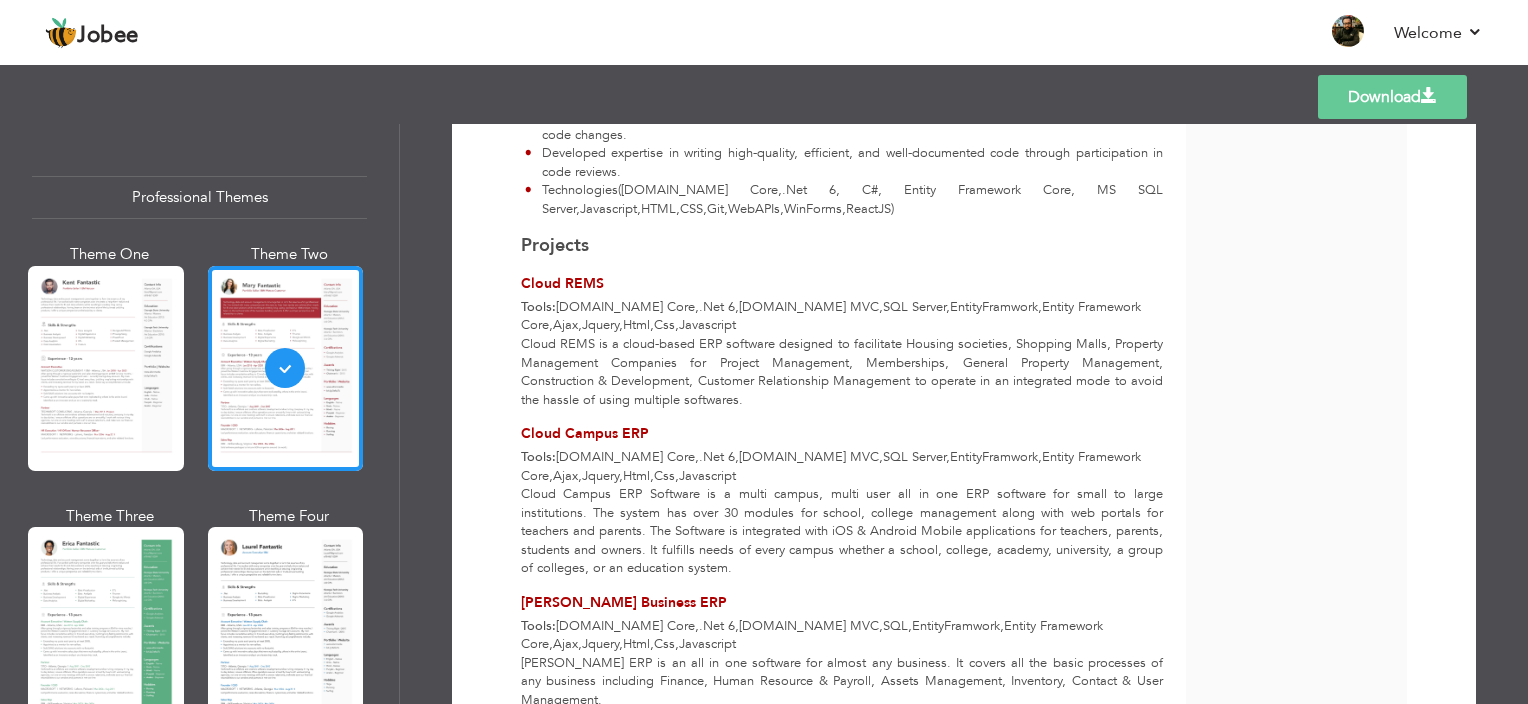 scroll, scrollTop: 1975, scrollLeft: 0, axis: vertical 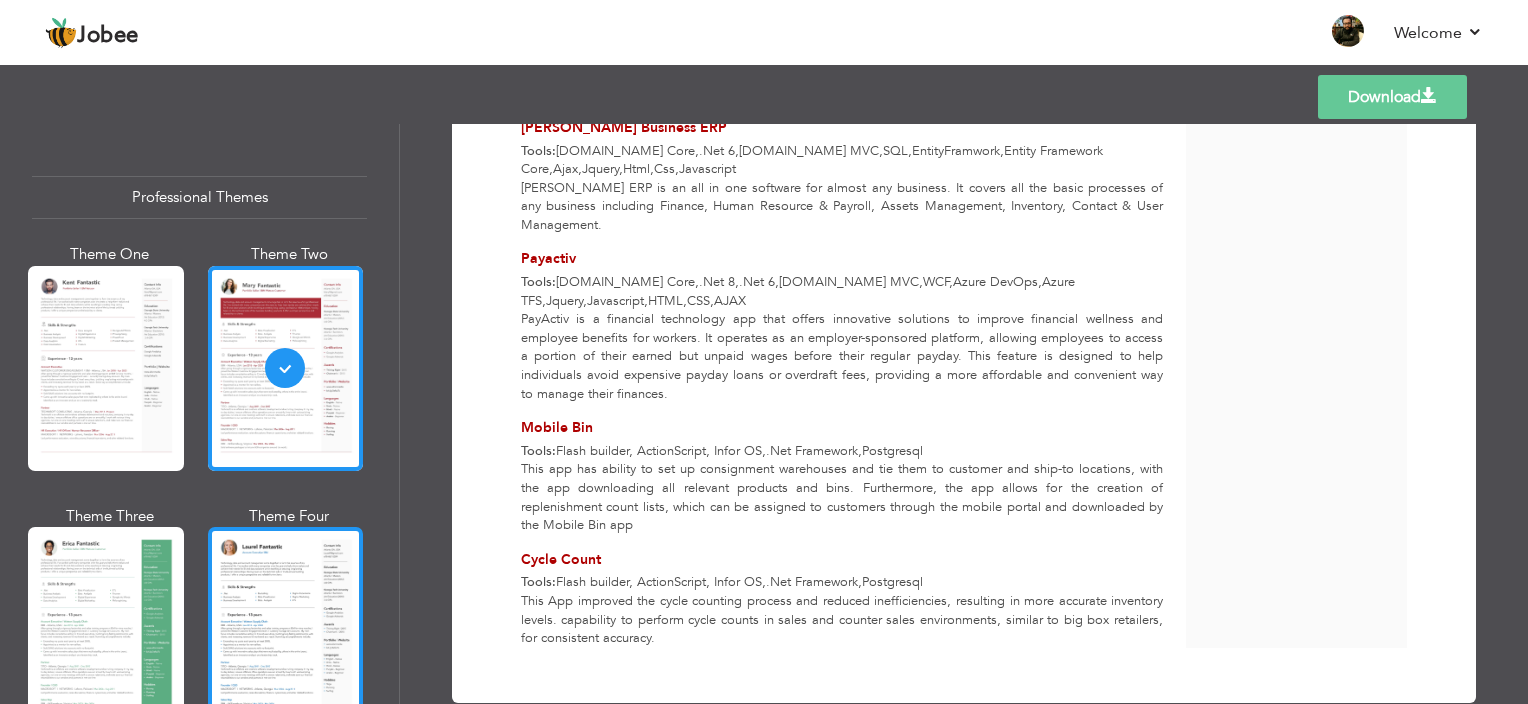 click at bounding box center [286, 629] 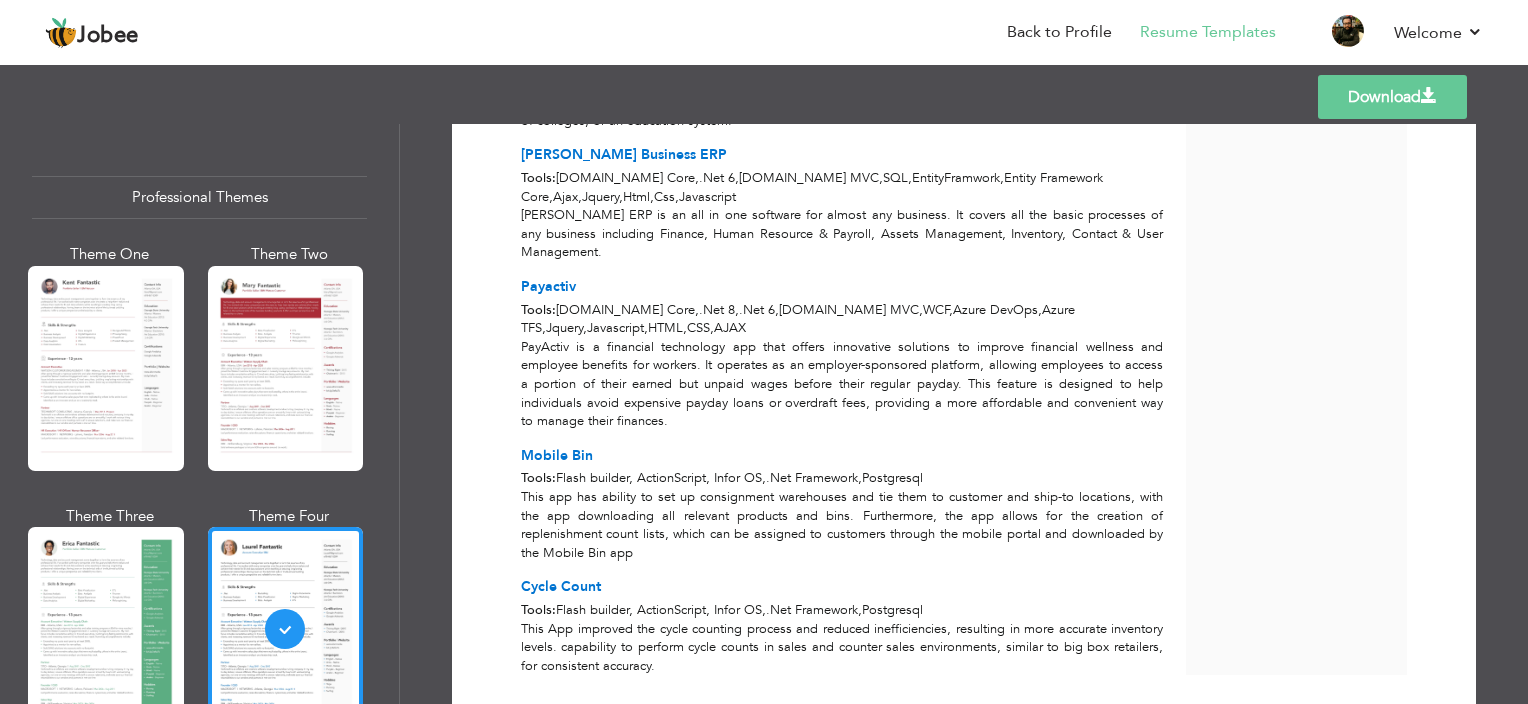 scroll, scrollTop: 1984, scrollLeft: 0, axis: vertical 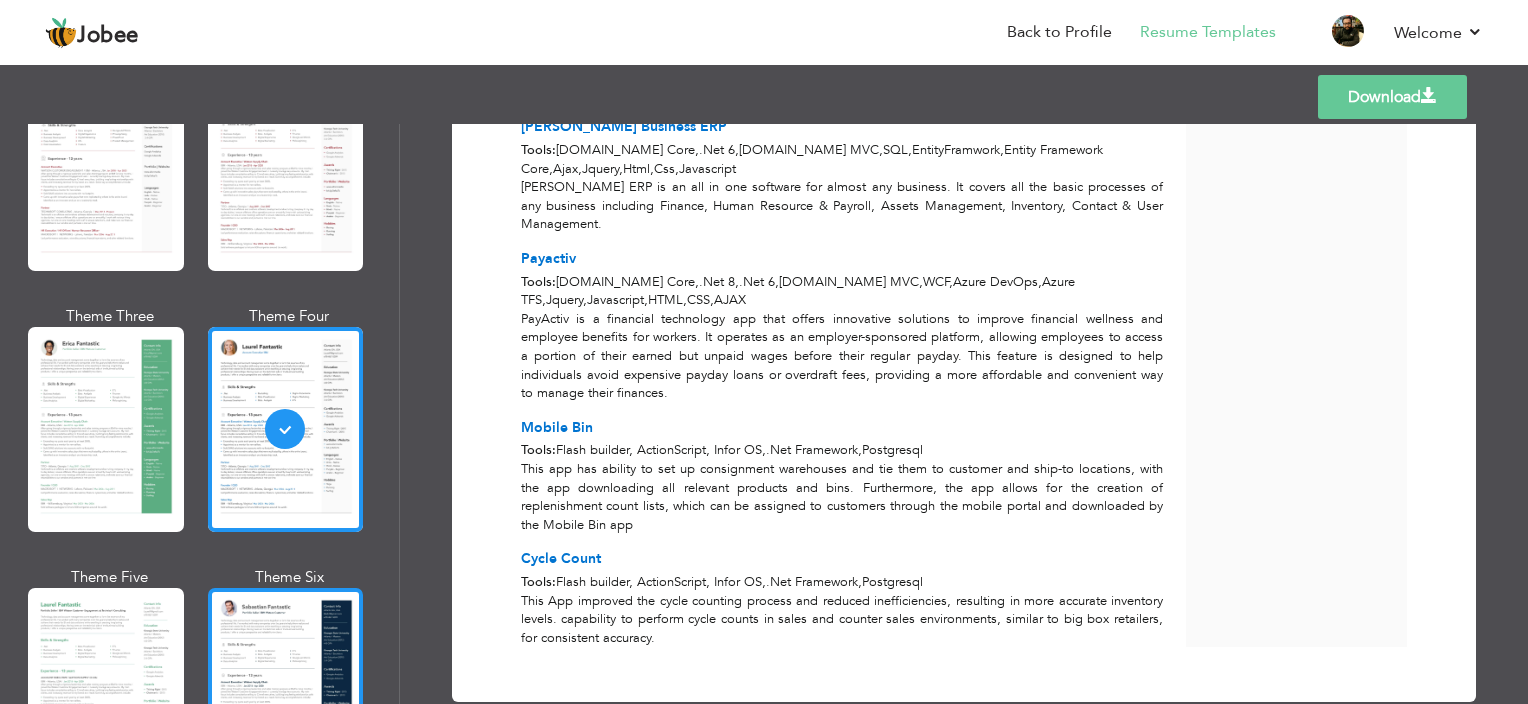click at bounding box center [286, 690] 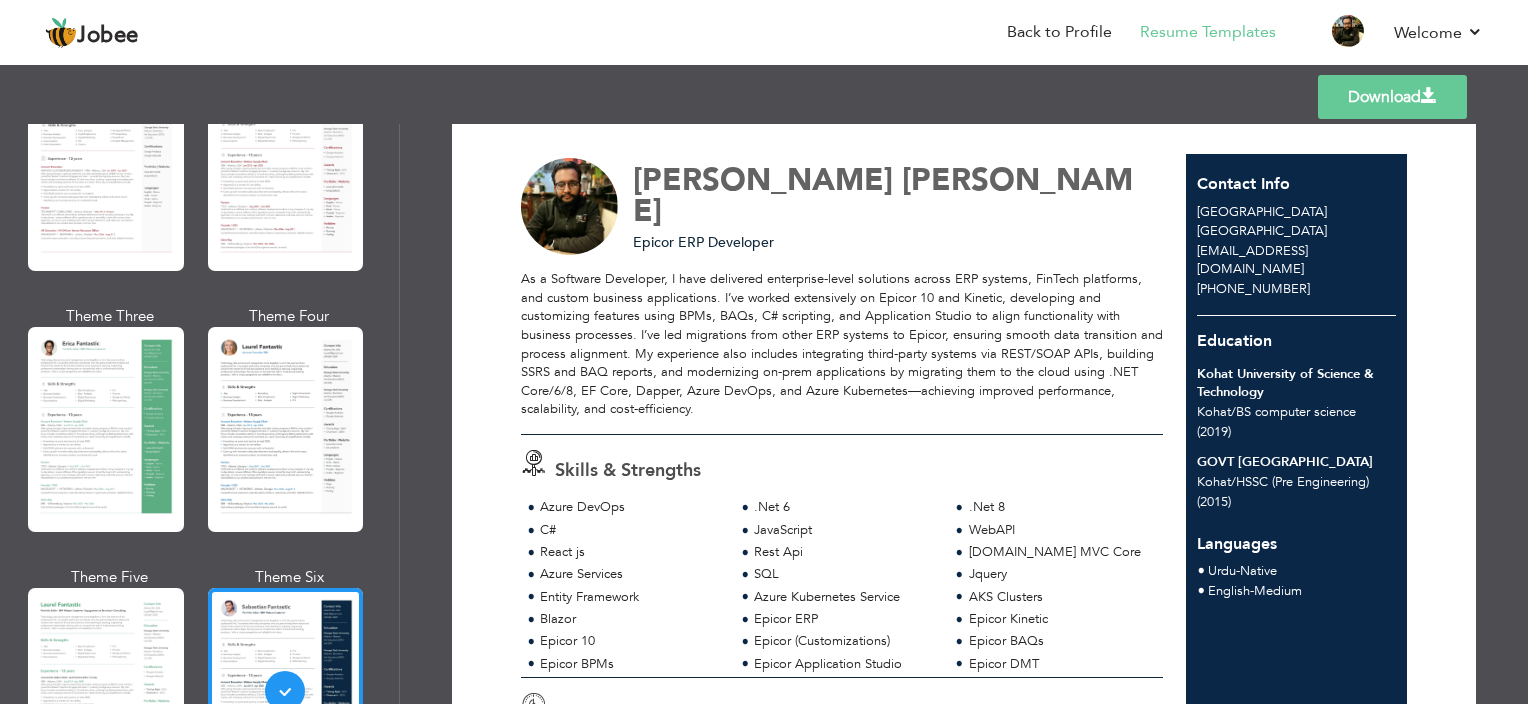 scroll, scrollTop: 0, scrollLeft: 0, axis: both 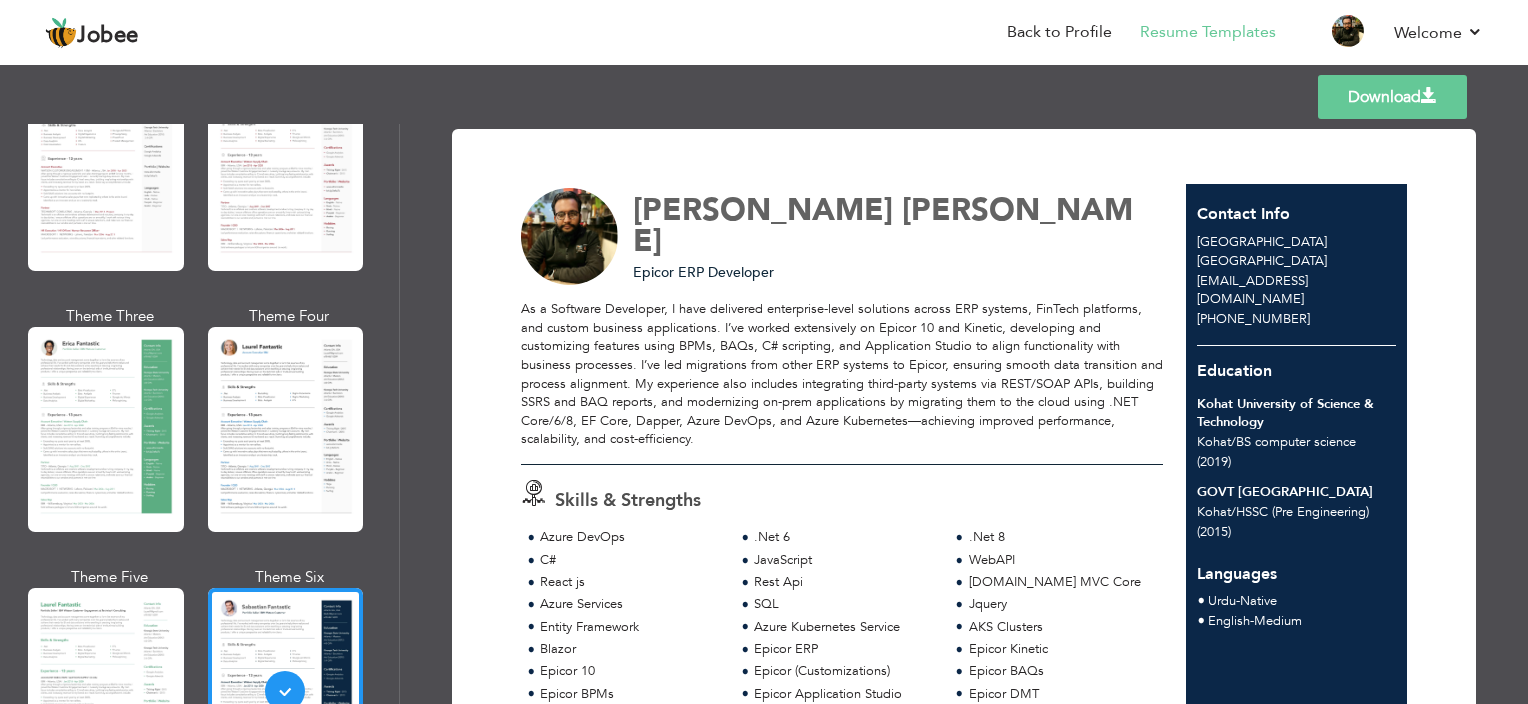 click on "Download" at bounding box center (1392, 97) 